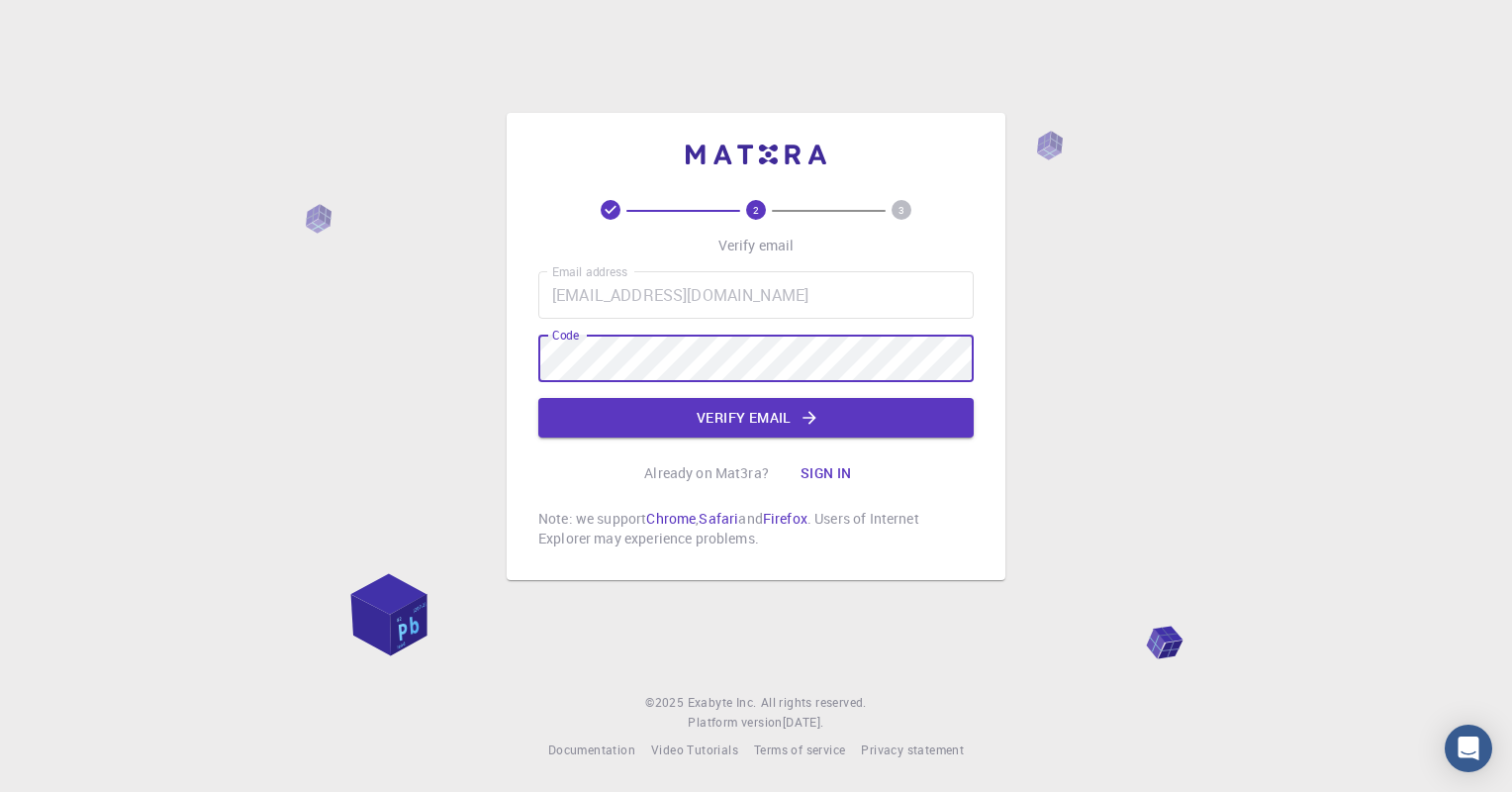 scroll, scrollTop: 0, scrollLeft: 0, axis: both 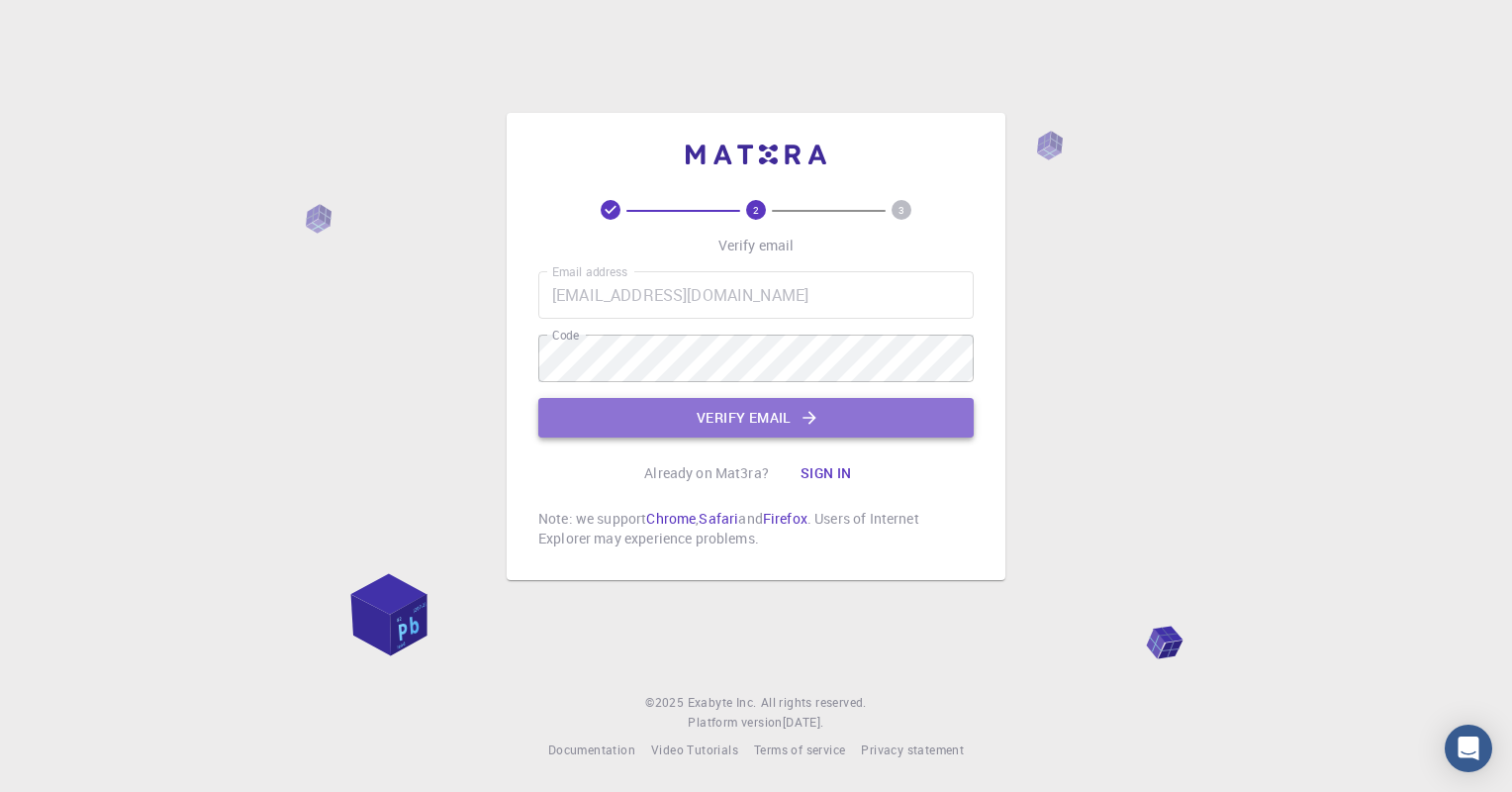 click on "Verify email" 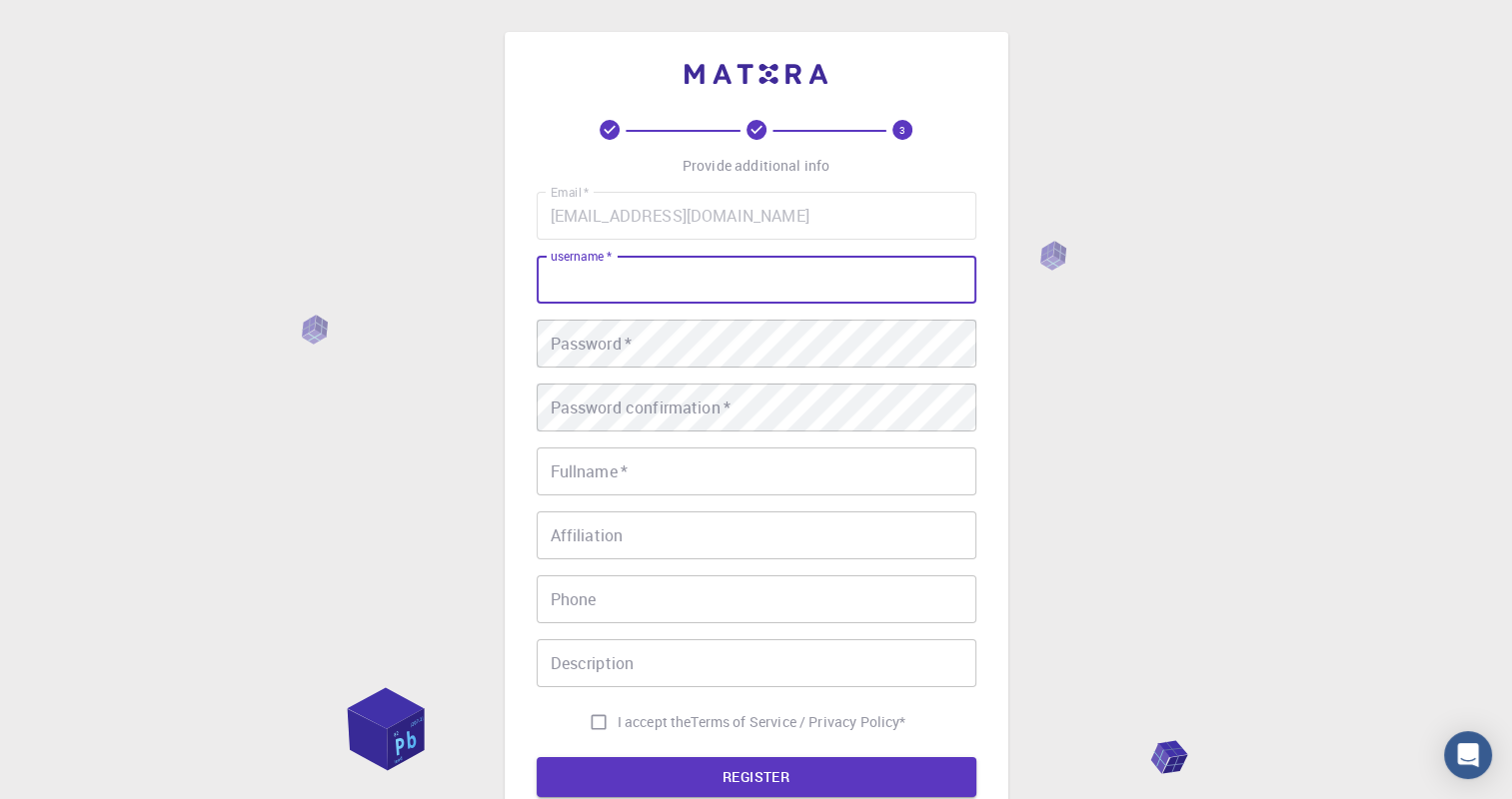 click on "username   *" at bounding box center [756, 280] 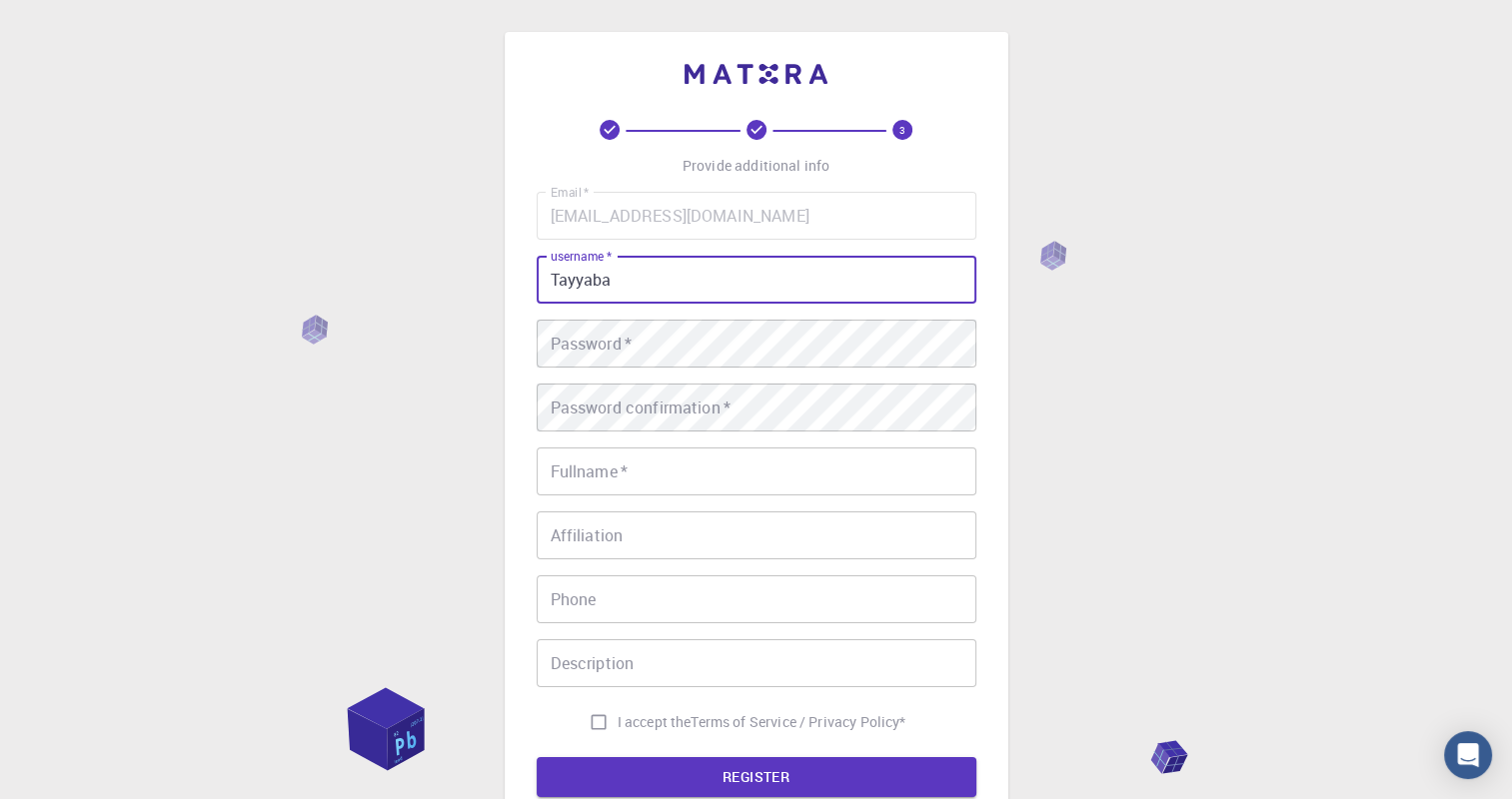 type on "Tayyaba" 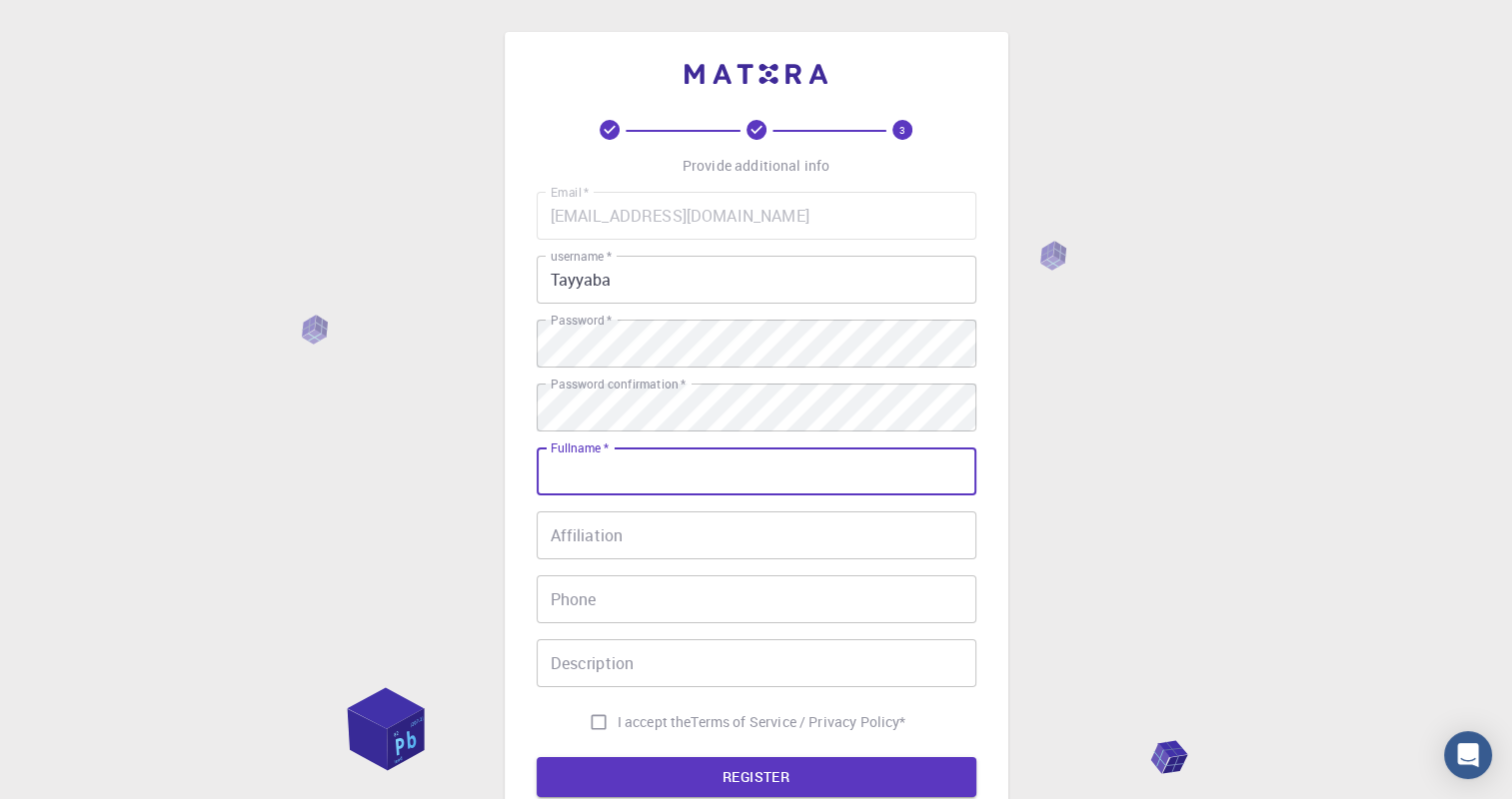 click on "Fullname   *" at bounding box center (756, 471) 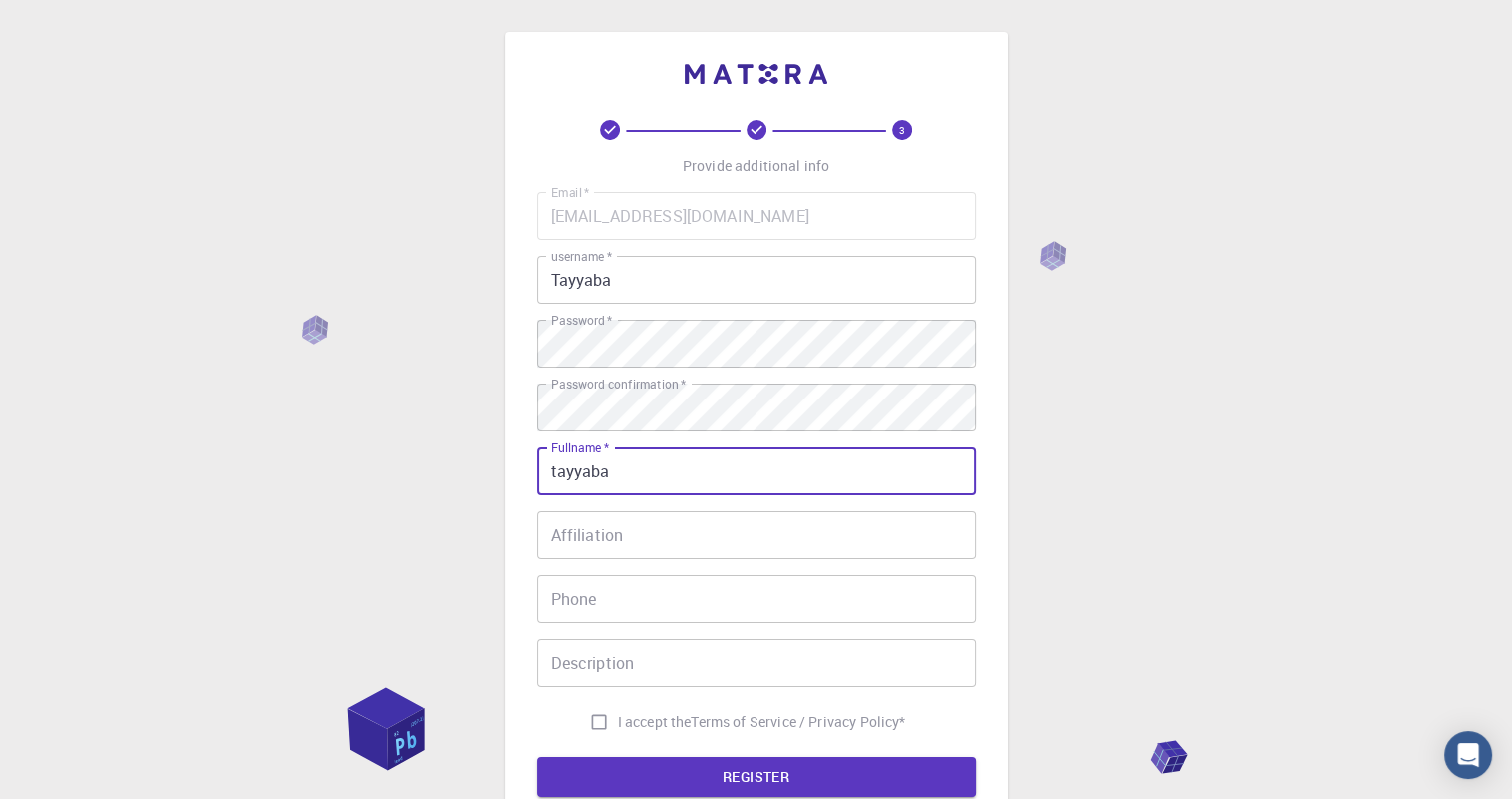 type on "tayyaba" 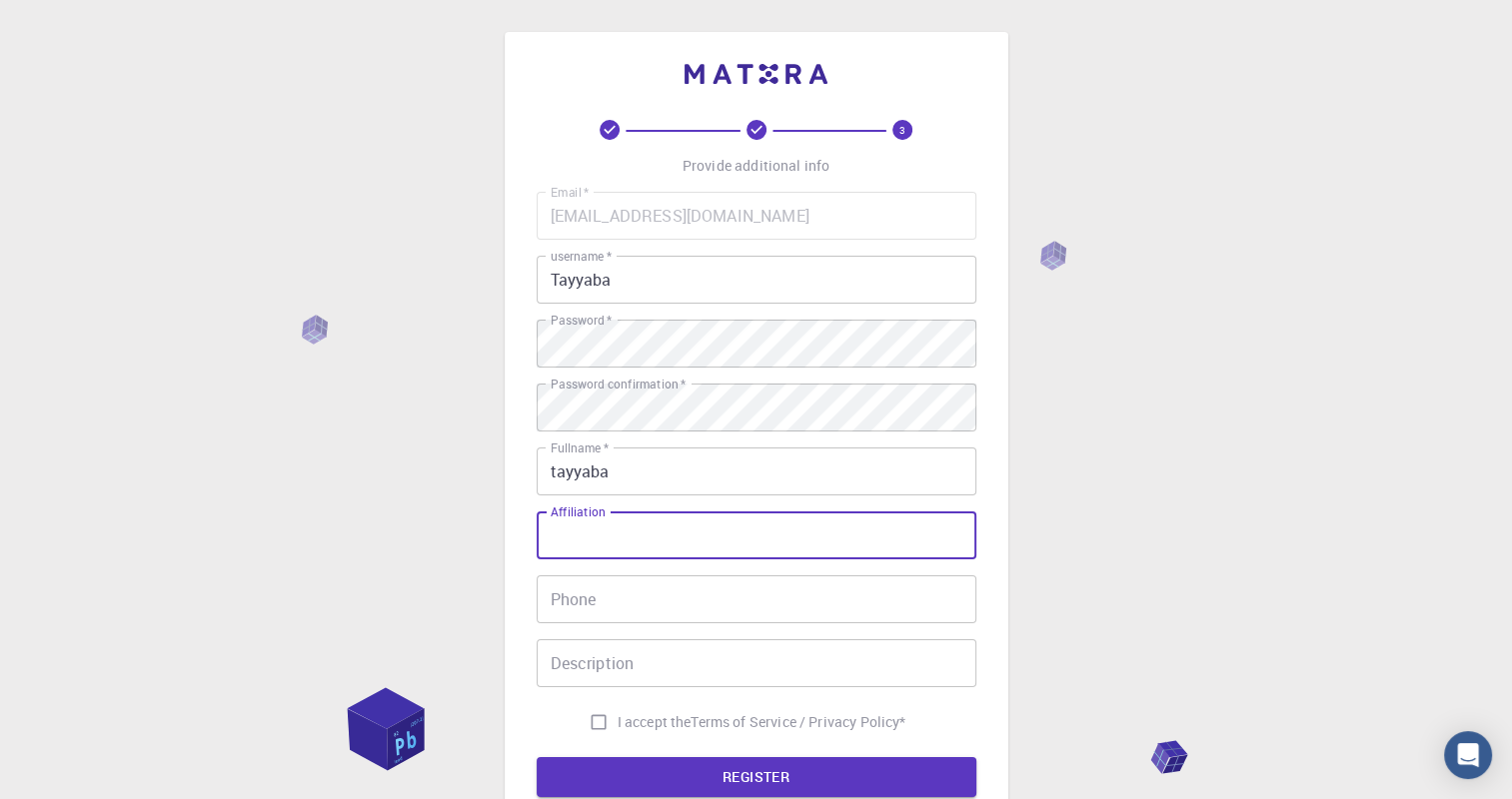 click on "Affiliation" at bounding box center (756, 535) 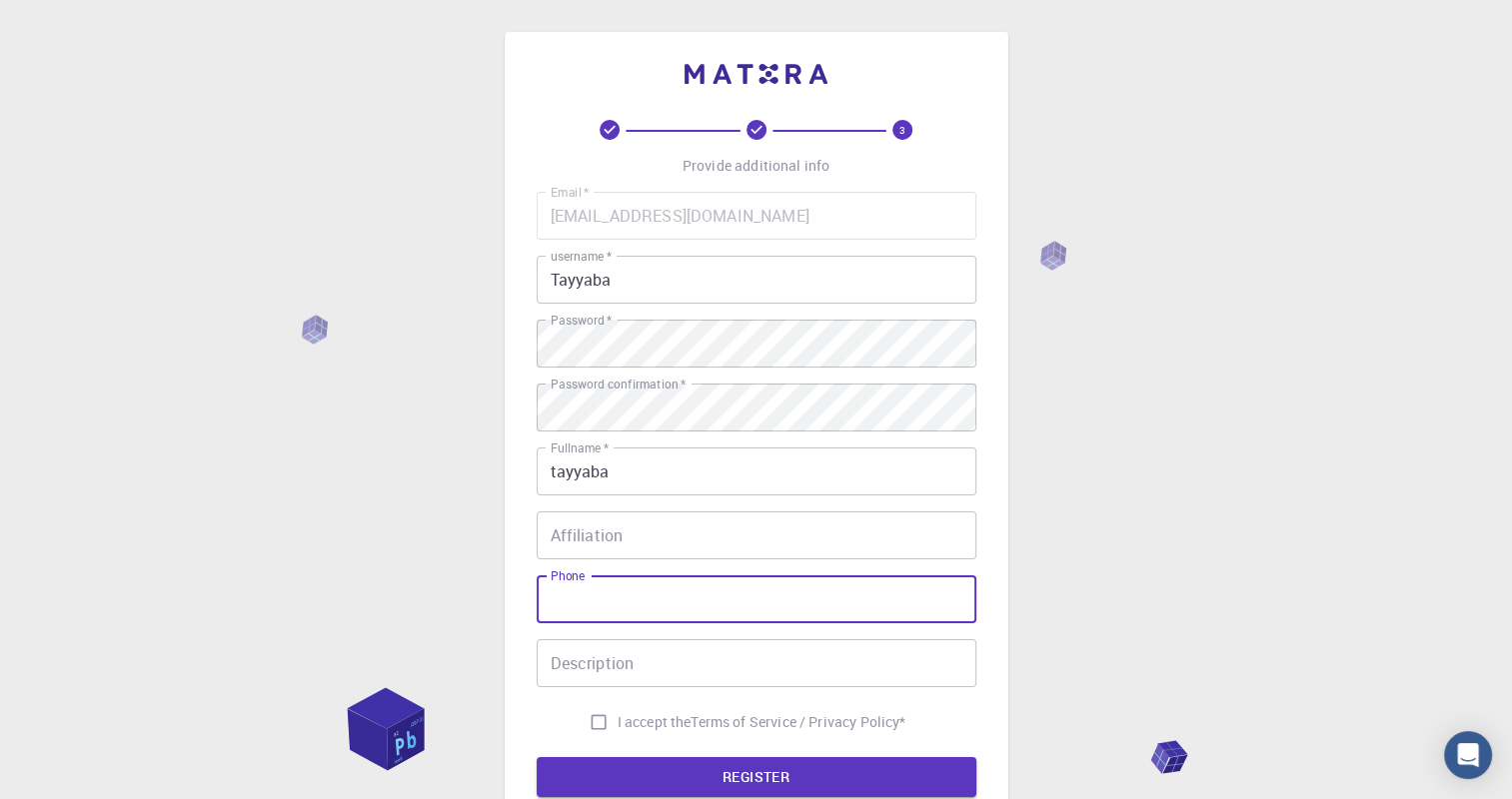 click on "Phone" at bounding box center (756, 599) 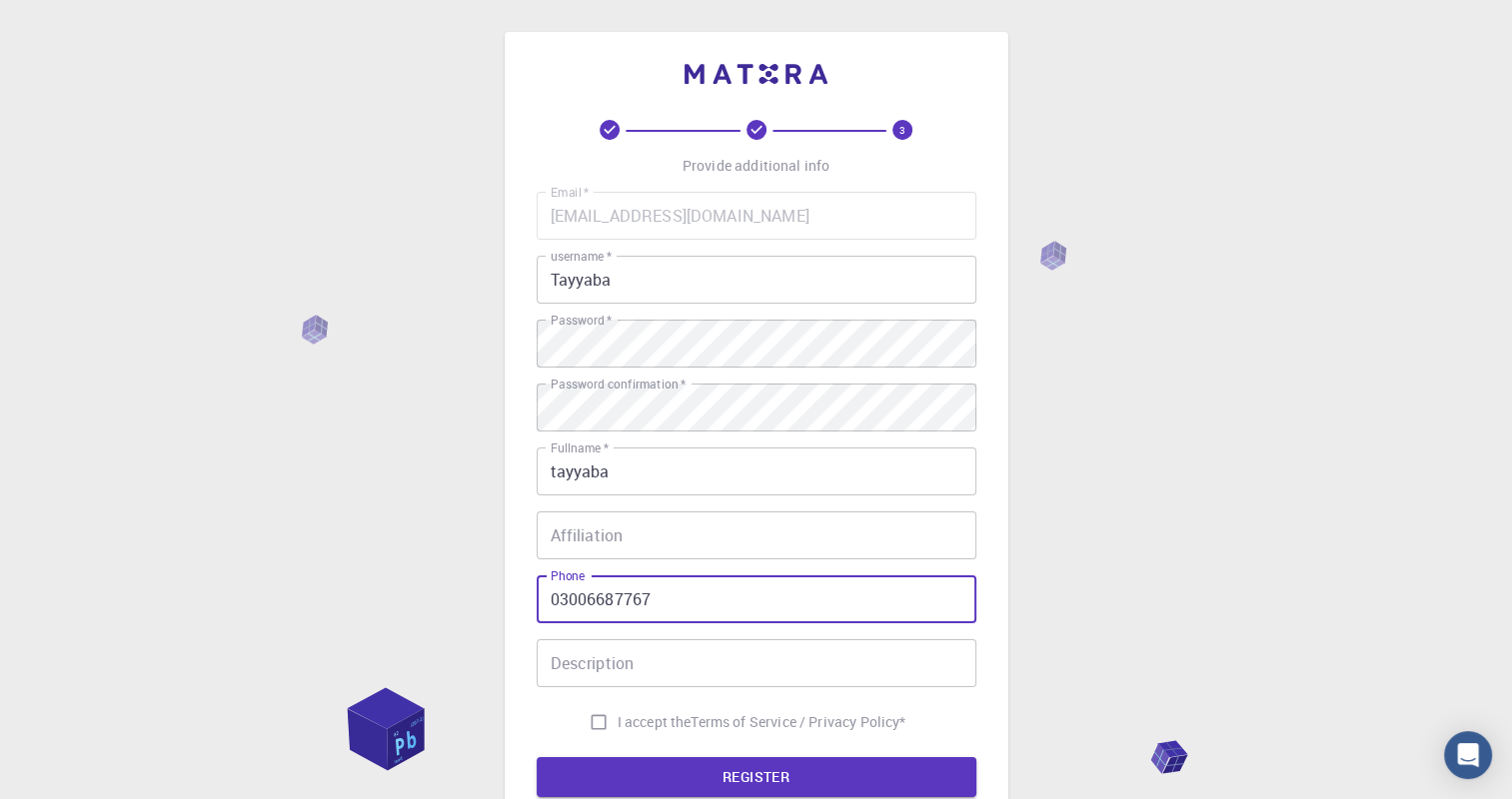 type on "03006687767" 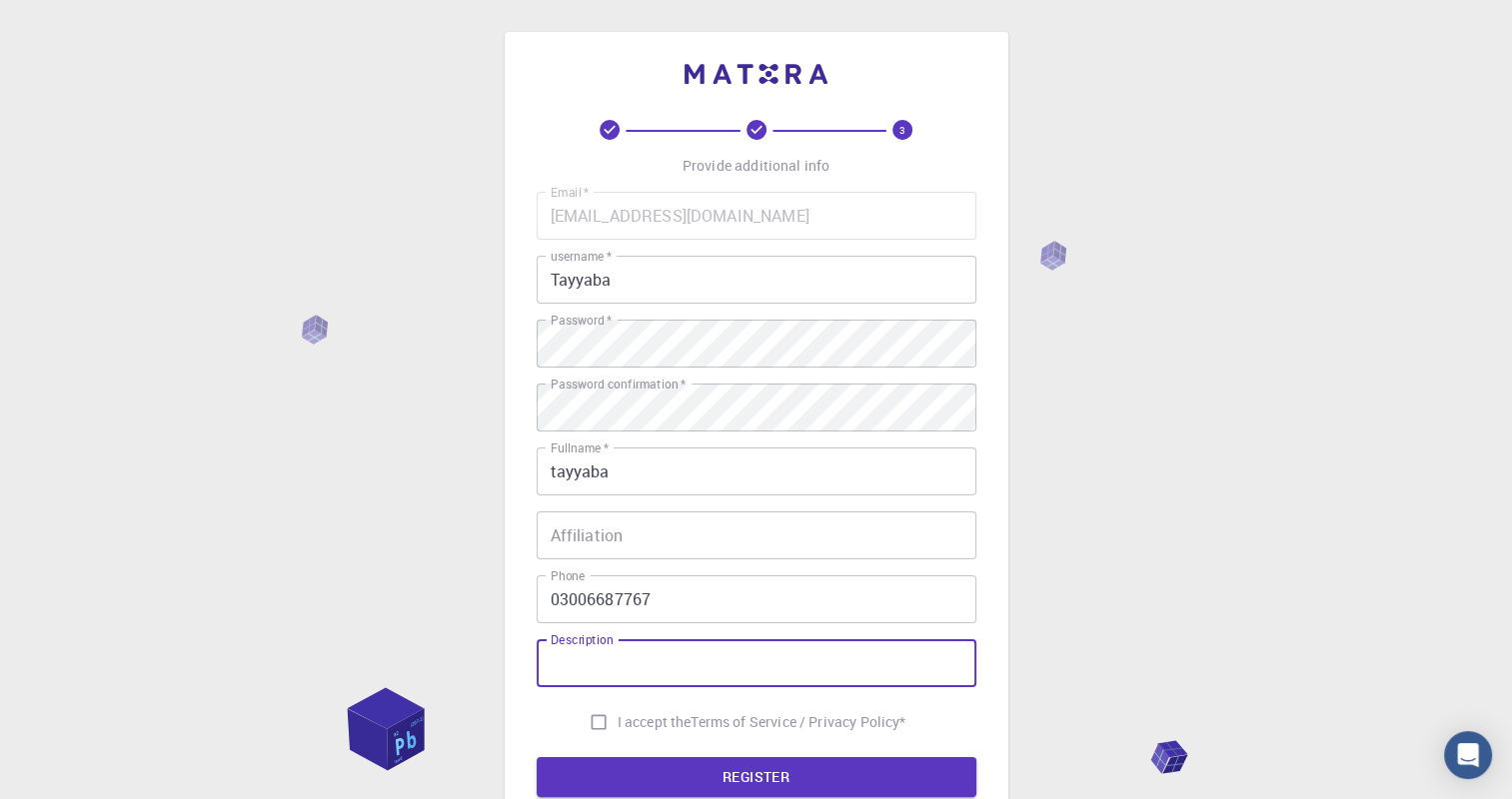 click on "Description" at bounding box center (756, 663) 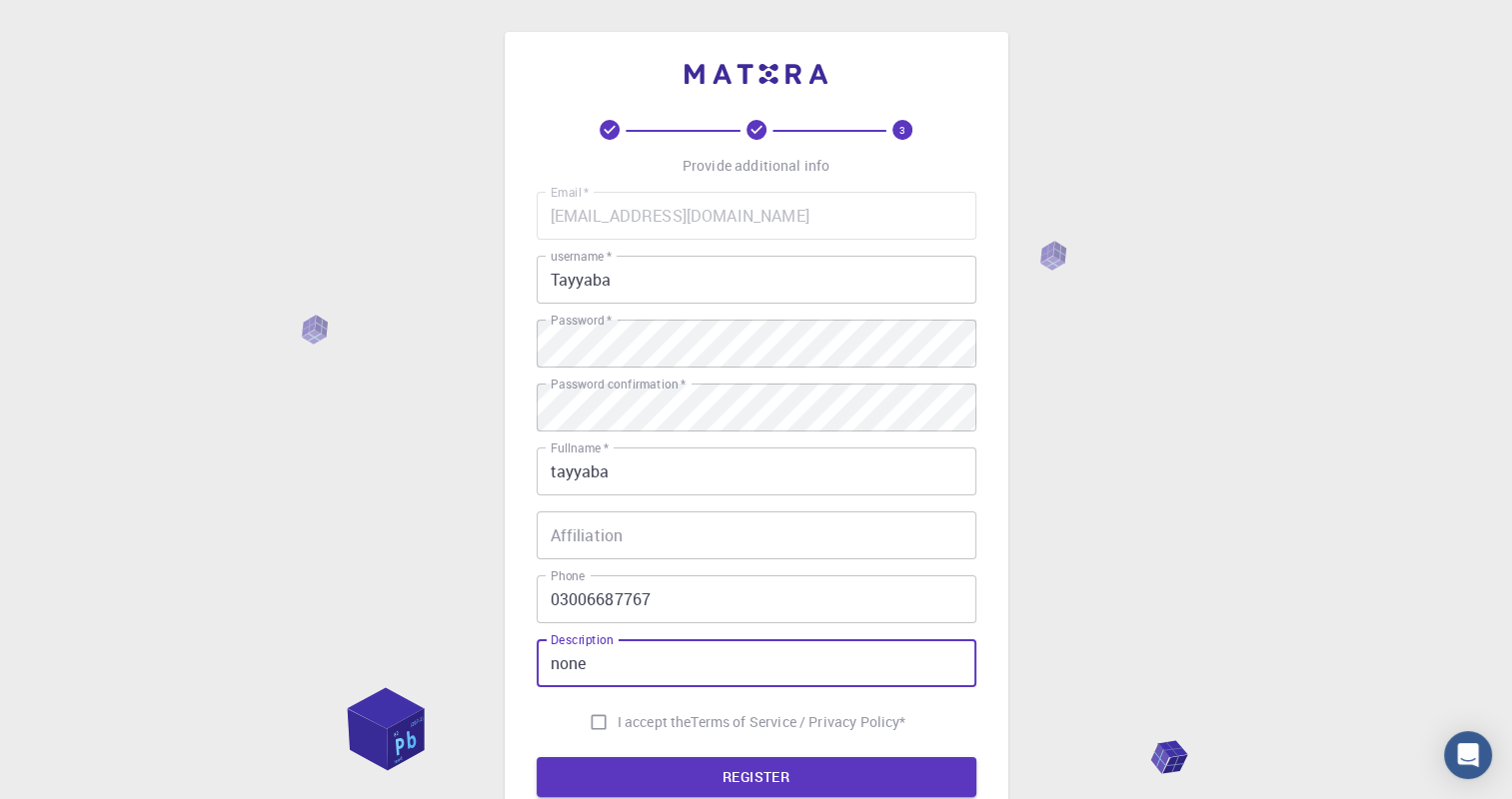 type on "none" 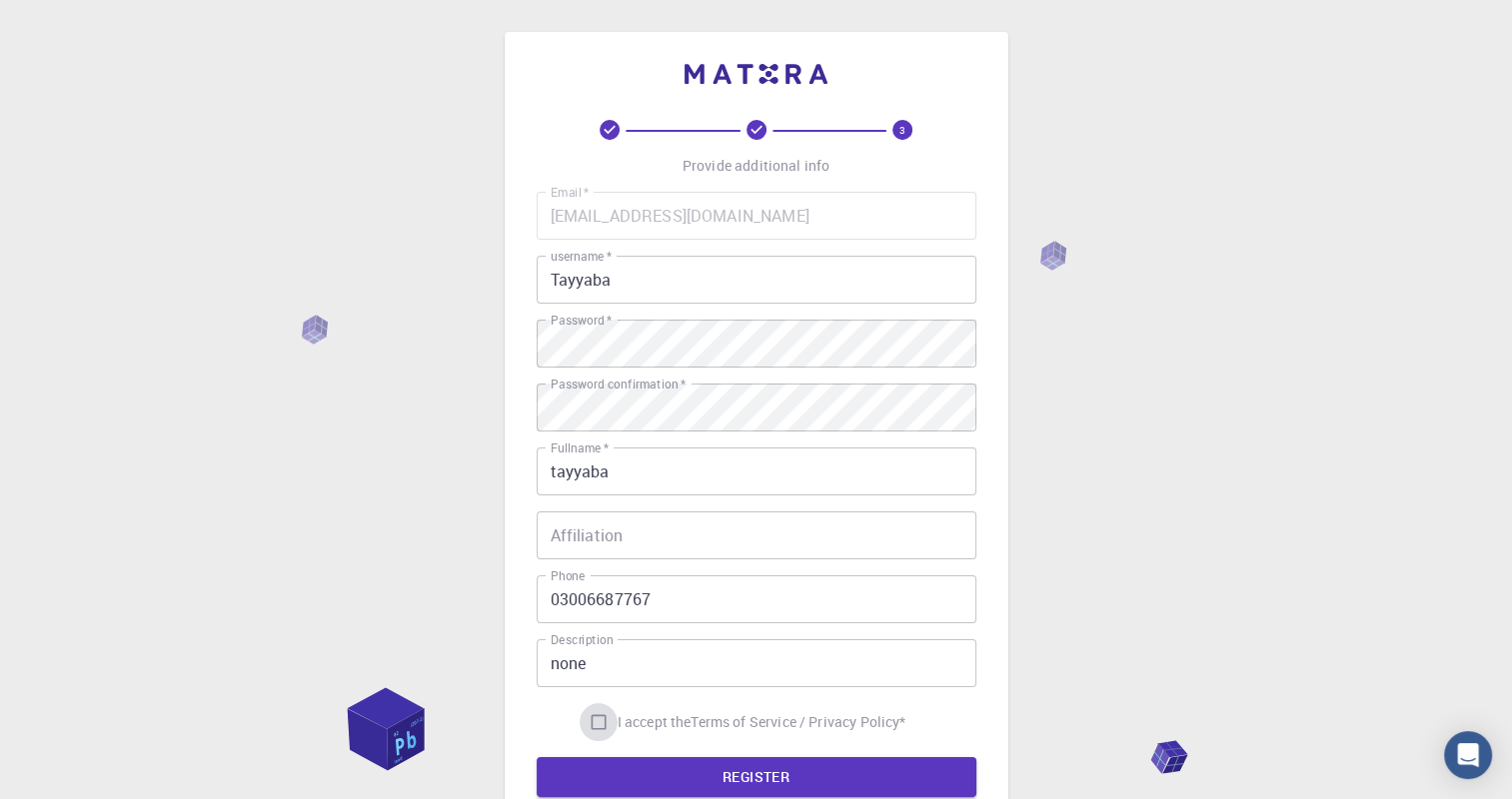 click on "I accept the  Terms of Service / Privacy Policy  *" at bounding box center [599, 722] 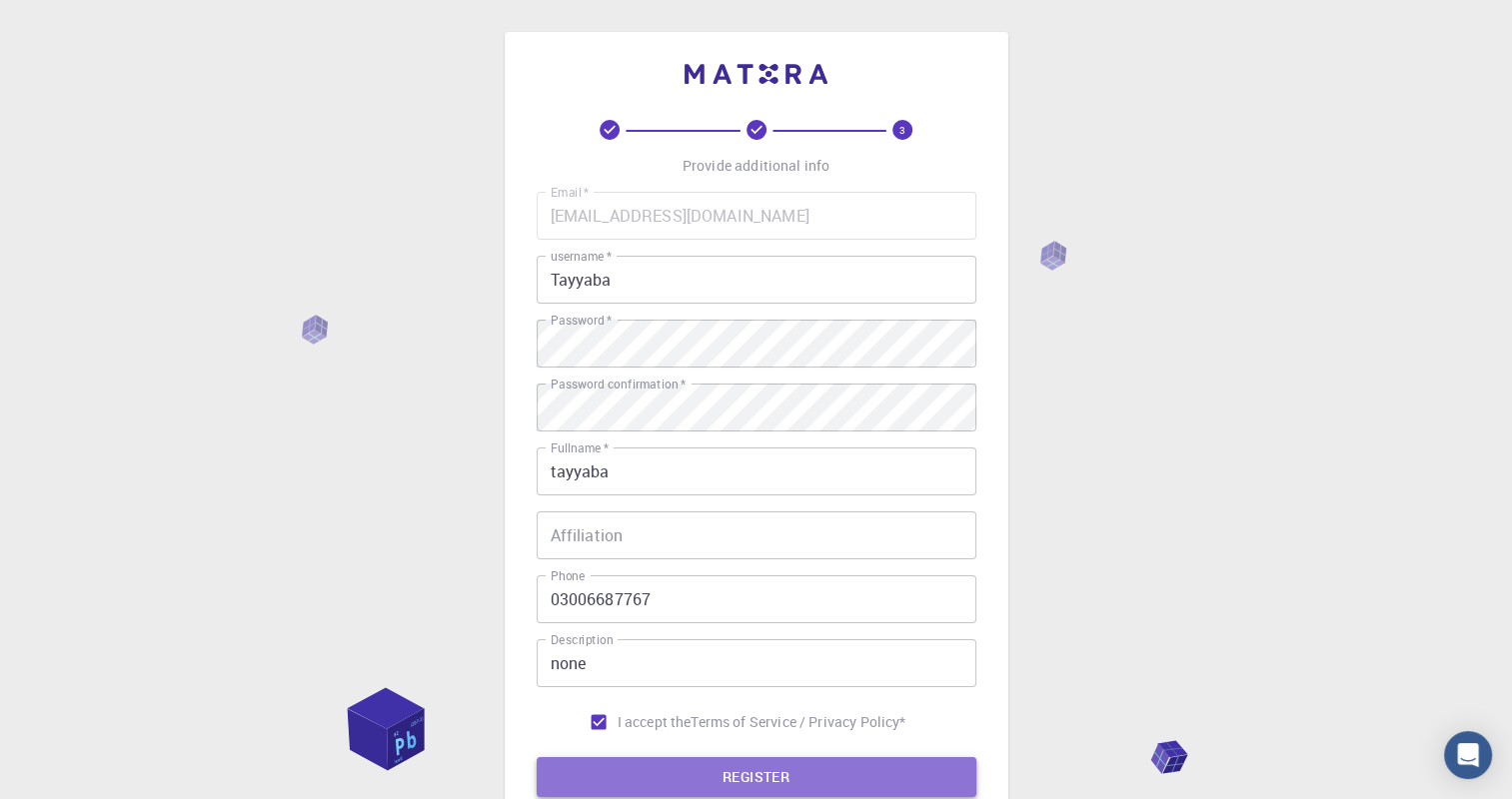click on "REGISTER" at bounding box center (756, 777) 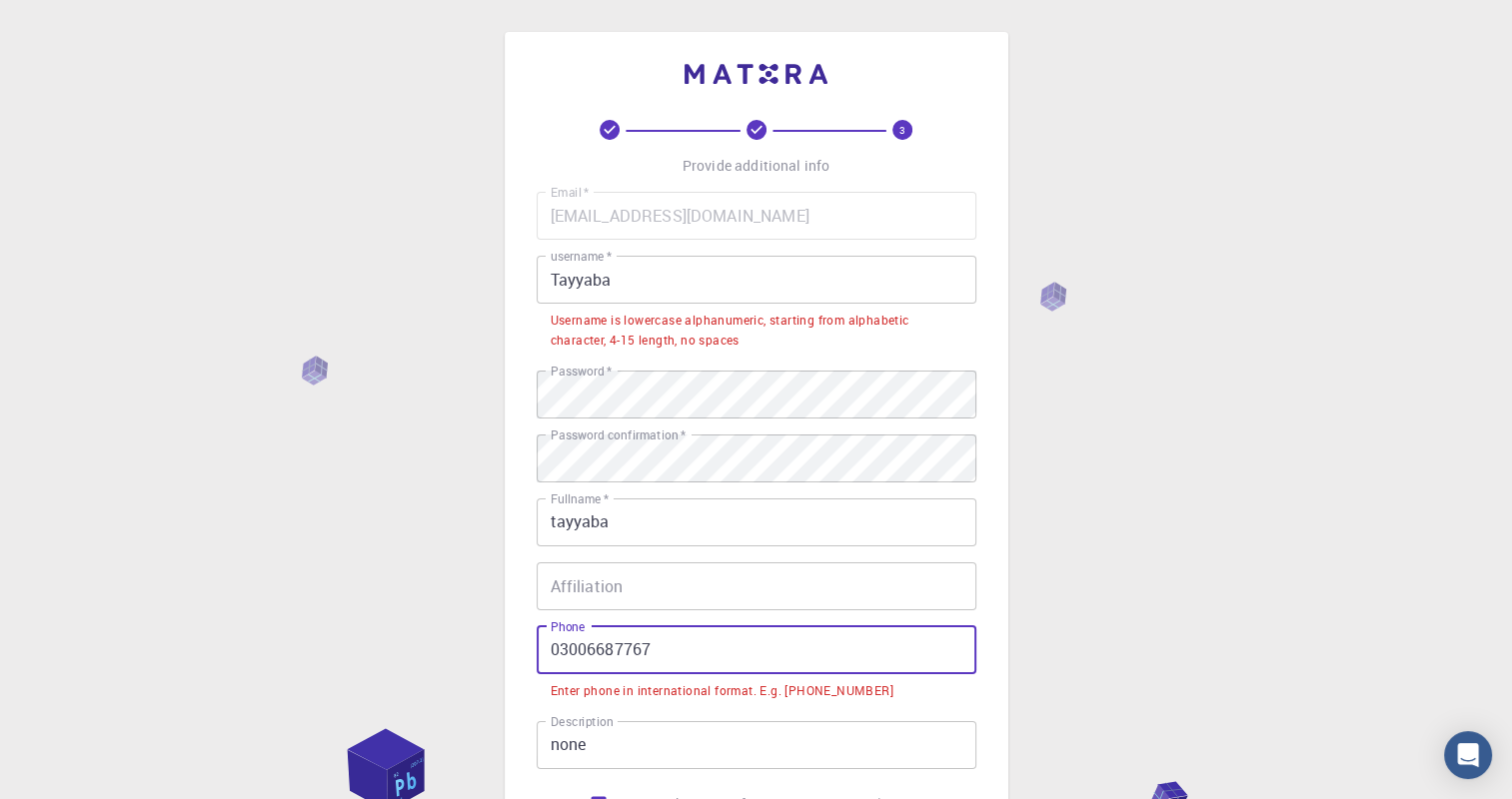 click on "03006687767" at bounding box center [756, 650] 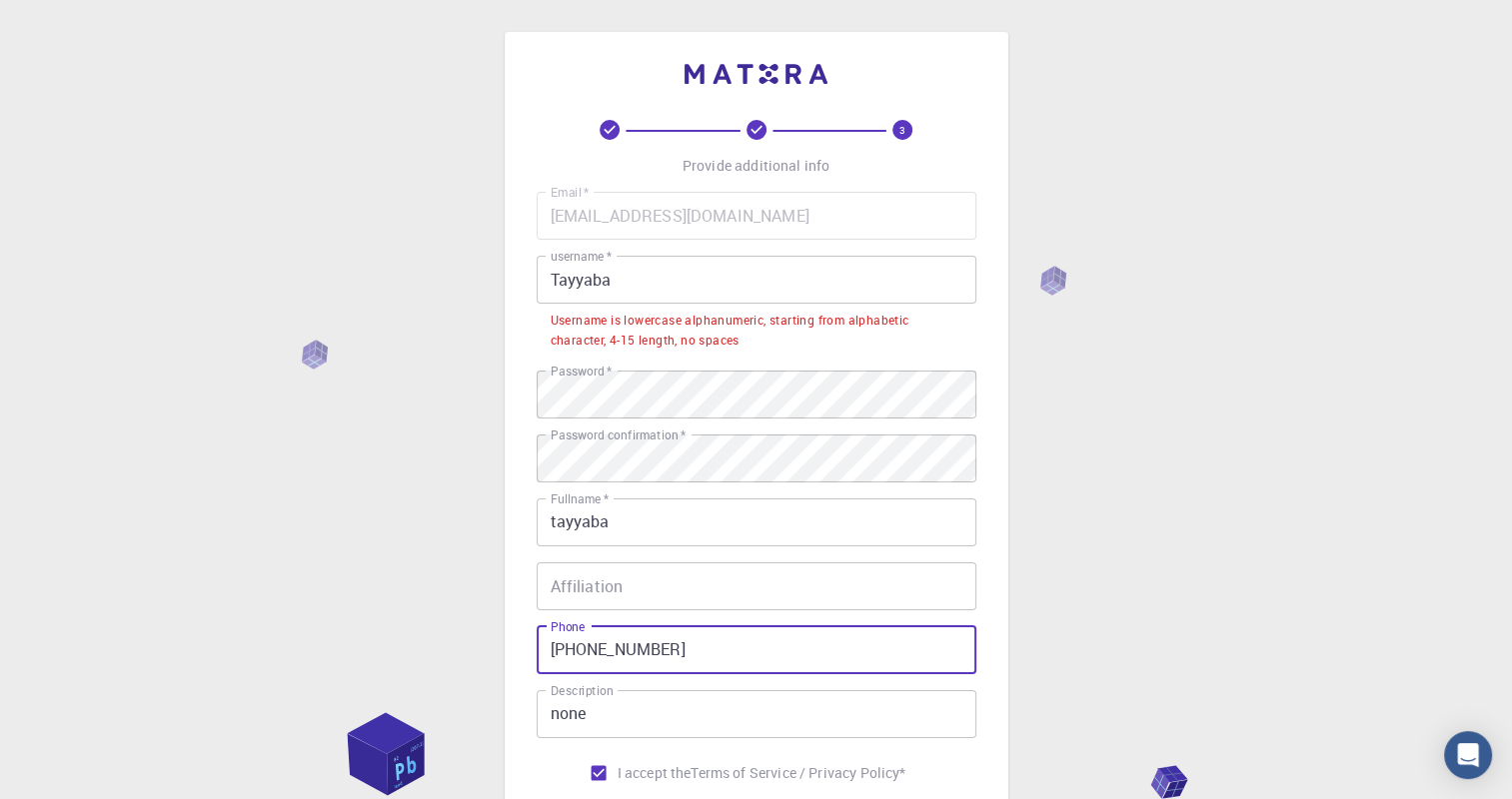 type on "+923006687767" 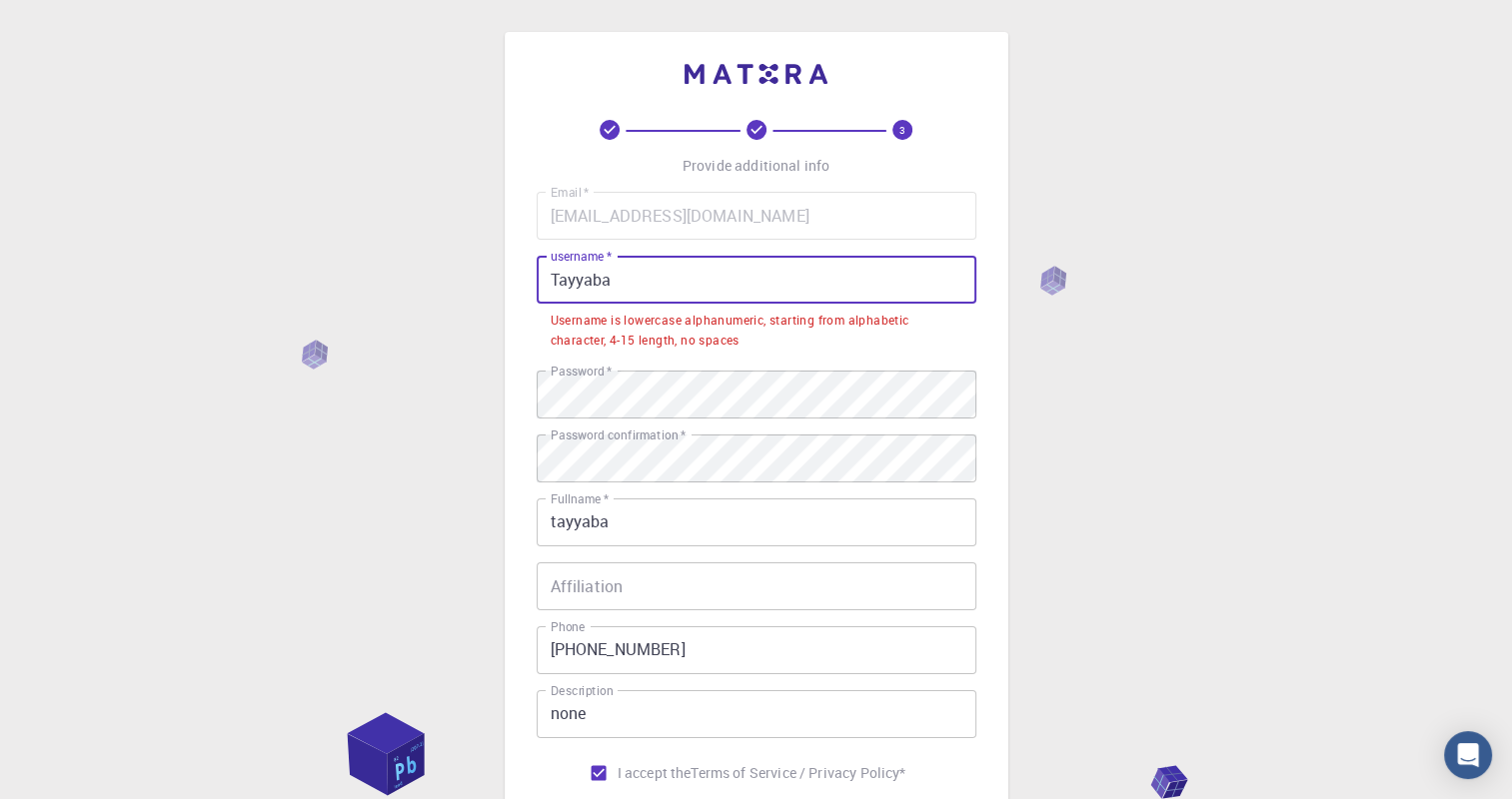 click on "Tayyaba" at bounding box center (756, 280) 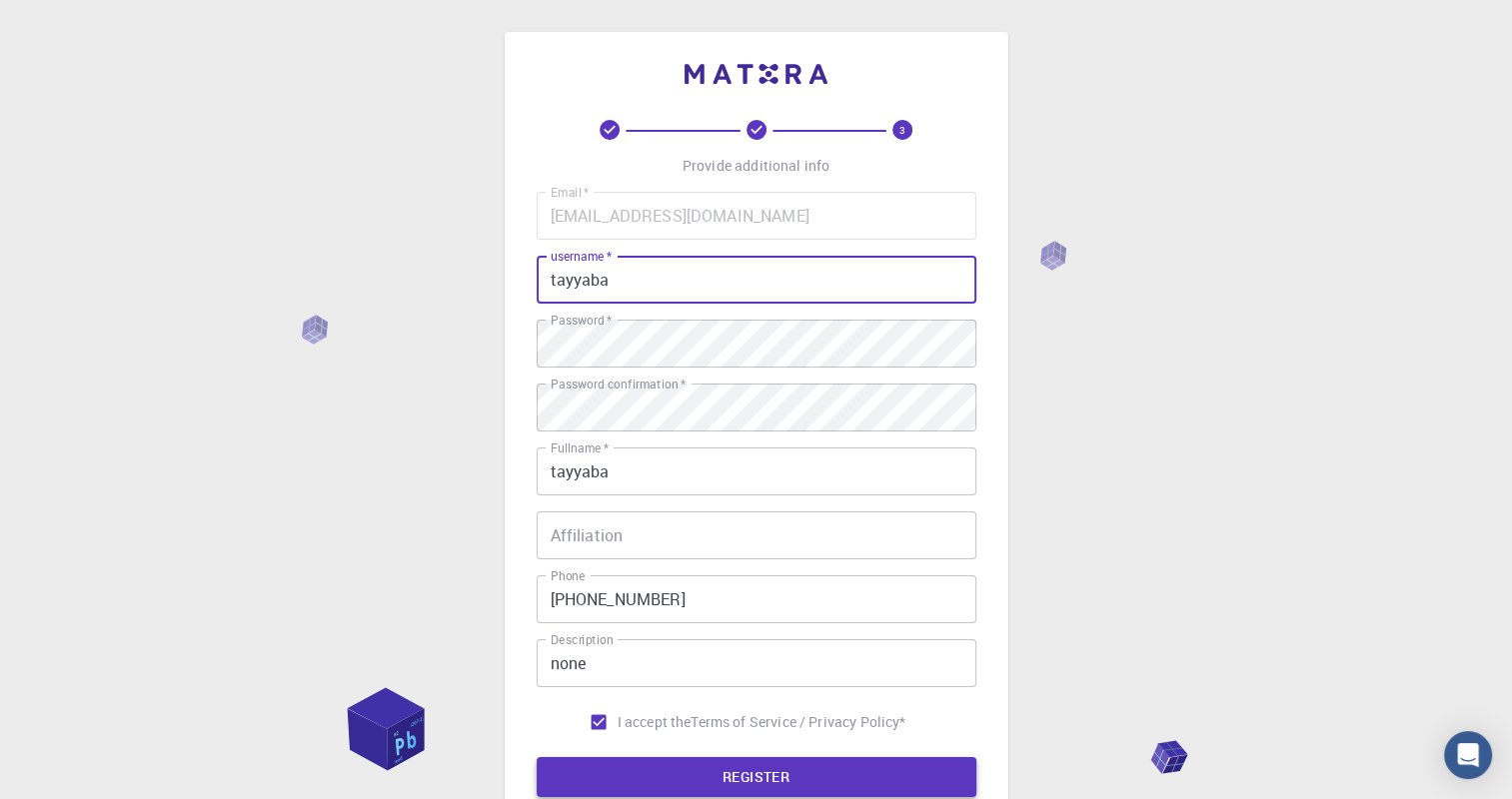 type on "tayyaba" 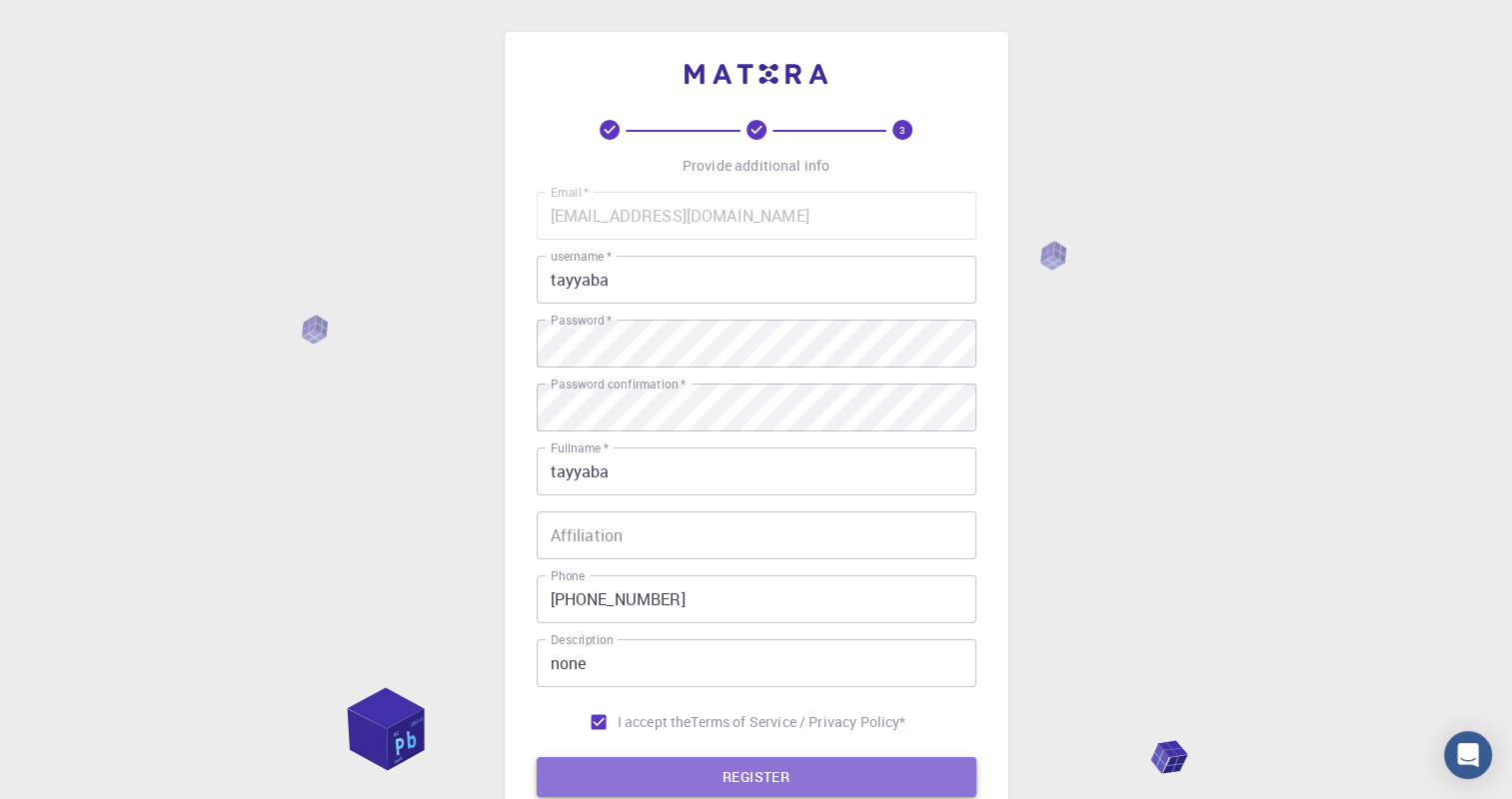 click on "REGISTER" at bounding box center (756, 777) 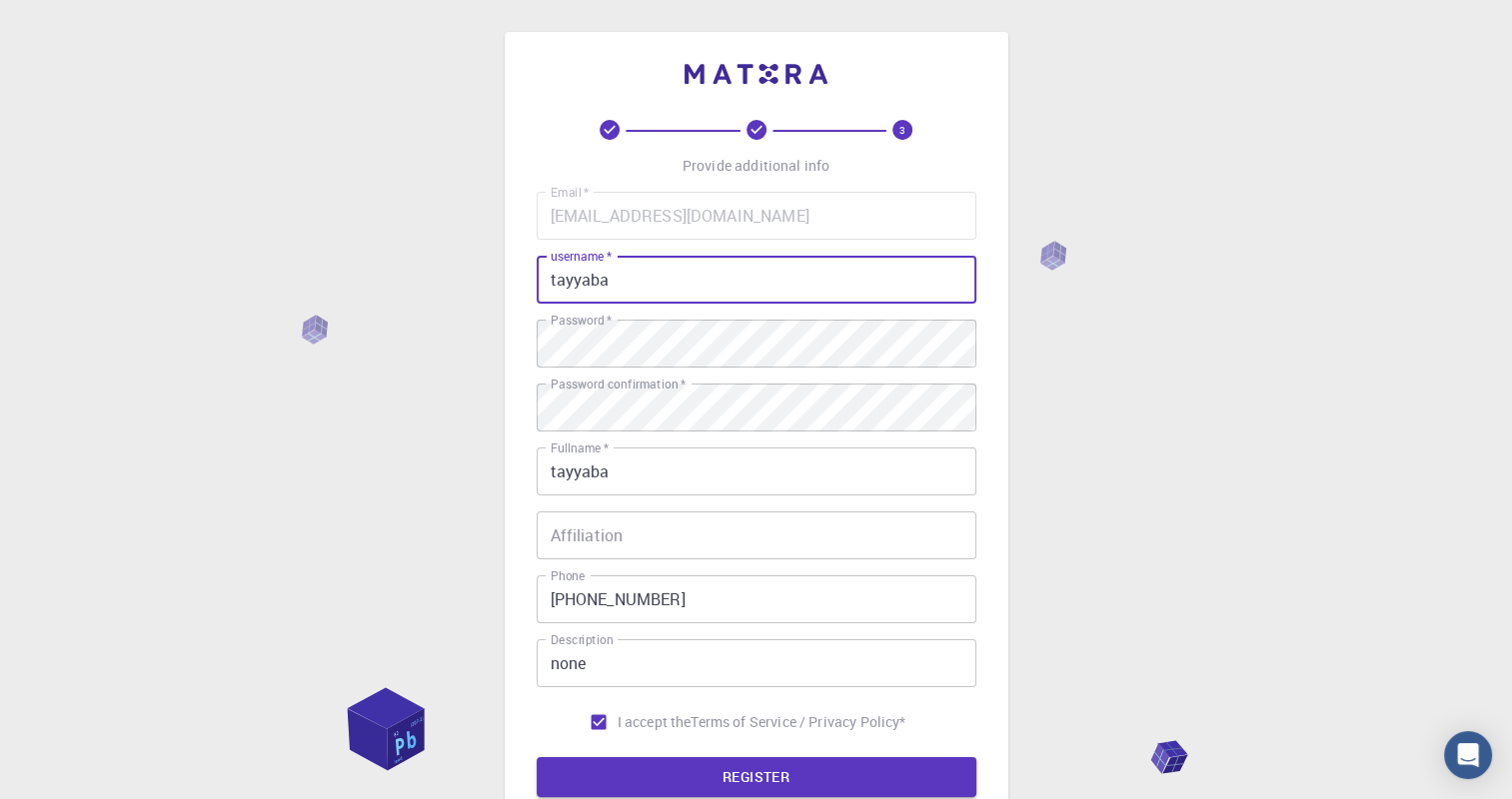 drag, startPoint x: 636, startPoint y: 284, endPoint x: 529, endPoint y: 287, distance: 107.042048 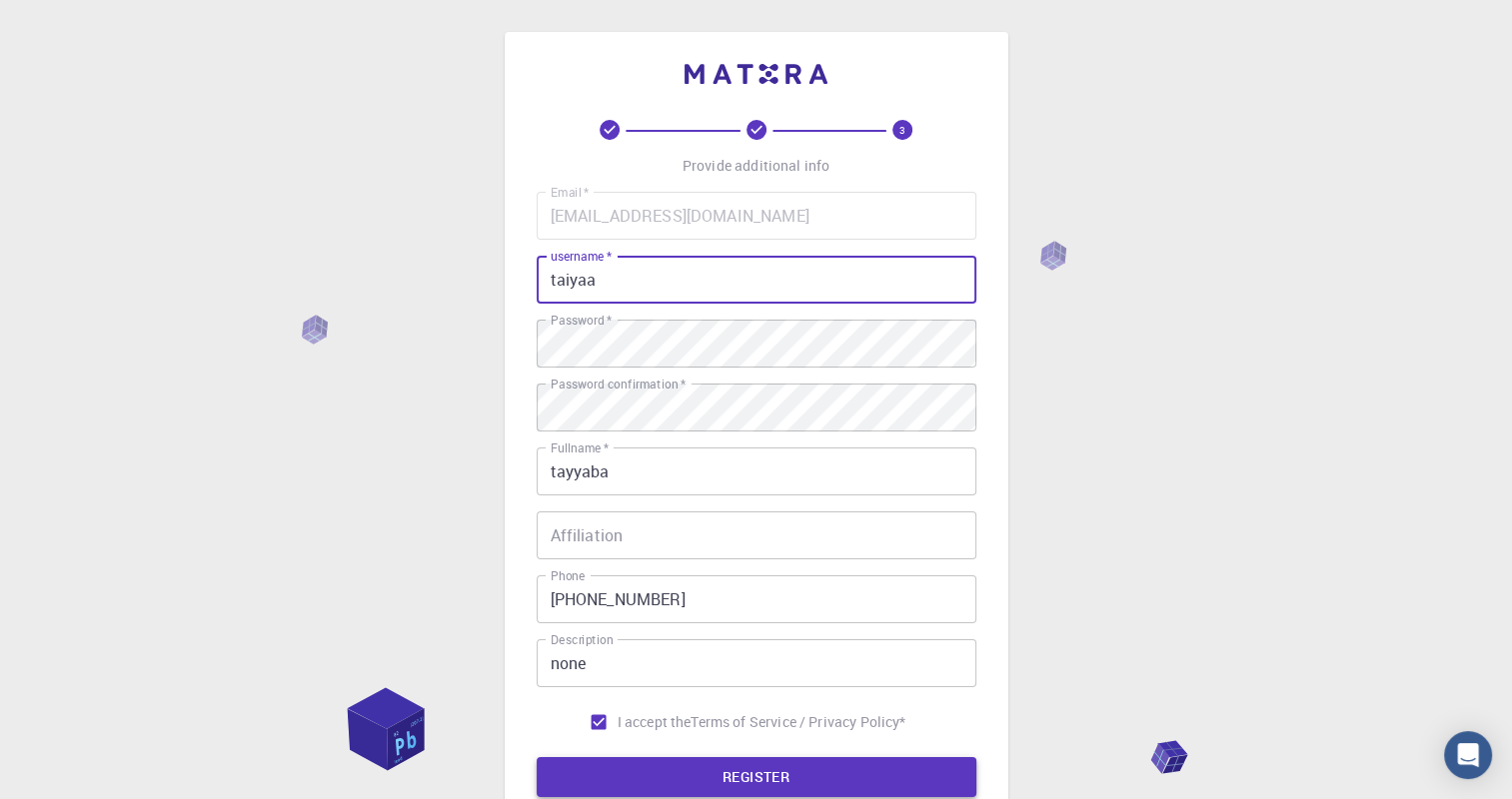 type on "taiyaa" 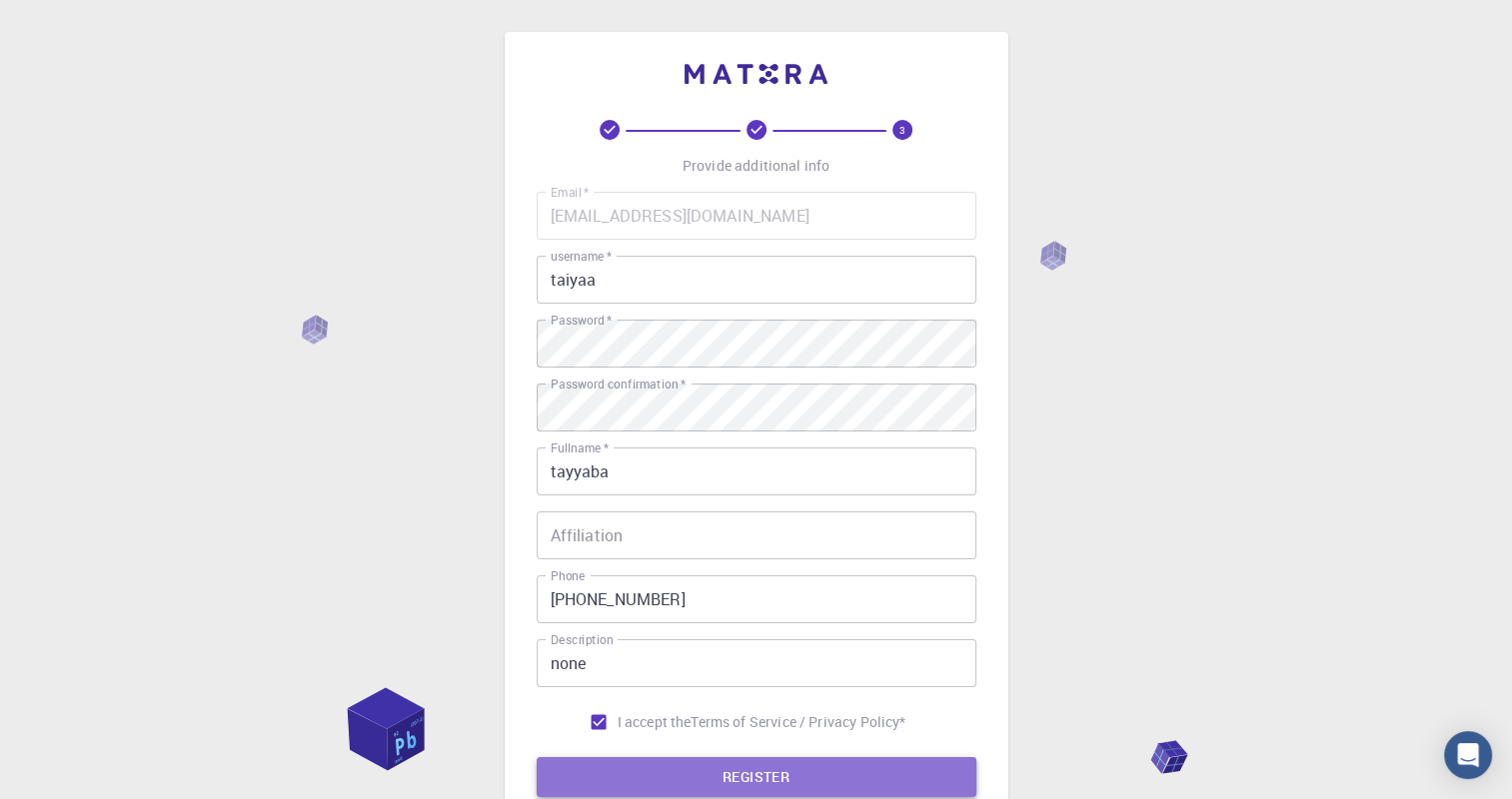 click on "REGISTER" at bounding box center (756, 777) 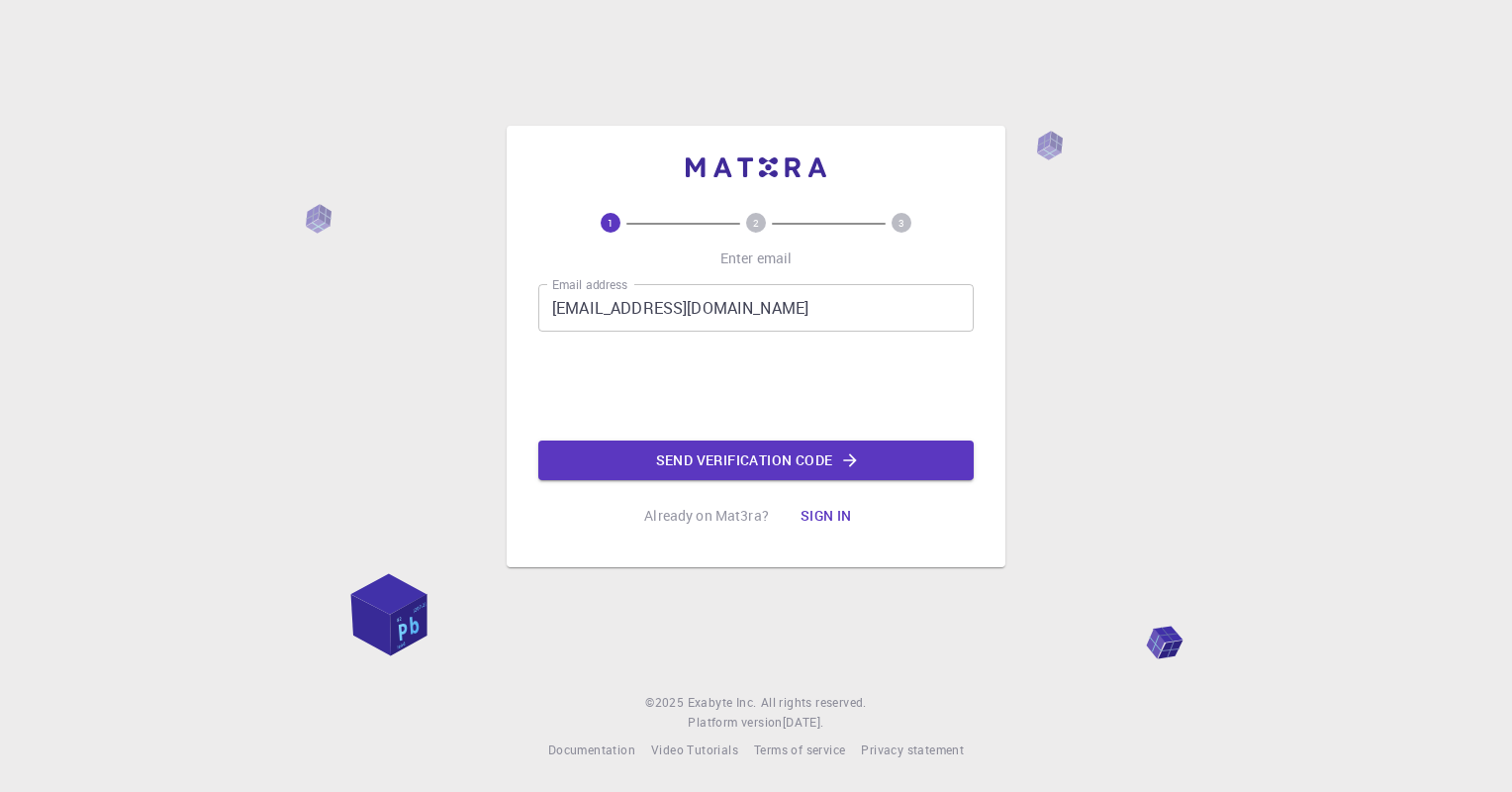 scroll, scrollTop: 0, scrollLeft: 0, axis: both 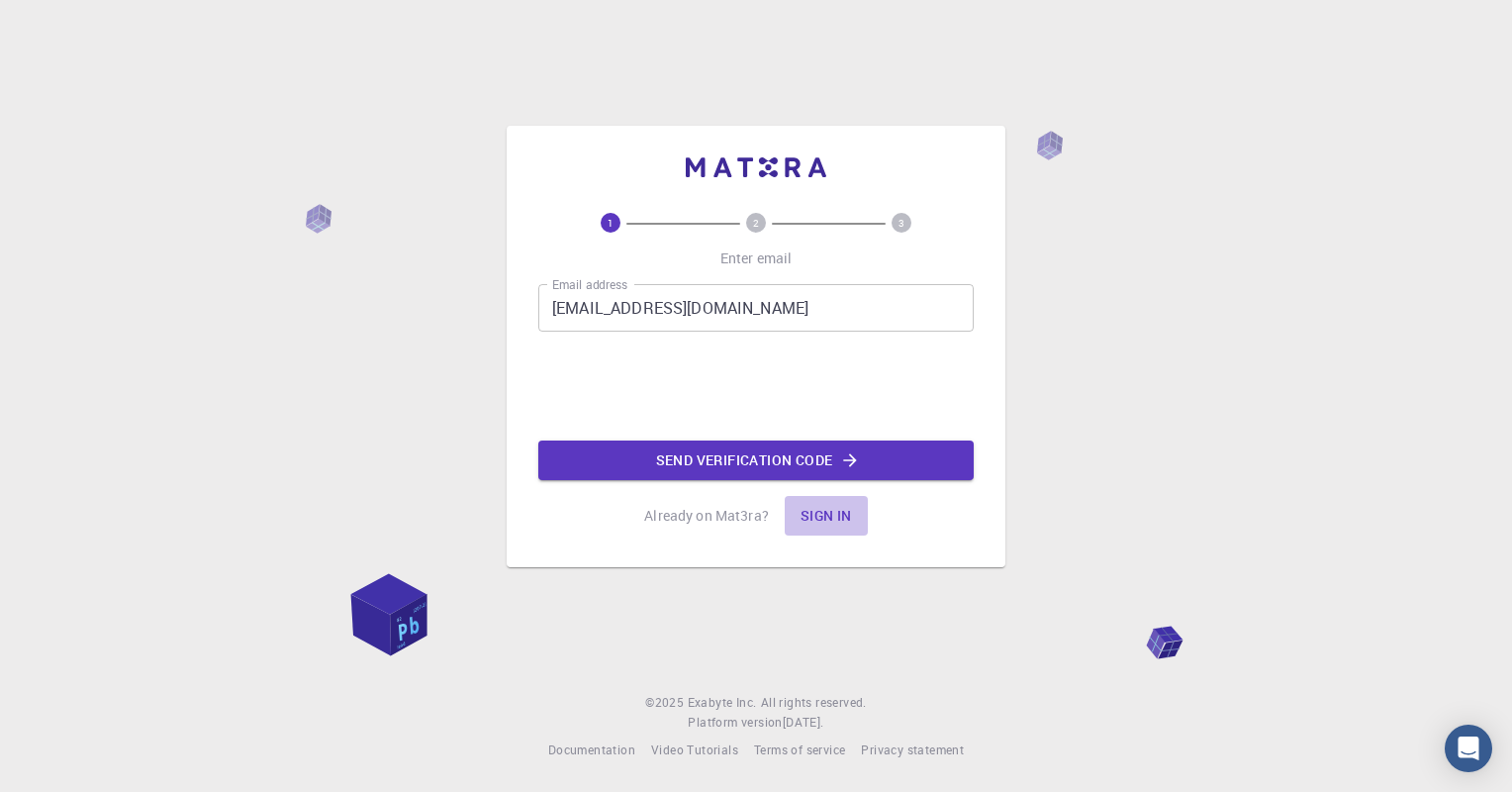 click on "Sign in" at bounding box center [826, 516] 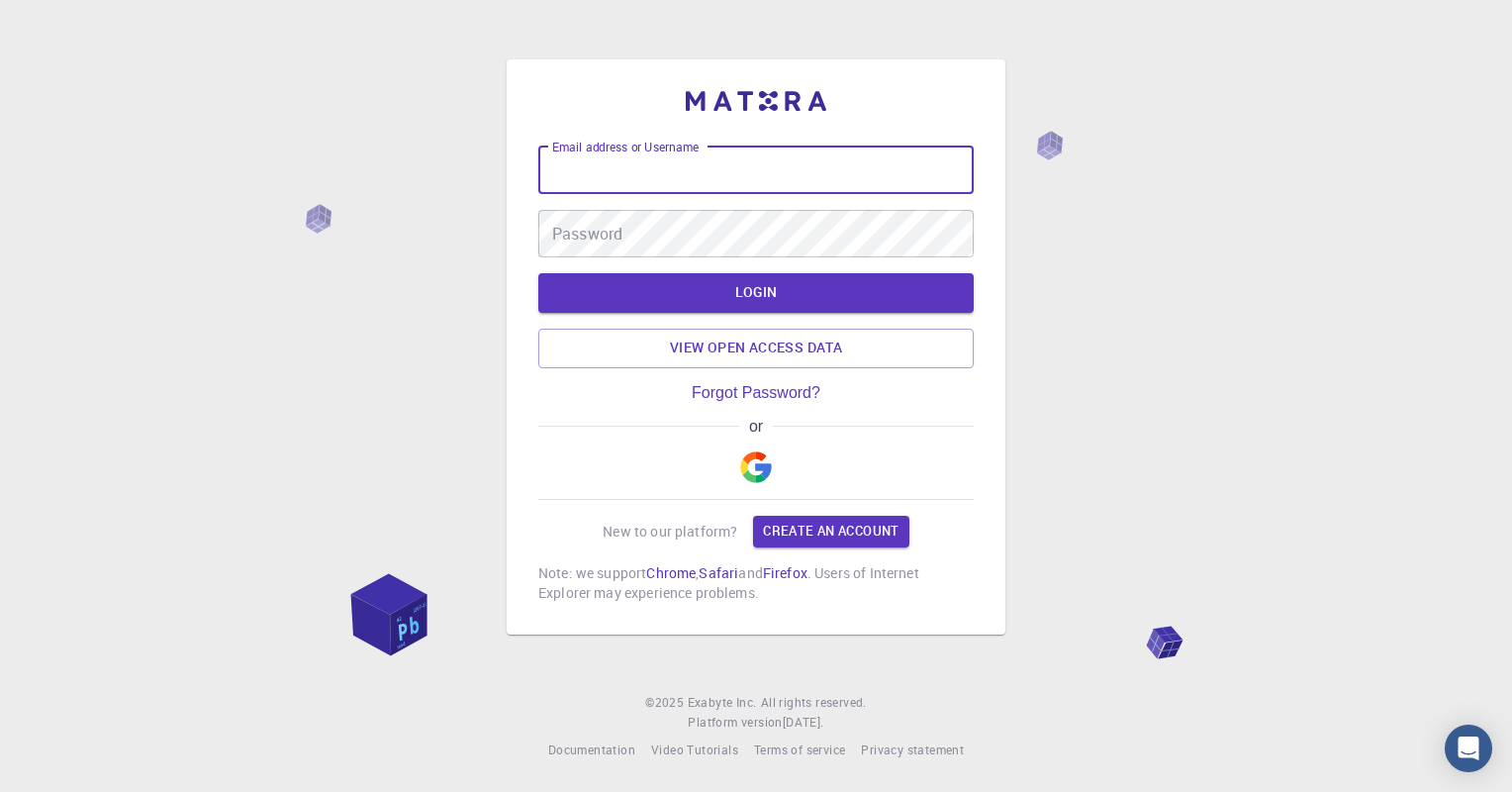 click on "Email address or Username" at bounding box center (756, 170) 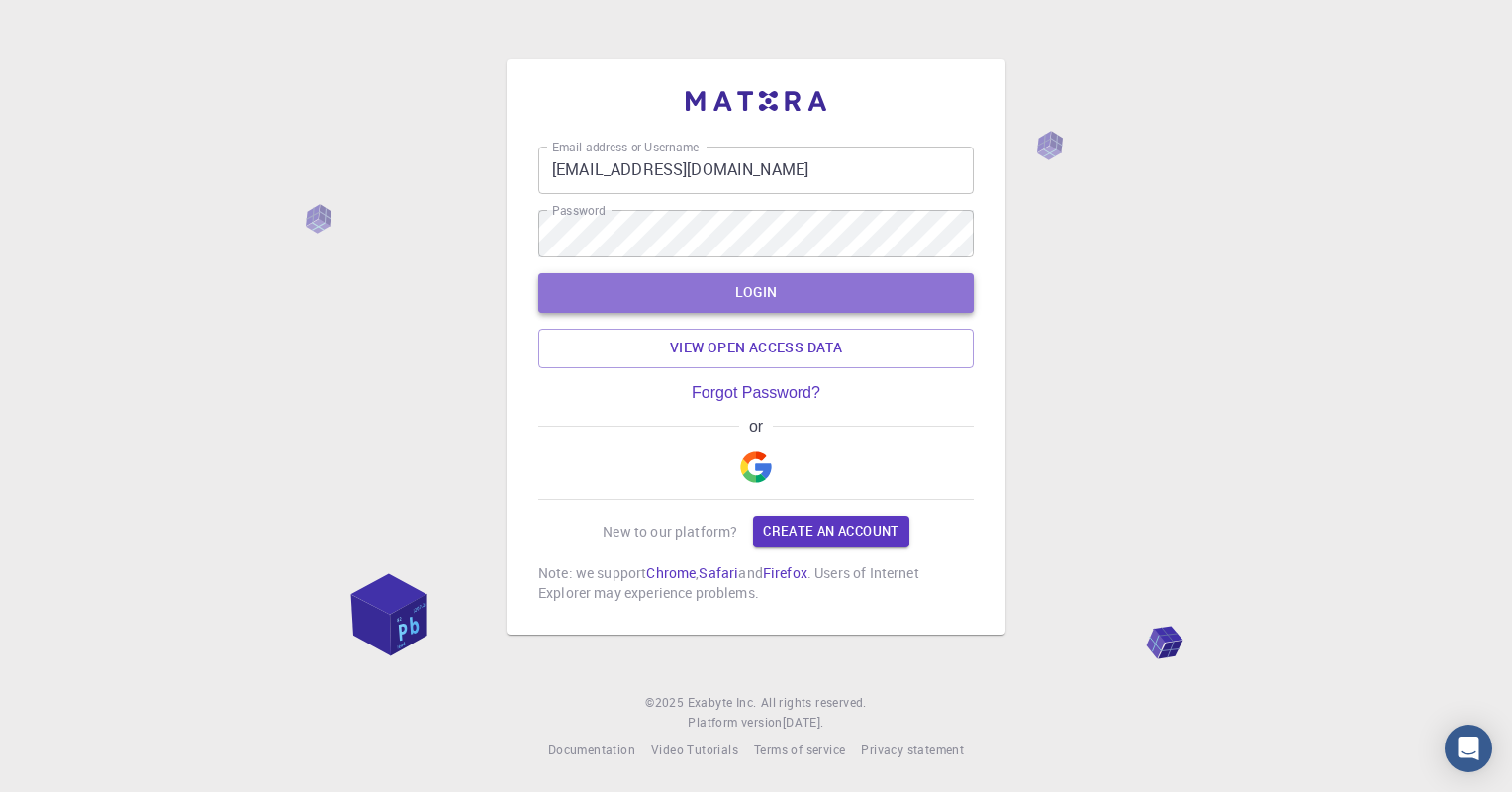 click on "LOGIN" at bounding box center [756, 293] 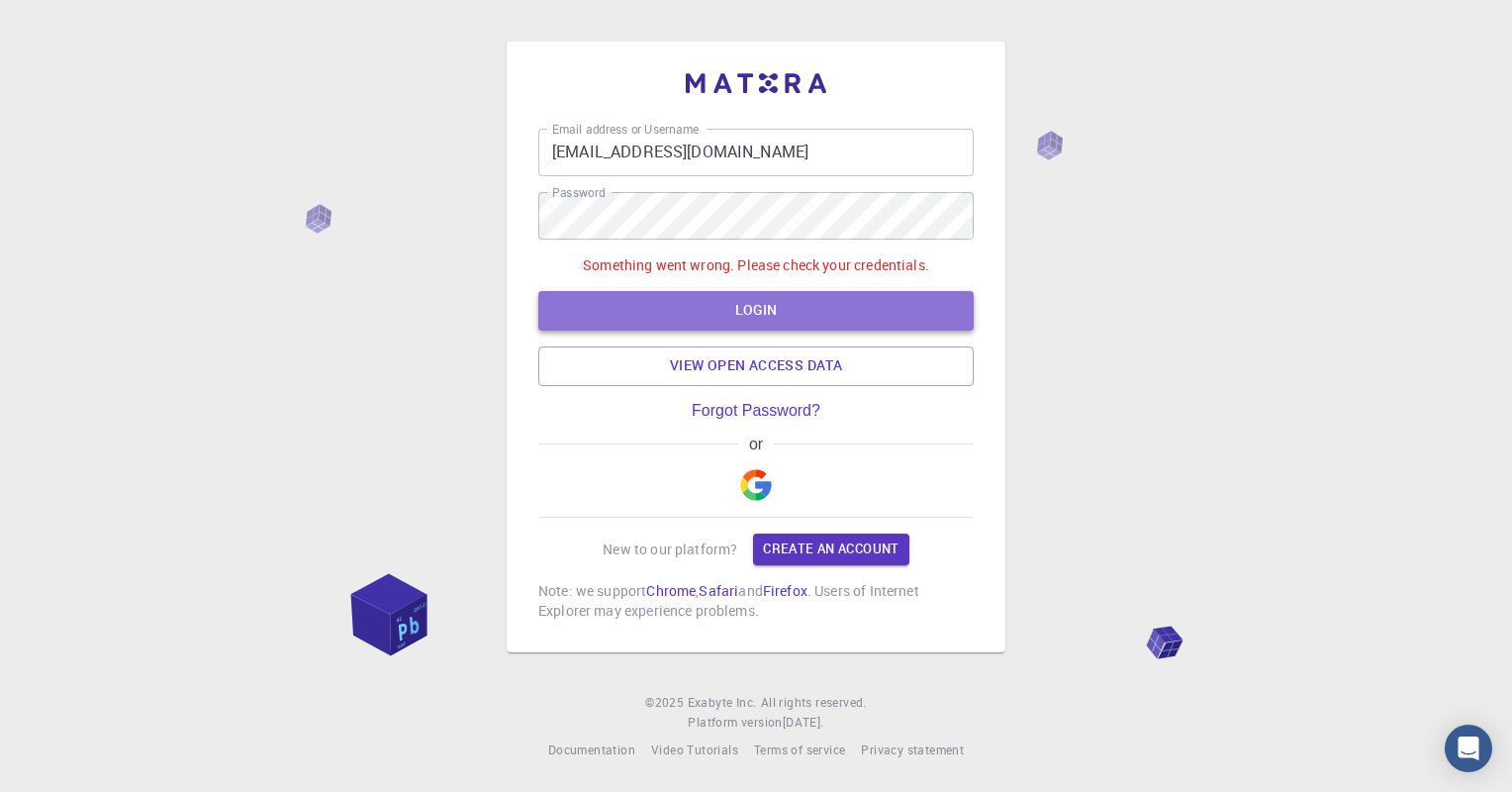 click on "LOGIN" at bounding box center (756, 311) 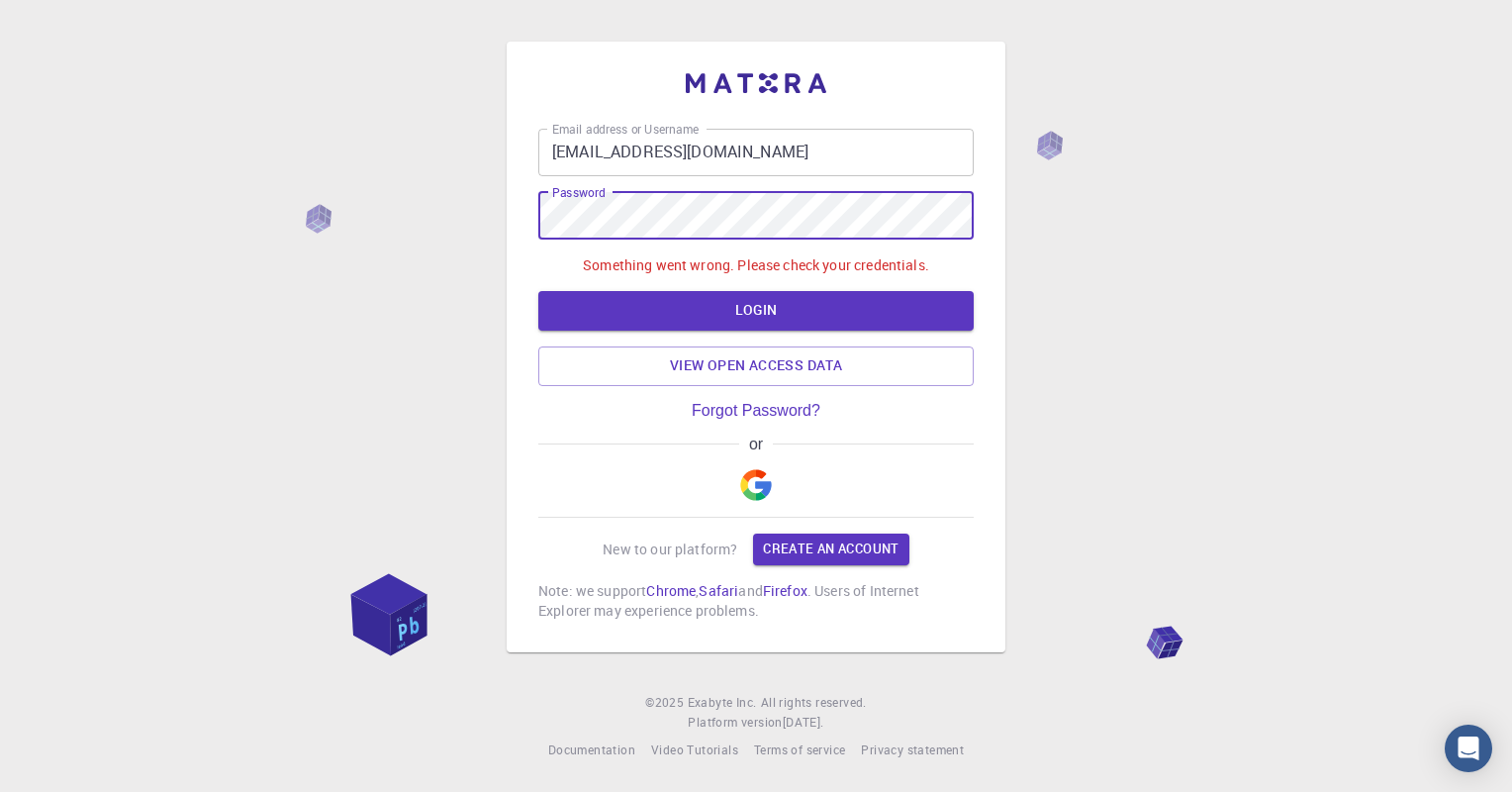 click on "Email address or Username [EMAIL_ADDRESS][DOMAIN_NAME] Email address or Username Password Password Something went wrong. Please check your credentials. LOGIN View open access data Forgot Password? or New to our platform? Create an account Note: we support  Chrome ,  Safari  and  Firefox . Users of Internet Explorer may experience problems." at bounding box center [756, 346] 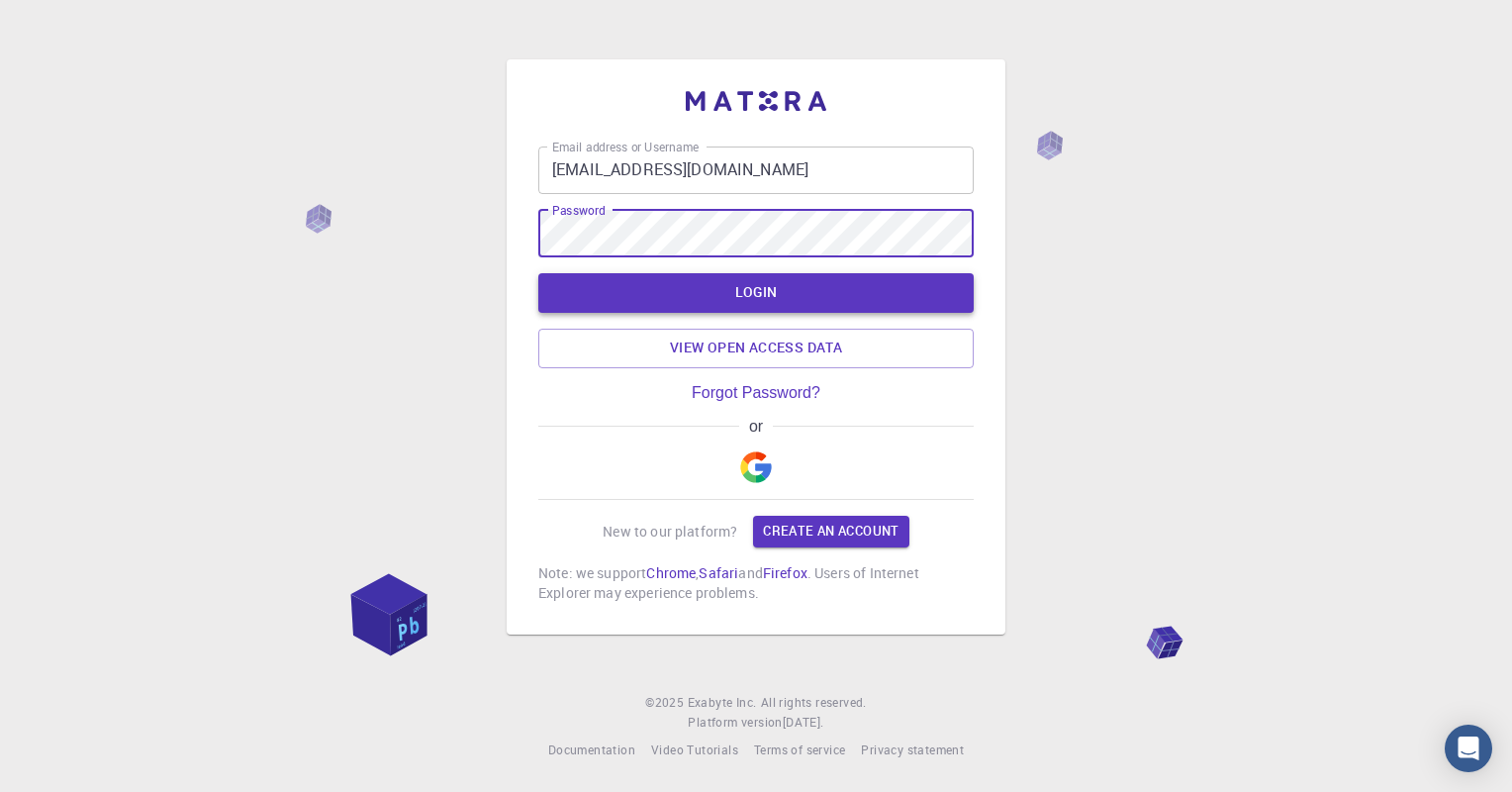 click on "LOGIN" at bounding box center [756, 293] 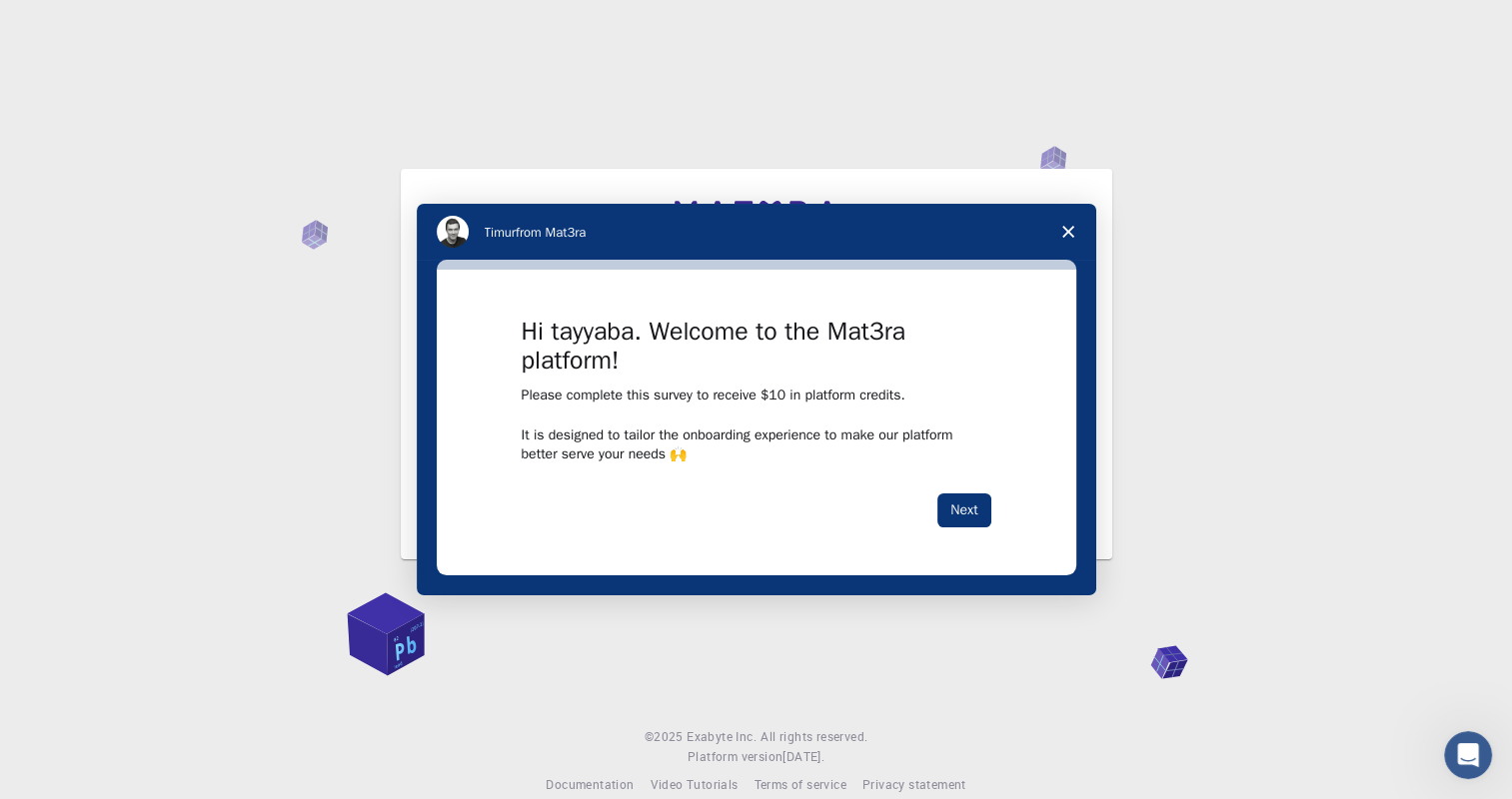 scroll, scrollTop: 0, scrollLeft: 0, axis: both 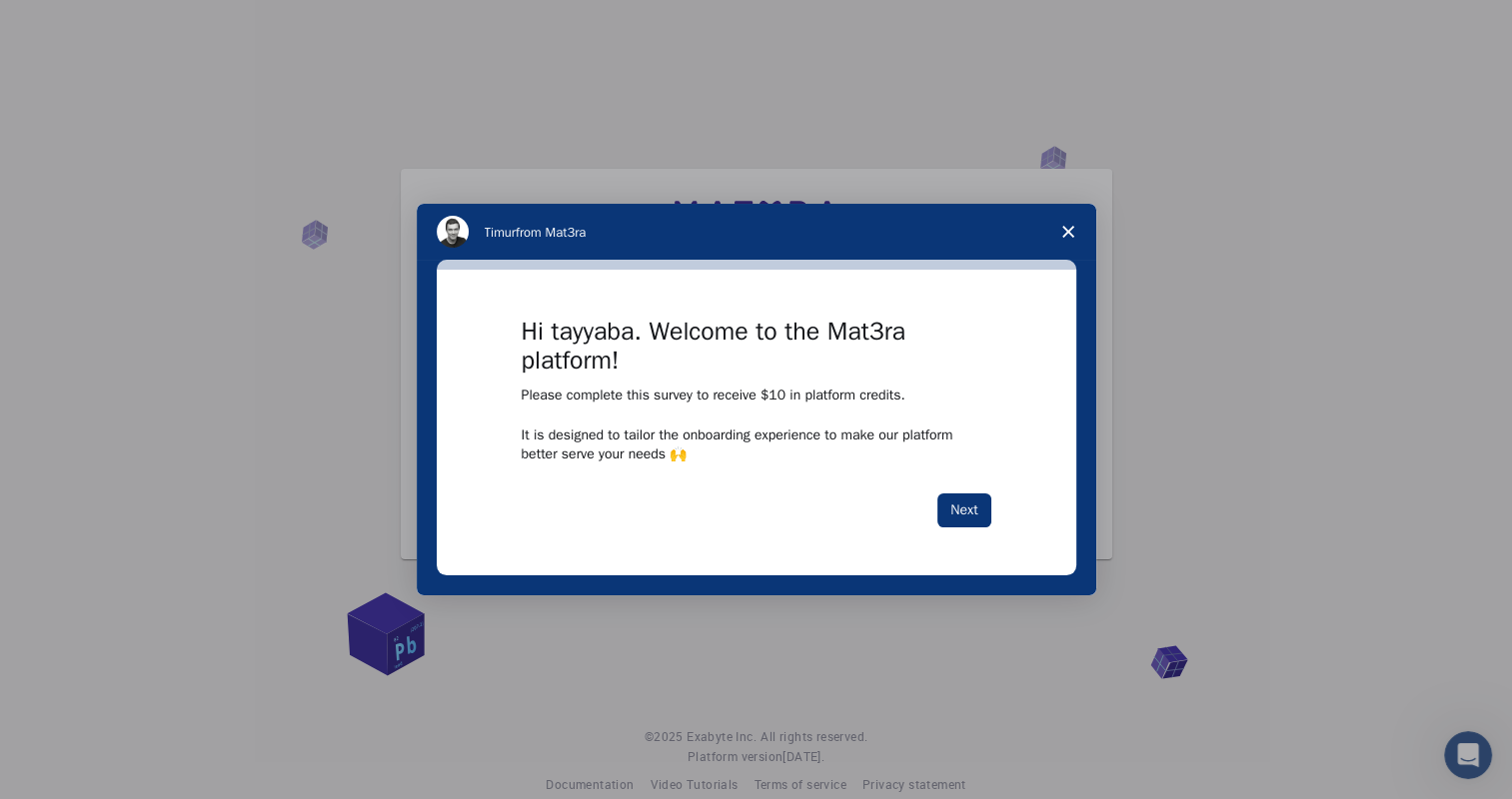 click 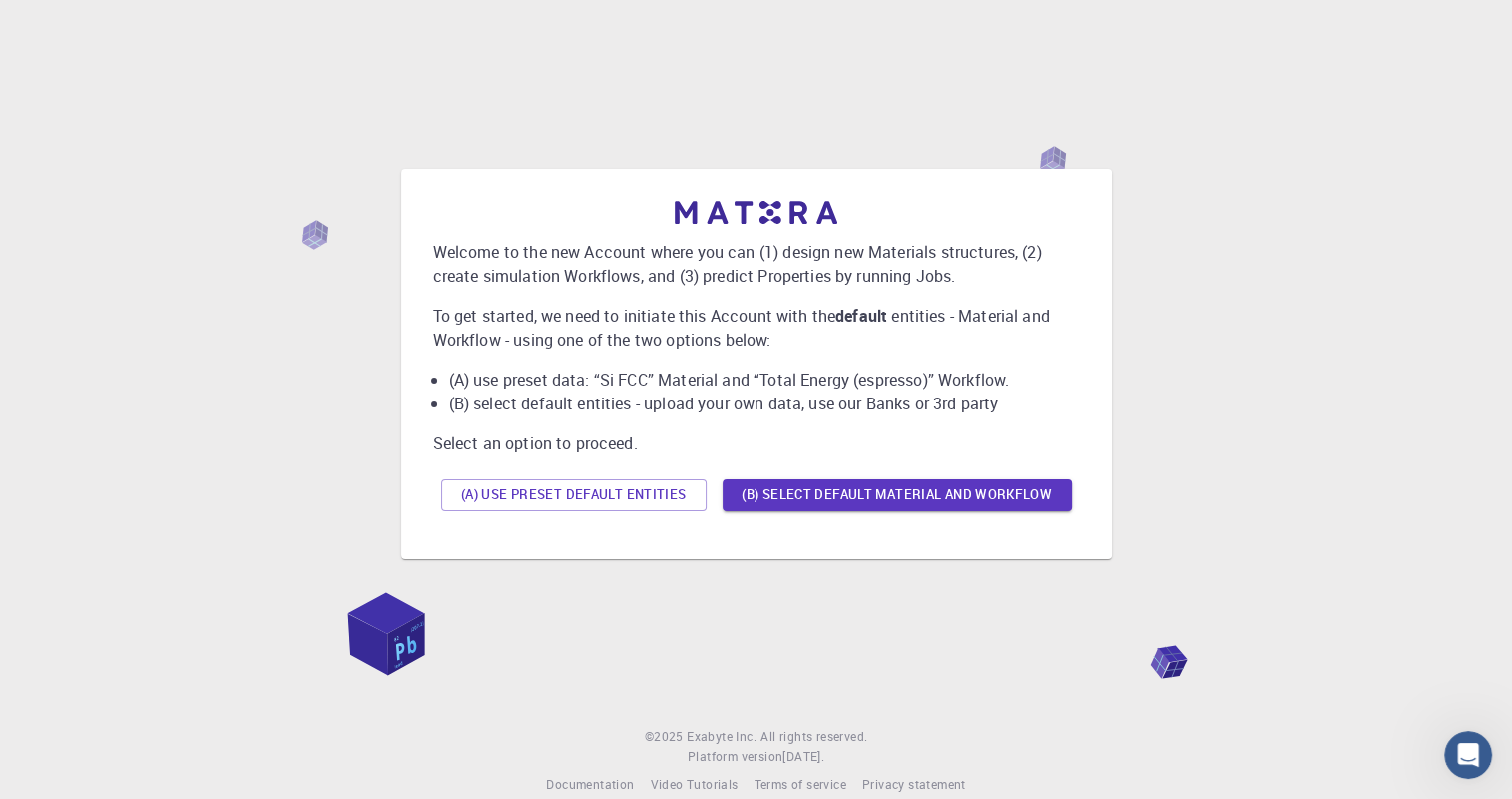 scroll, scrollTop: 0, scrollLeft: 0, axis: both 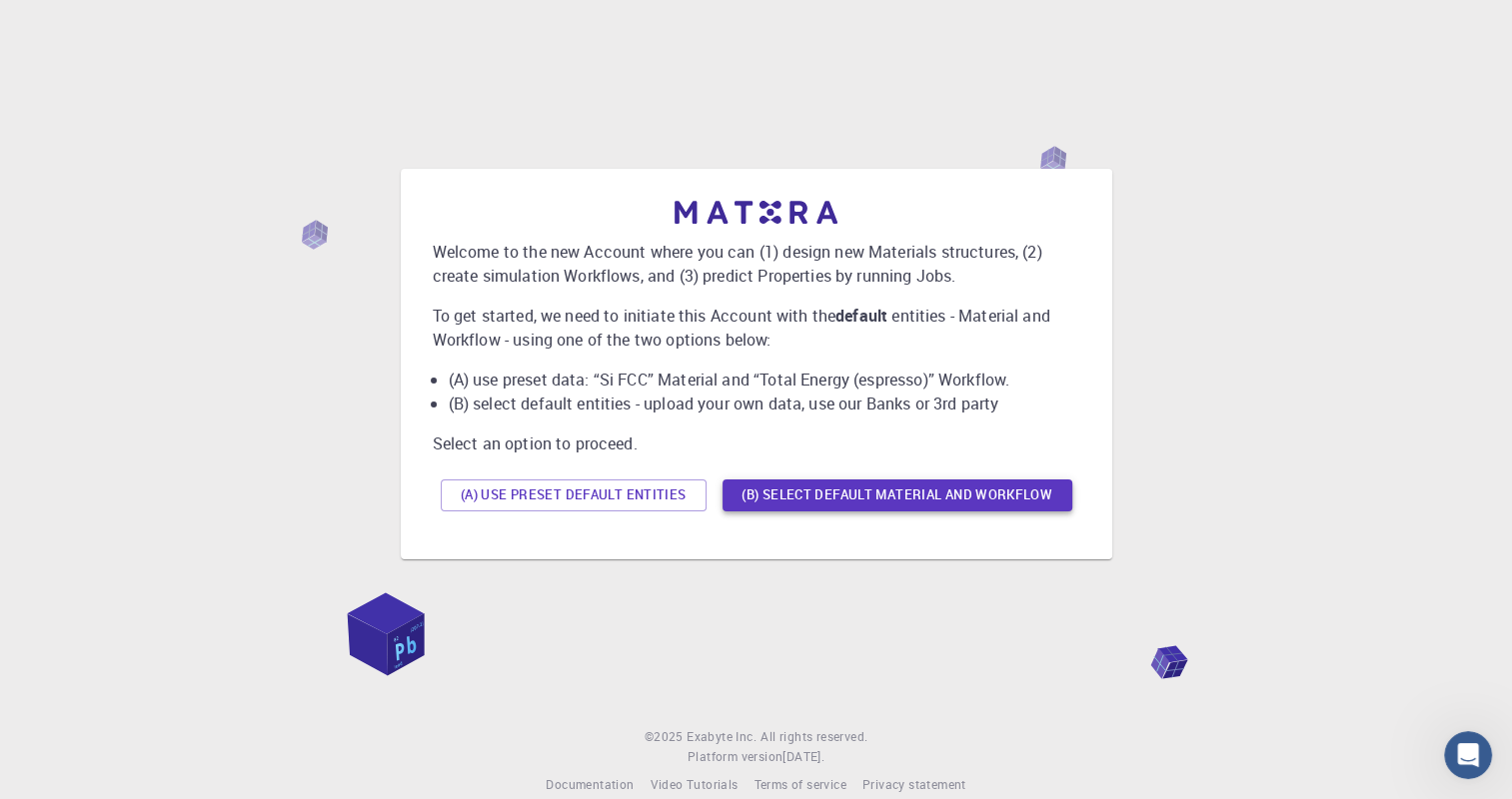click on "(B) Select default material and workflow" at bounding box center (897, 495) 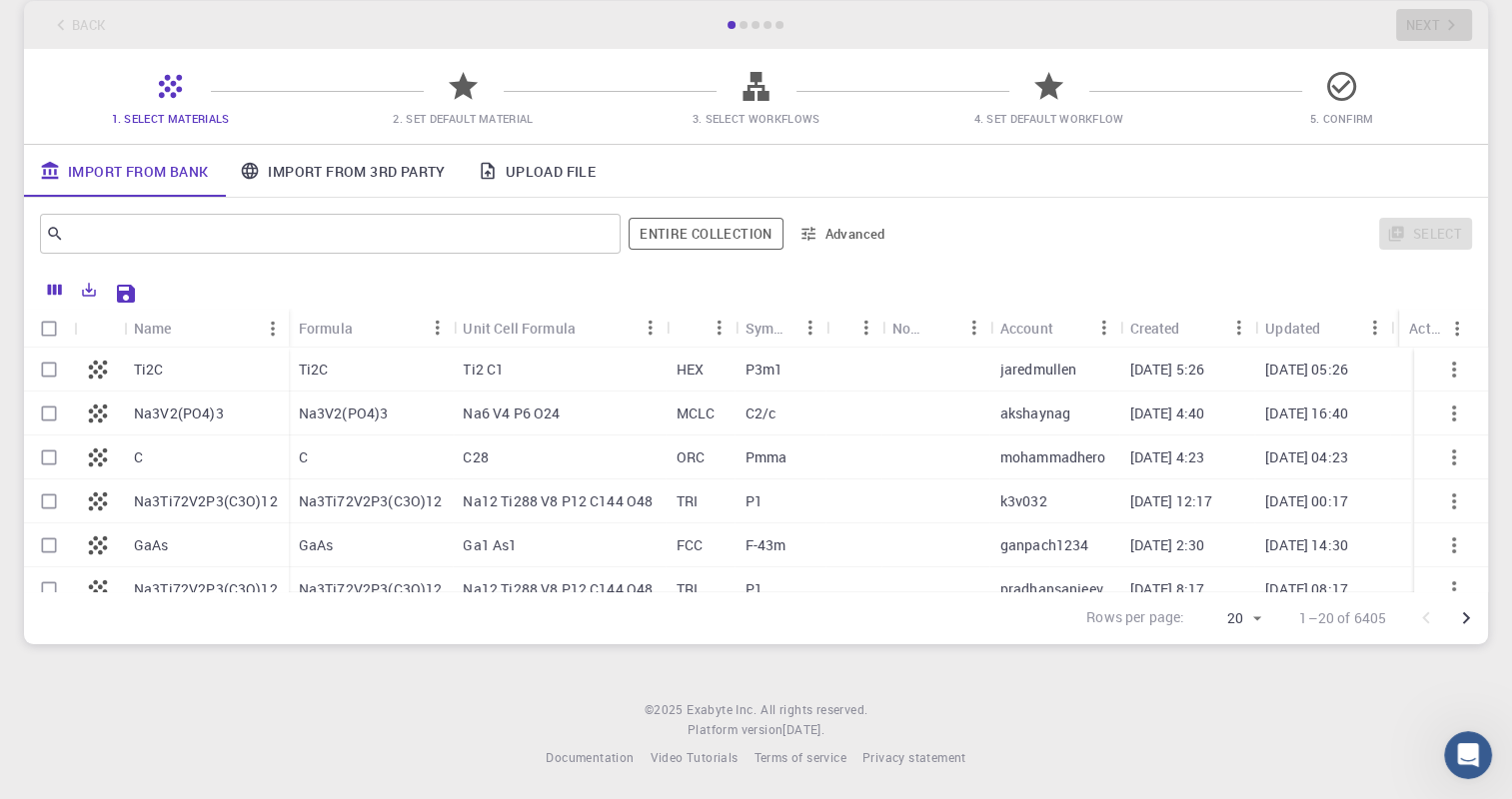 scroll, scrollTop: 108, scrollLeft: 0, axis: vertical 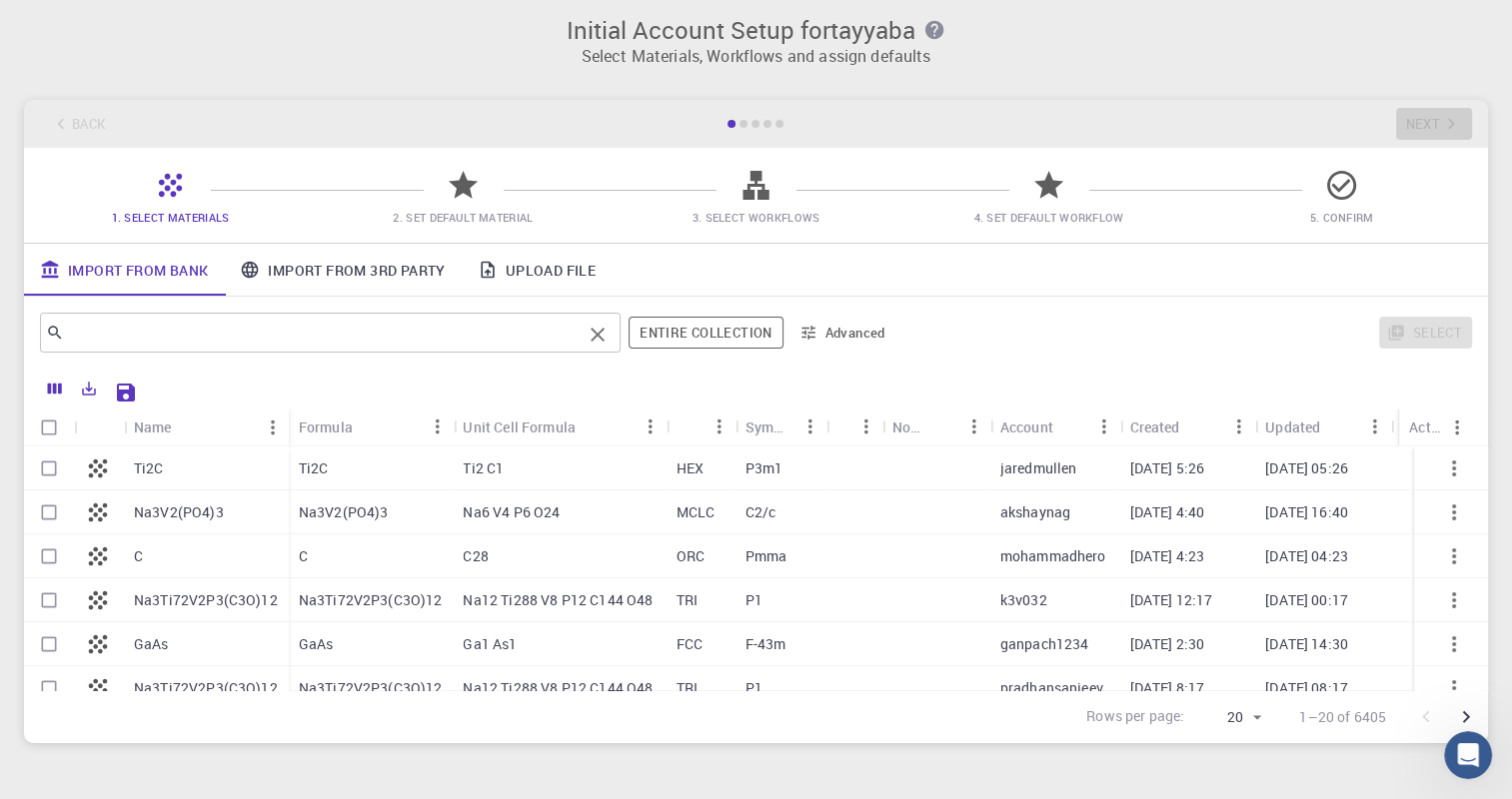 click on "​" at bounding box center (330, 333) 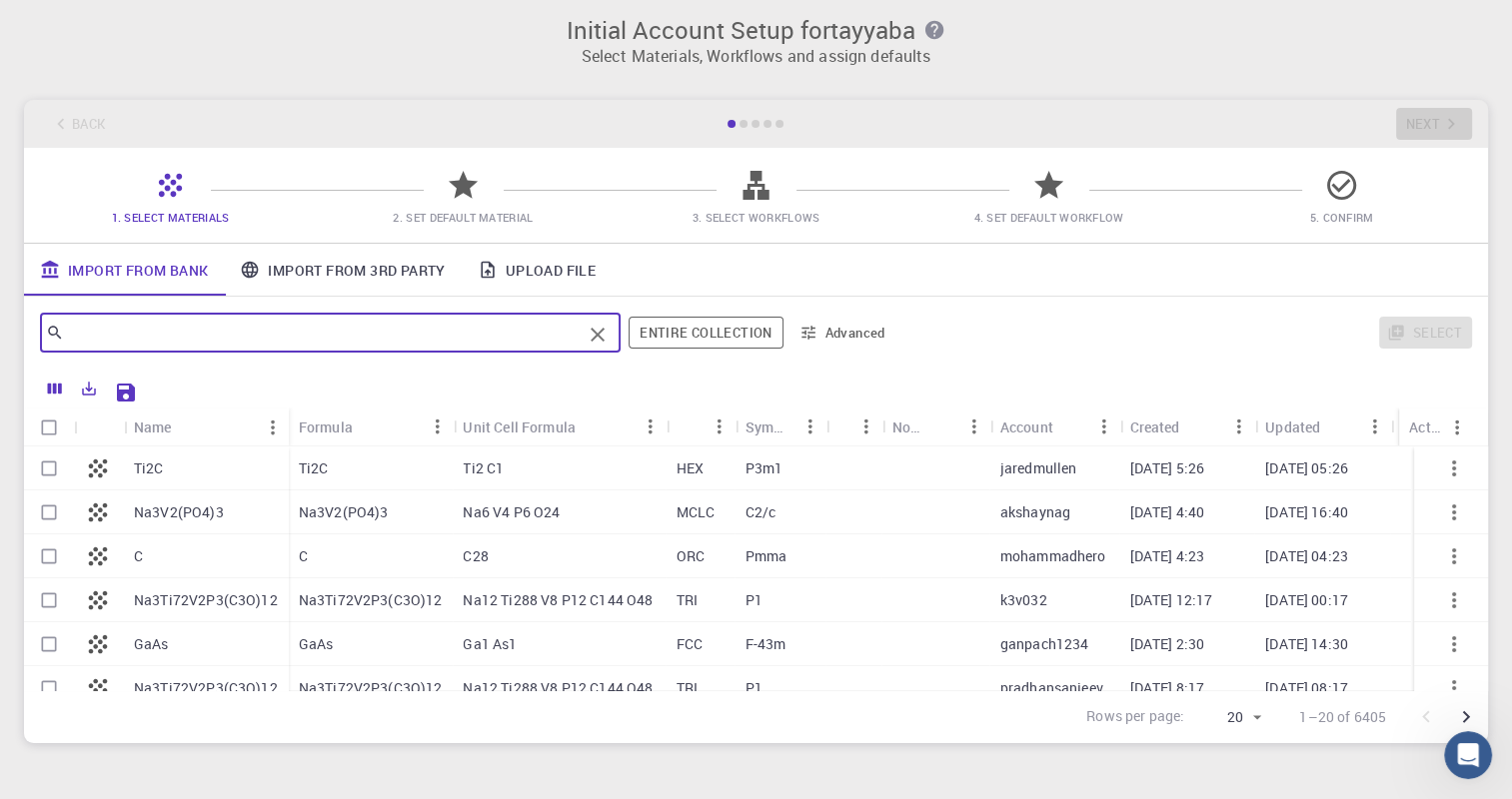type on "N" 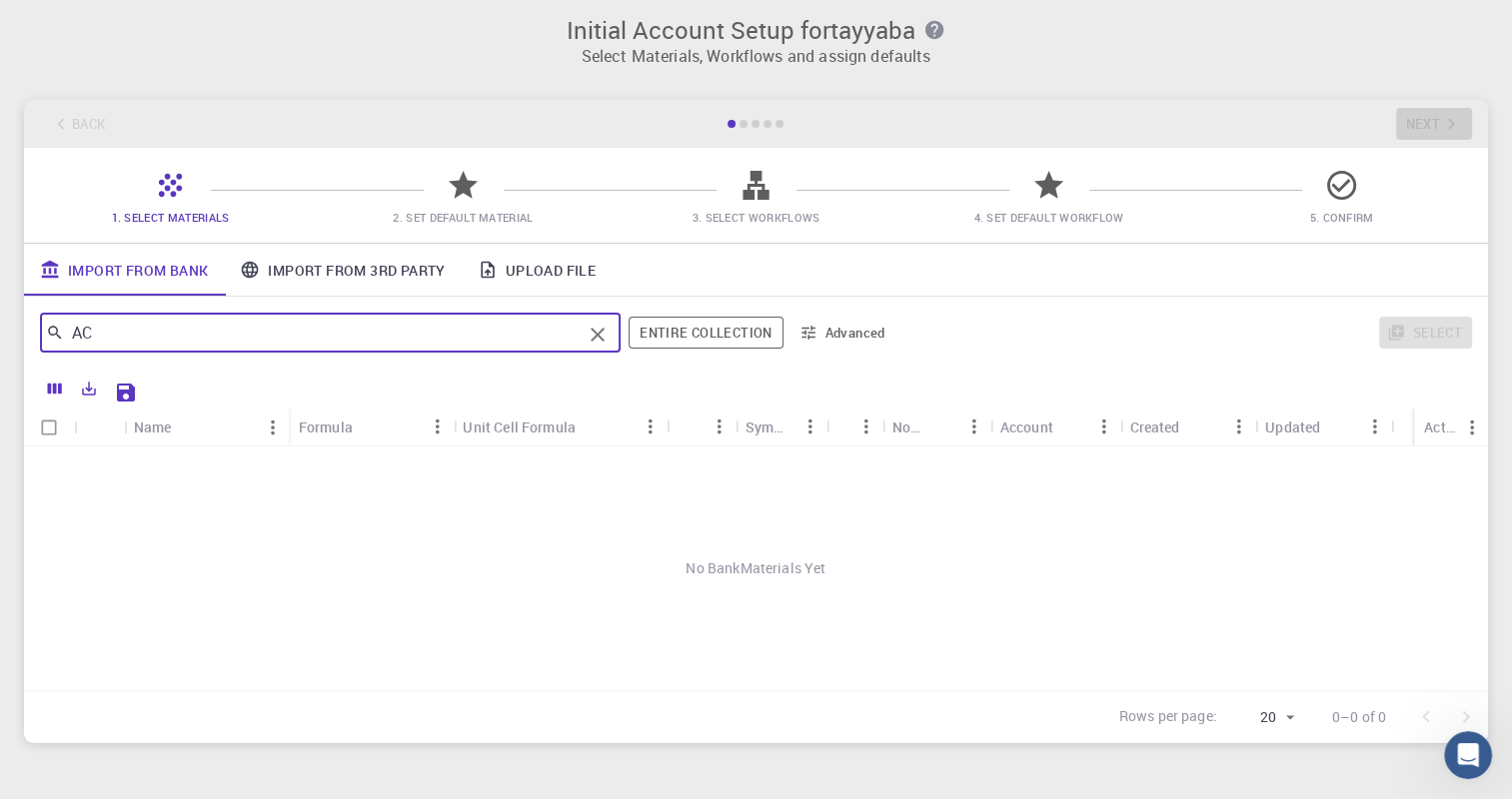 type on "A" 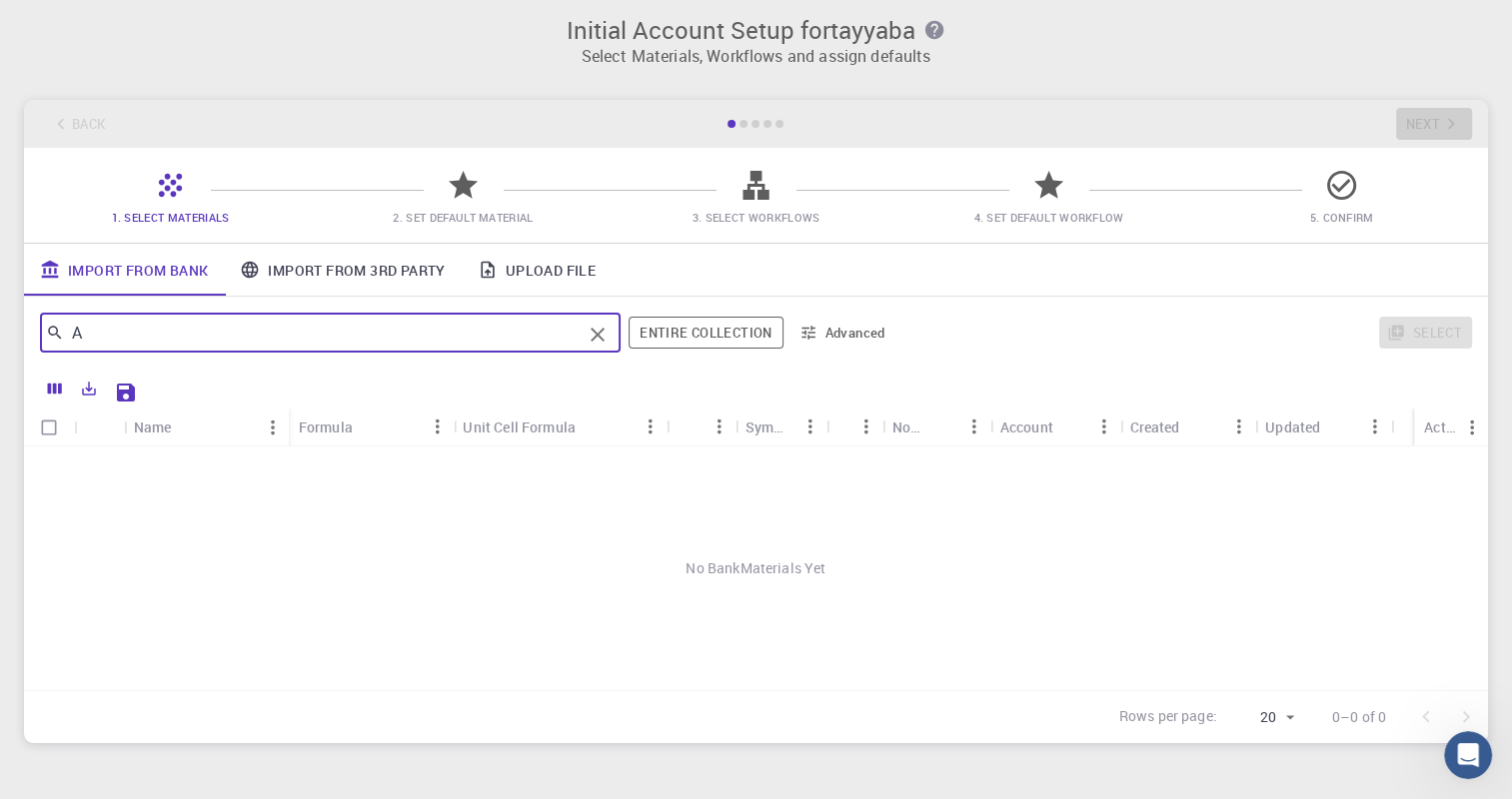 type 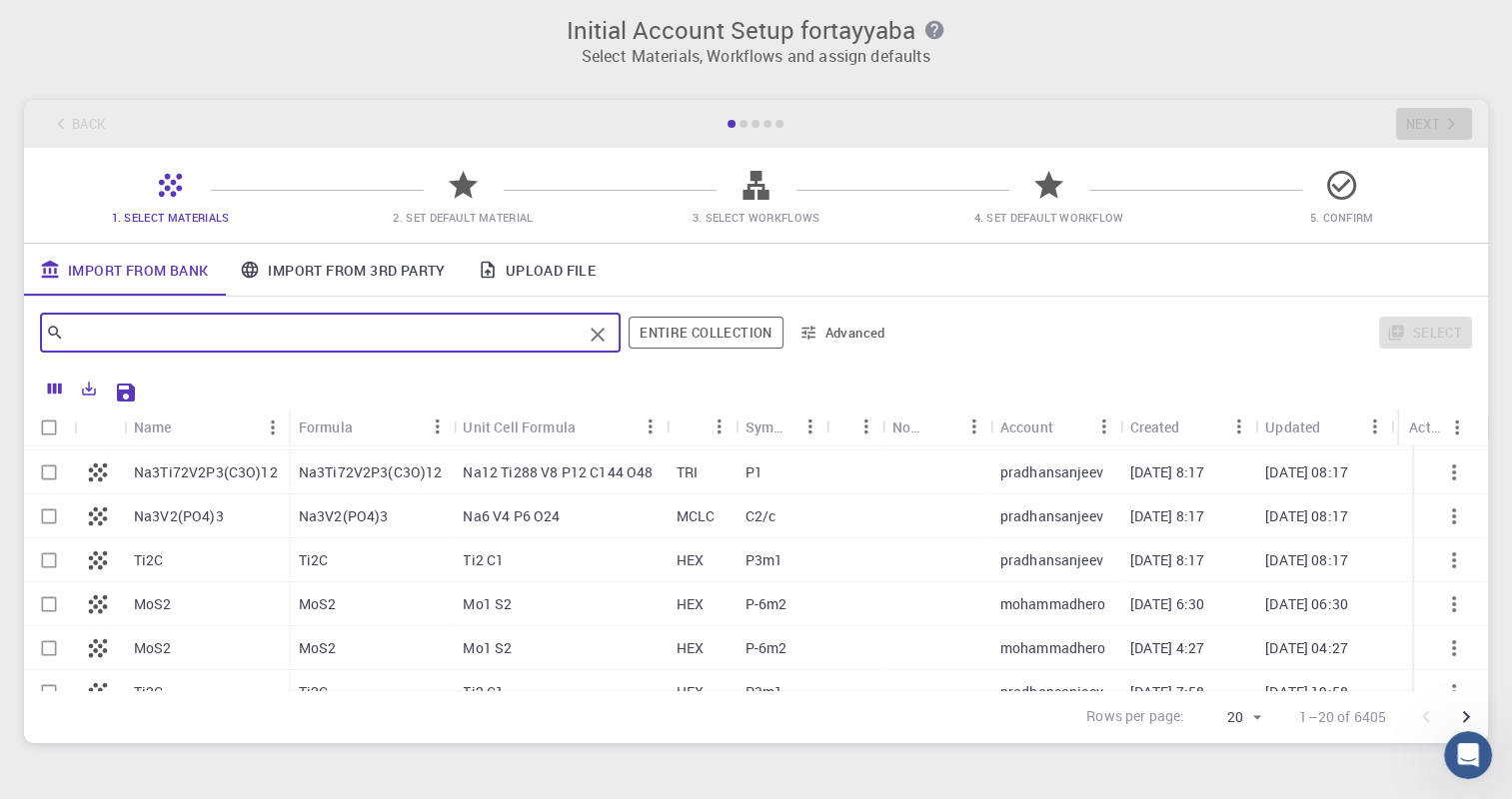 scroll, scrollTop: 0, scrollLeft: 0, axis: both 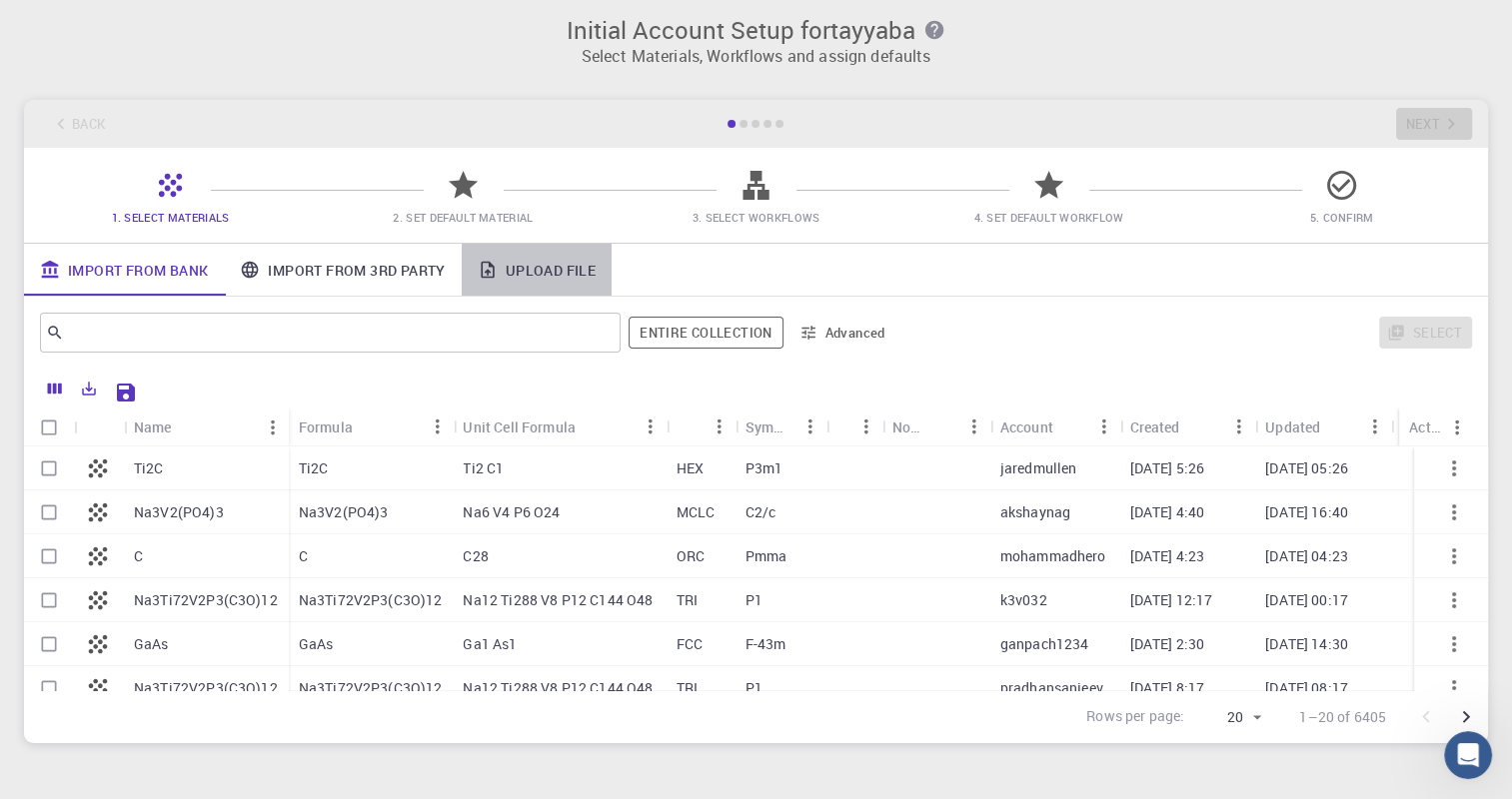click on "Upload File" at bounding box center (537, 270) 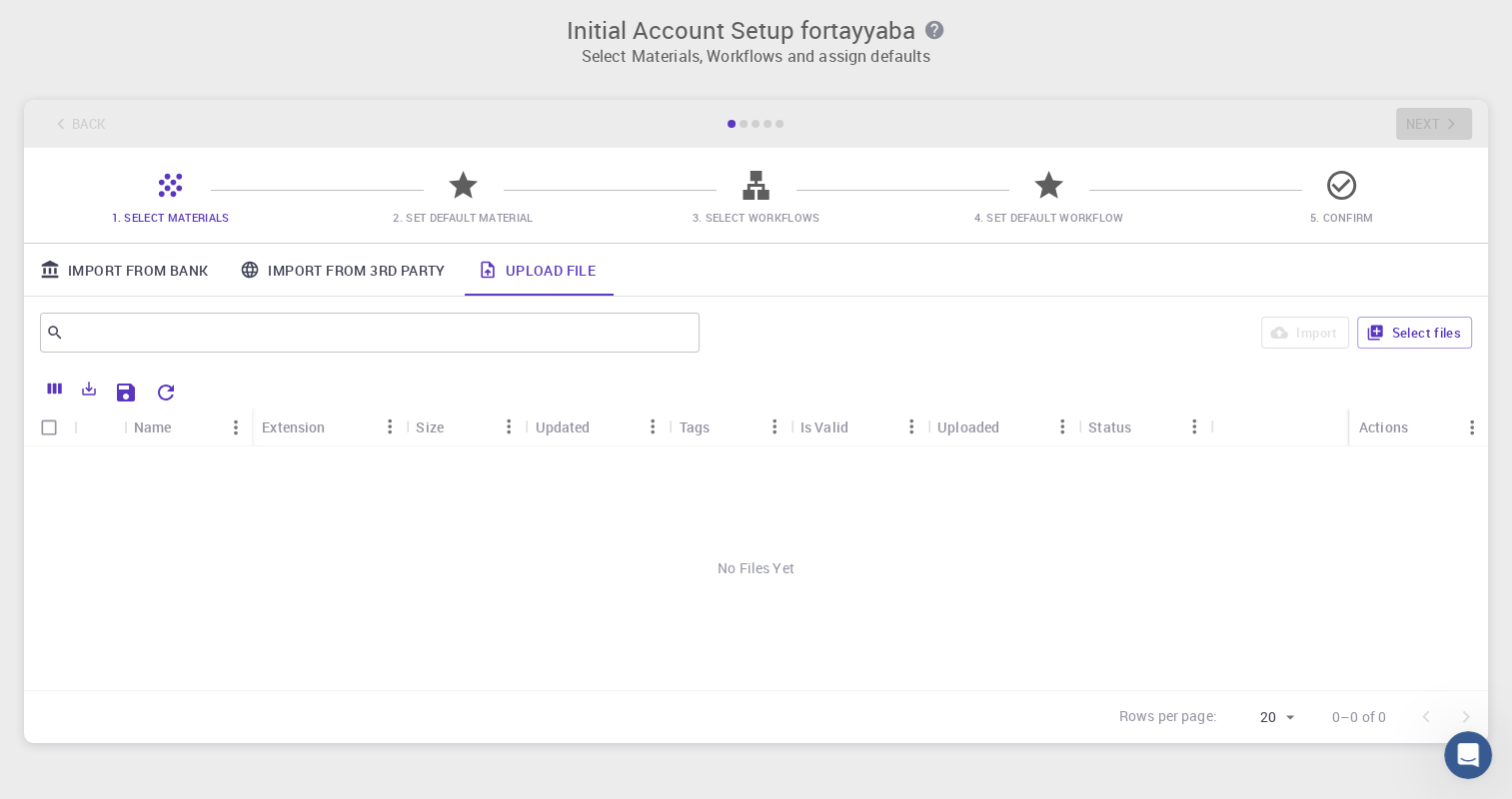 click at bounding box center (829, 390) 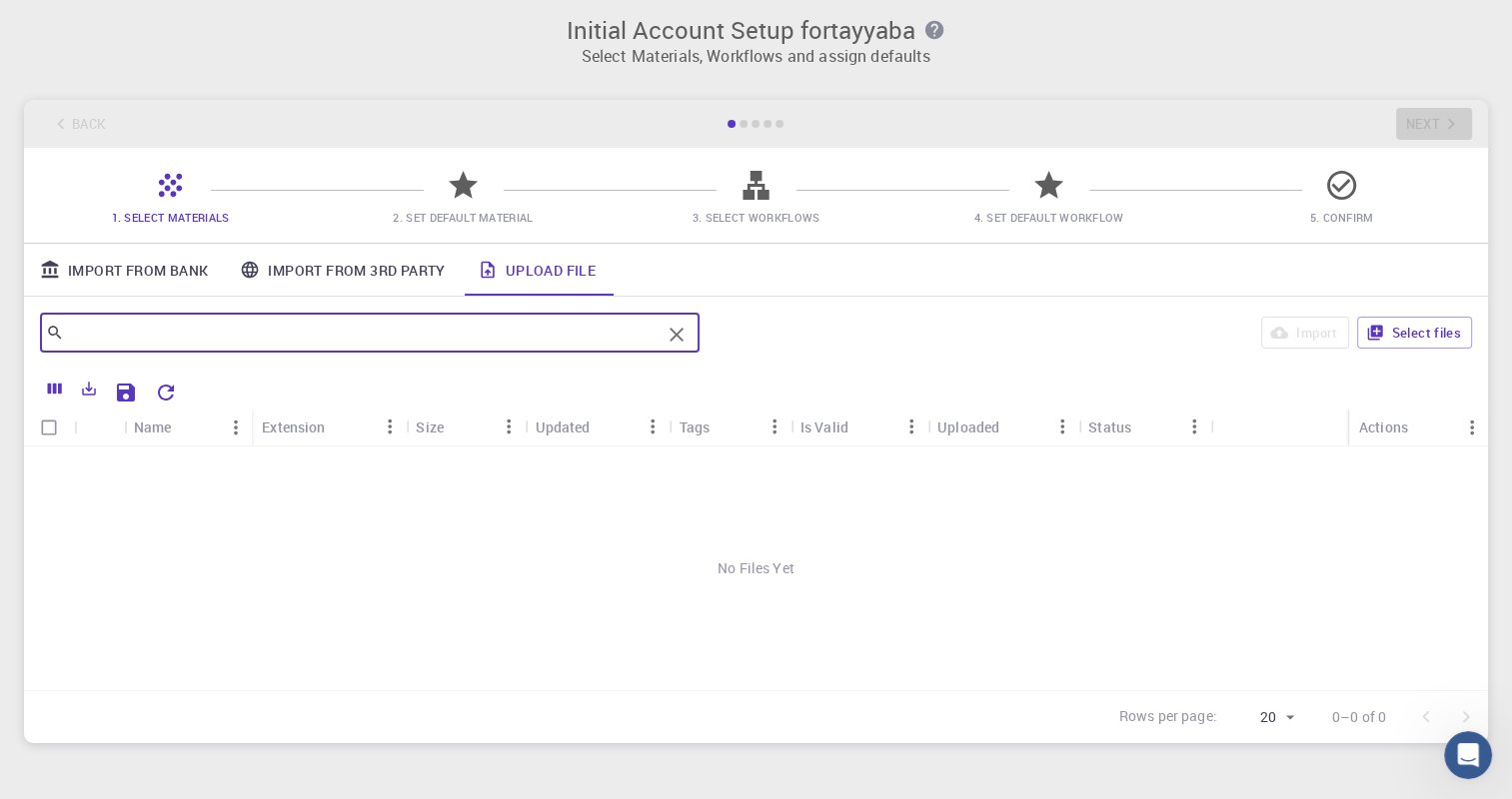 click at bounding box center (362, 333) 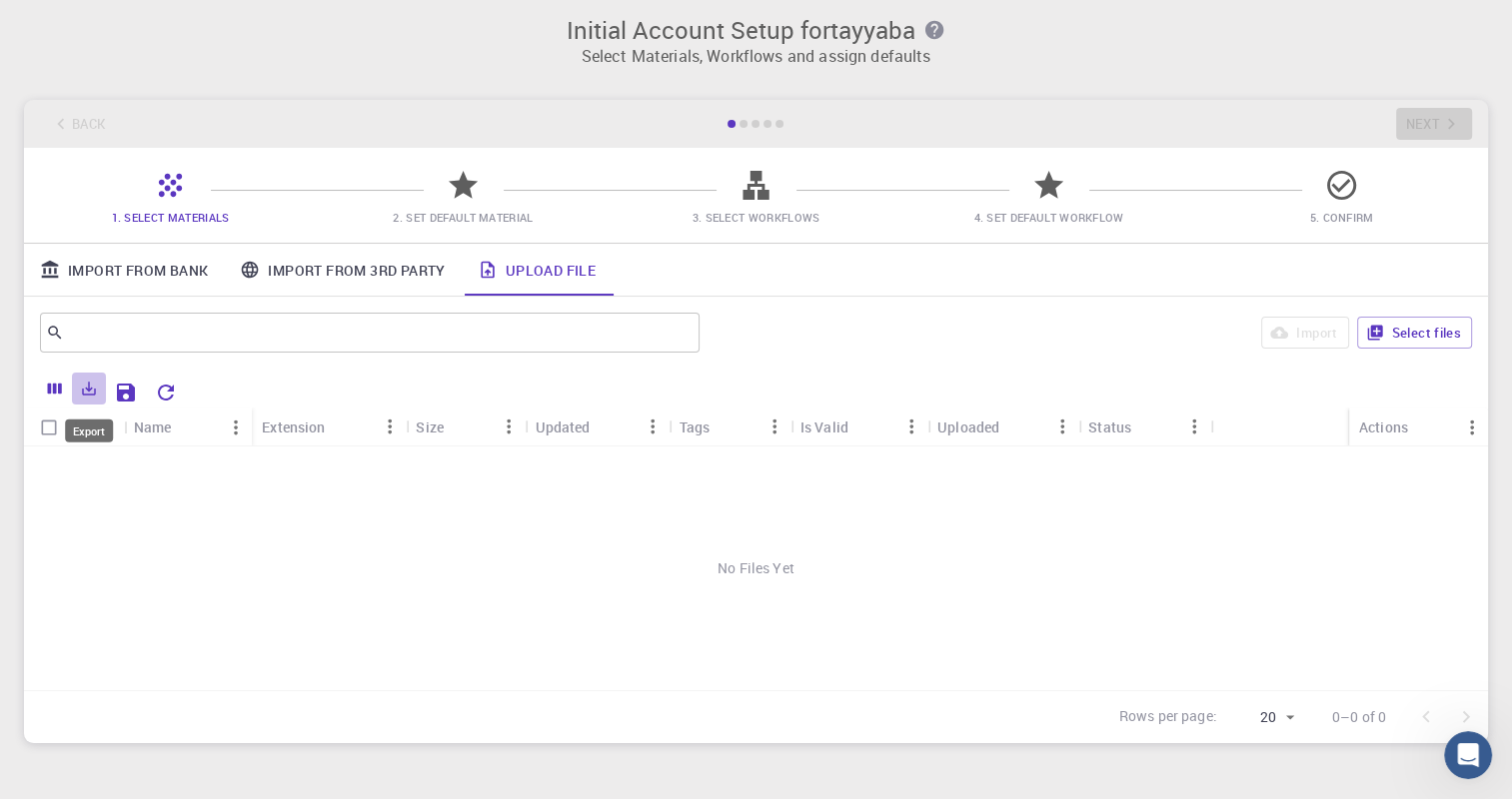 click at bounding box center [89, 389] 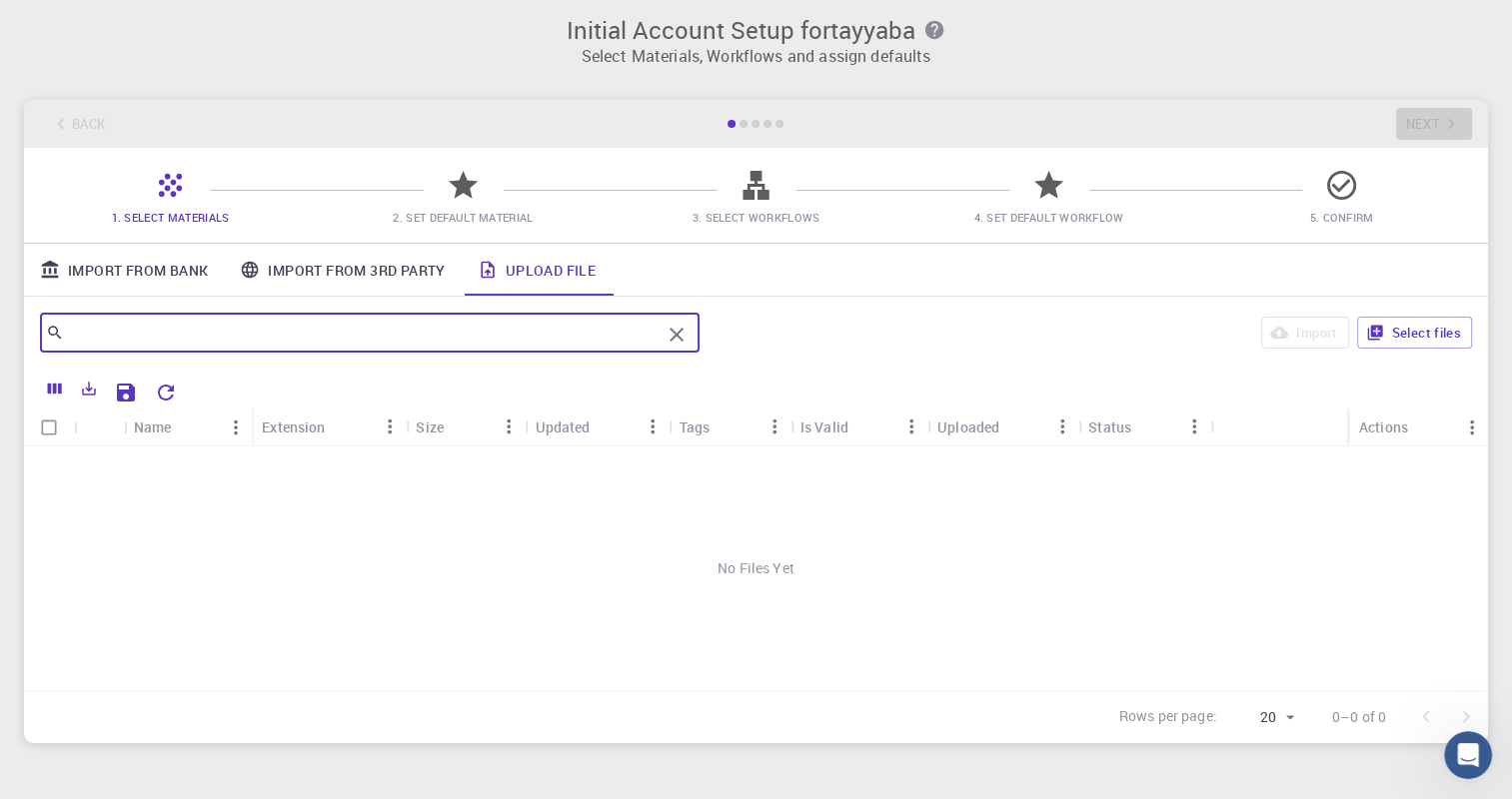 click at bounding box center (362, 333) 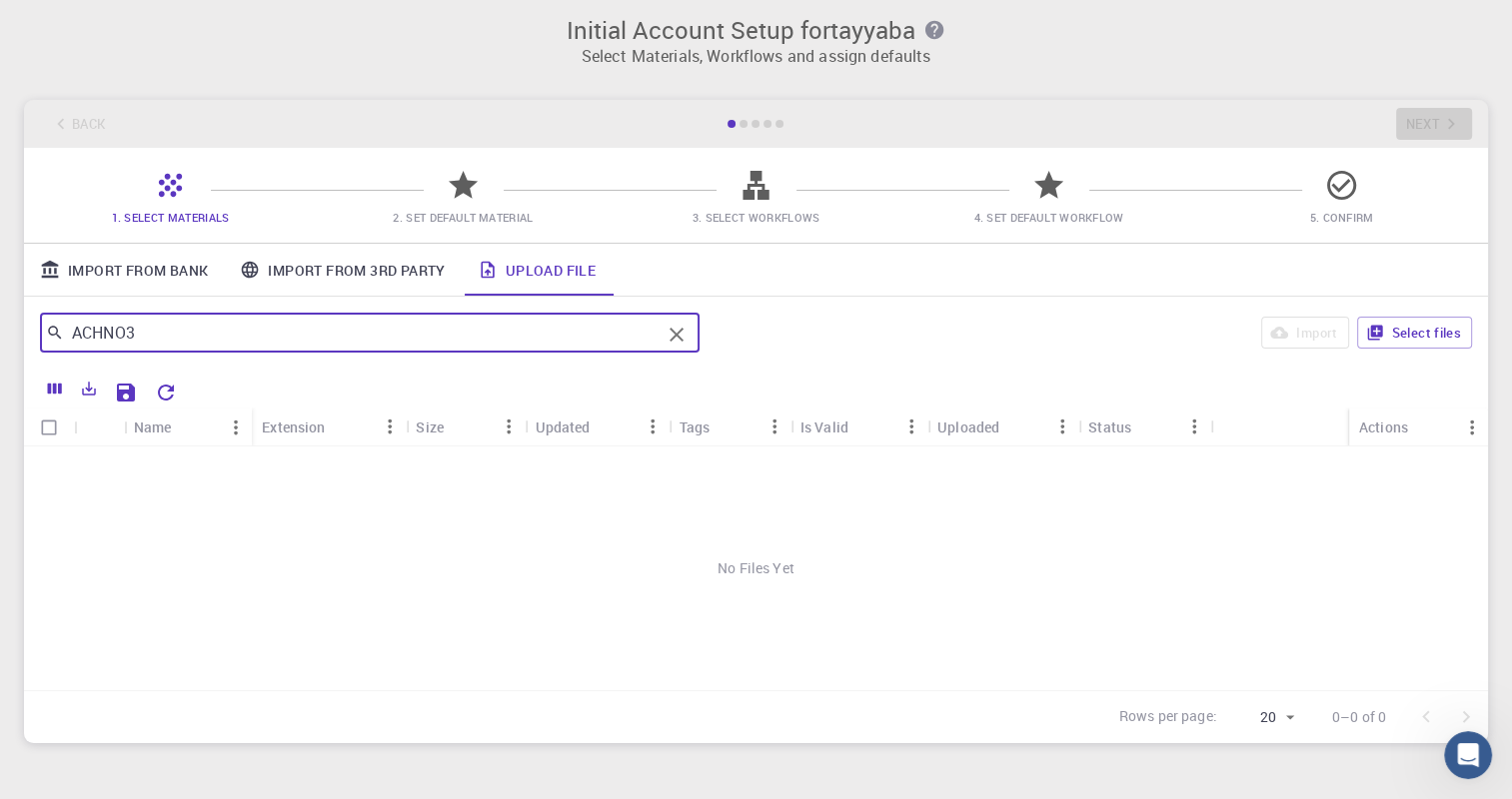 type on "ACHNO3" 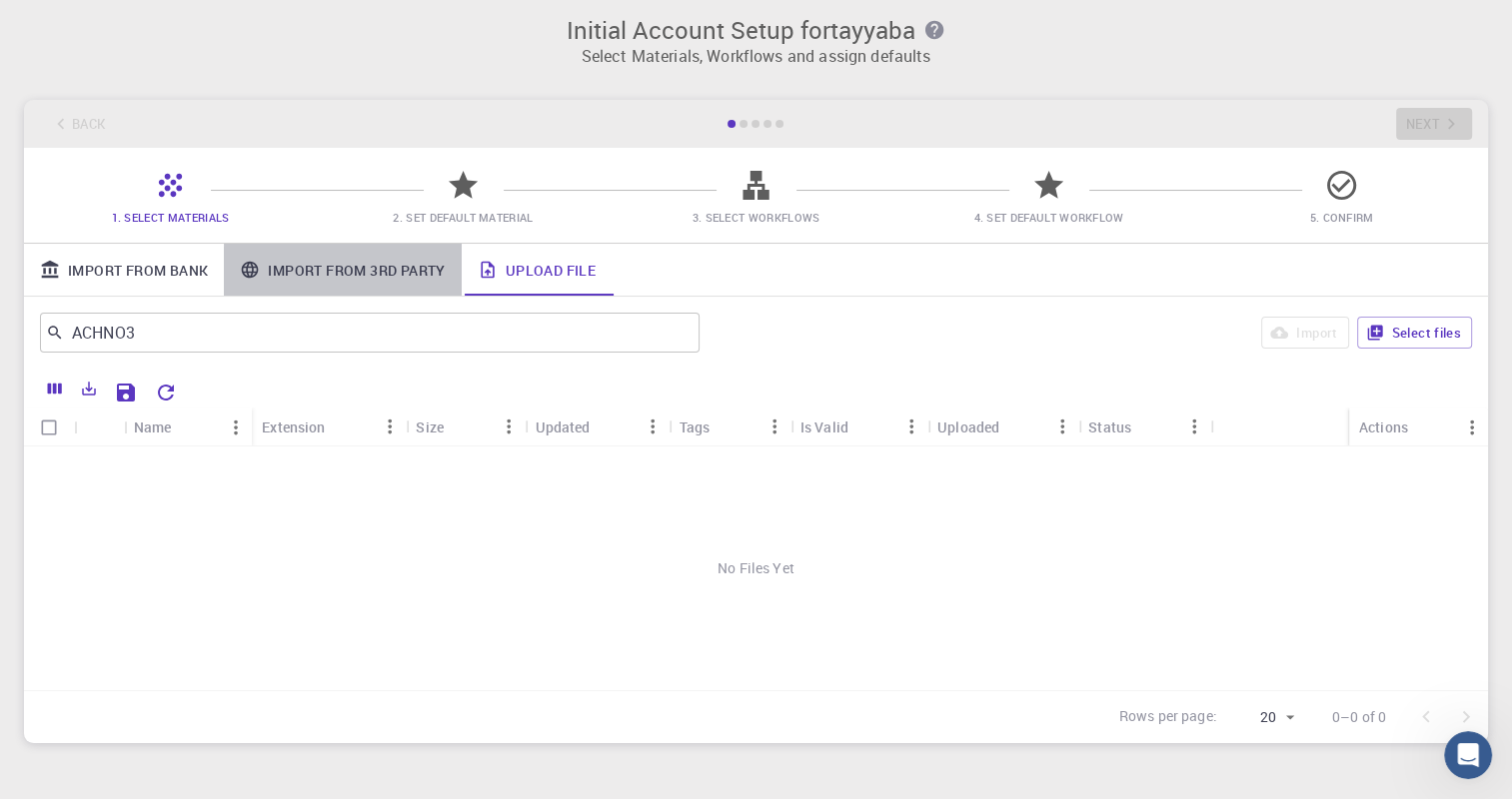 click on "Import From 3rd Party" at bounding box center [342, 270] 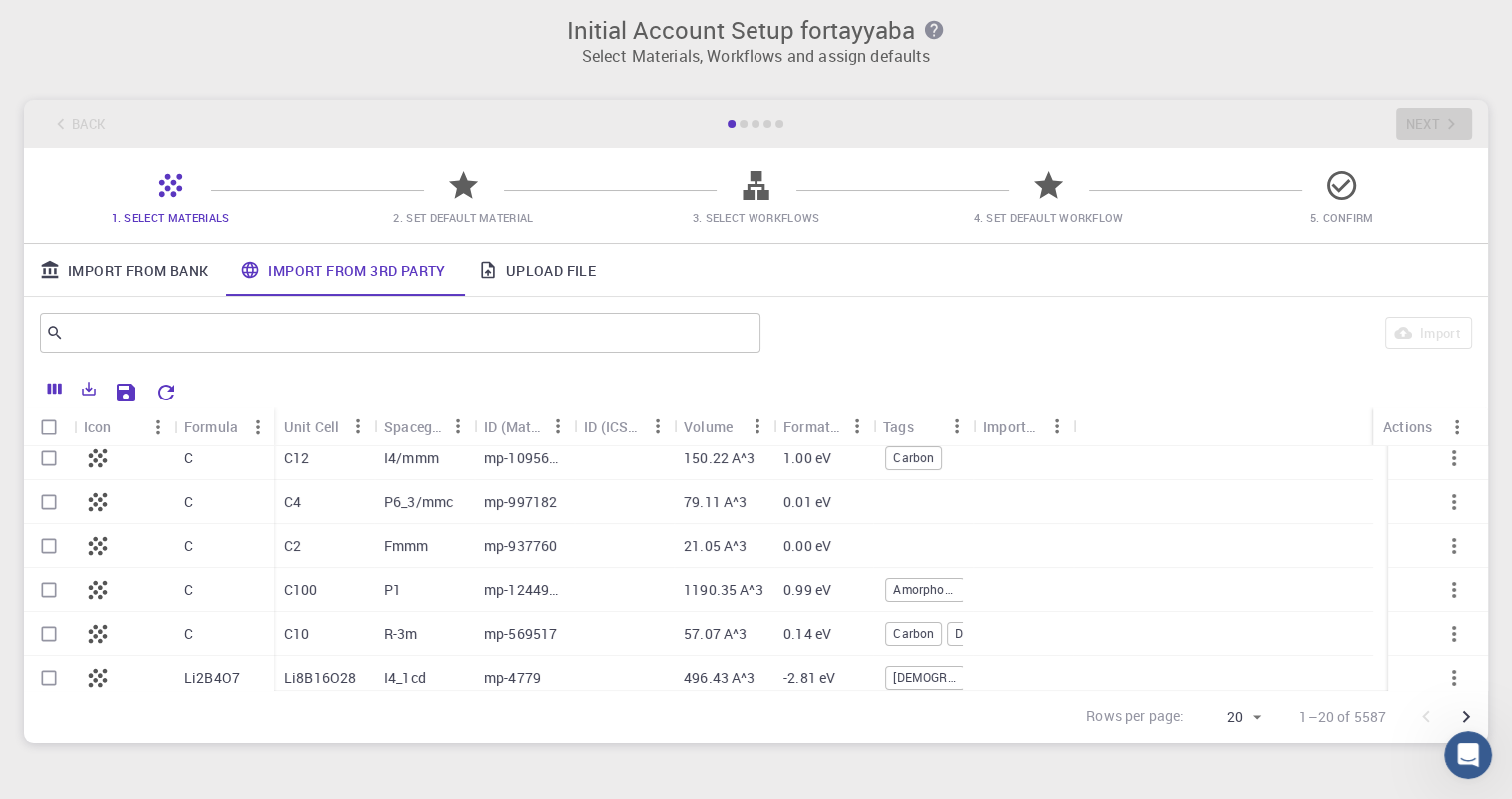 scroll, scrollTop: 0, scrollLeft: 0, axis: both 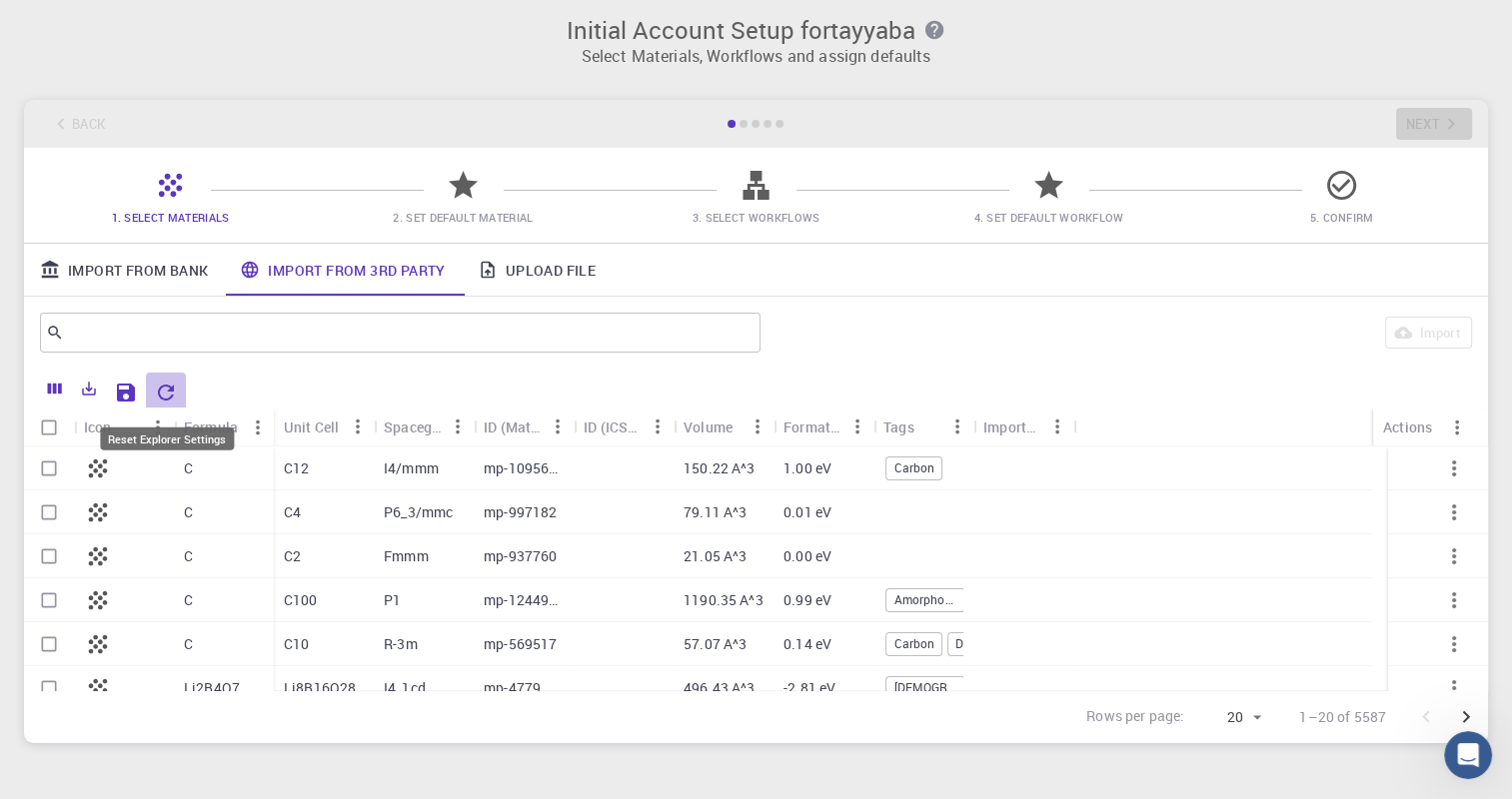 click 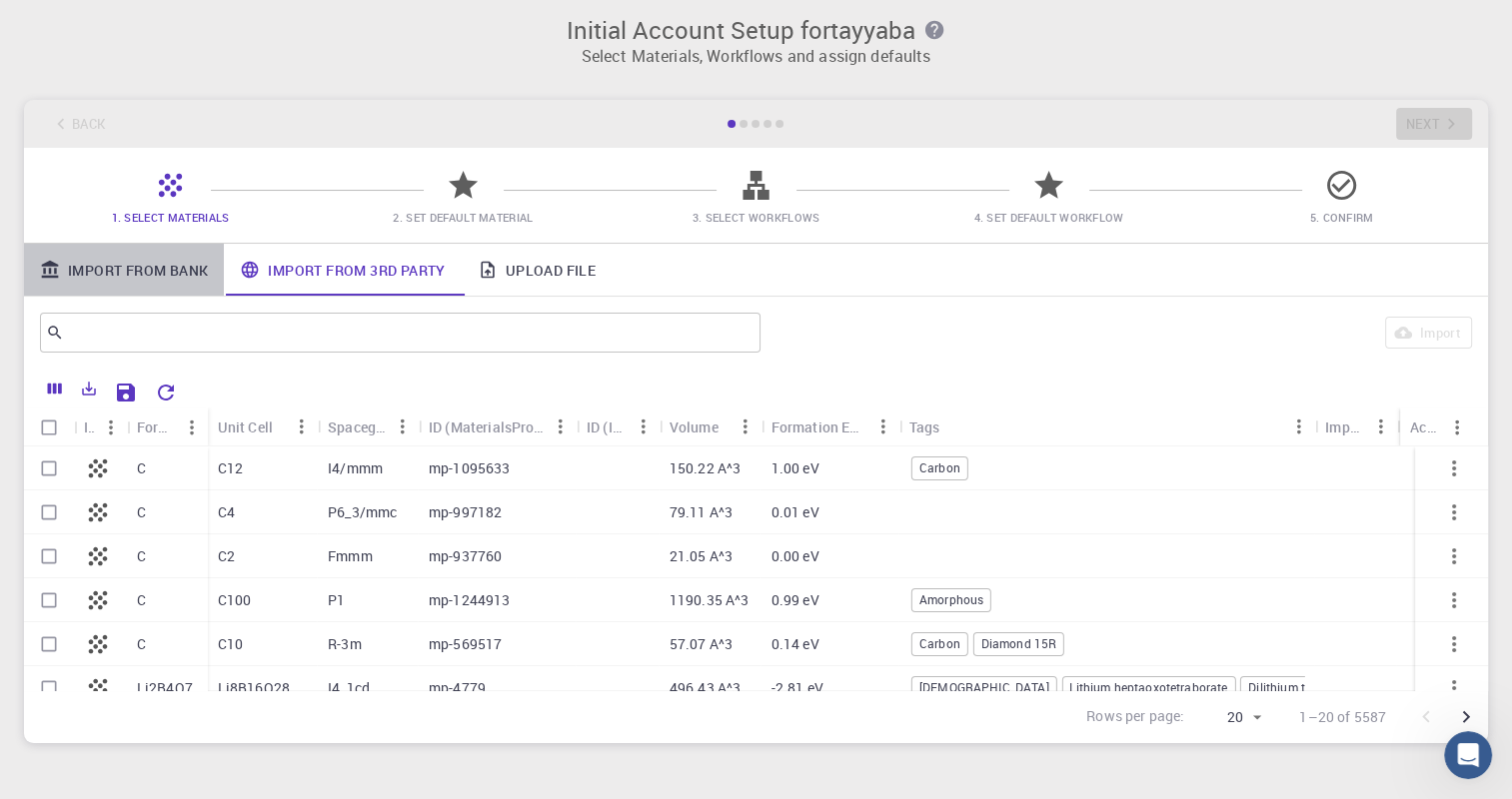 click on "Import From Bank" at bounding box center (124, 270) 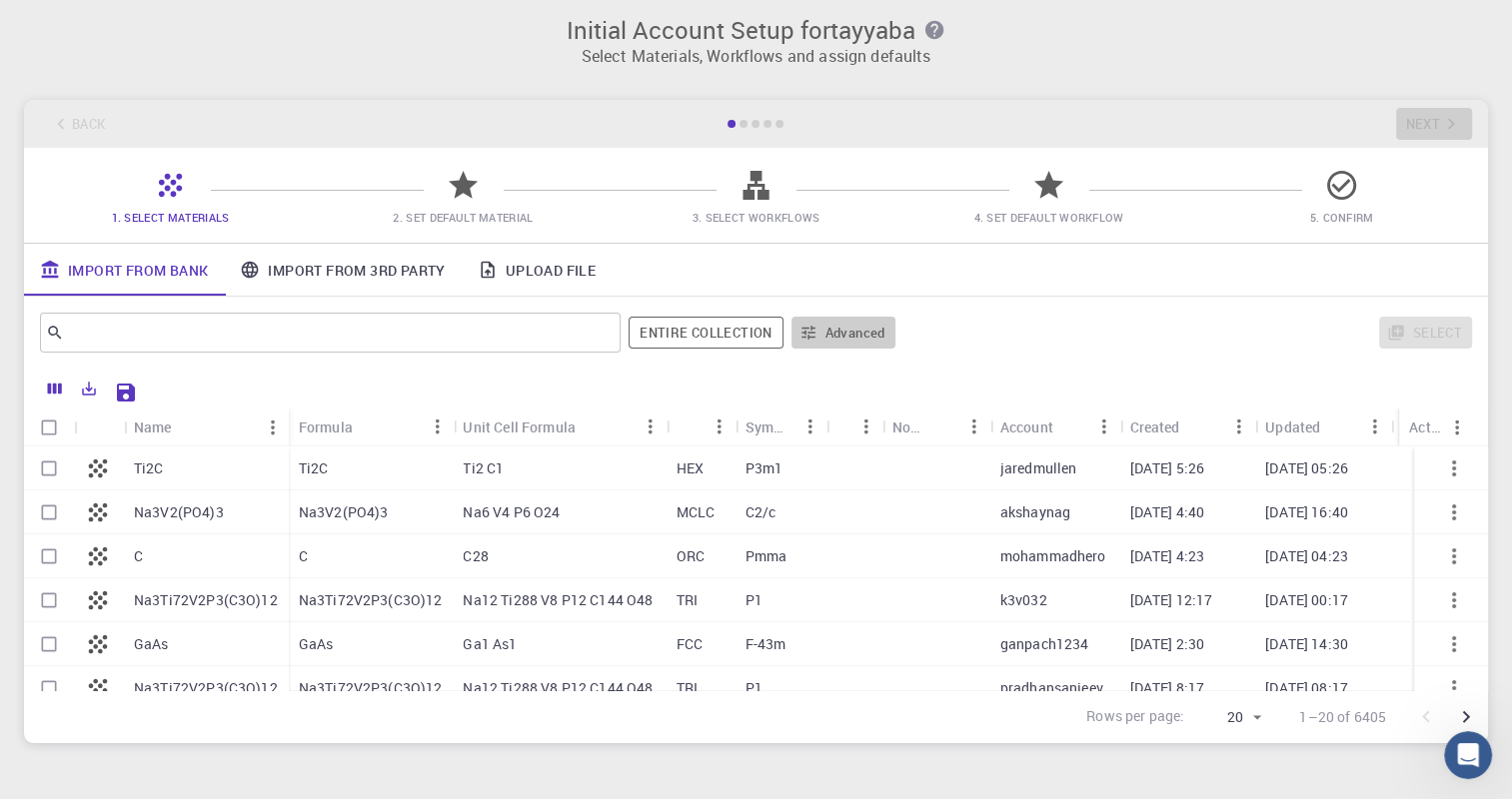 click on "Advanced" at bounding box center [843, 333] 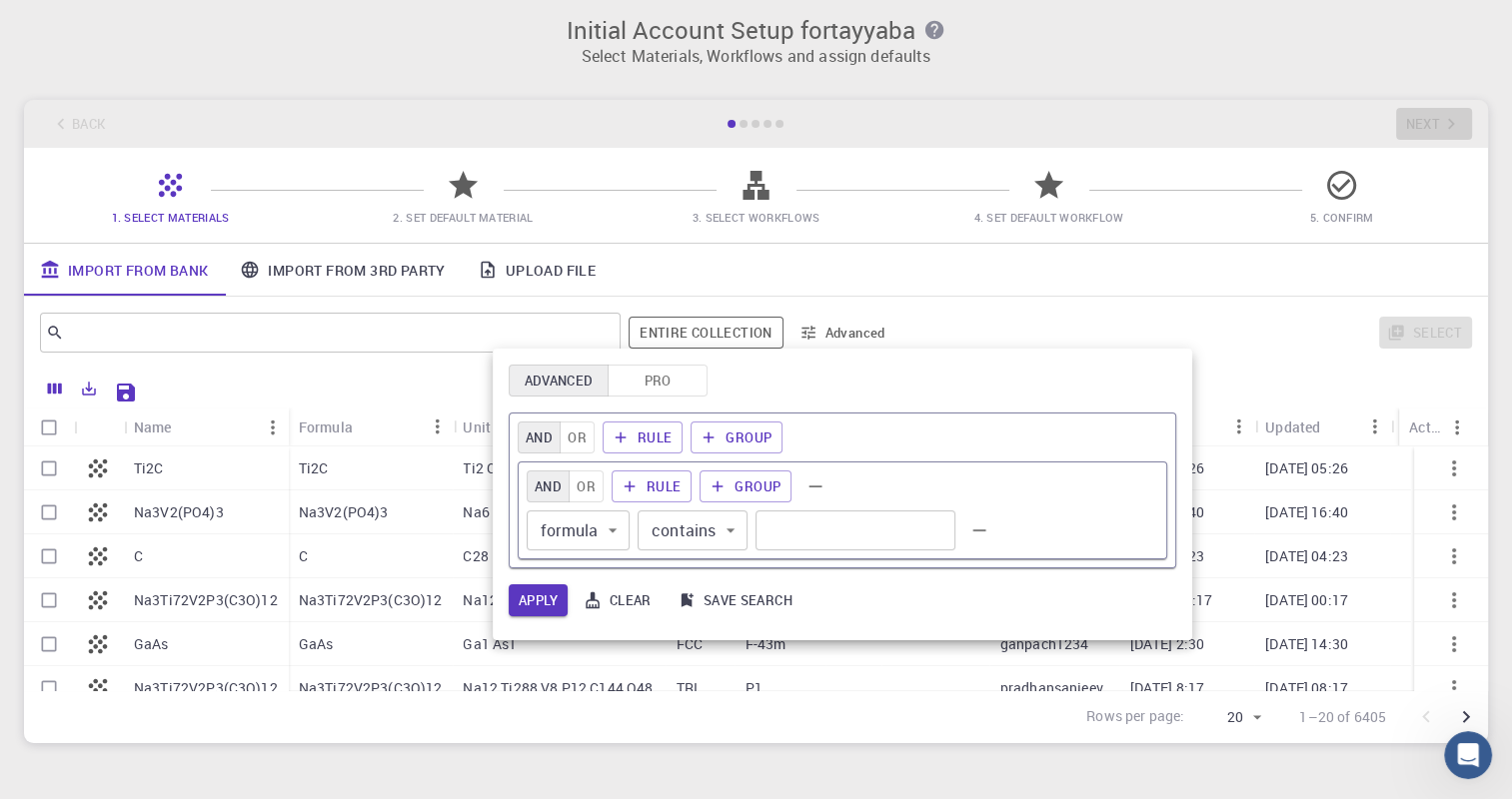 click at bounding box center [756, 400] 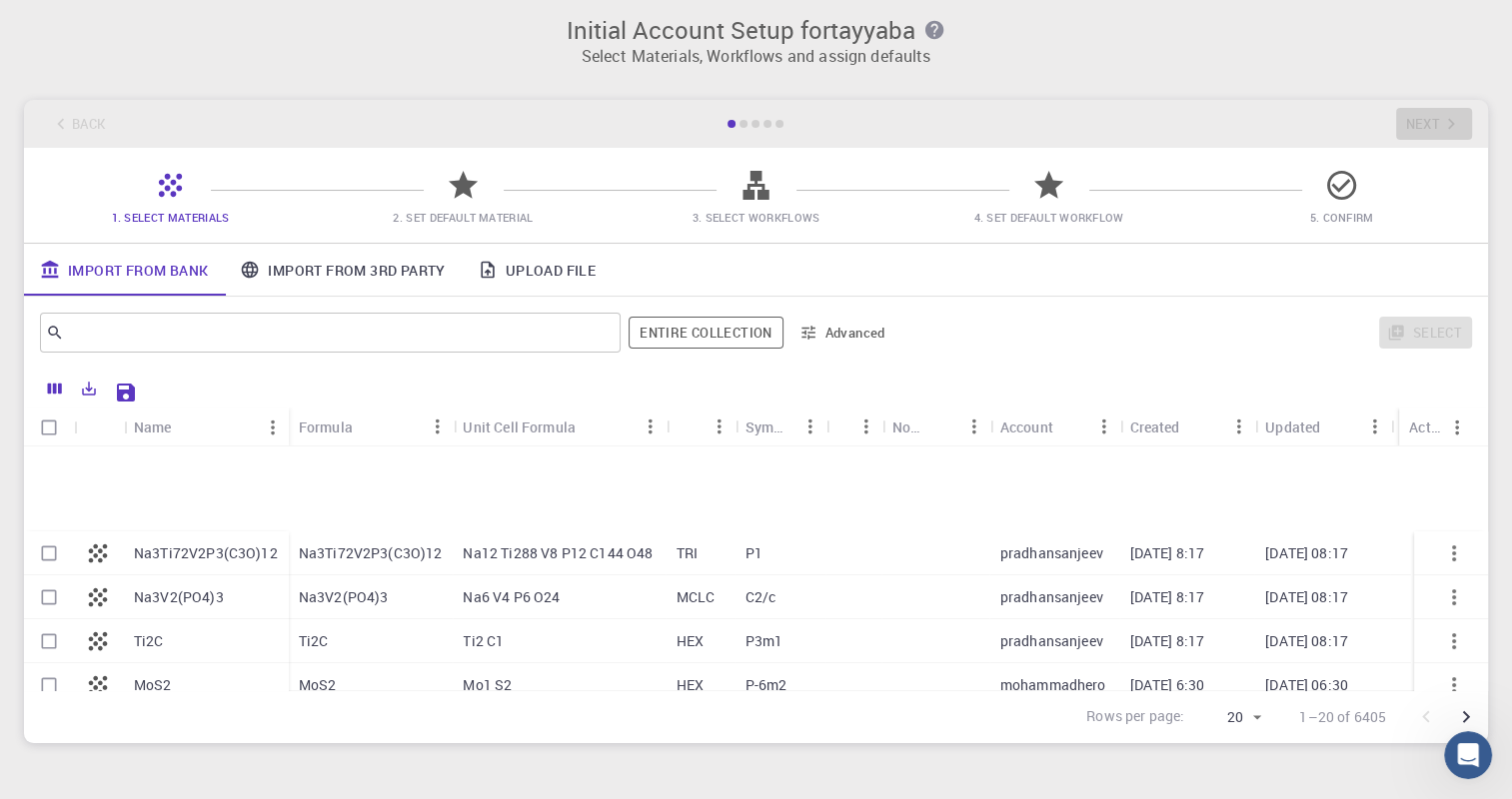 scroll, scrollTop: 0, scrollLeft: 0, axis: both 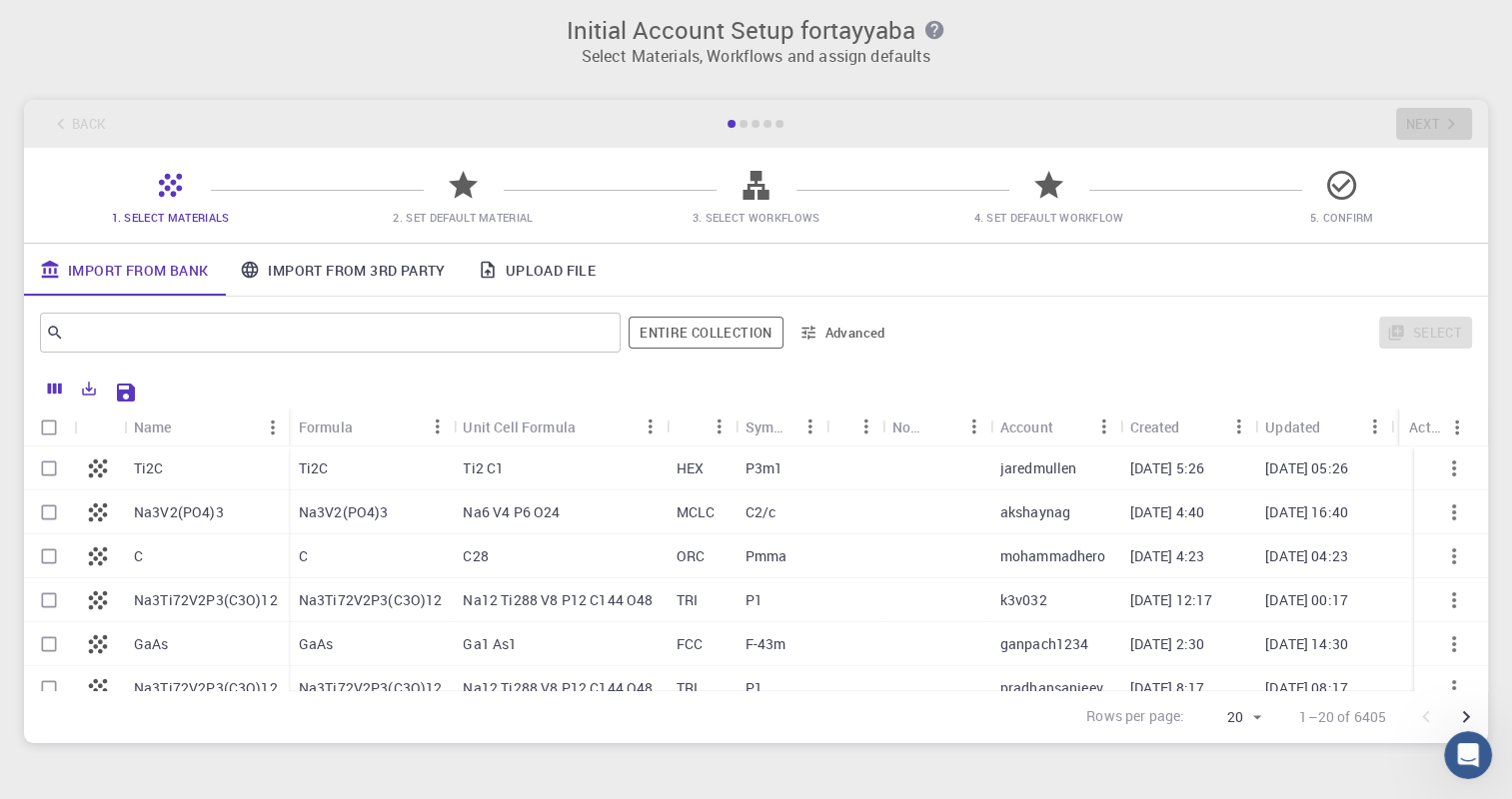 click on "2. Set Default Material" at bounding box center (463, 217) 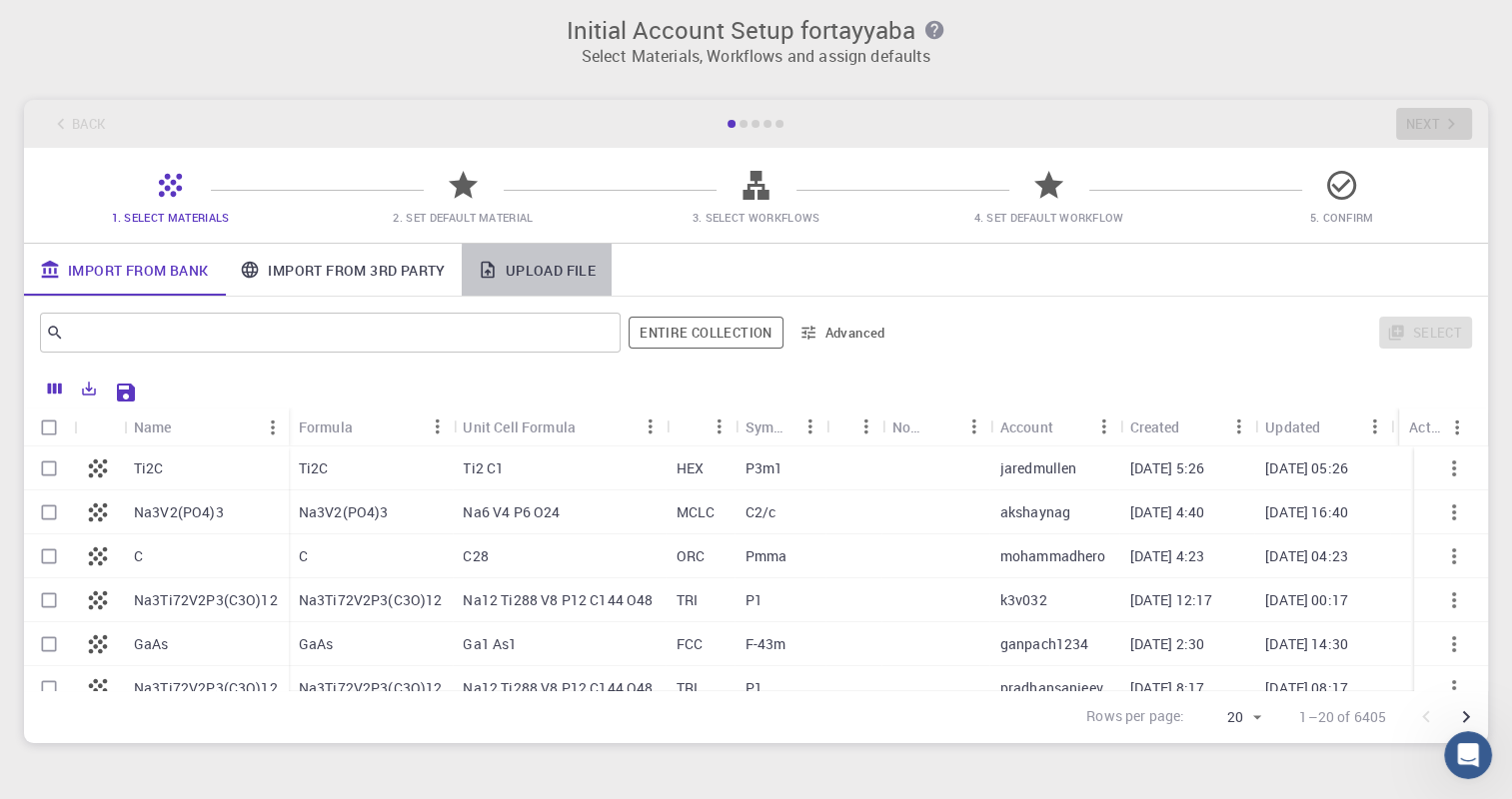 click on "Upload File" at bounding box center [537, 270] 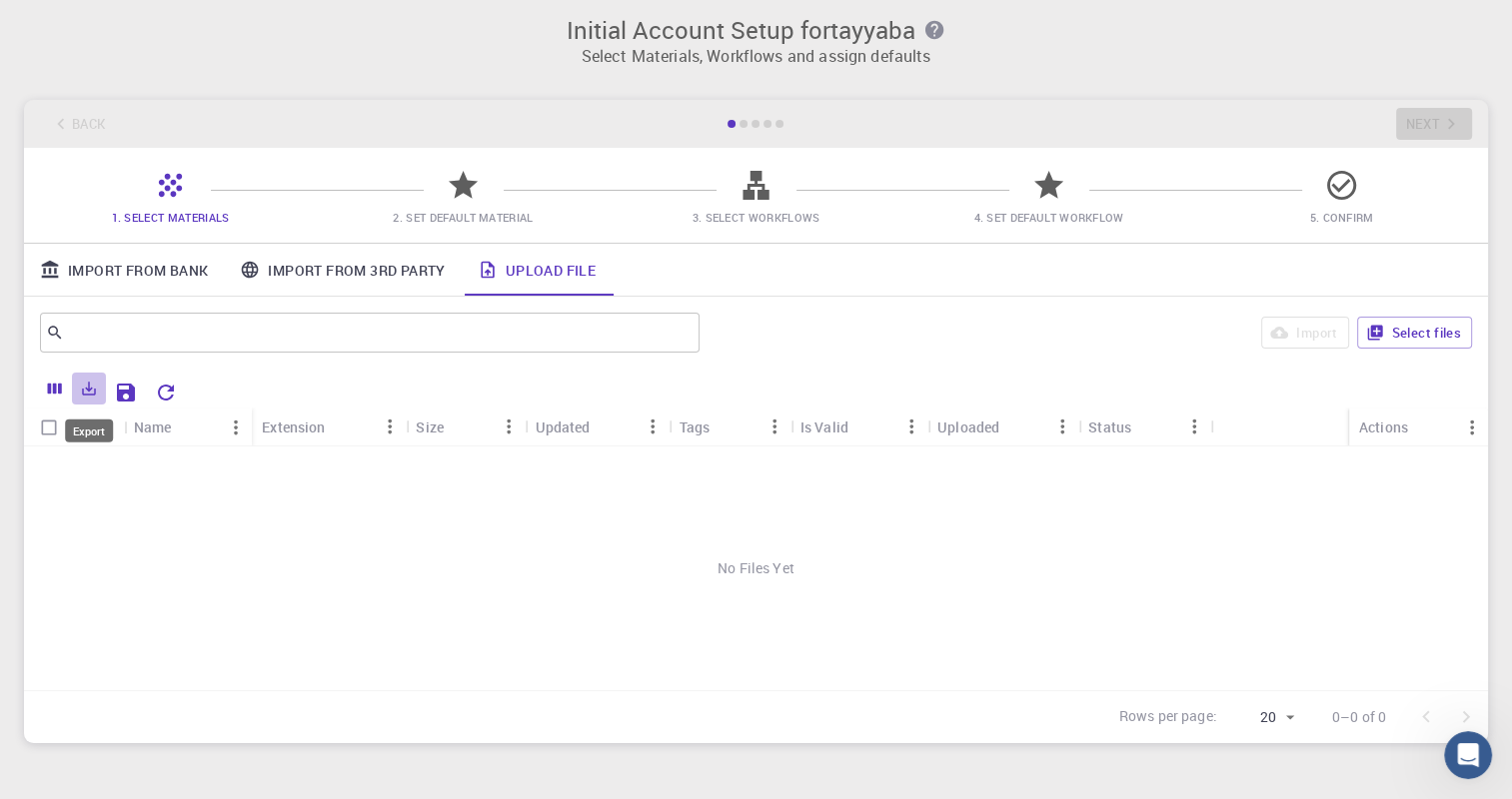 click 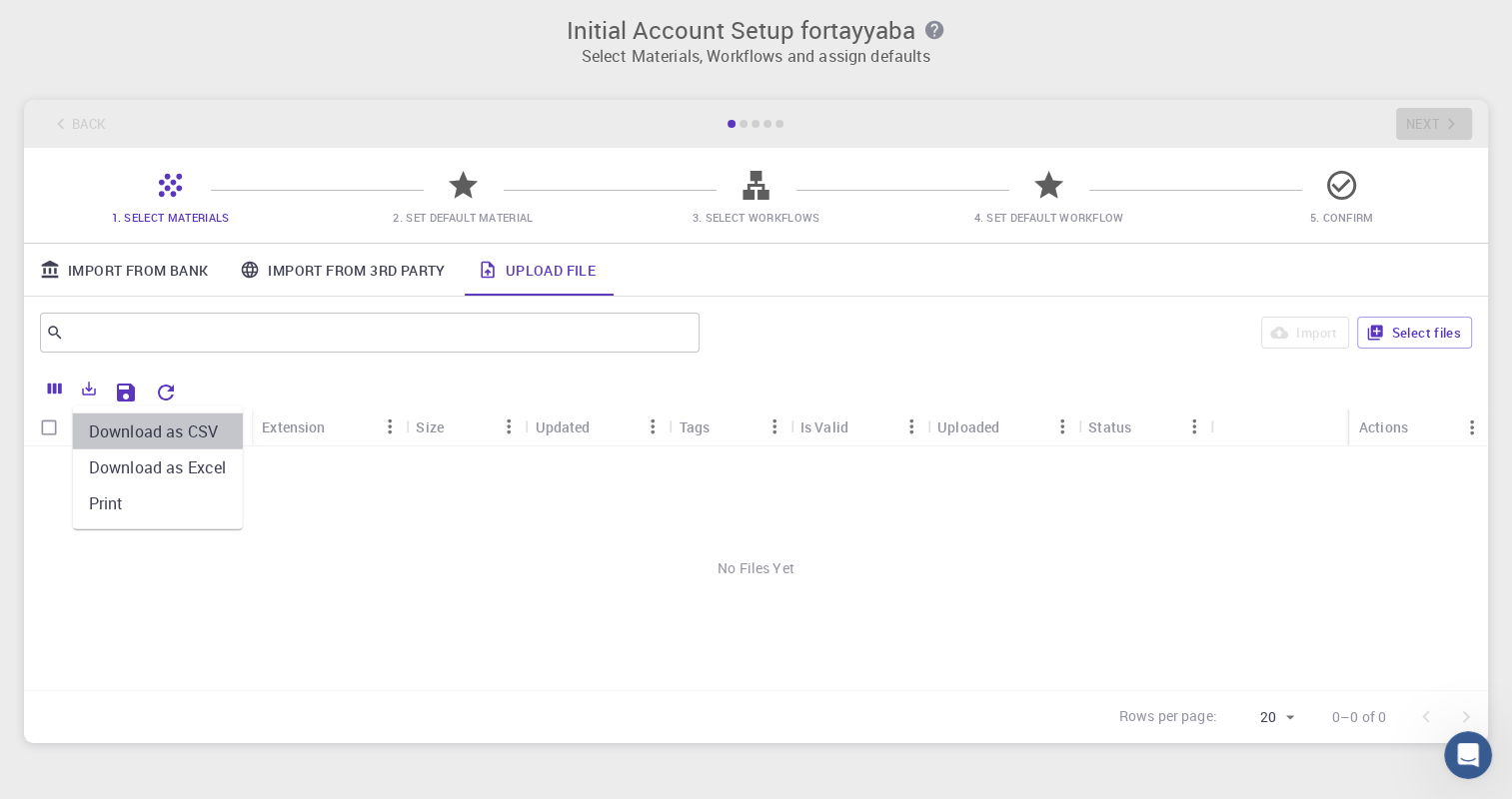 click on "Download as CSV" at bounding box center [158, 431] 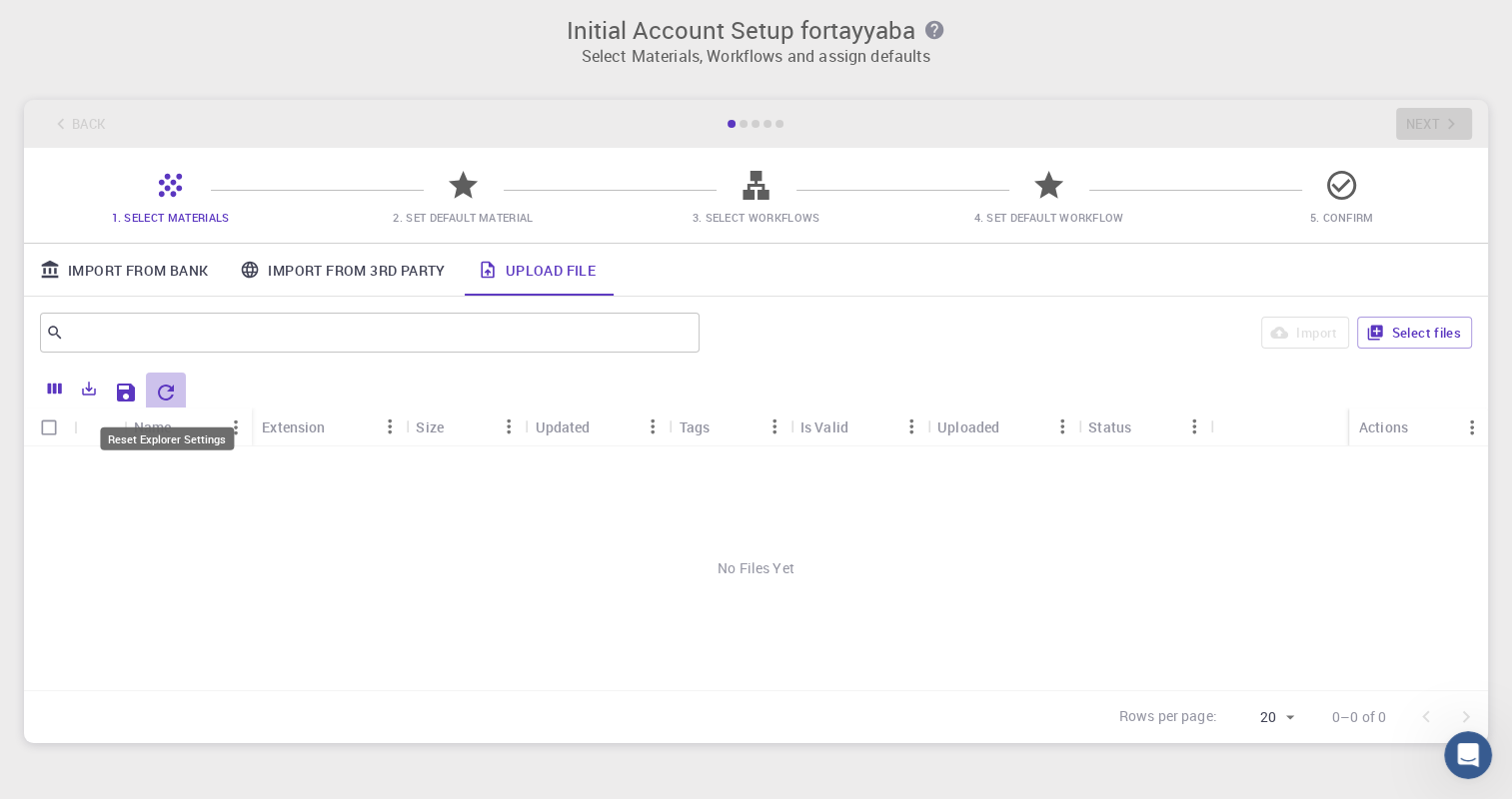 click 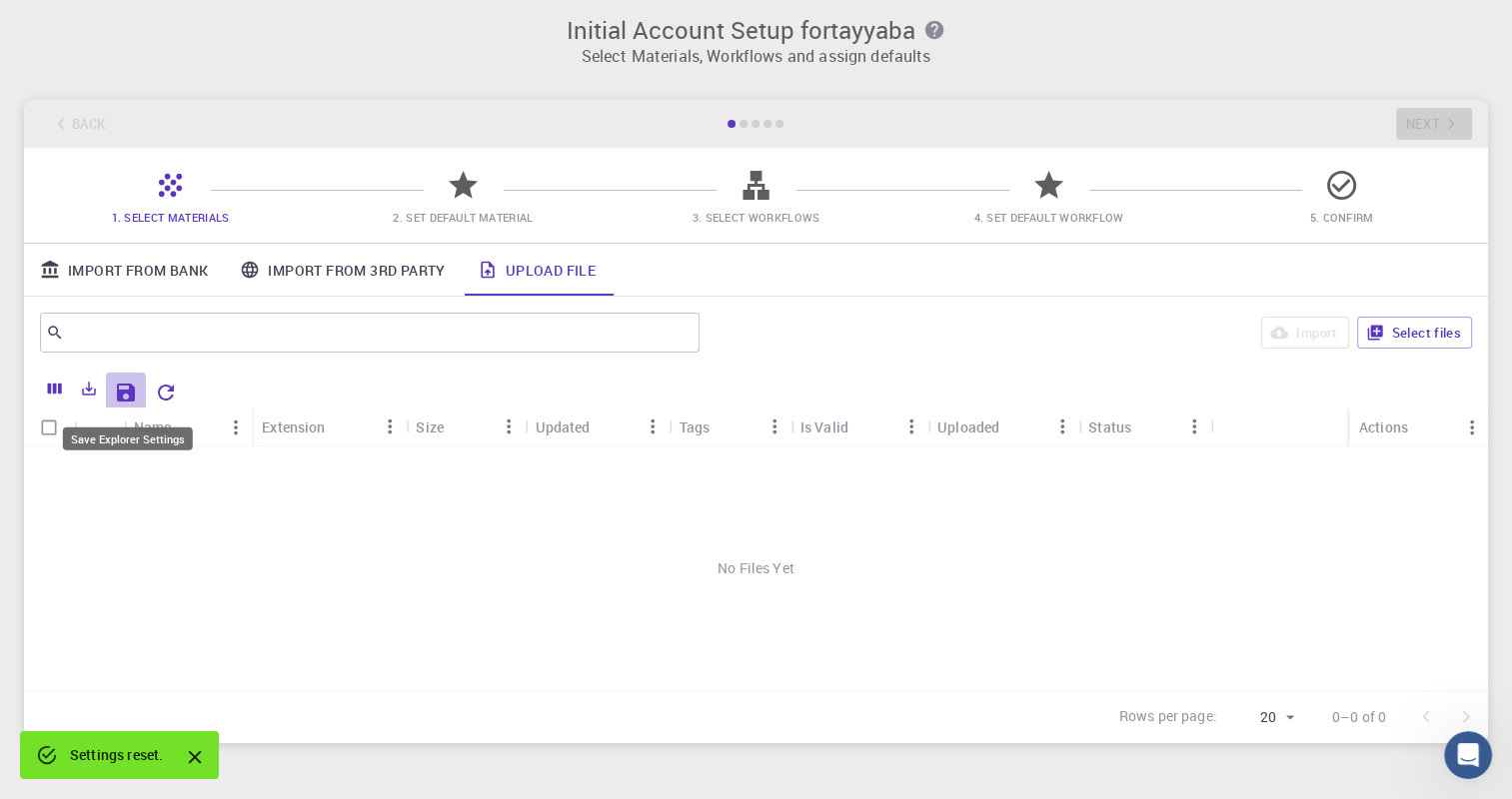 click 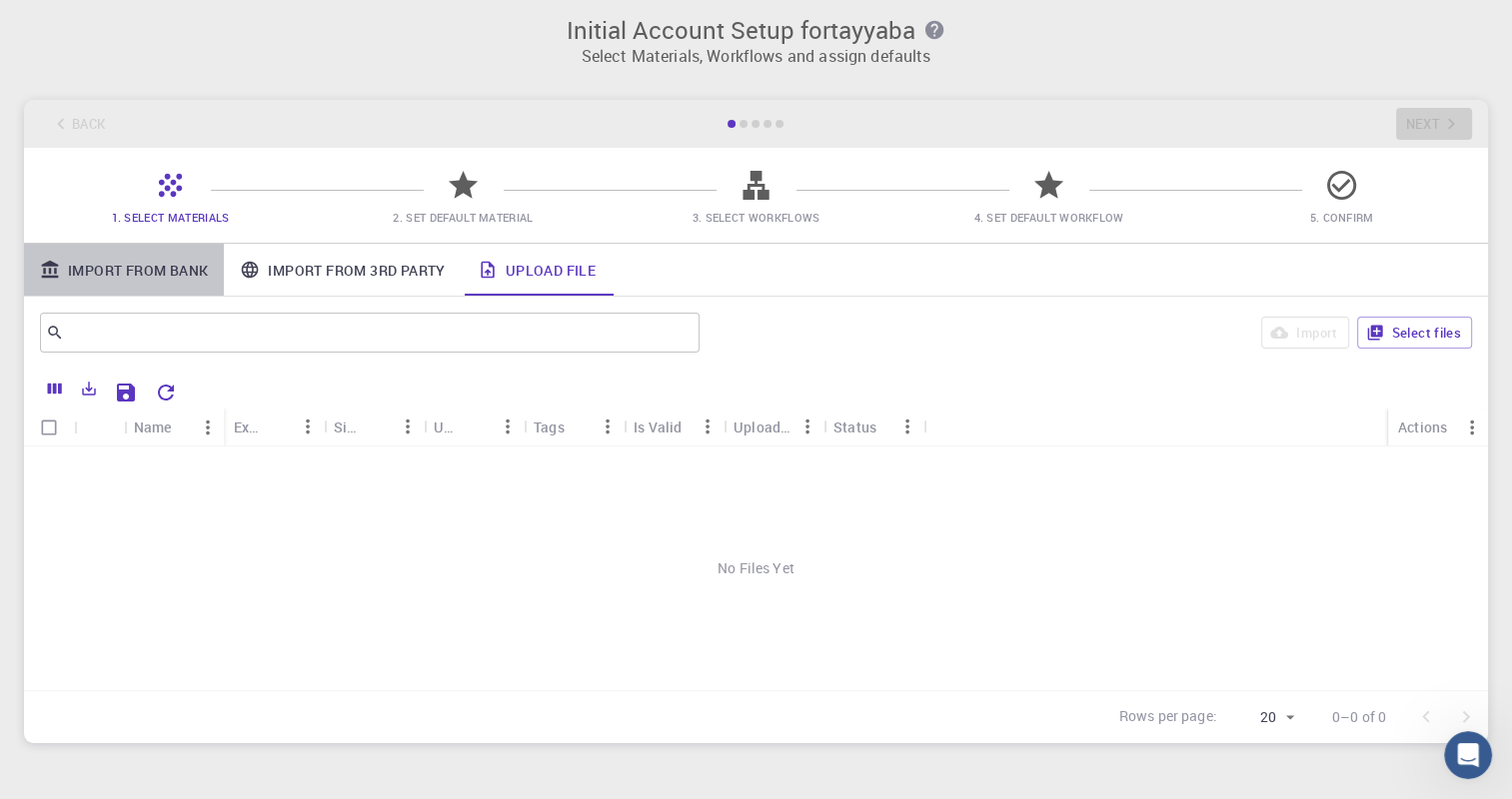 click on "Import From Bank" at bounding box center [124, 270] 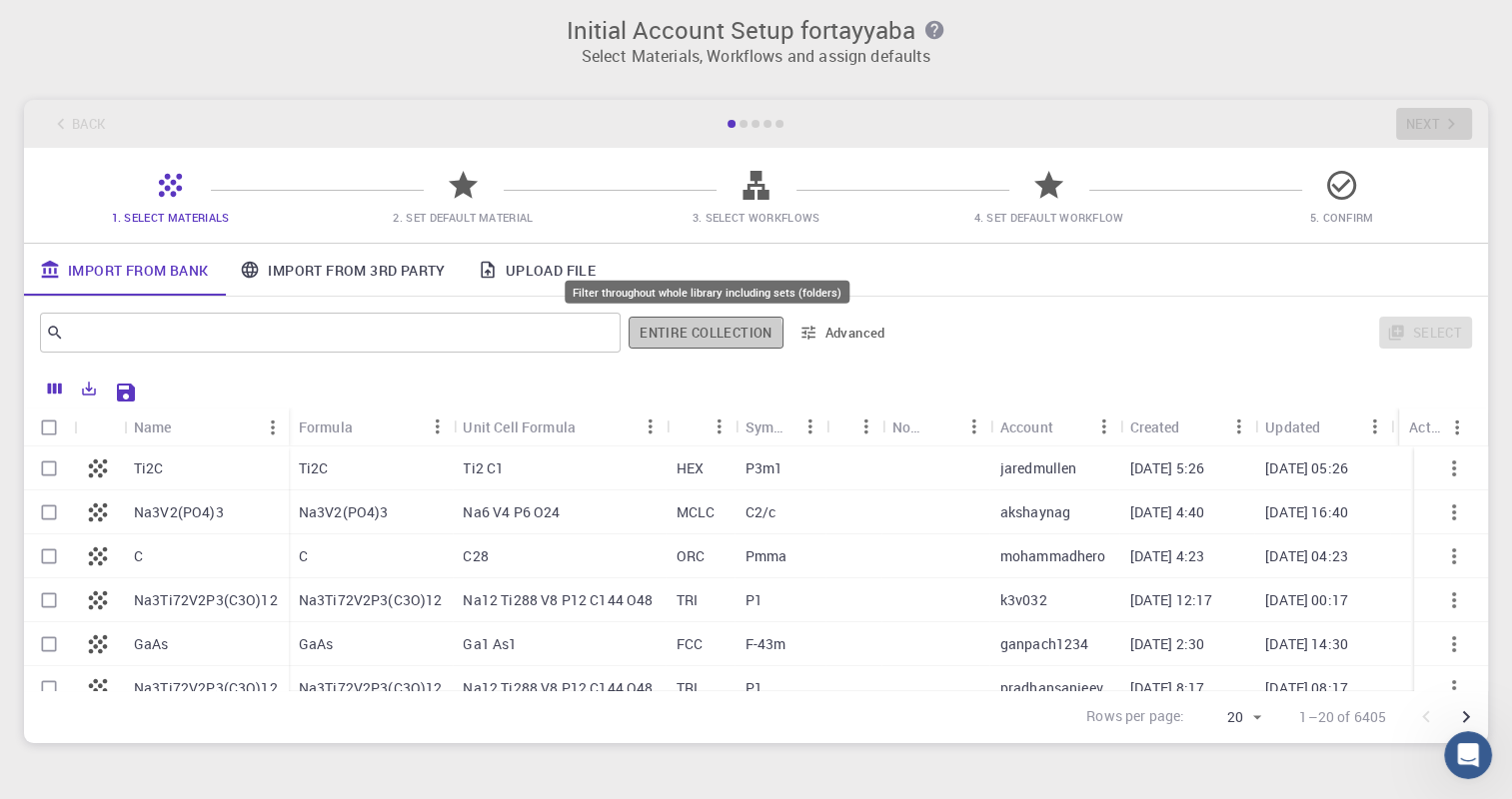 click on "Entire collection" at bounding box center [706, 333] 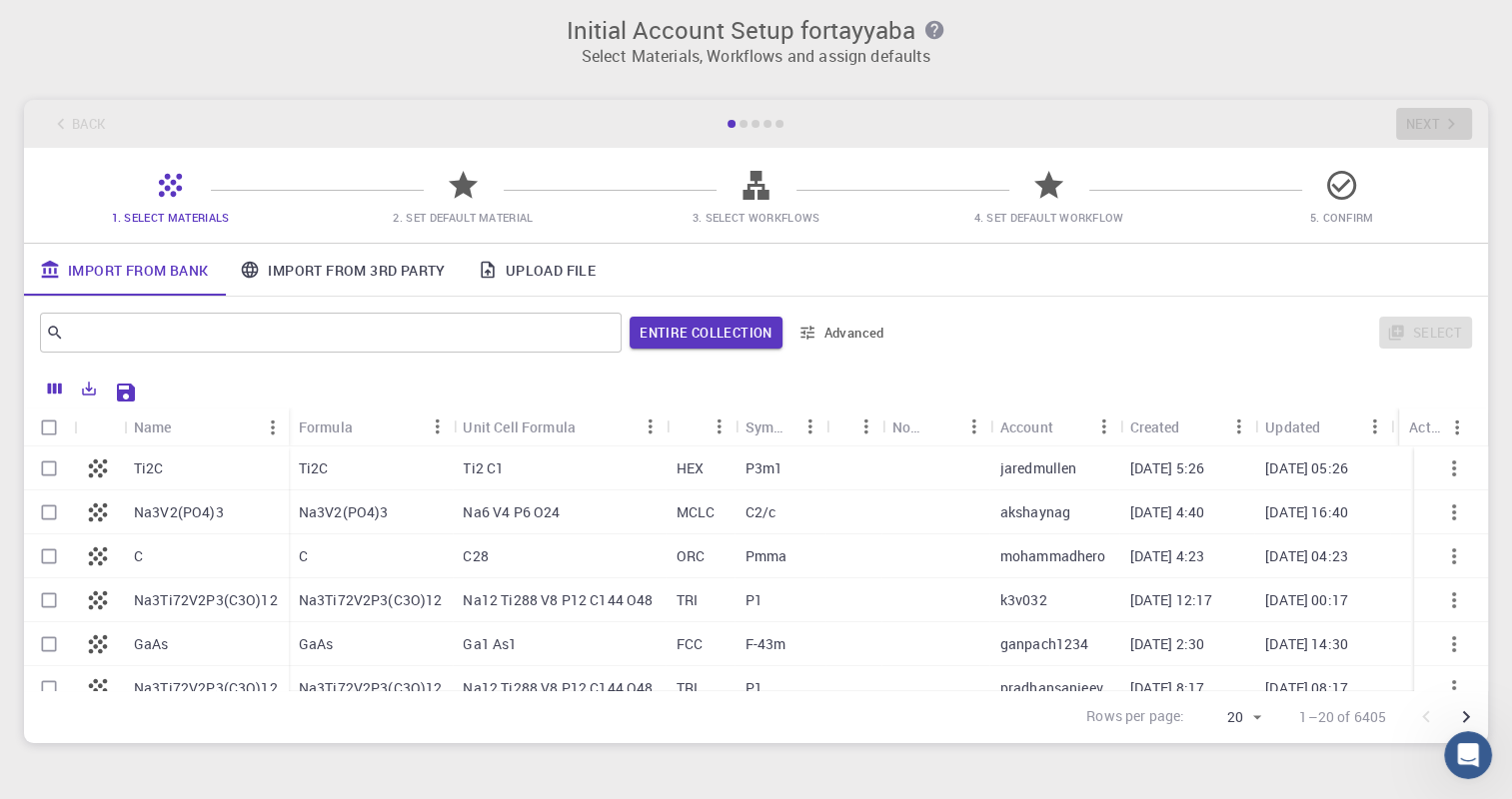 click on "Import From 3rd Party" at bounding box center [342, 270] 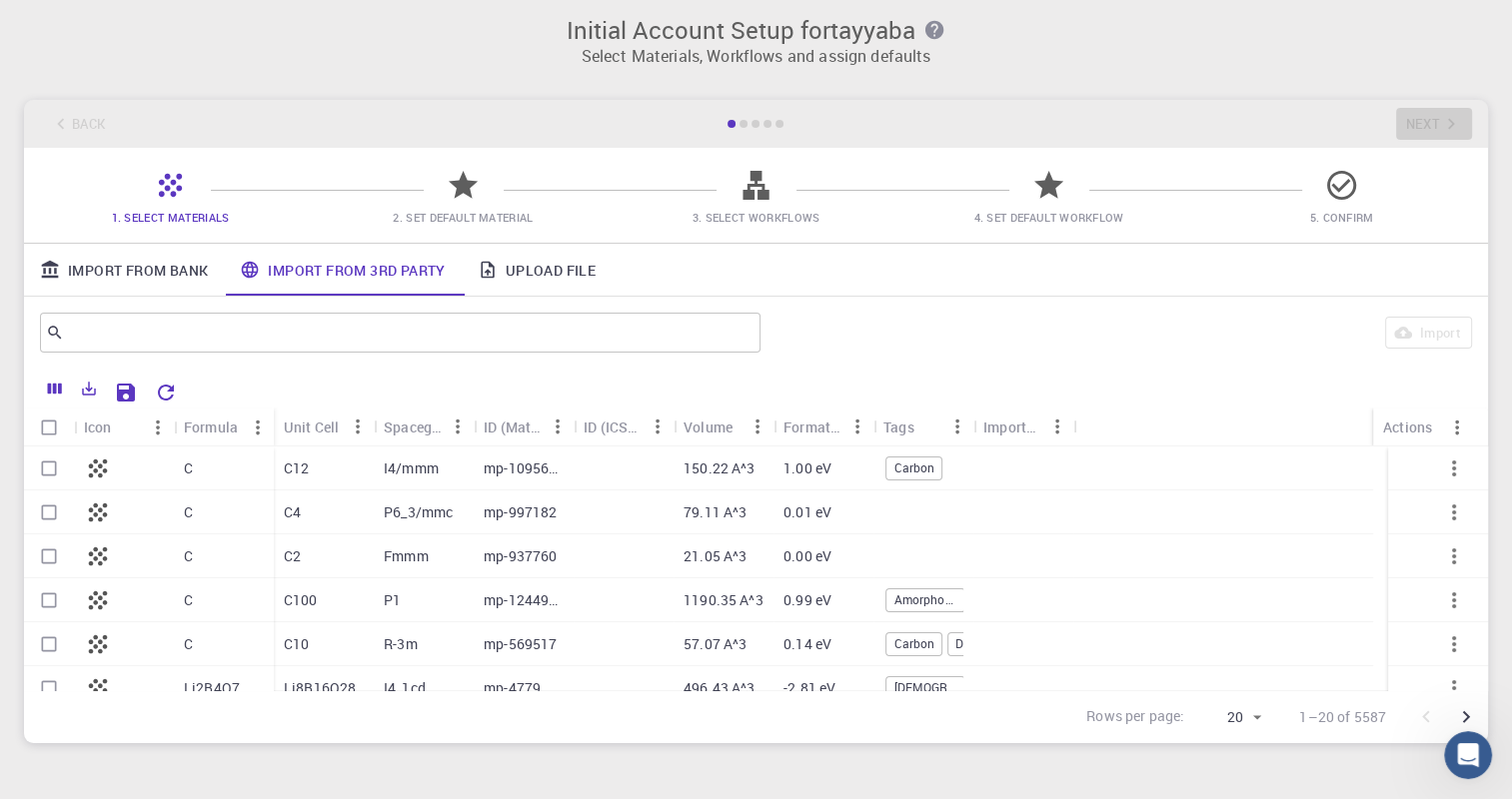 click on "Carbon" at bounding box center (913, 643) 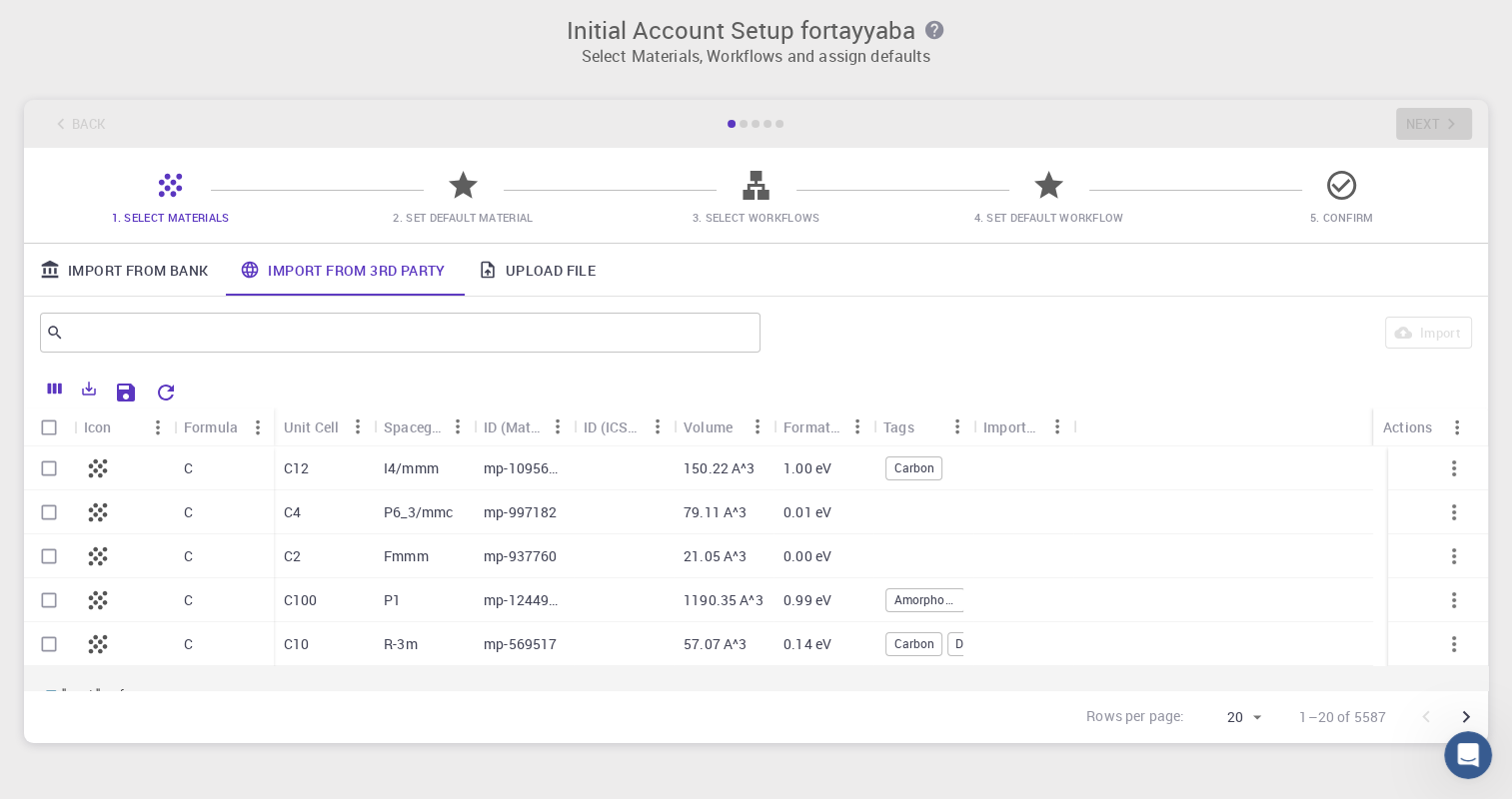 click on "Carbon" at bounding box center (913, 643) 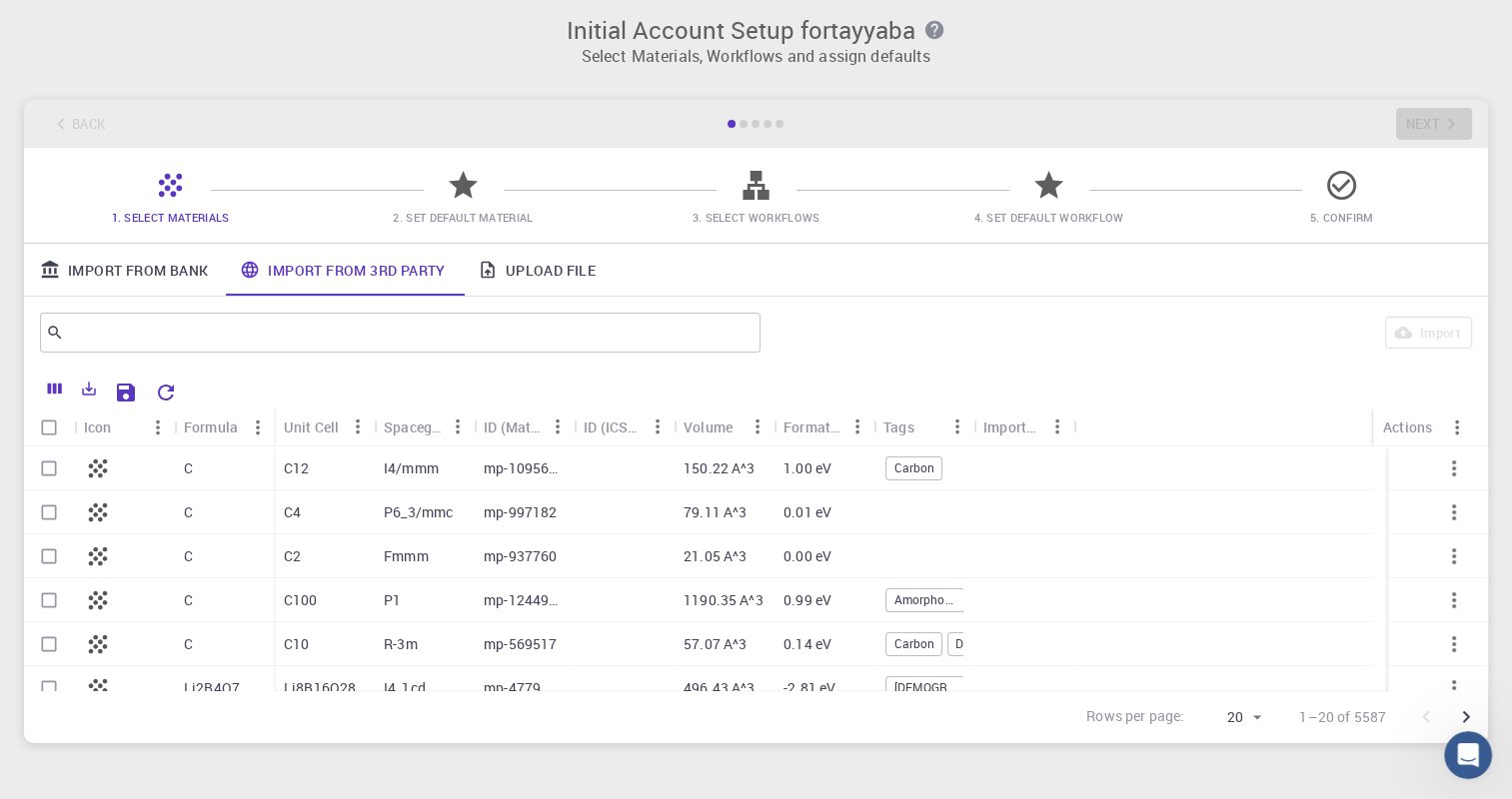 click on "Carbon" at bounding box center [913, 643] 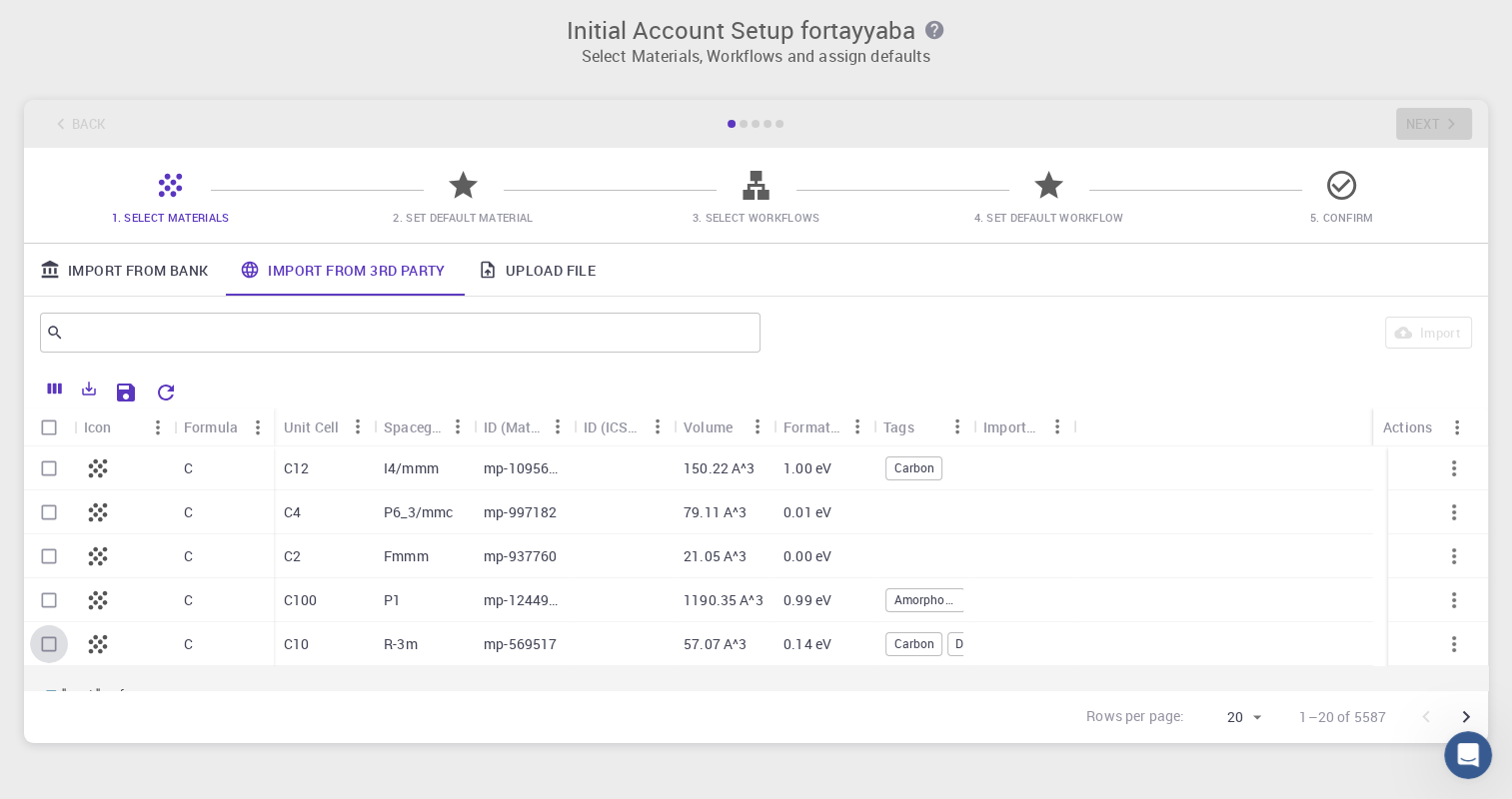 click at bounding box center (49, 644) 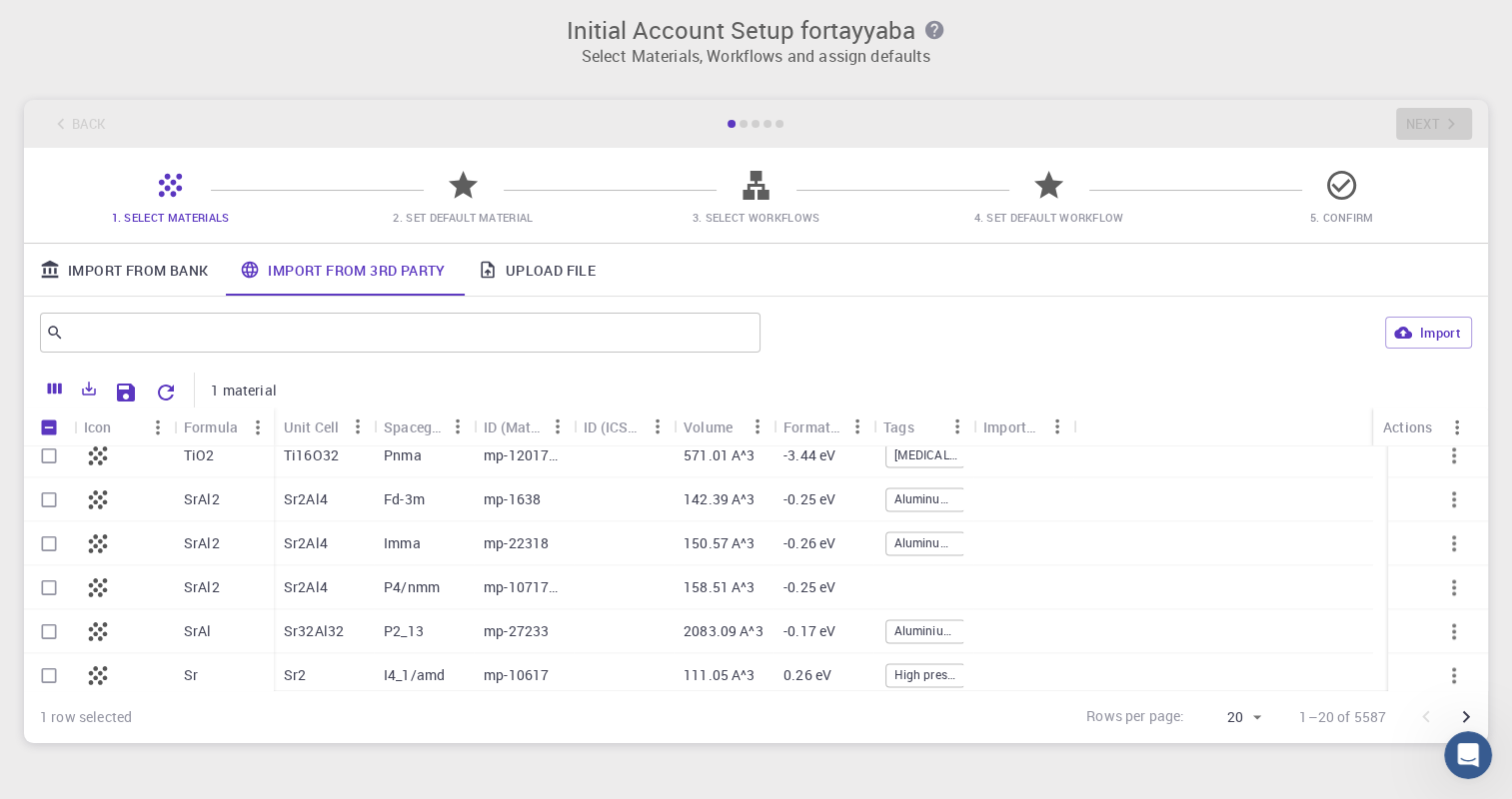 scroll, scrollTop: 2216, scrollLeft: 0, axis: vertical 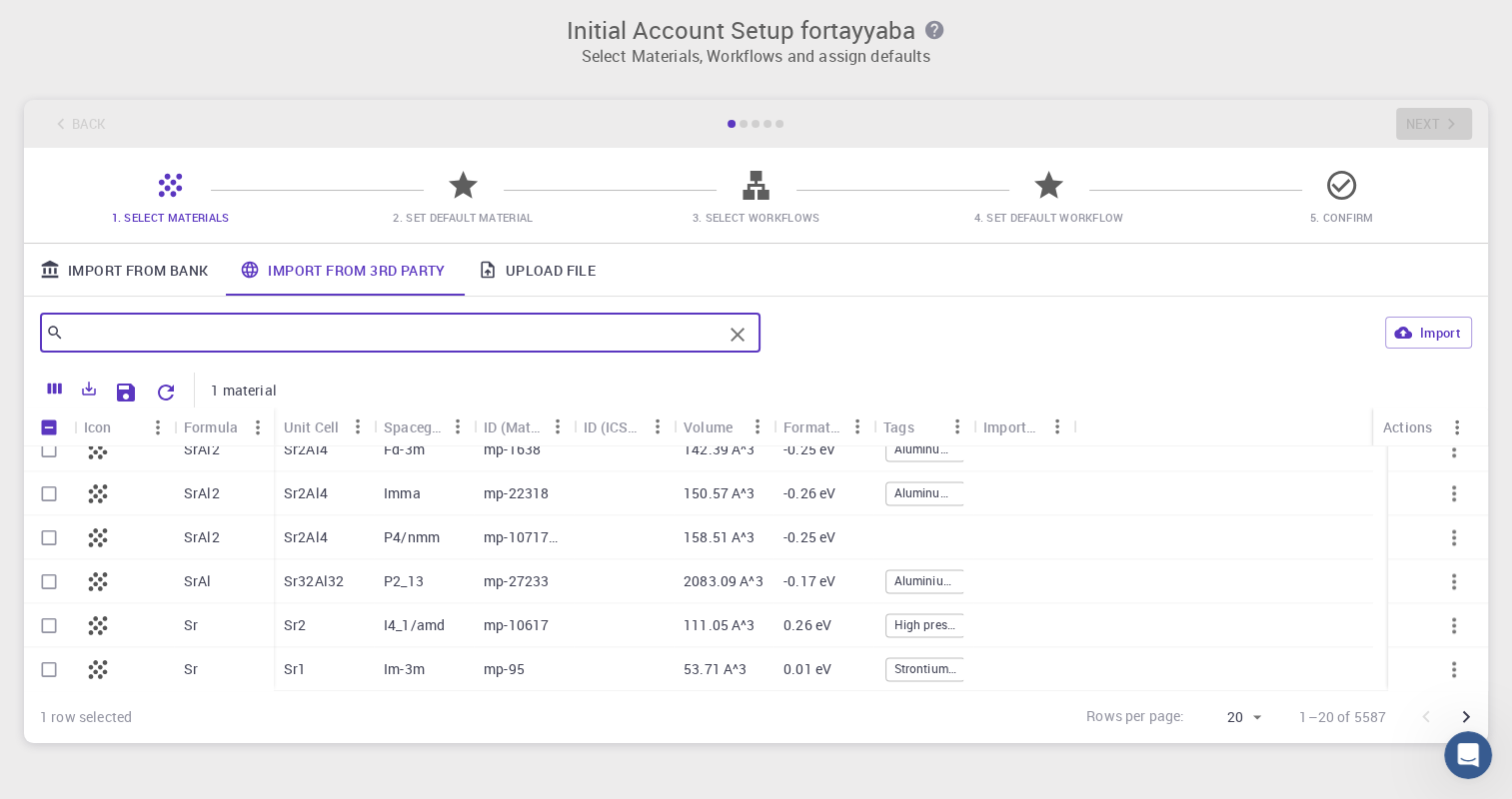 click at bounding box center [393, 333] 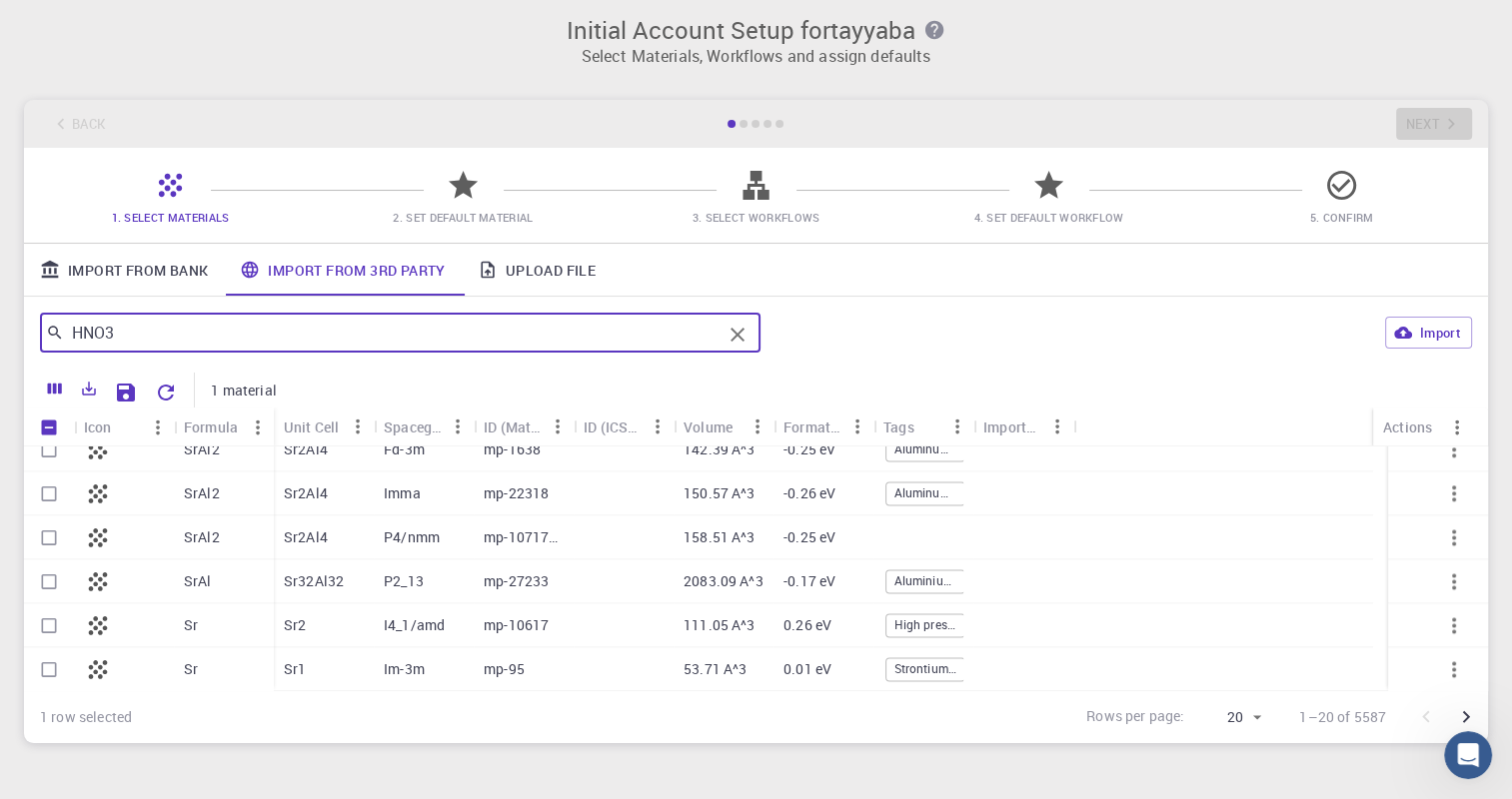 type on "HNO3" 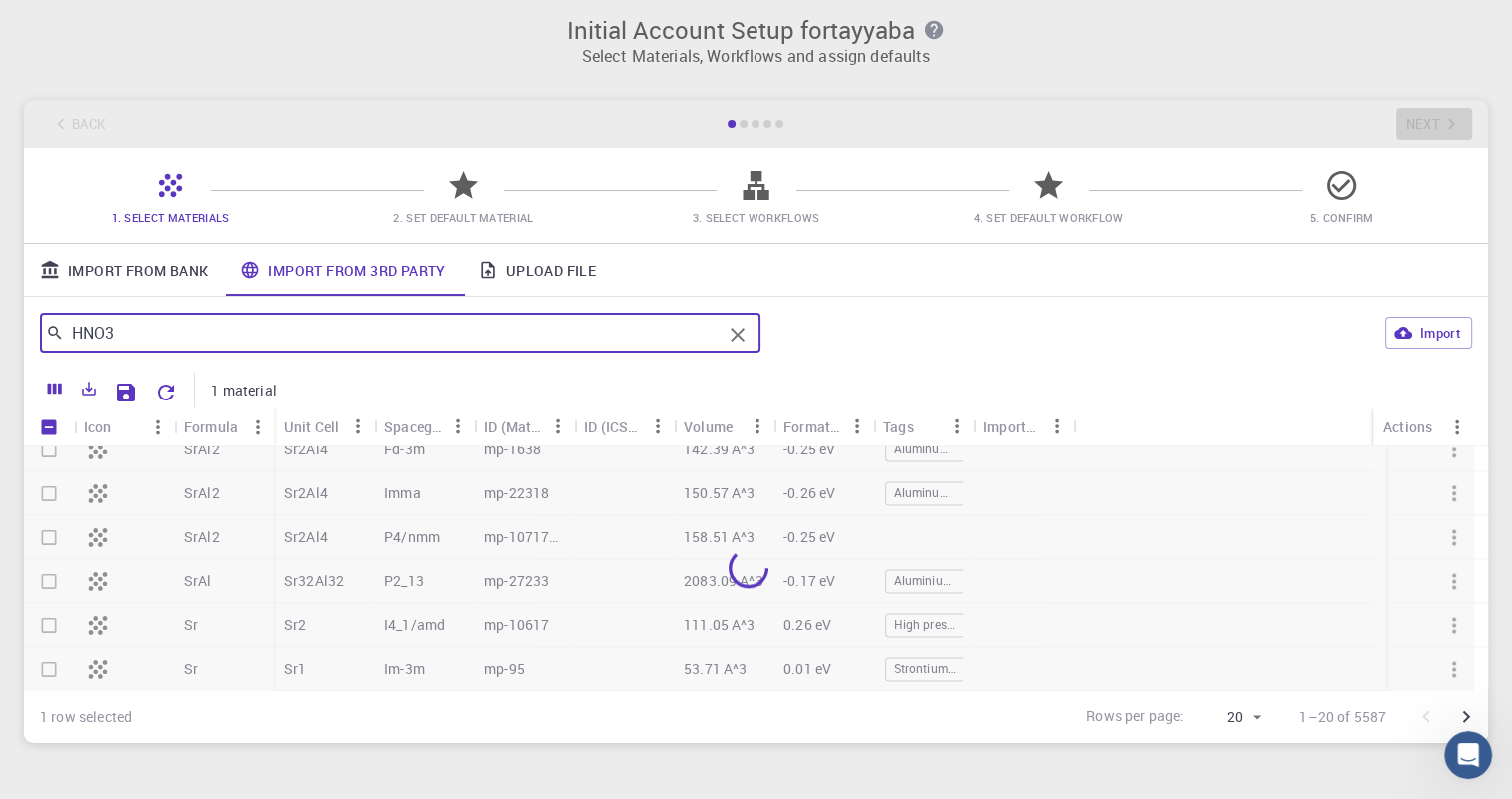 checkbox on "false" 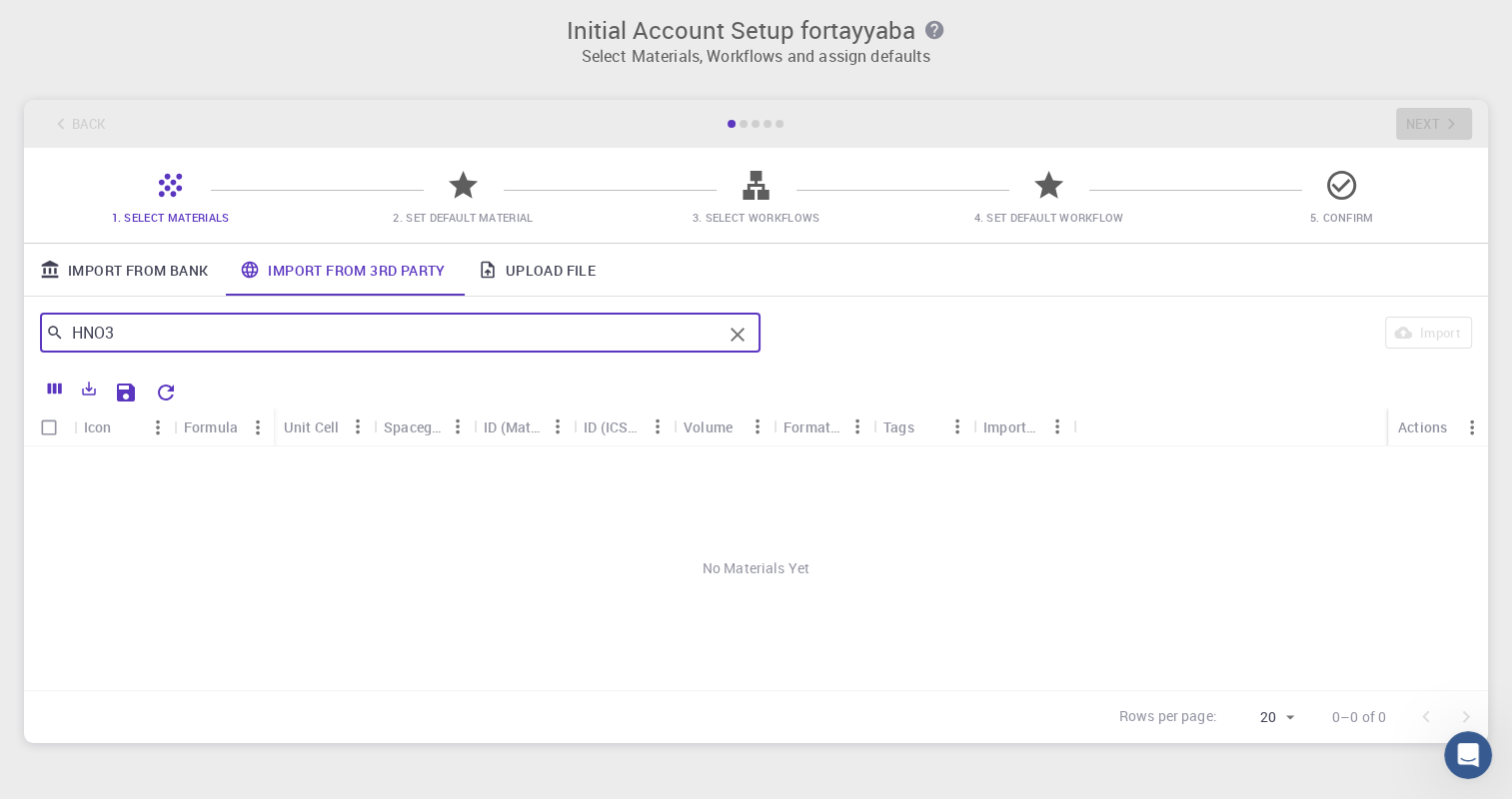 scroll, scrollTop: 0, scrollLeft: 0, axis: both 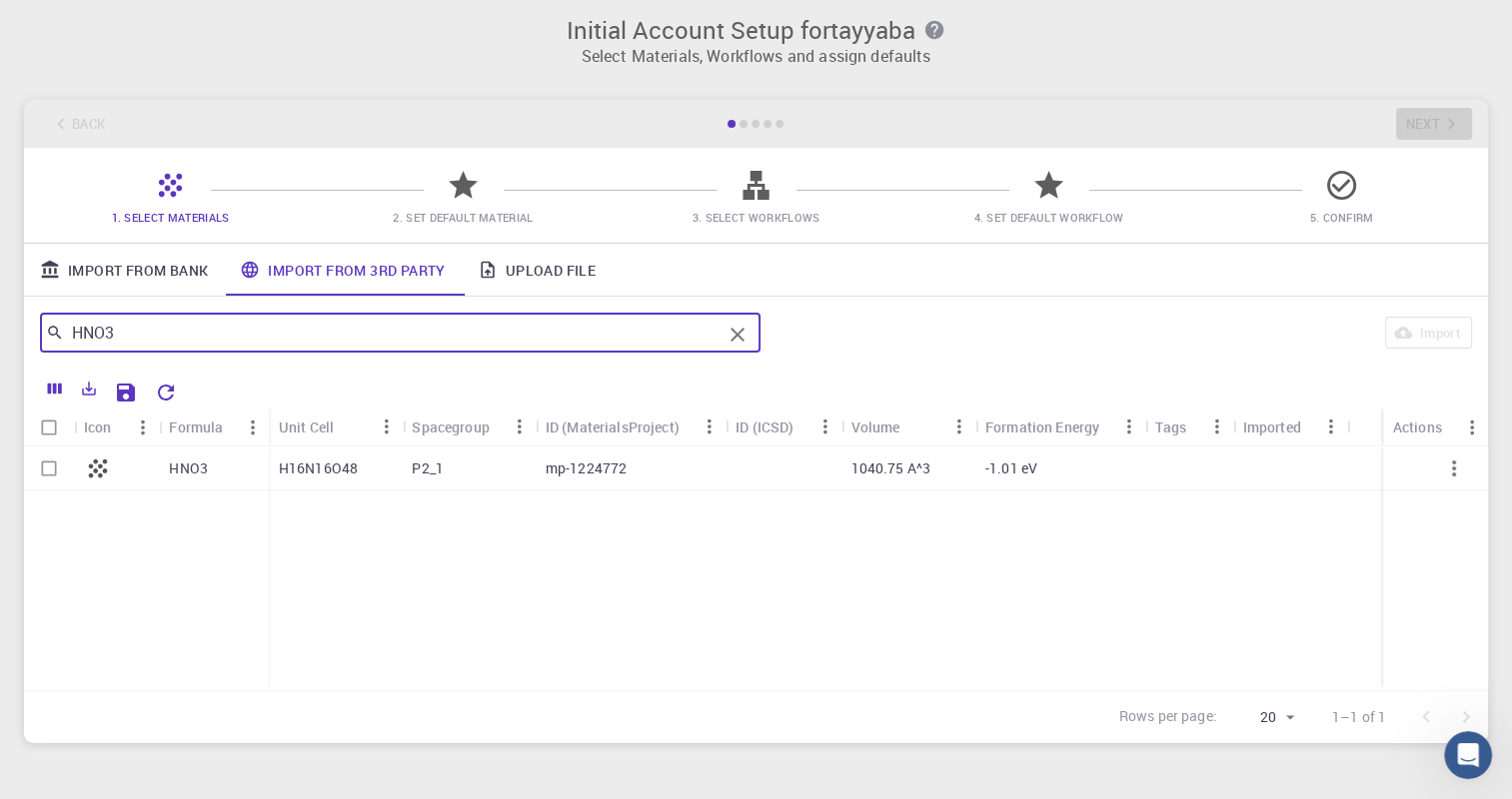 click on "P2_1" at bounding box center (468, 468) 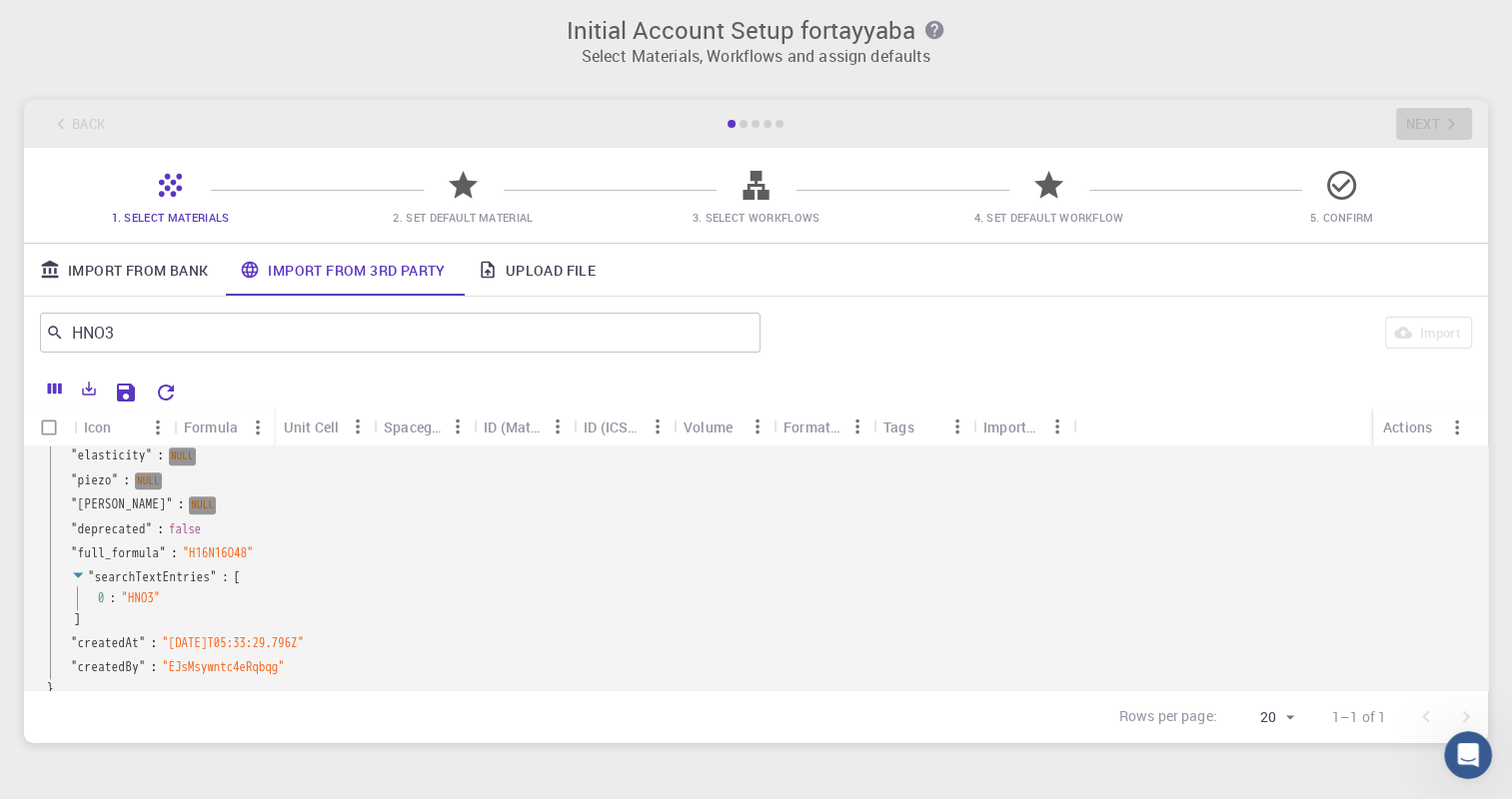 scroll, scrollTop: 1561, scrollLeft: 0, axis: vertical 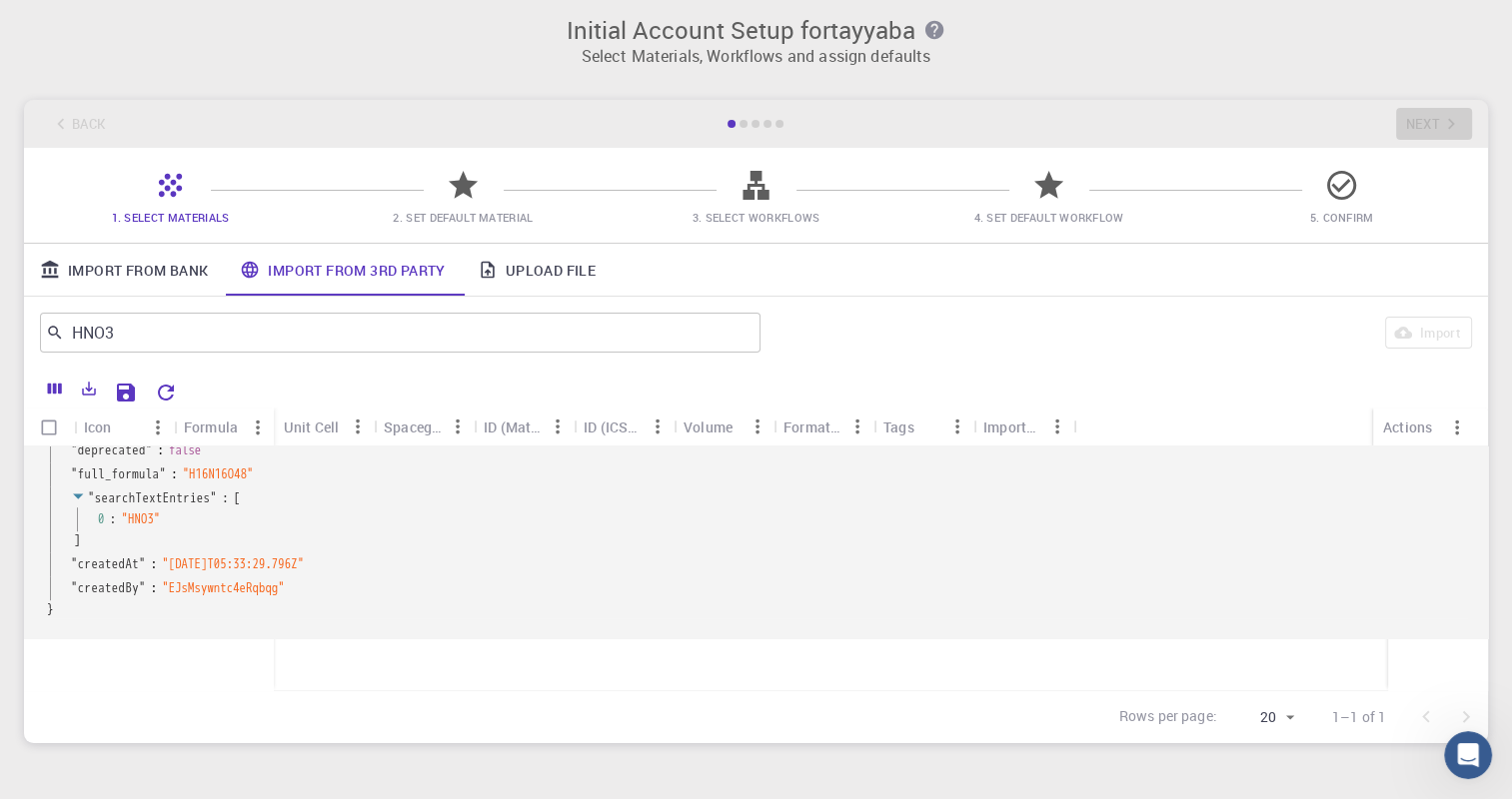 click on "Initial Account Setup for  tayyaba Select Materials, Workflows and assign defaults Back Next 1. Select Materials 2. Set Default Material 3. Select Workflows 4. Set Default Workflow 5. Confirm Import From Bank Import From 3rd Party Upload File HNO3 ​ Import Icon Formula Unit Cell Spacegroup ID (MaterialsProject) ID (ICSD) Volume Formation Energy Tags Imported Actions HNO3 H16N16O48 P2_1 mp-1224772 1040.75 A^3 -1.01 eV " root " : { " _id " : " c4HJG57PwTvhd5mAN " " energy " : -463.4862241 " energy_per_atom " : -5.7935778012500005 " volume " : 1040.7464983746652 " formation_energy_per_atom " : -1.0077367502 " nsites " : 80 " unit_cell_formula " : { " H " : 16 " N " : 16 " O " : 48 } " pretty_formula " : " HNO3 " " is_hubbard " : false " elements " : [ 0 : " H " 1 : " N " 2 : " O " ] " nelements " : 3 " e_above_hull " : 0 " hubbards " : { } " is_compatible " : true " spacegroup " : { " symprec " : 0.1 " source " : " spglib " " symbol " : " P2_1 " " number " : 4 " point_group " : " 2 " " crystal_system " : " " "" at bounding box center (756, 380) 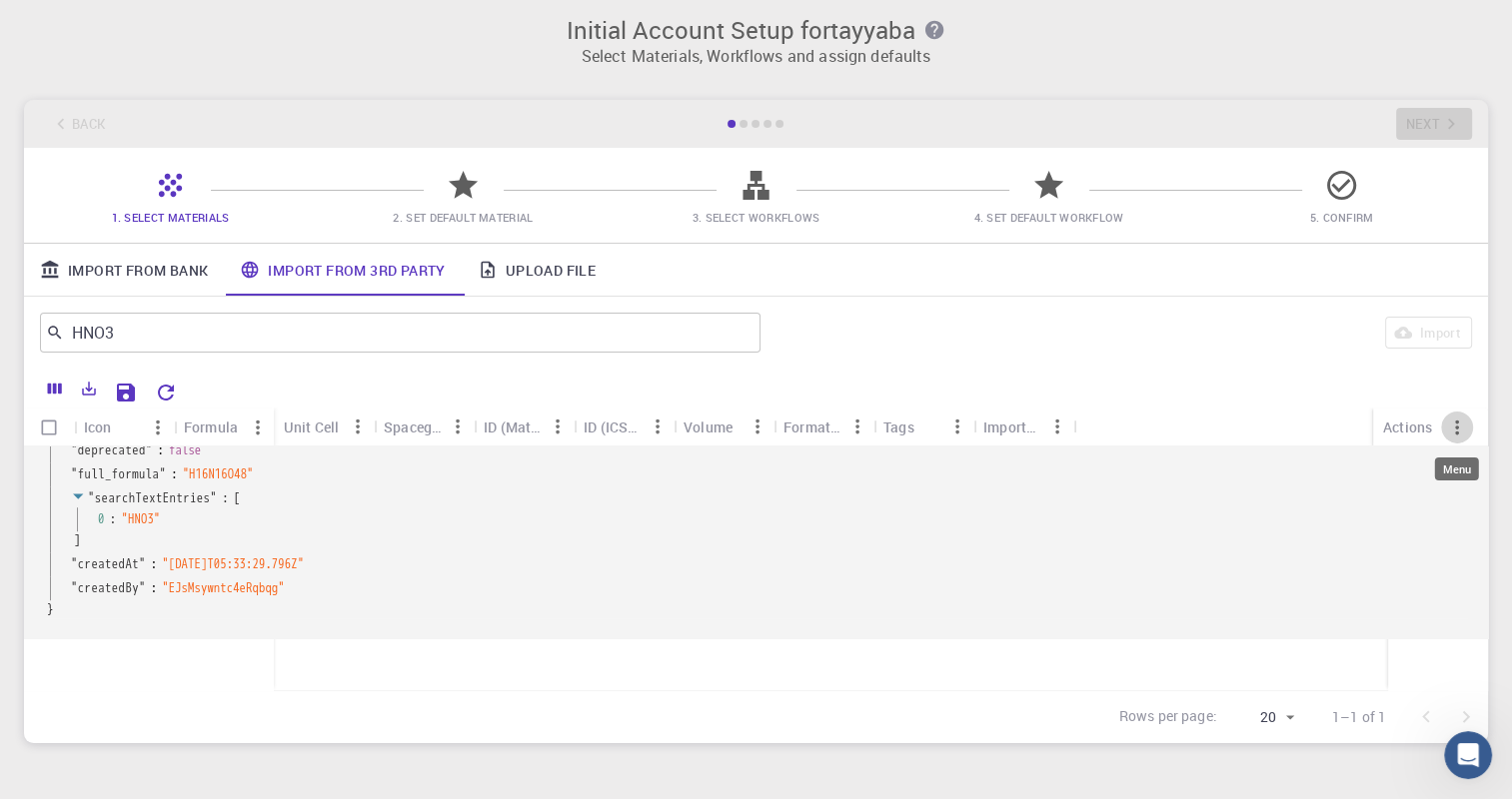 click 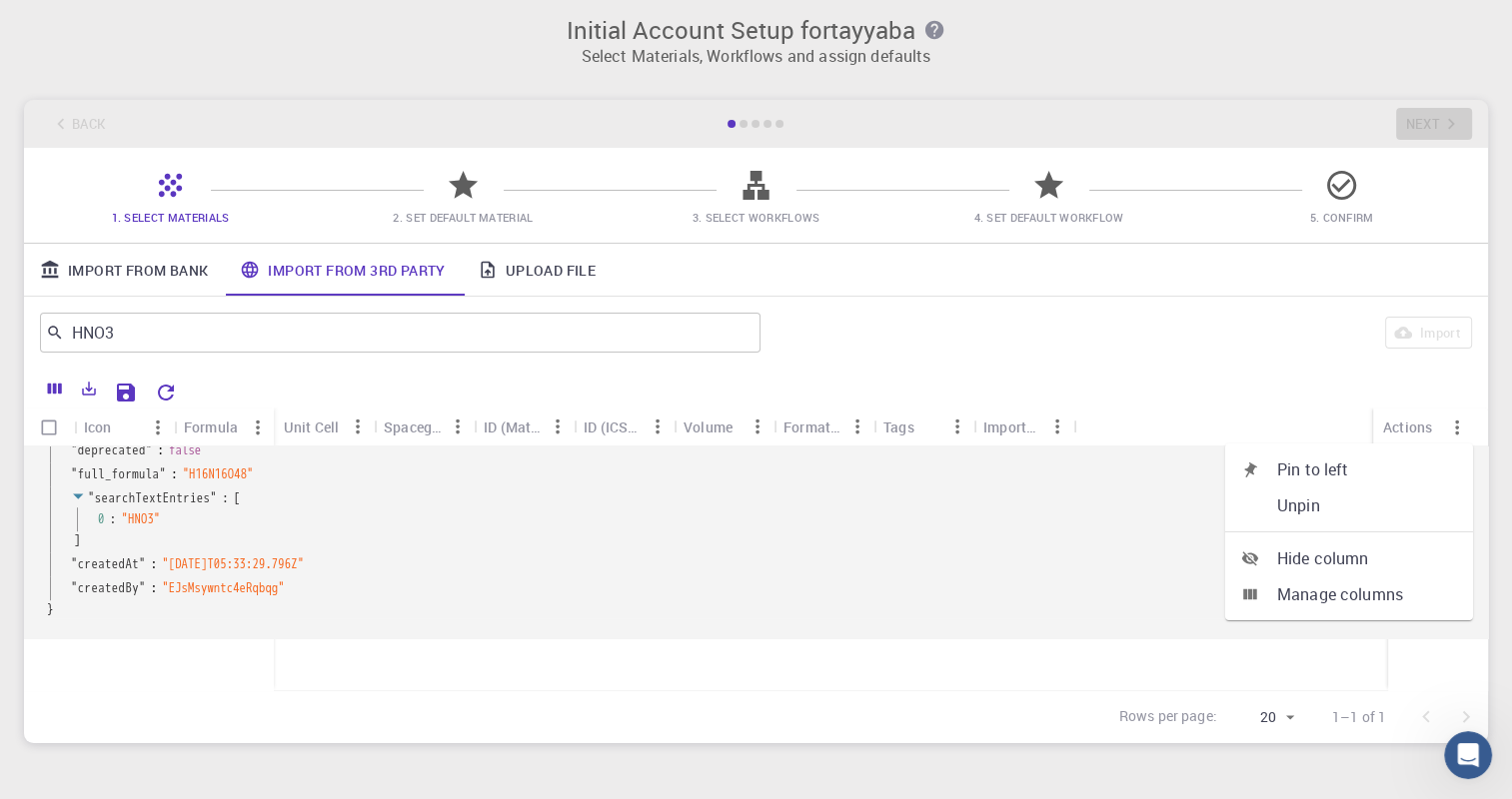 click on "" root " : { " _id " : " c4HJG57PwTvhd5mAN " " energy " : -463.4862241 " energy_per_atom " : -5.7935778012500005 " volume " : 1040.7464983746652 " formation_energy_per_atom " : -1.0077367502 " nsites " : 80 " unit_cell_formula " : { " H " : 16 " N " : 16 " O " : 48 } " pretty_formula " : " HNO3 " " is_hubbard " : false " elements " : [ 0 : " H " 1 : " N " 2 : " O " ] " nelements " : 3 " e_above_hull " : 0 " hubbards " : { } " is_compatible " : true " spacegroup " : { " symprec " : 0.1 " source " : " spglib " " symbol " : " P2_1 " " number " : 4 " point_group " : " 2 " " crystal_system " : " monoclinic " " hall " : " P 2yb " } " task_ids " : [ 0 : " mp-1224772 " 1 : " mp-1331008 " 2 : " mp-1628974 " ] " band_gap " : 3.8158000000000003 " density " : 1.6086189315968744 " icsd_id " : NULL " icsd_ids " : [ ] " cif " : " " " total_magnetization " : 0.0002278625 " material_id " : " mp-1224772 " " oxide_type " : " hydroxide " " tags " : [ ] " elasticity " : NULL " piezo " : NULL " [PERSON_NAME] " : NULL " deprecated " : false" at bounding box center [756, -217] 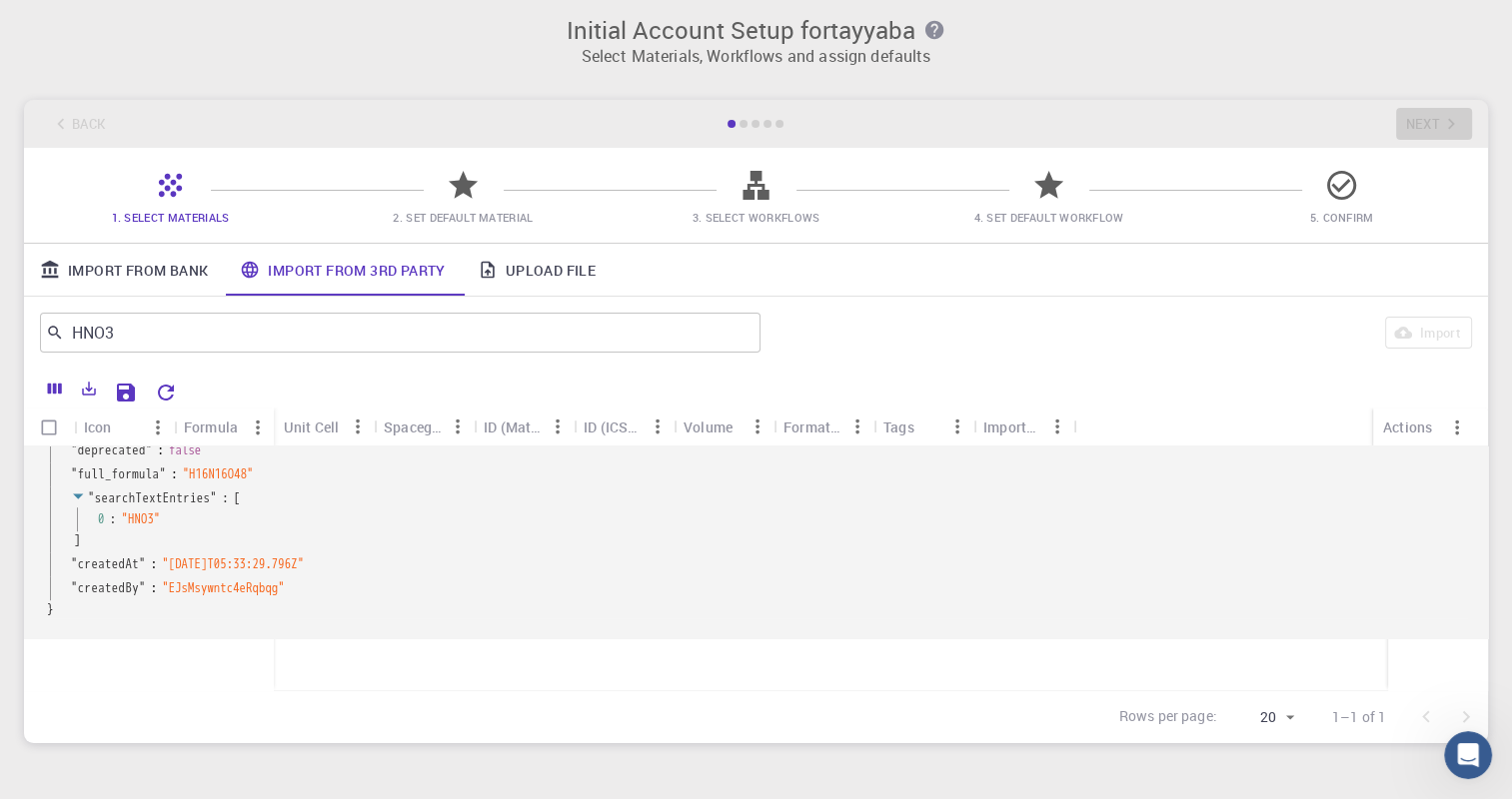 scroll, scrollTop: 0, scrollLeft: 0, axis: both 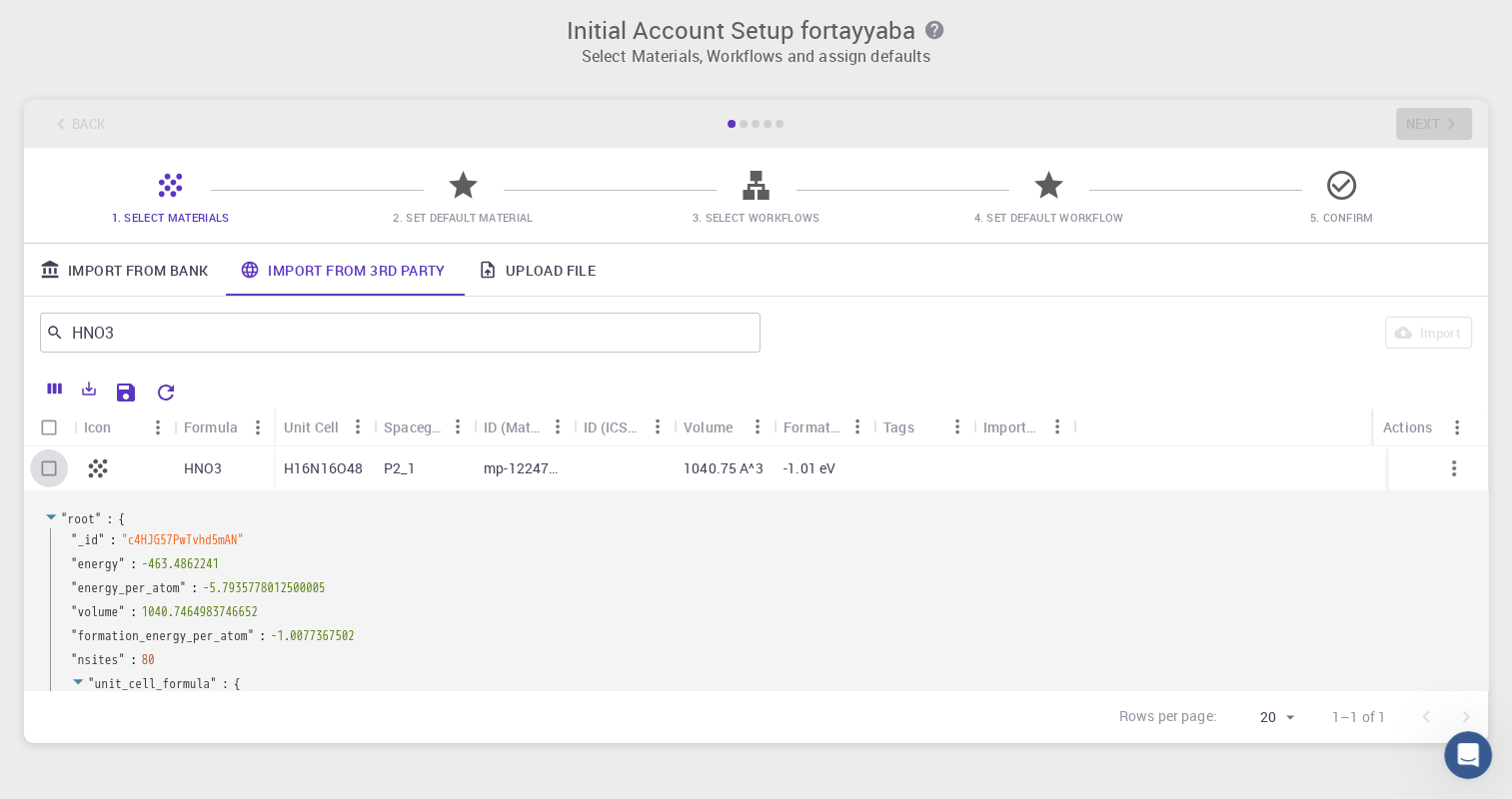 click at bounding box center [49, 468] 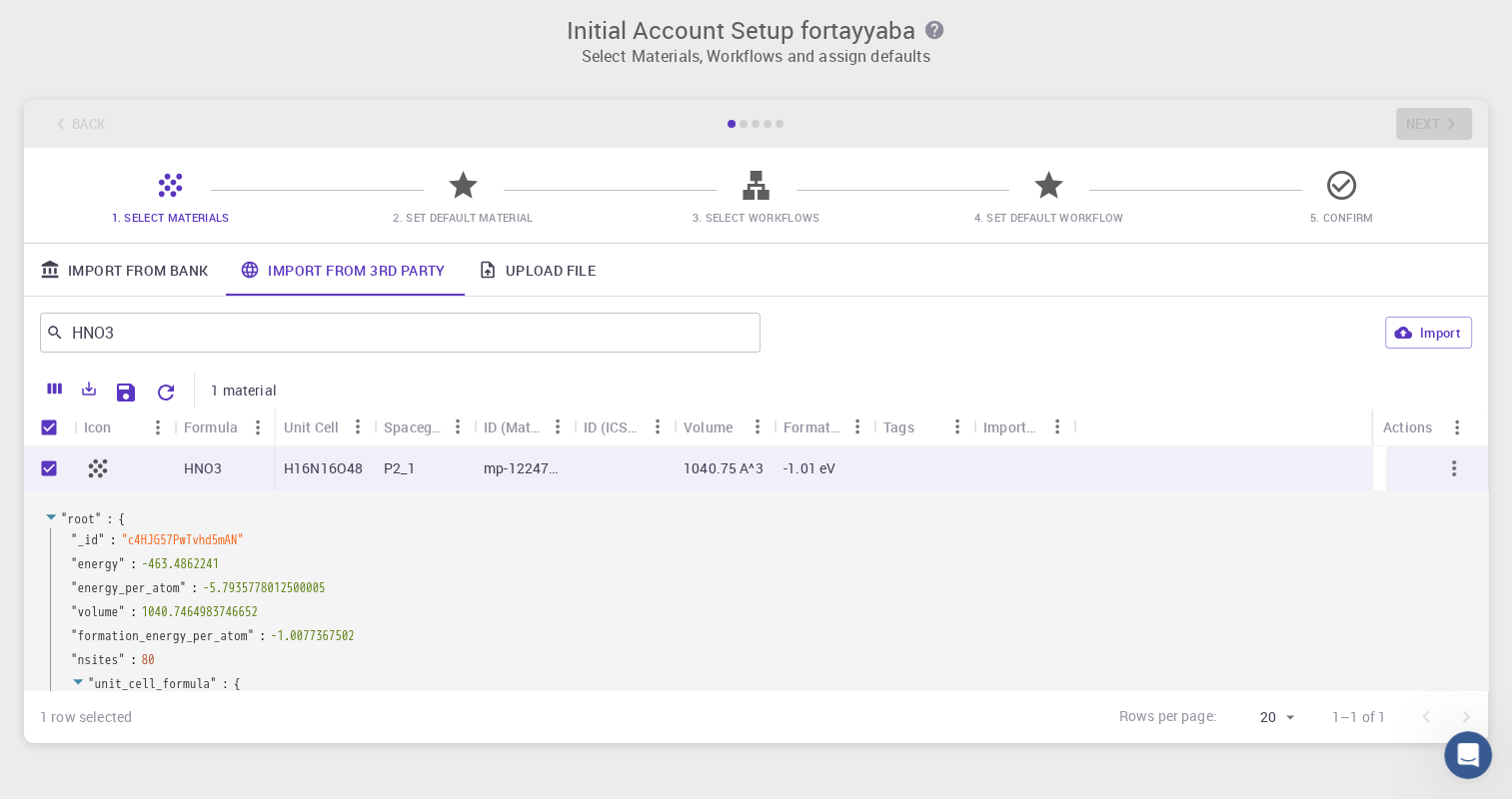 click on "2. Set Default Material" at bounding box center (463, 217) 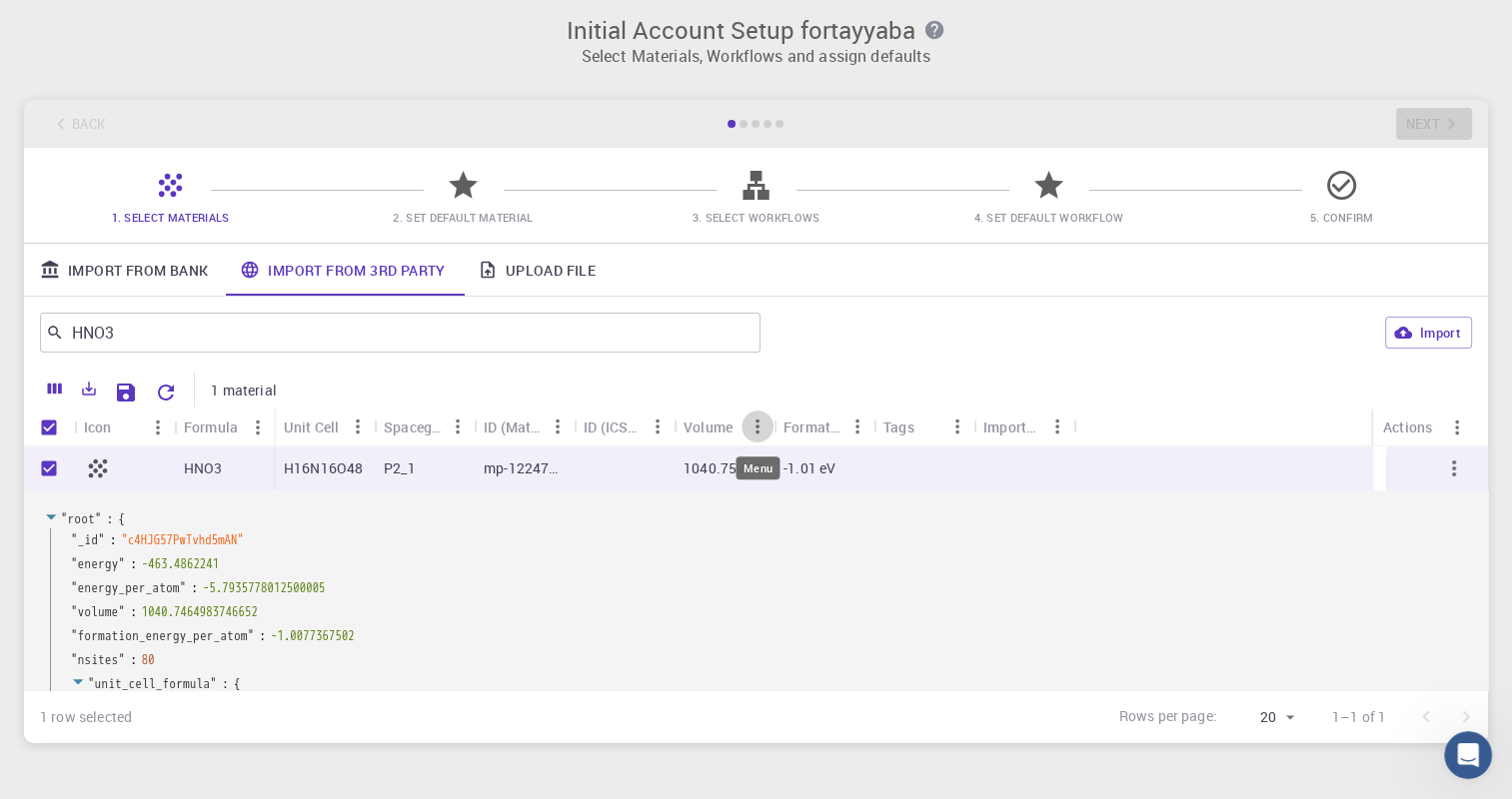 click 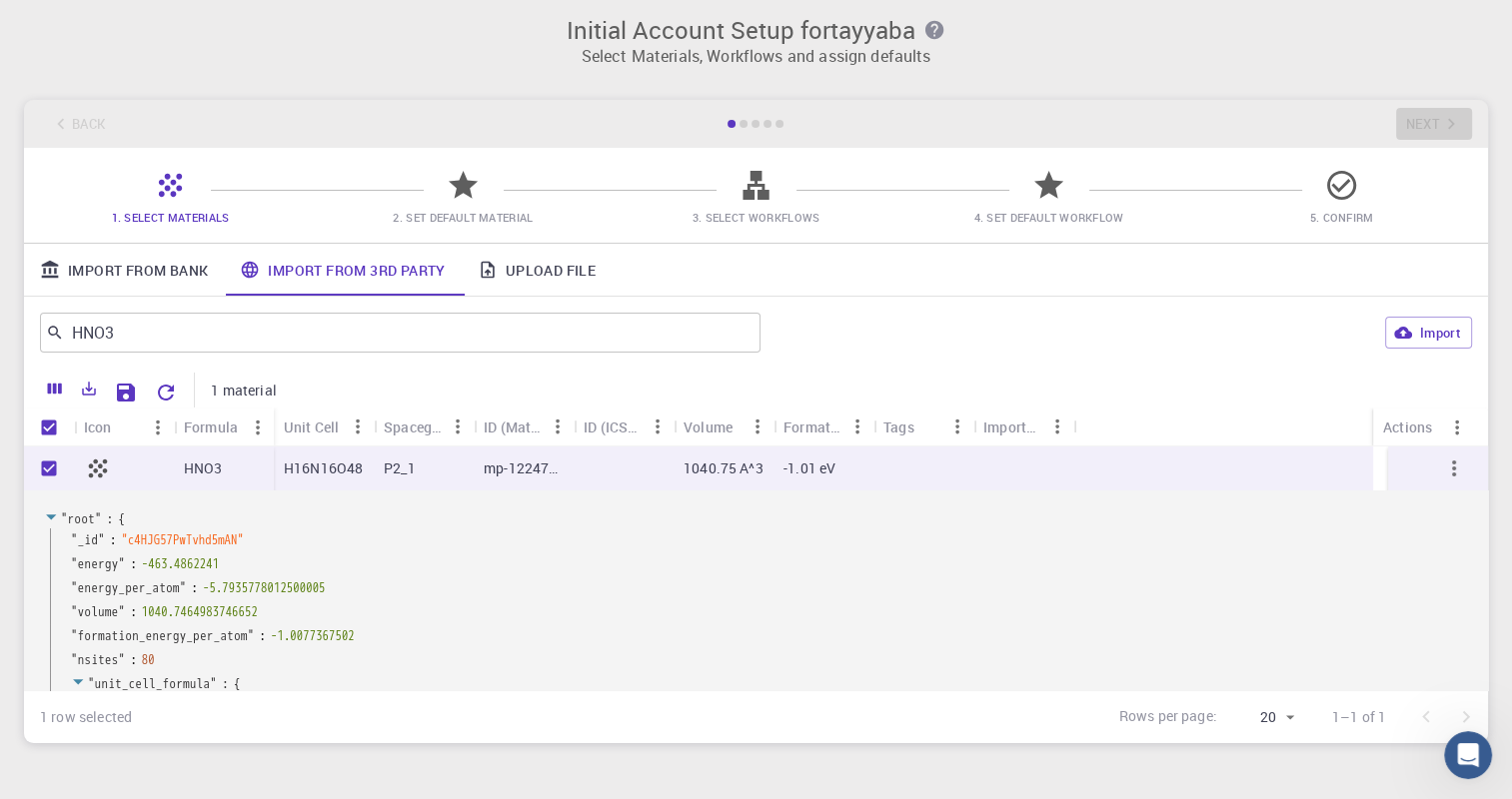 click at bounding box center (861, 390) 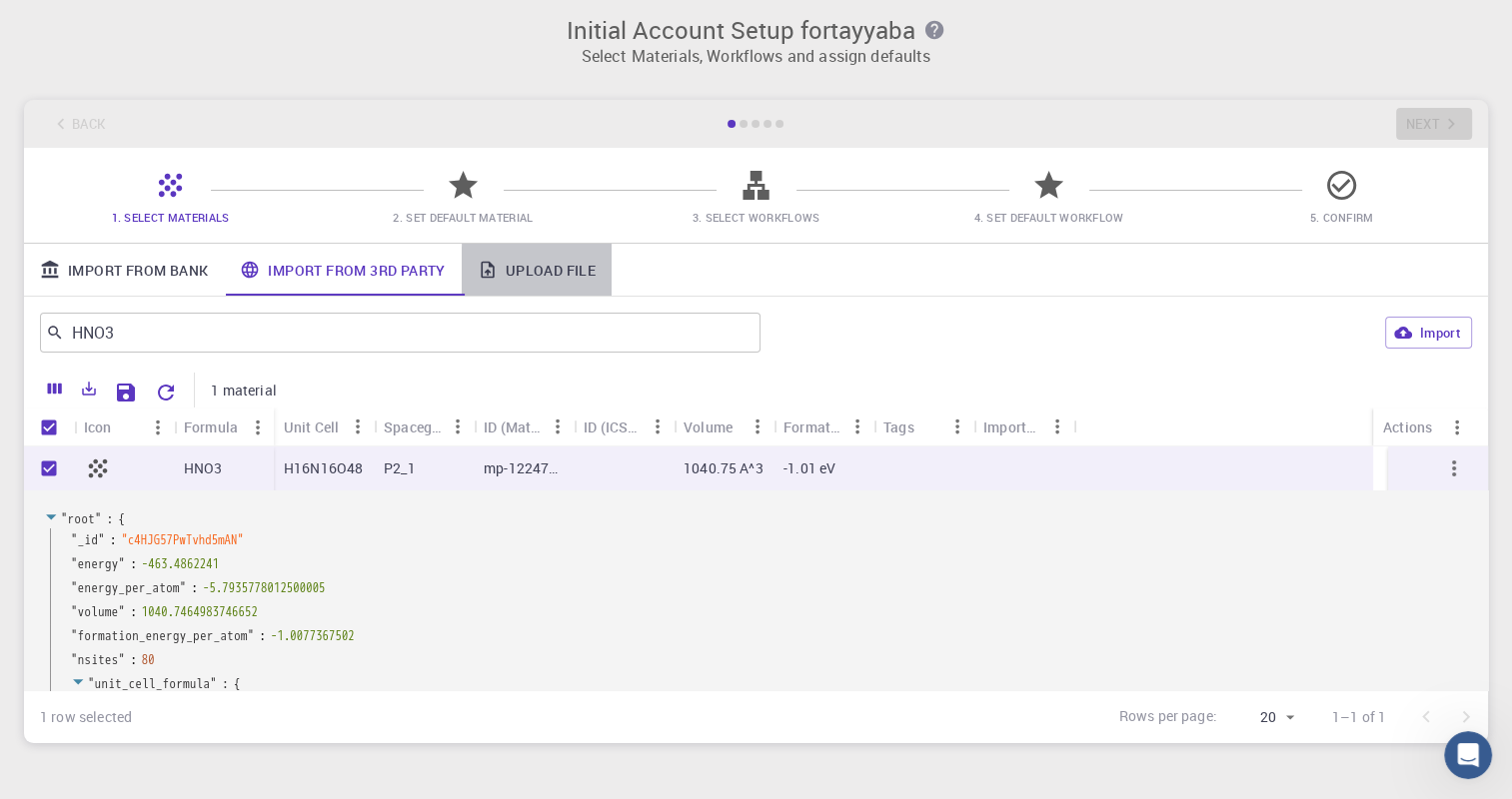 click on "Upload File" at bounding box center (537, 270) 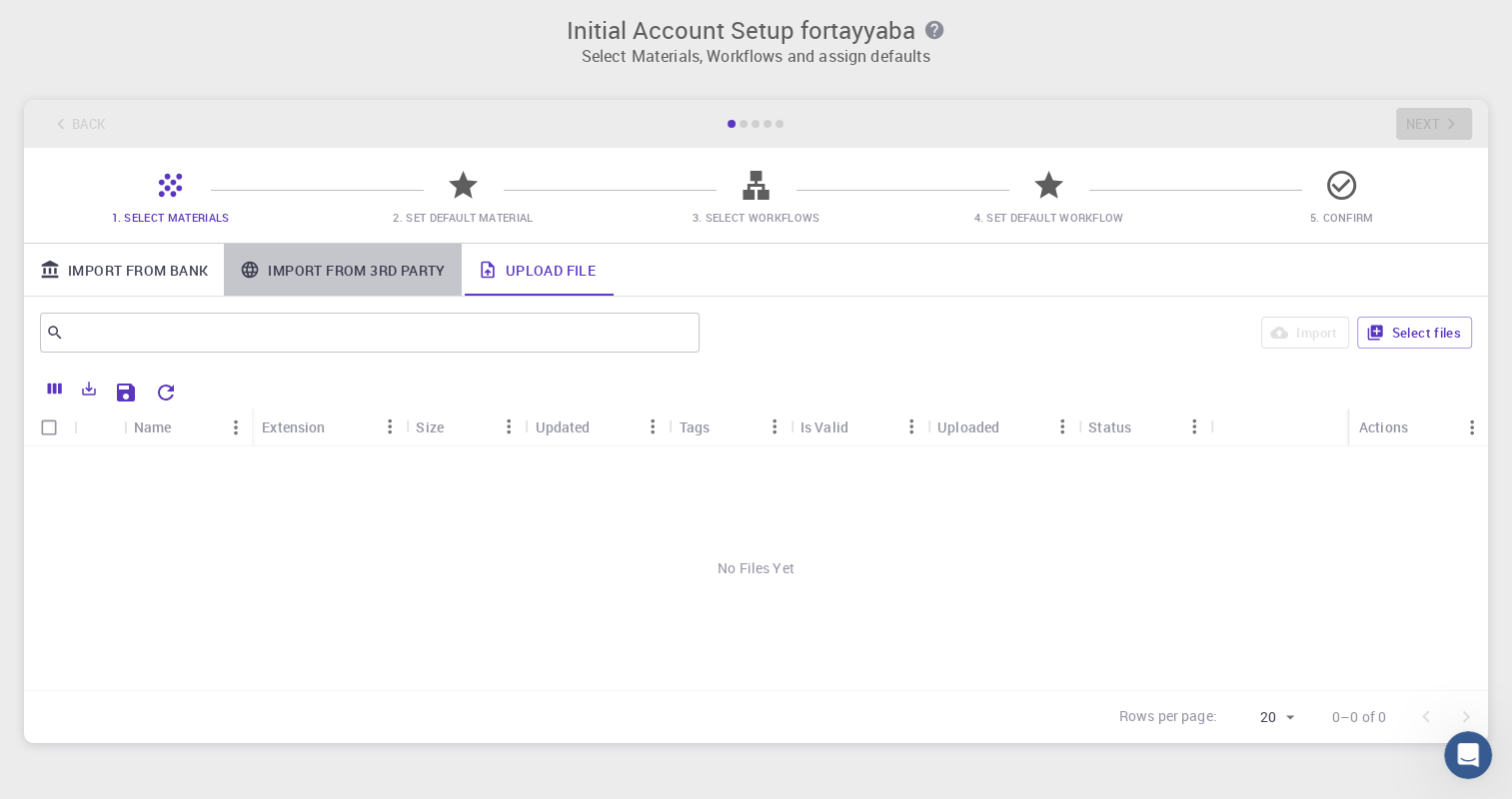 click on "Import From 3rd Party" at bounding box center [342, 270] 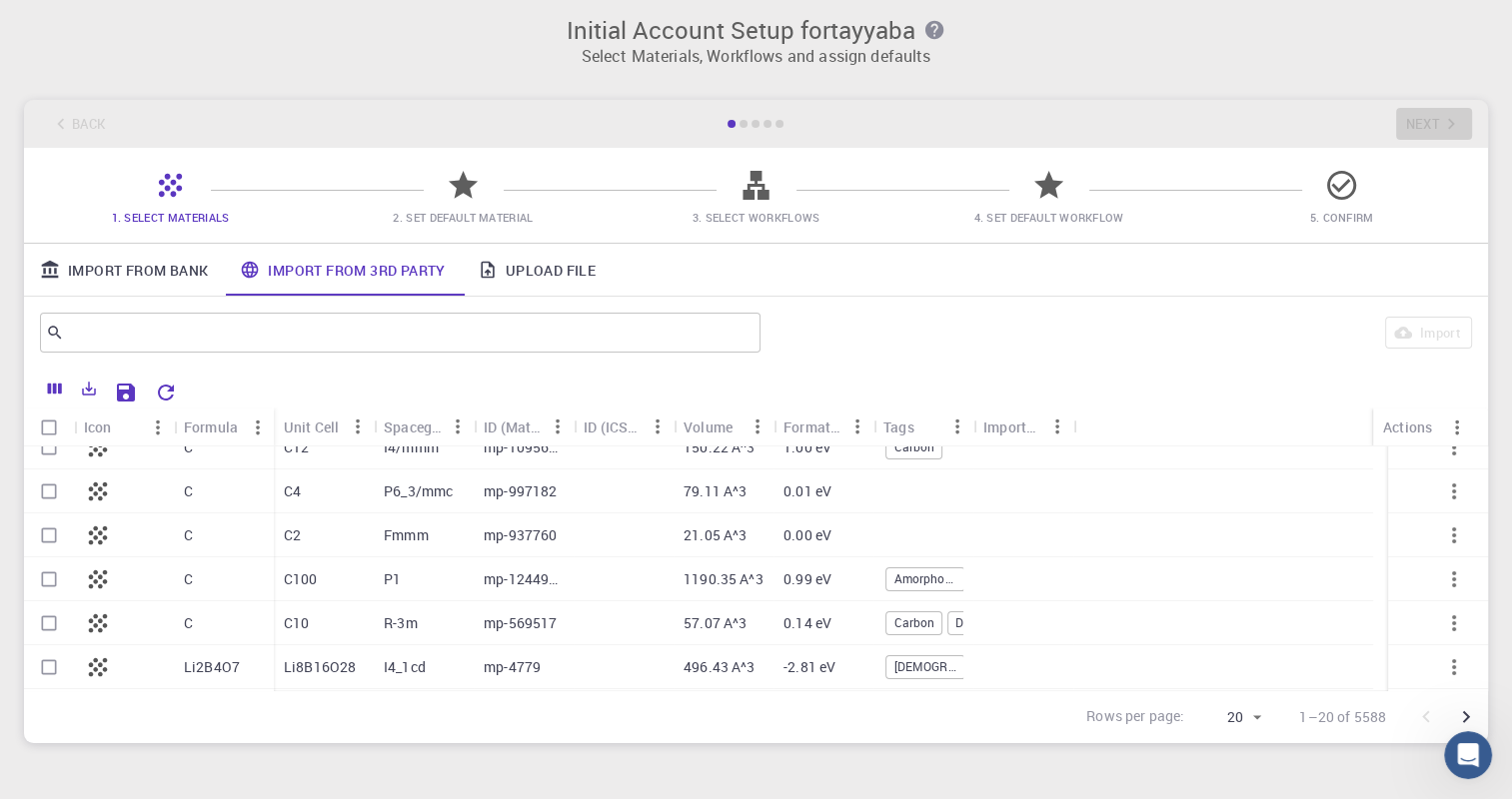 scroll, scrollTop: 0, scrollLeft: 0, axis: both 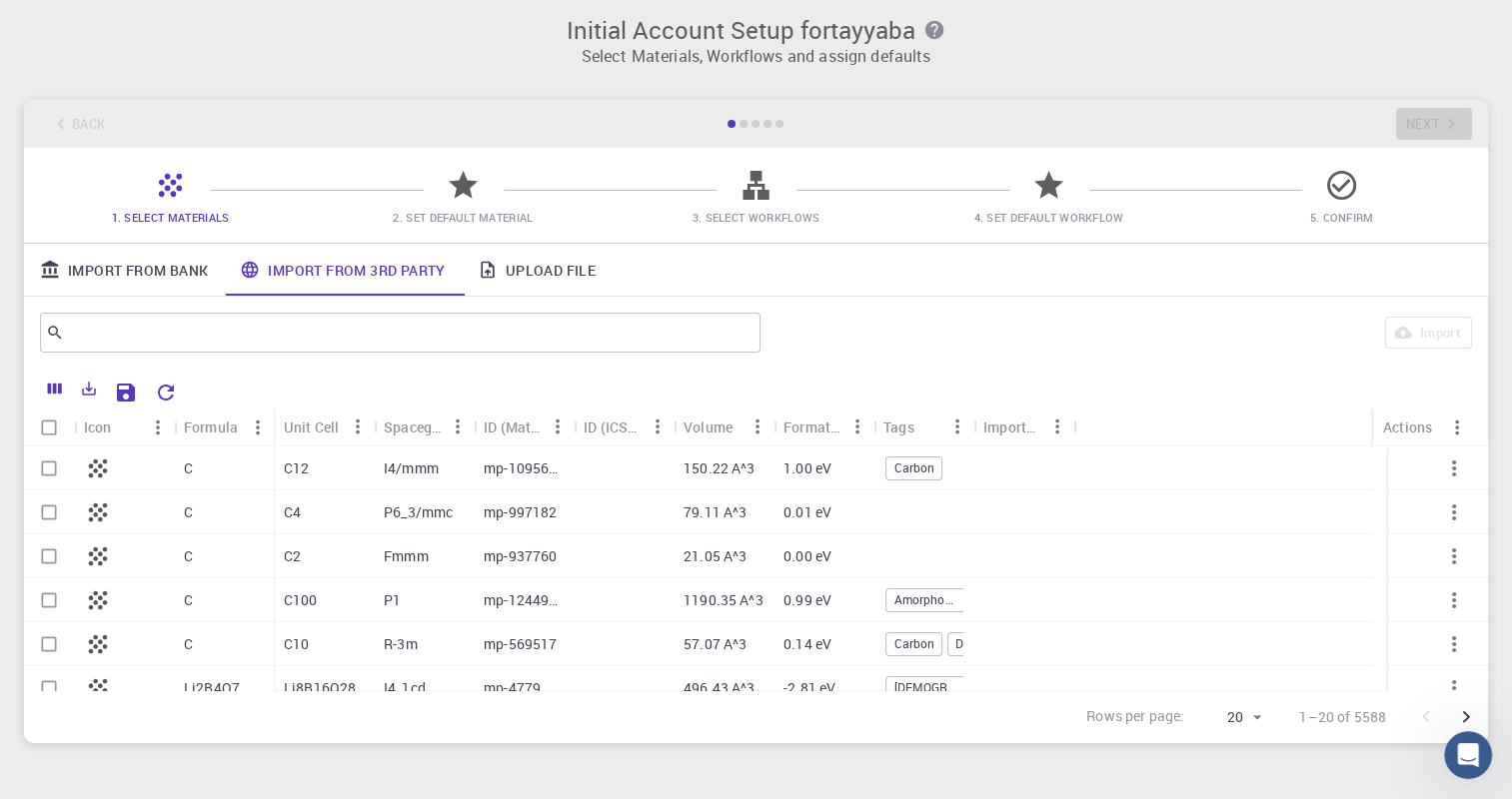 click on "150.22 A^3" at bounding box center [724, 468] 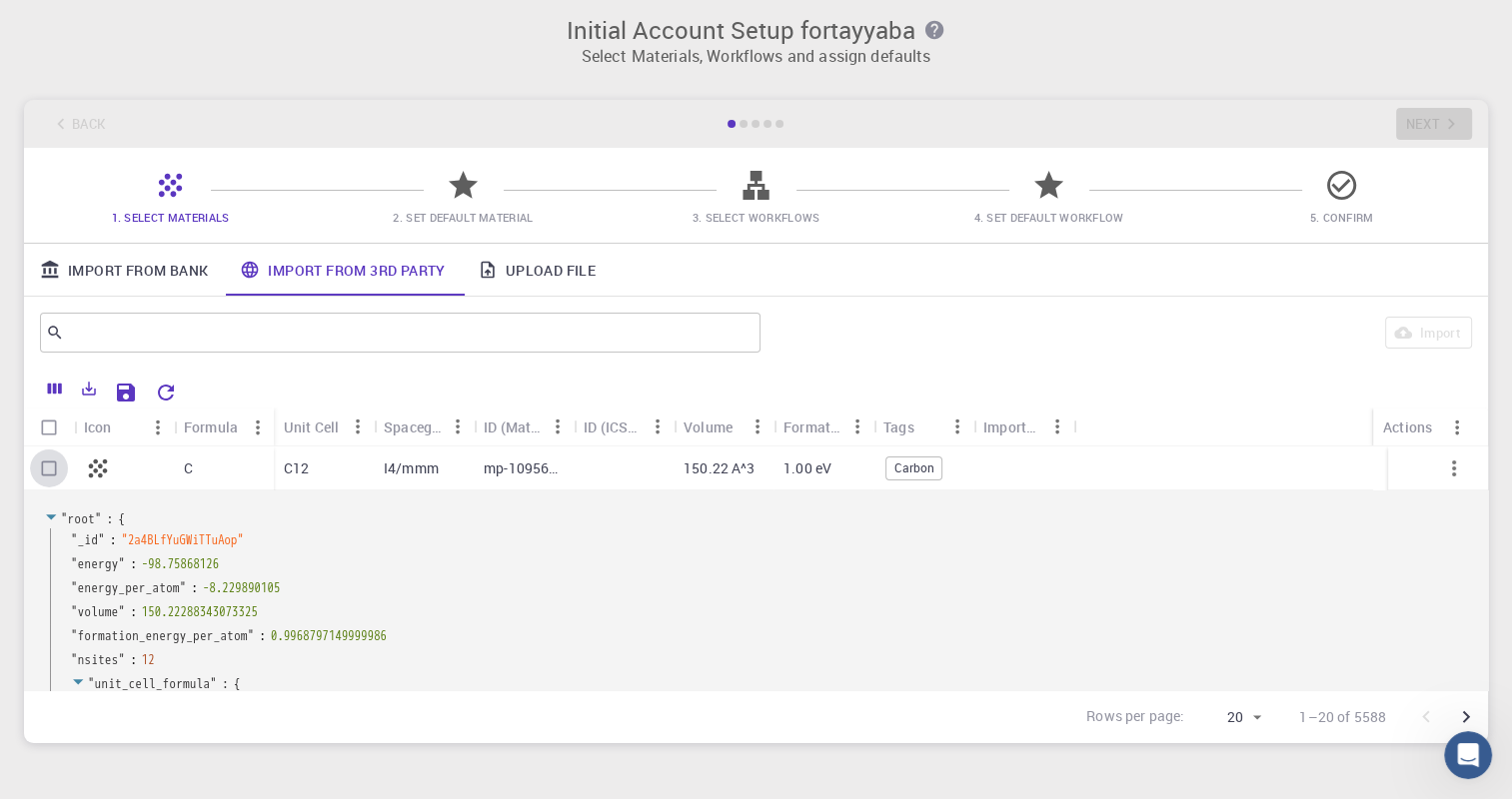click at bounding box center (49, 468) 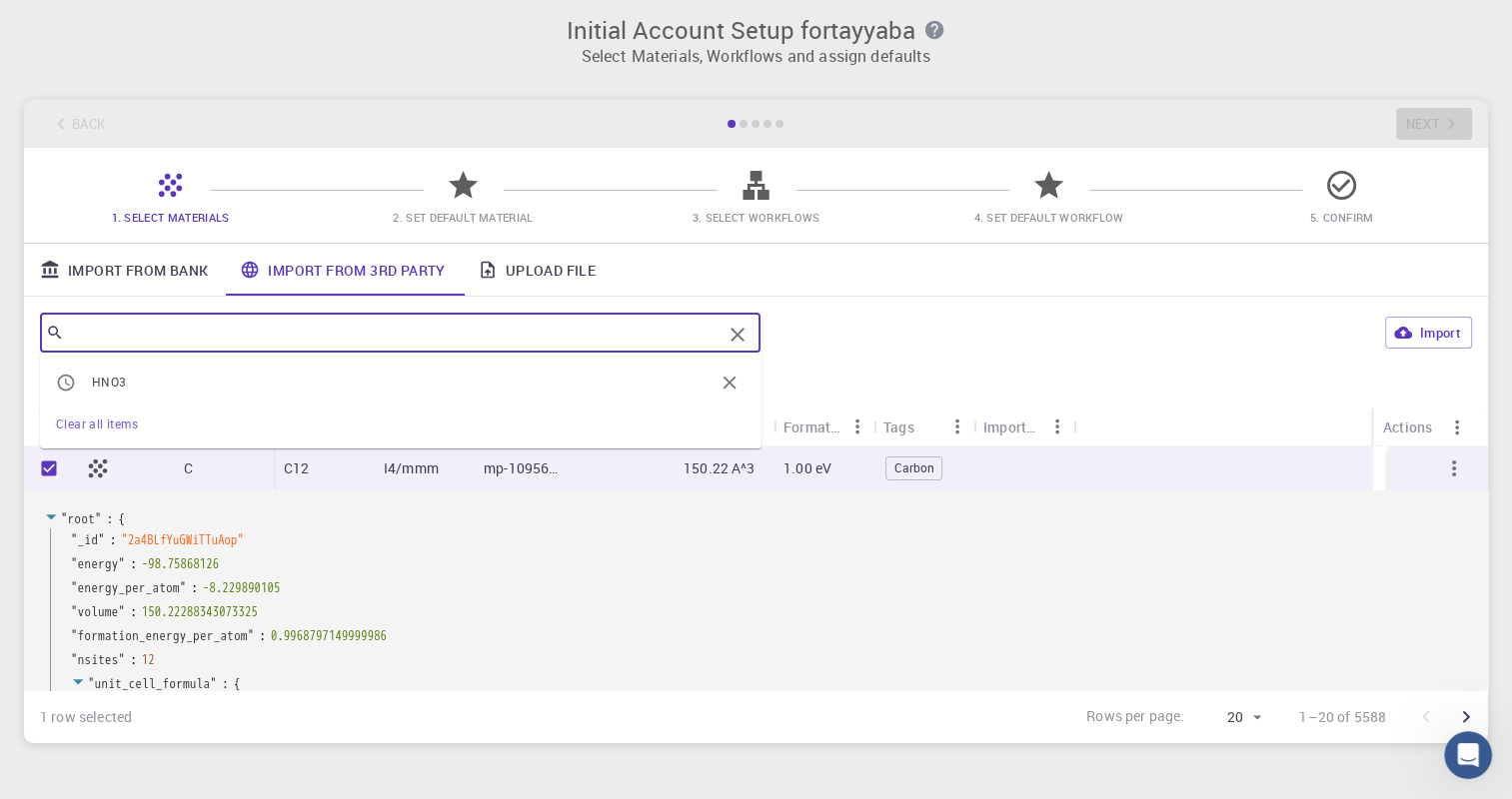 click at bounding box center [393, 333] 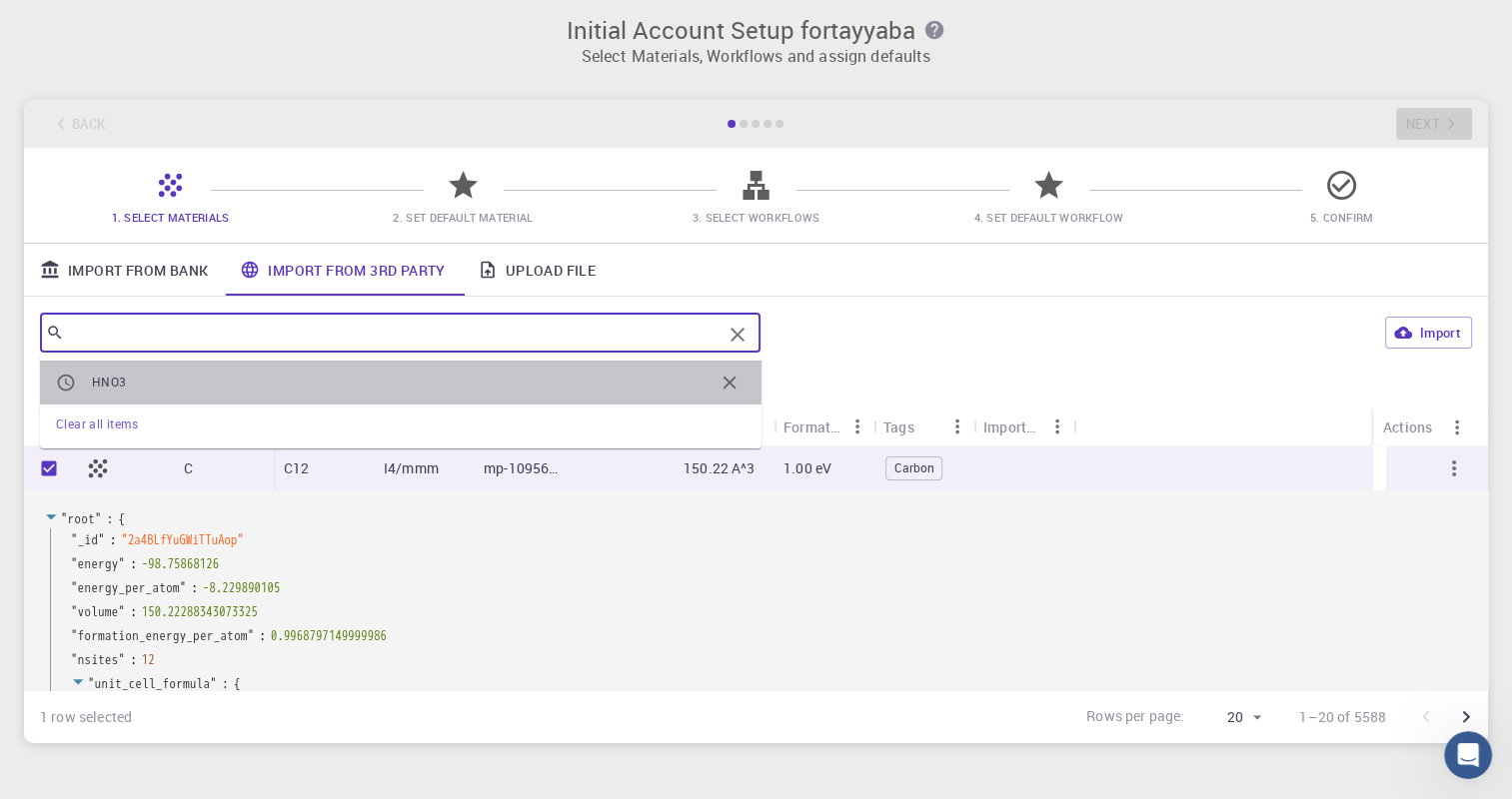 click on "HNO3" at bounding box center (403, 383) 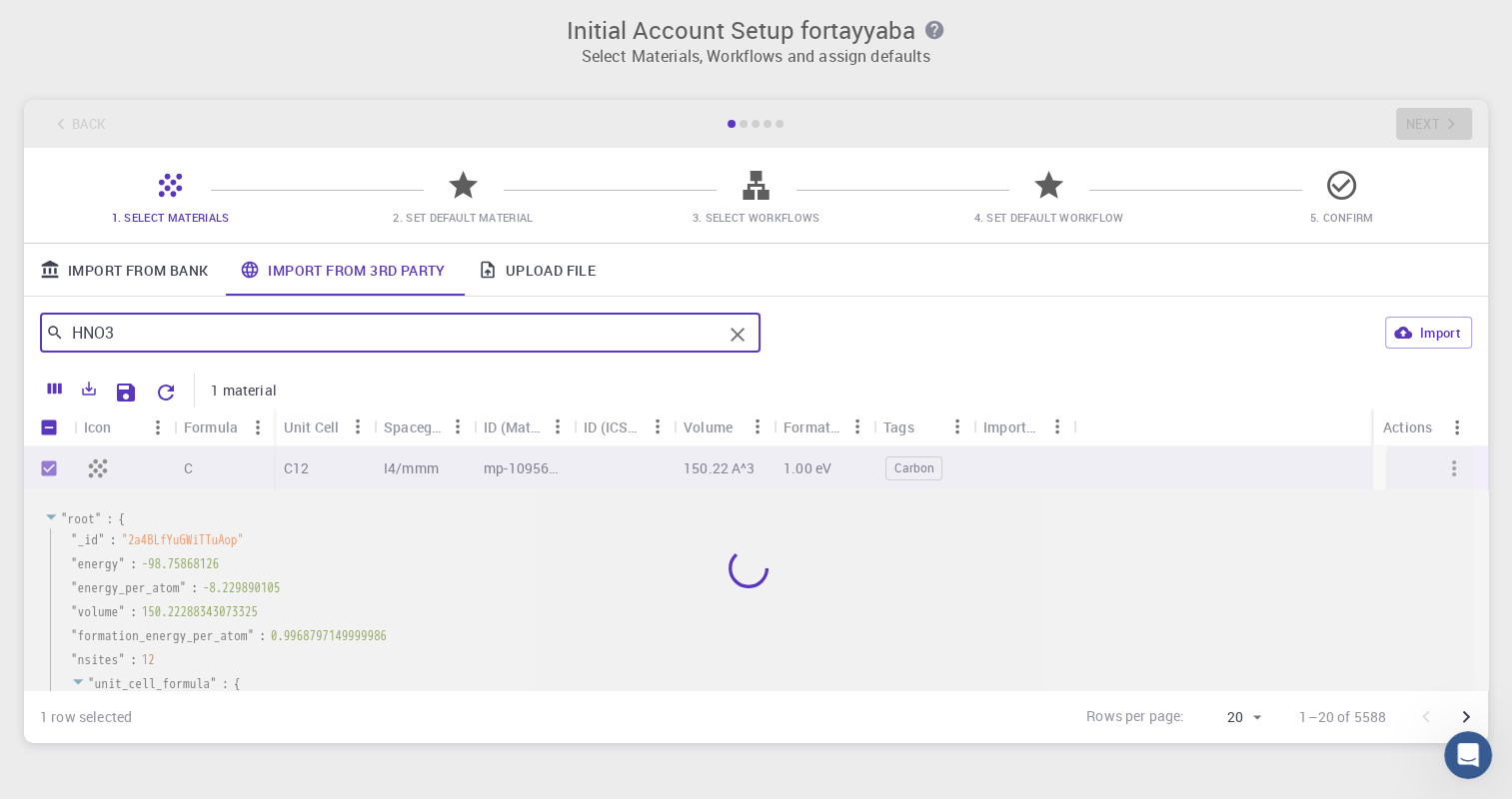 checkbox on "false" 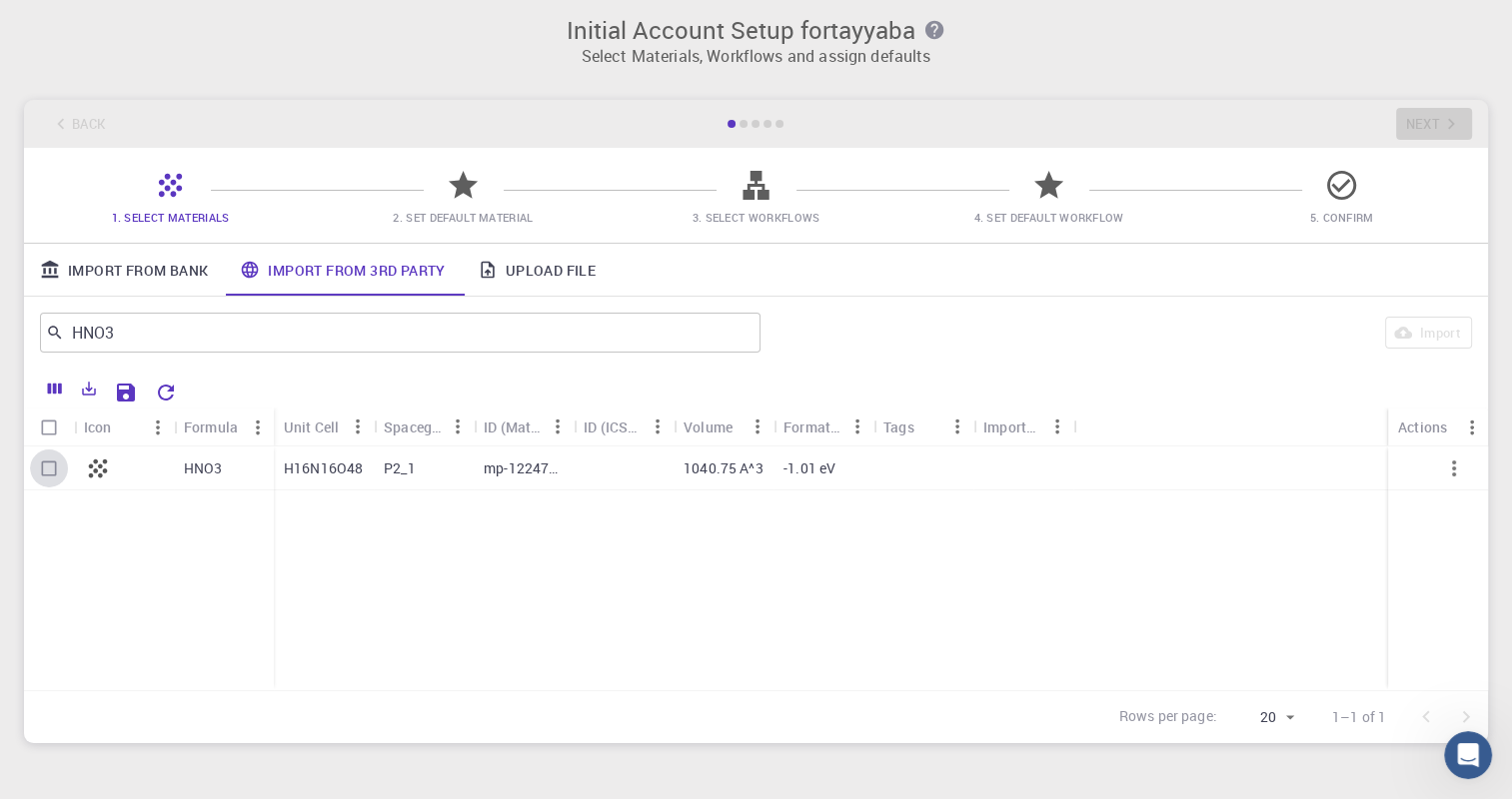 click at bounding box center [49, 468] 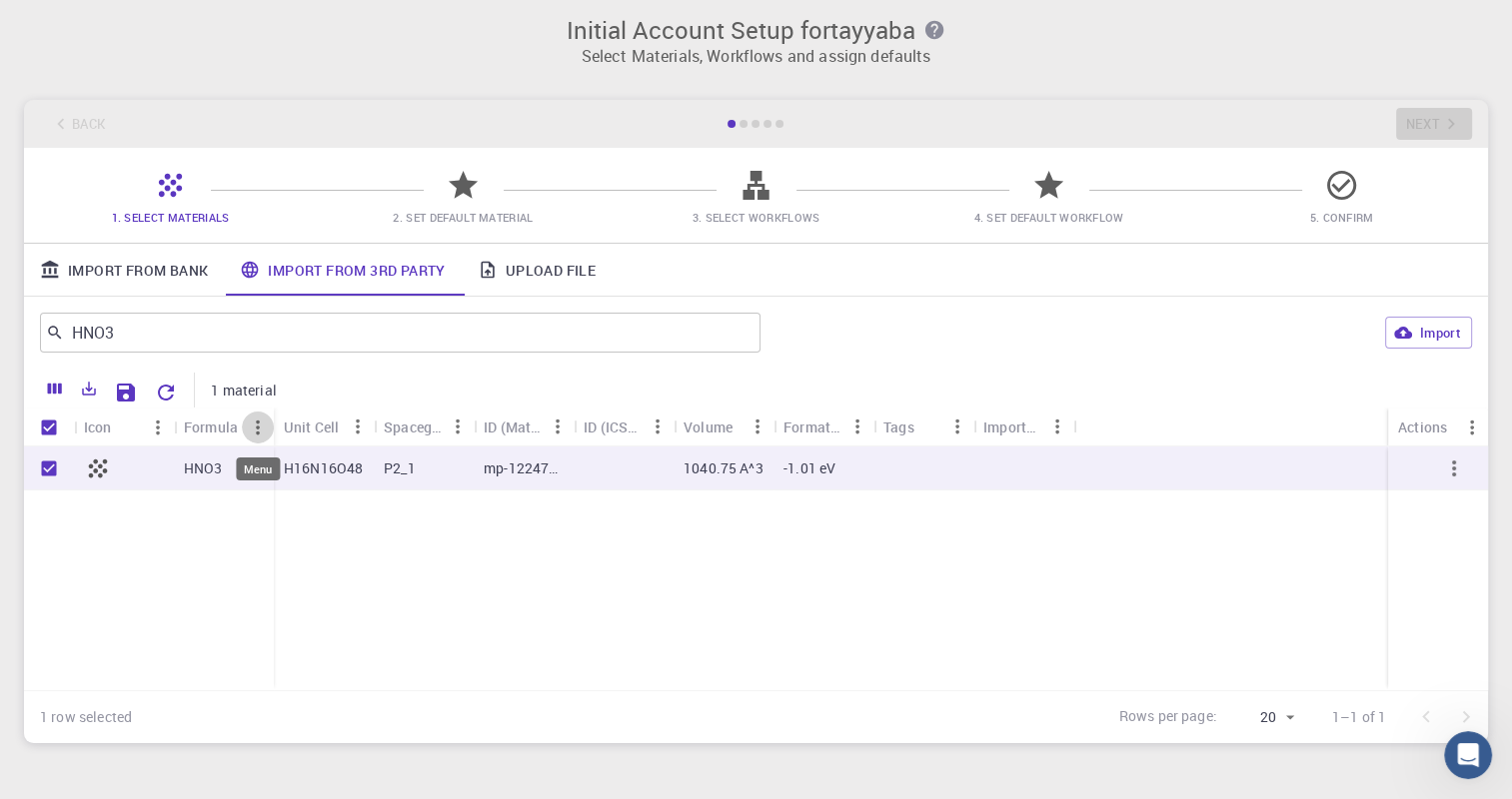 click 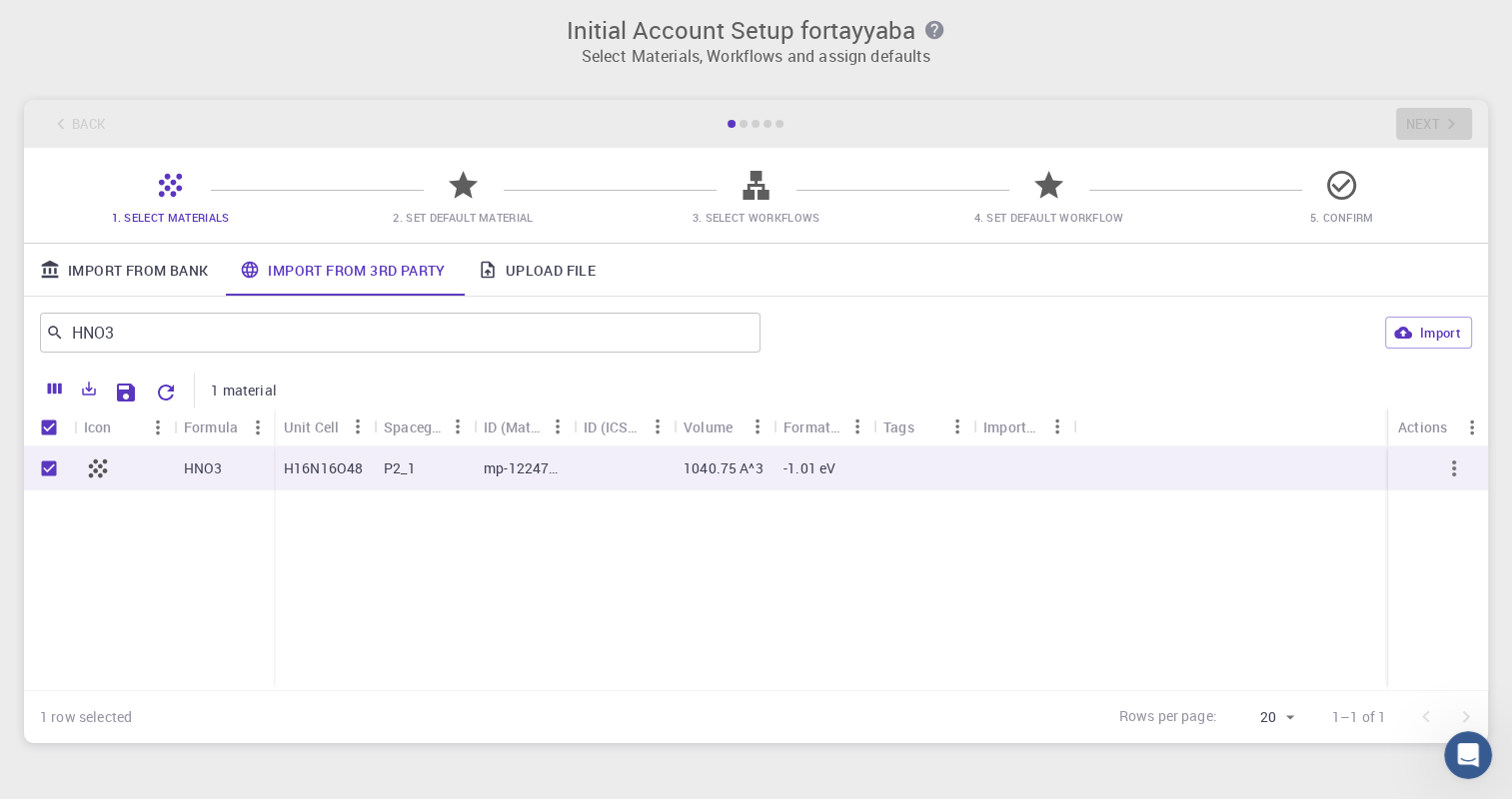 click on "Unit Cell" at bounding box center [311, 426] 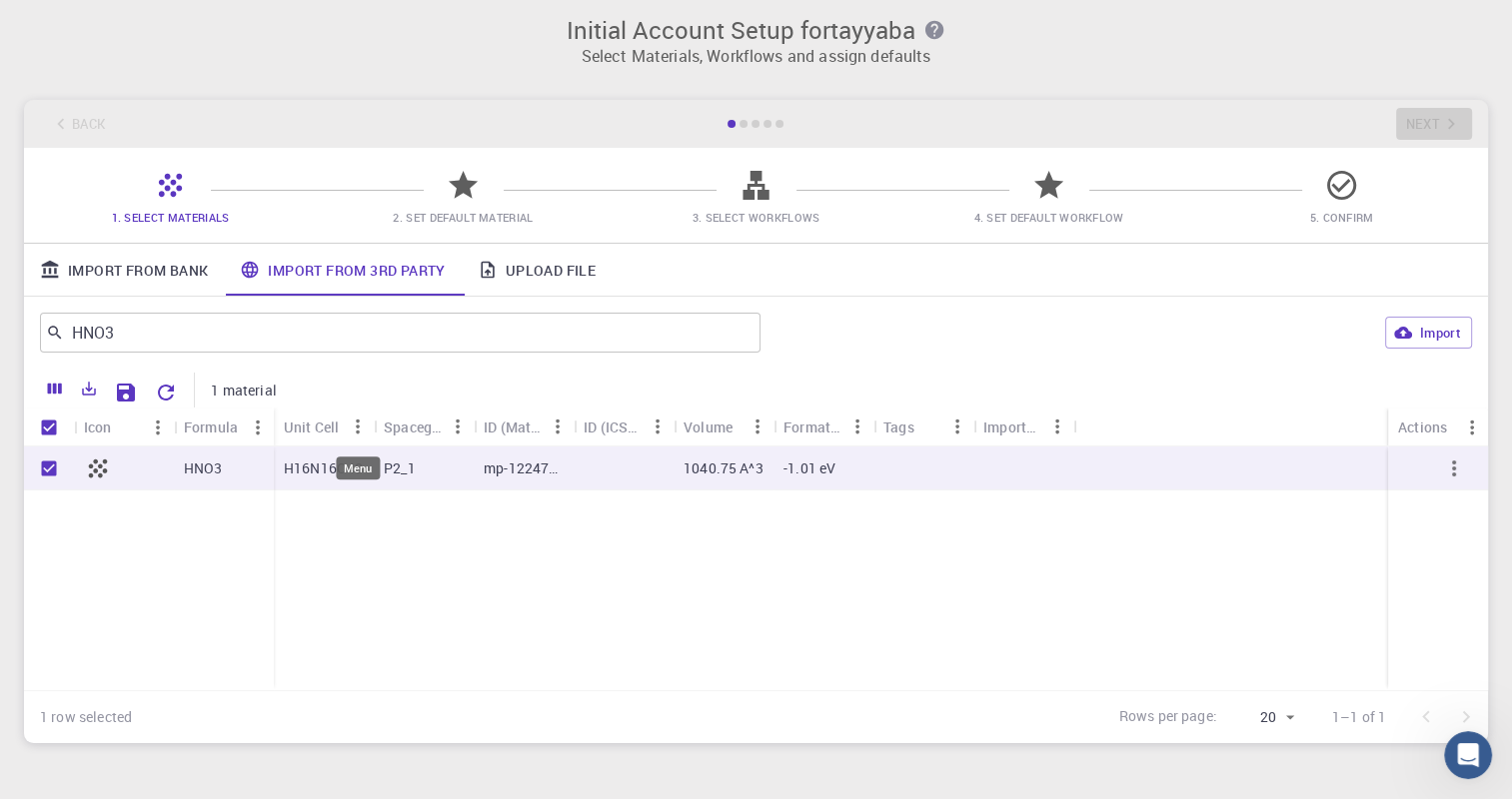 click 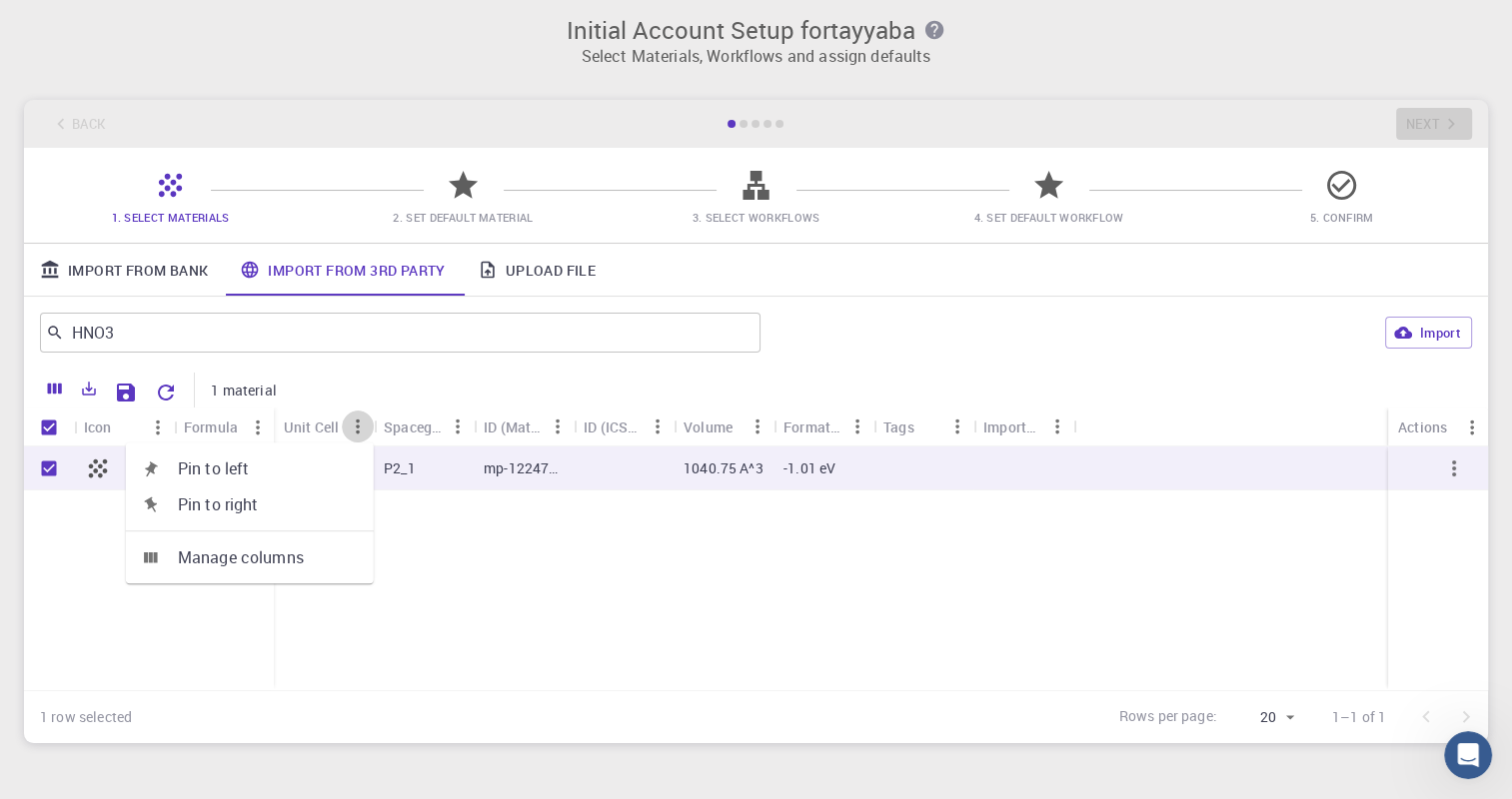 click 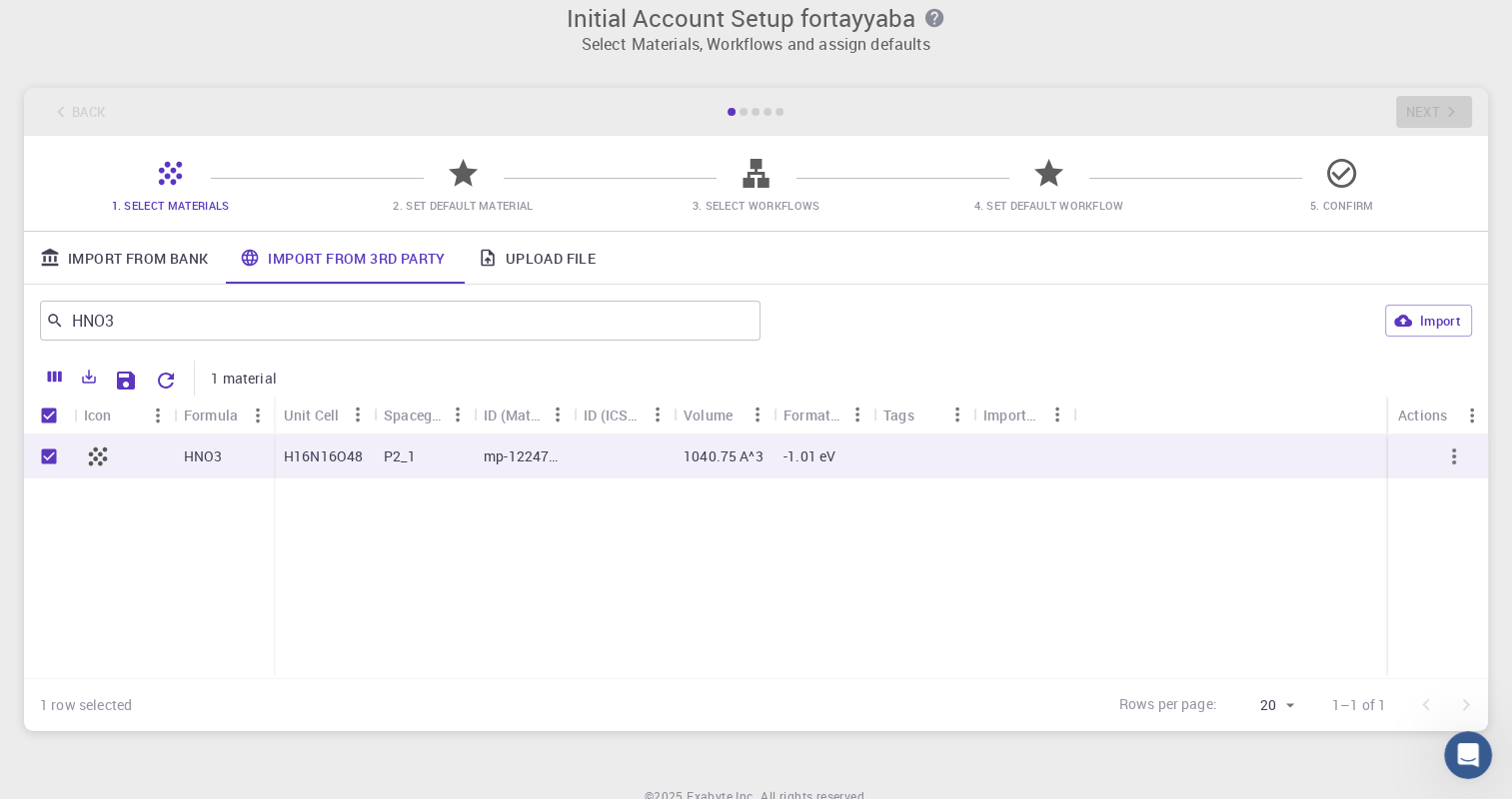 scroll, scrollTop: 0, scrollLeft: 0, axis: both 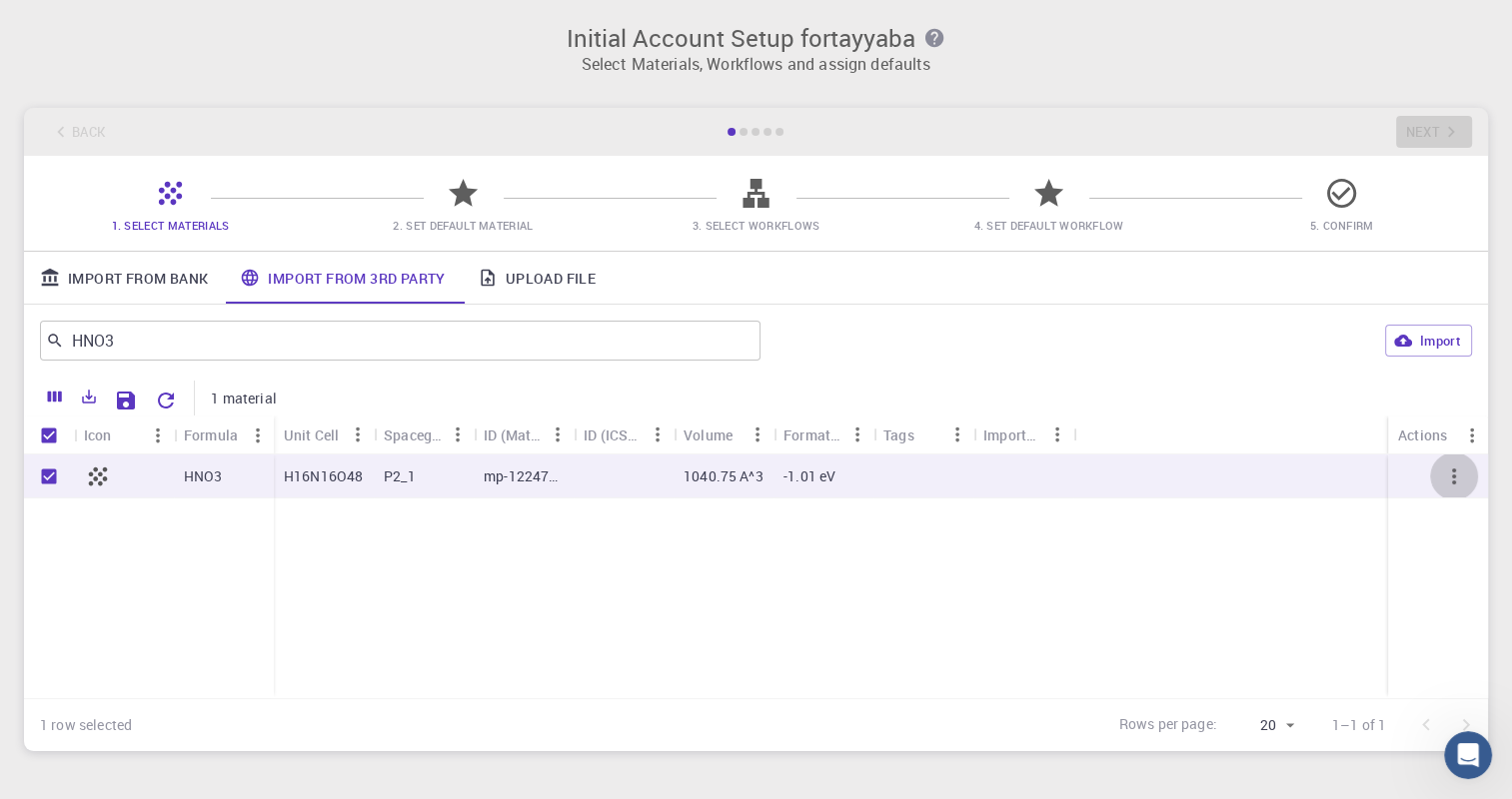 click 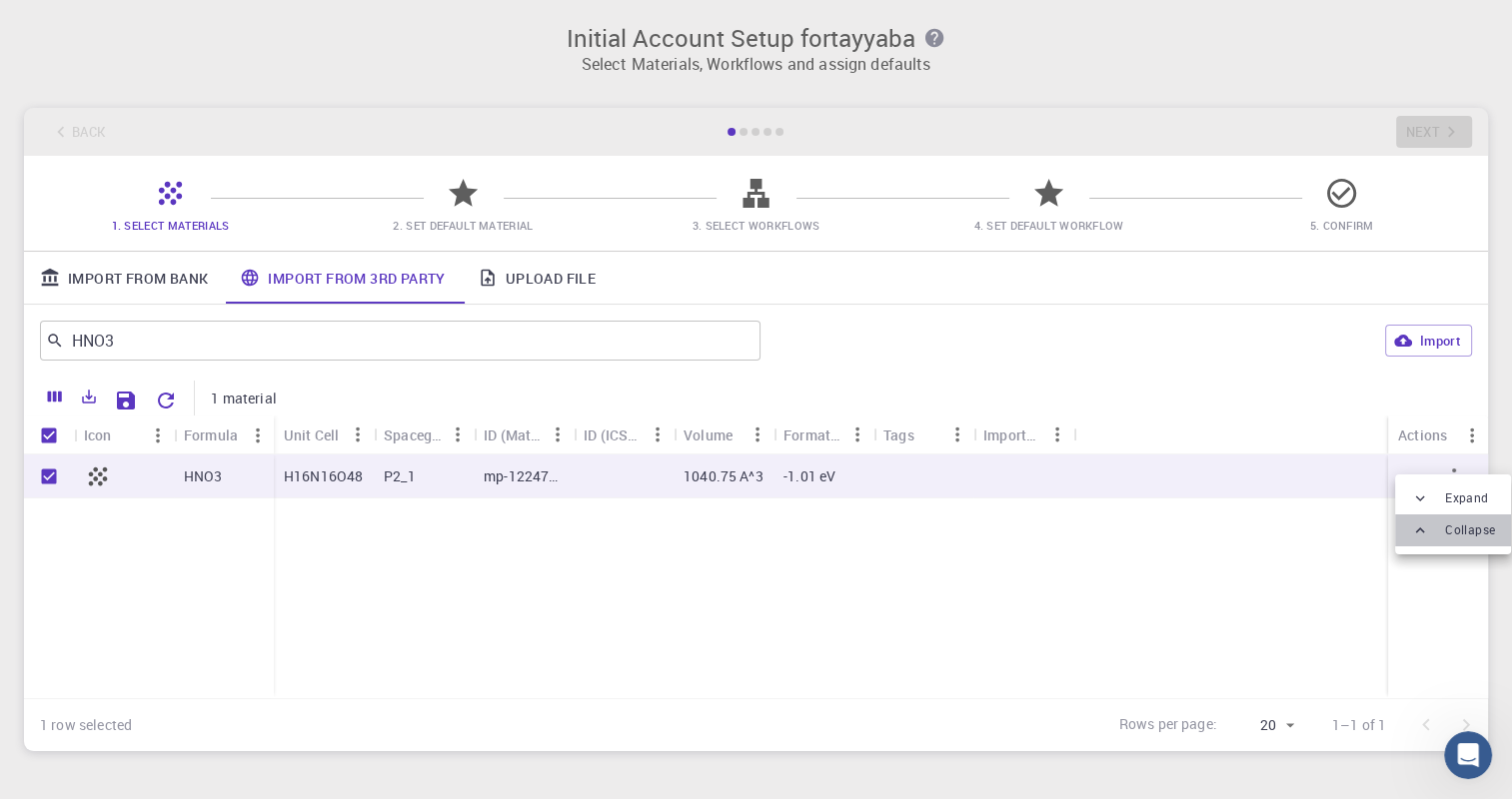 click on "Collapse" at bounding box center [1453, 530] 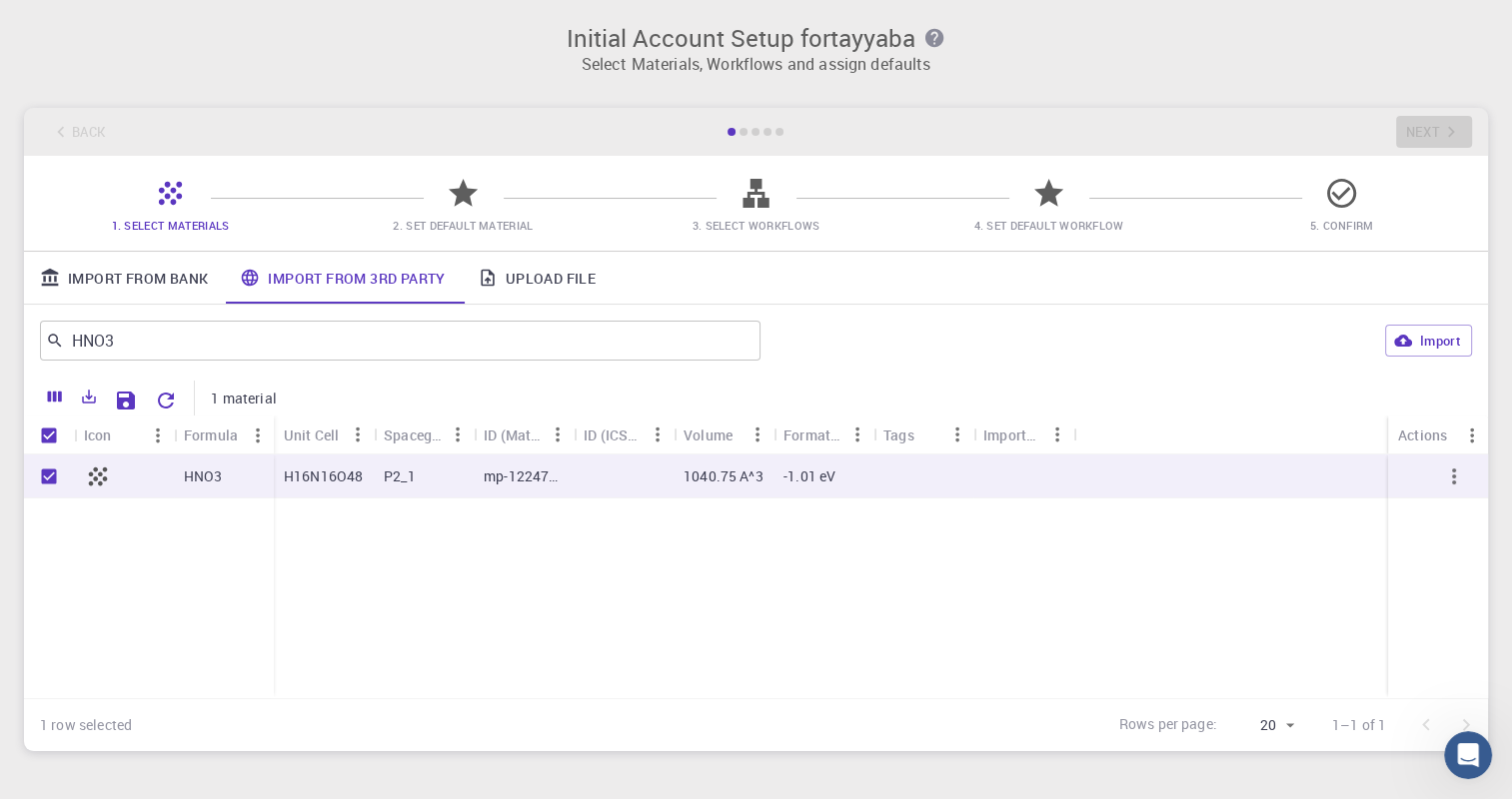 click on "2. Set Default Material" at bounding box center (463, 225) 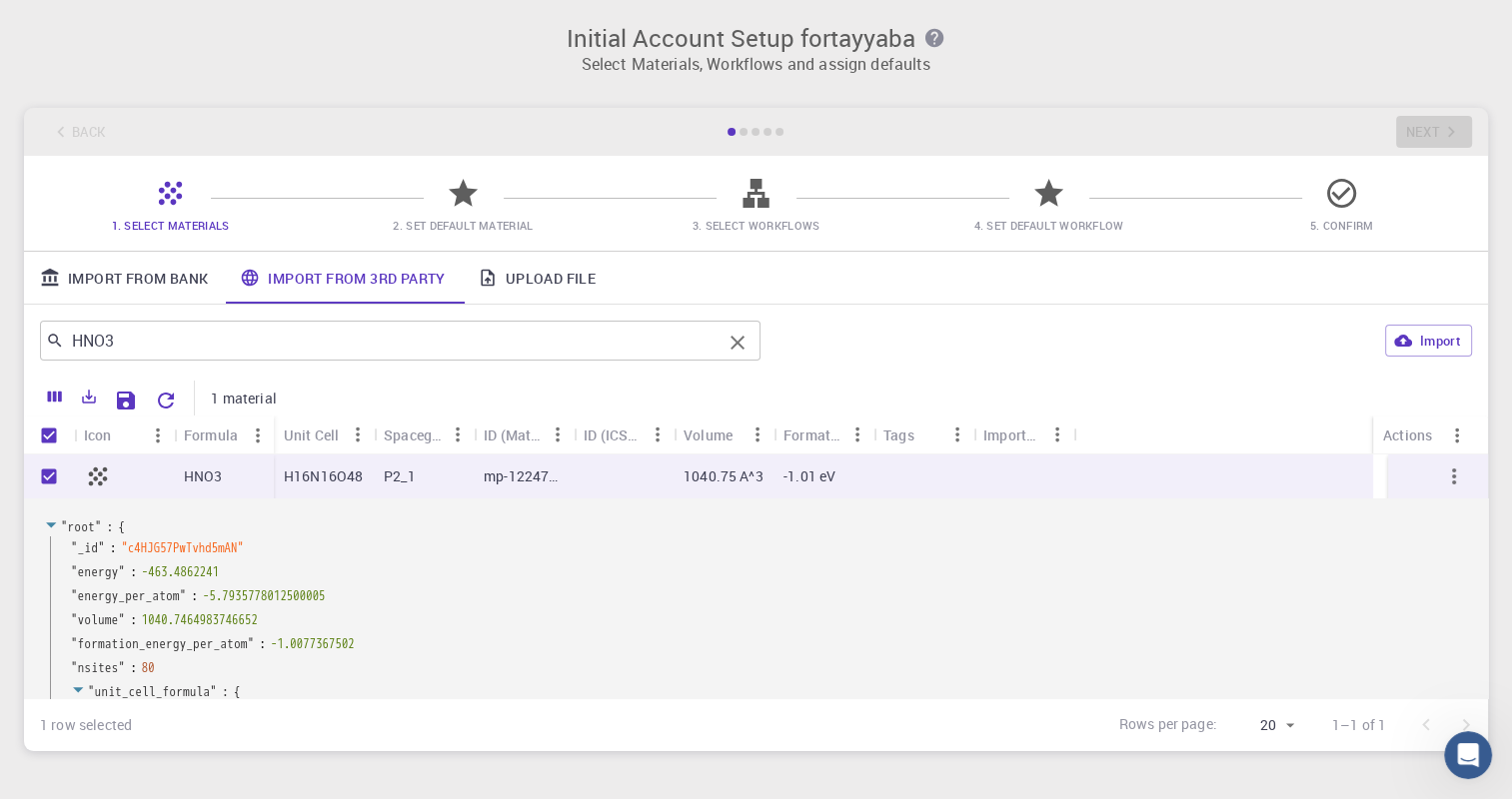 drag, startPoint x: 161, startPoint y: 356, endPoint x: 133, endPoint y: 334, distance: 35.608988 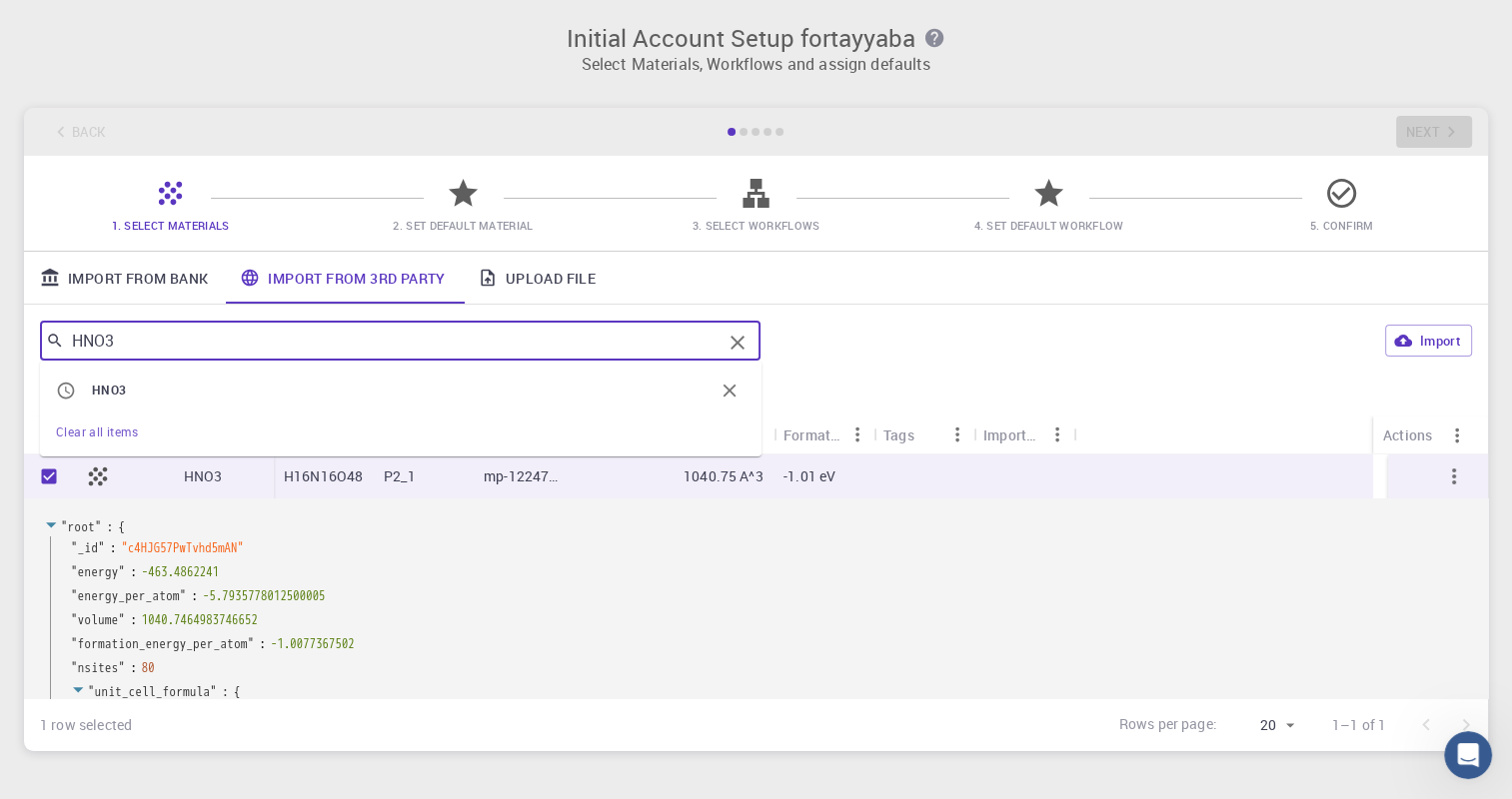 drag, startPoint x: 133, startPoint y: 334, endPoint x: 52, endPoint y: 330, distance: 81.09871 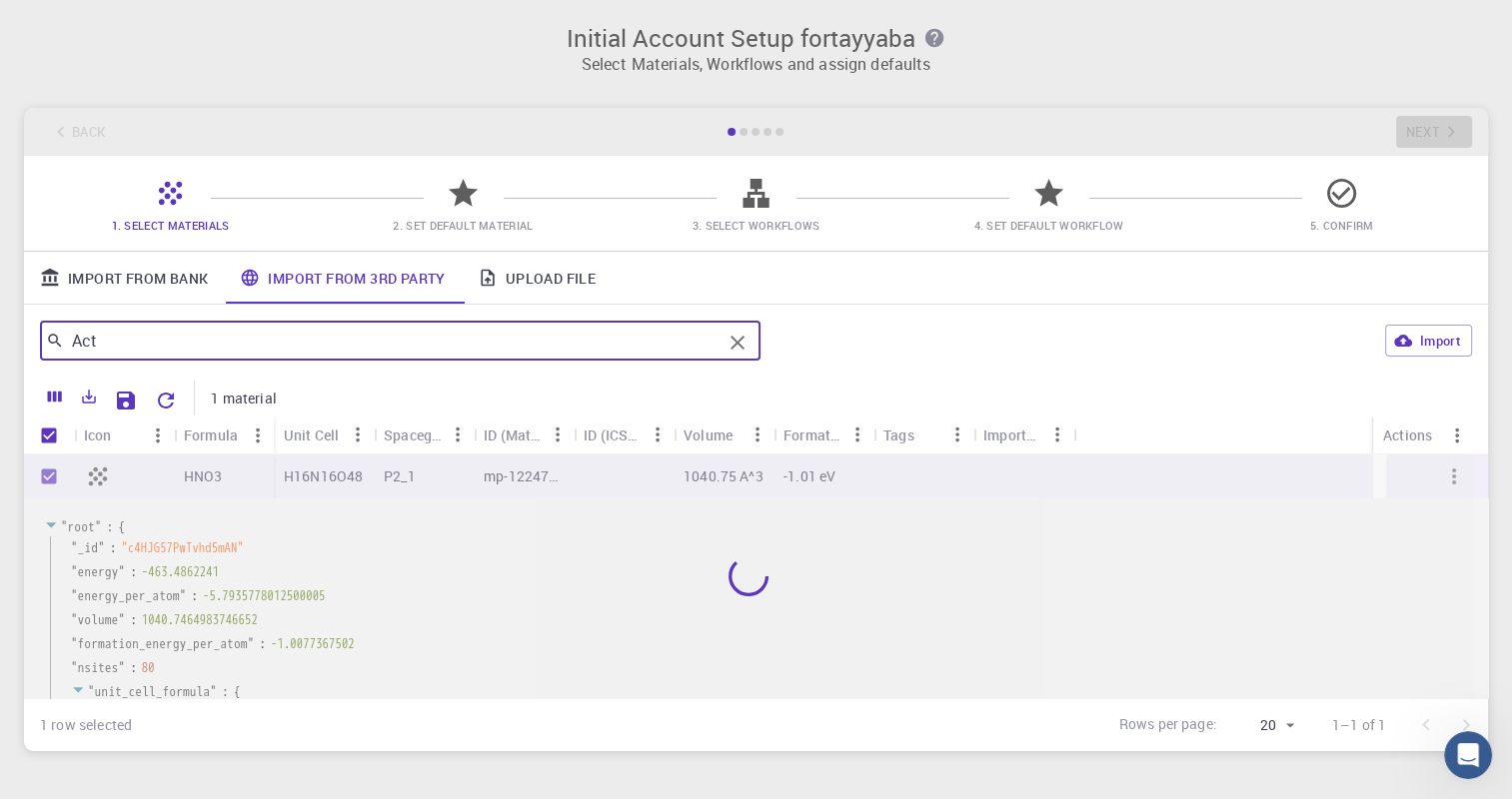 type on "Acti" 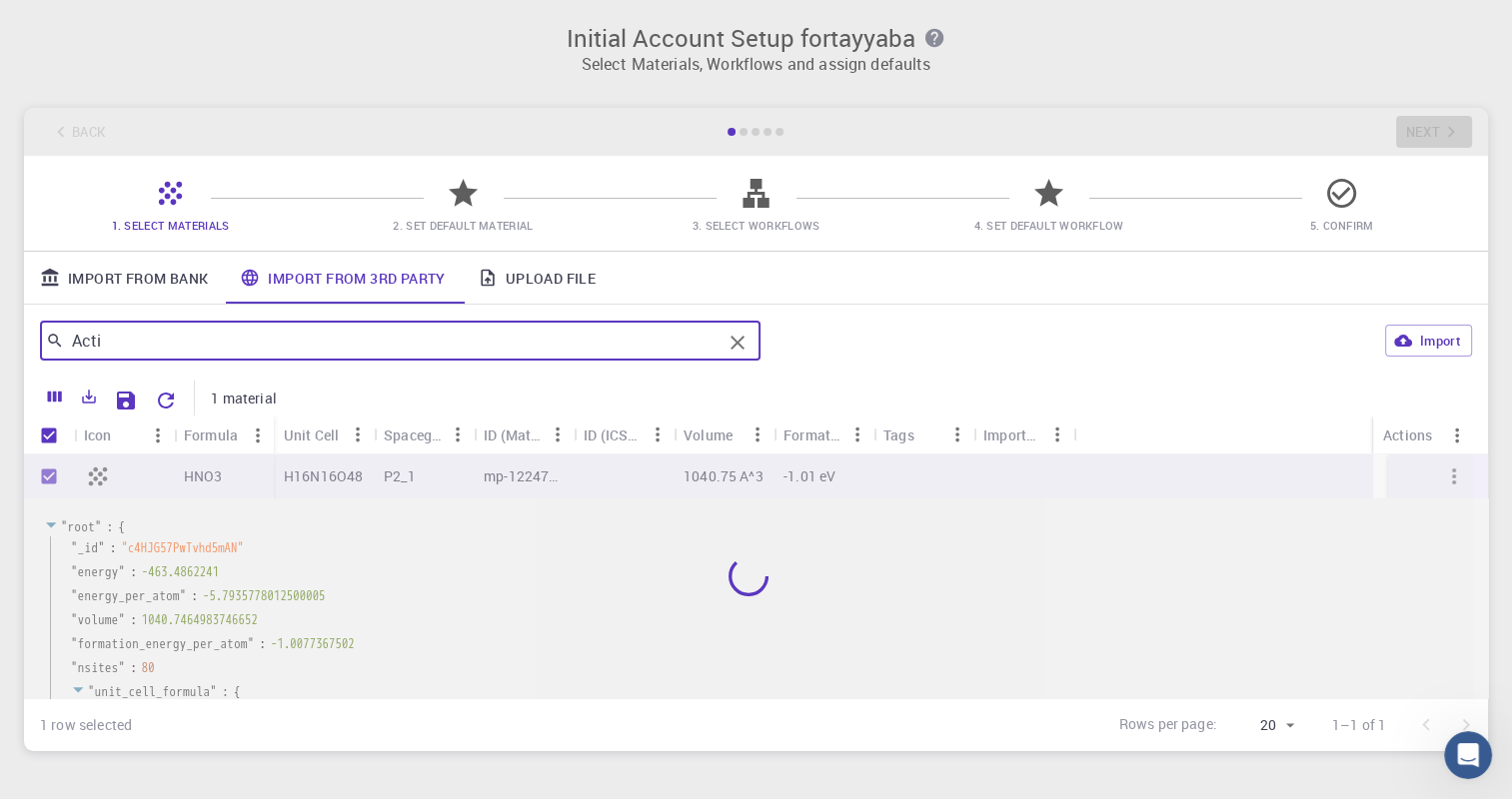 checkbox on "false" 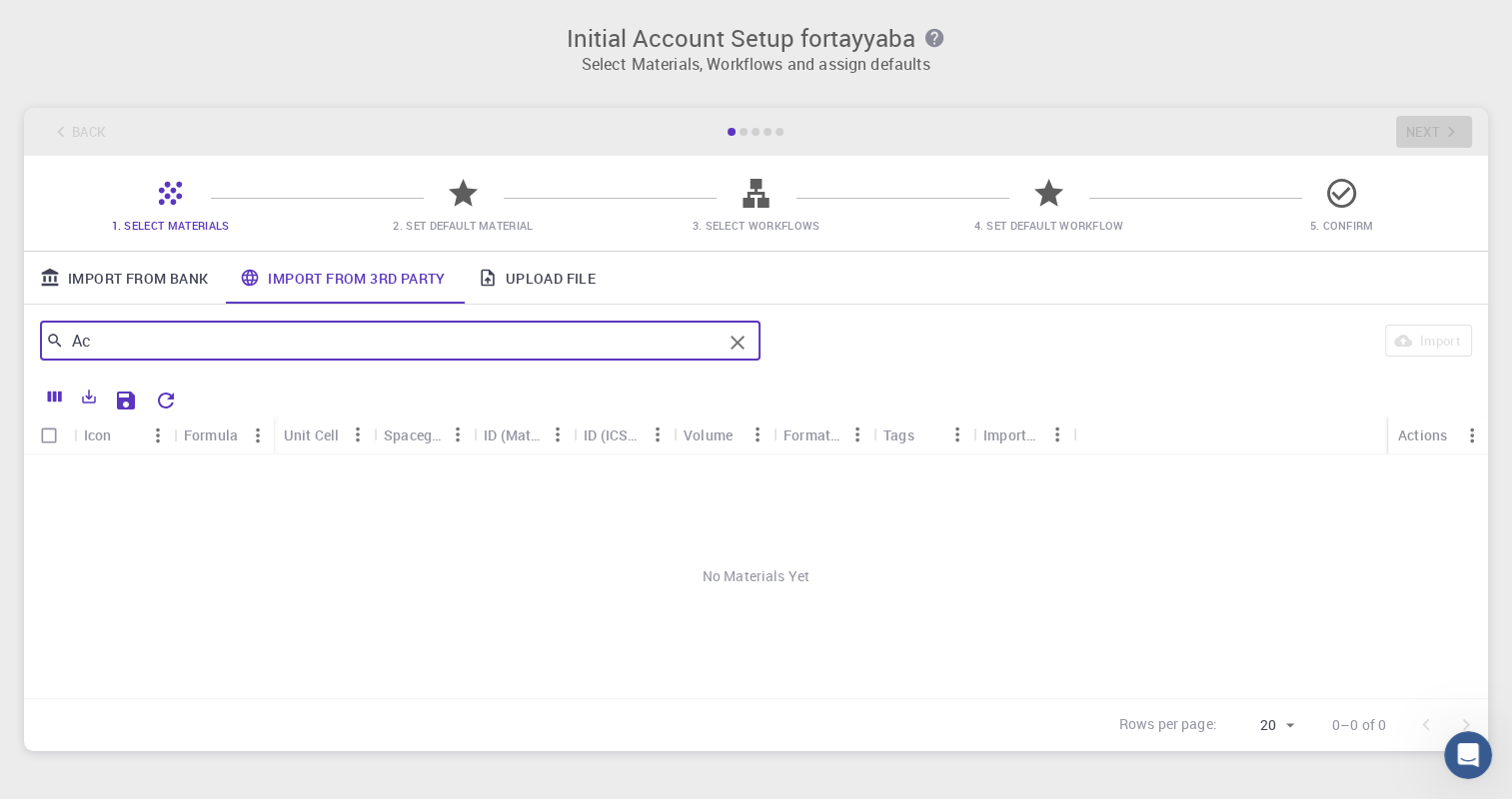 type on "A" 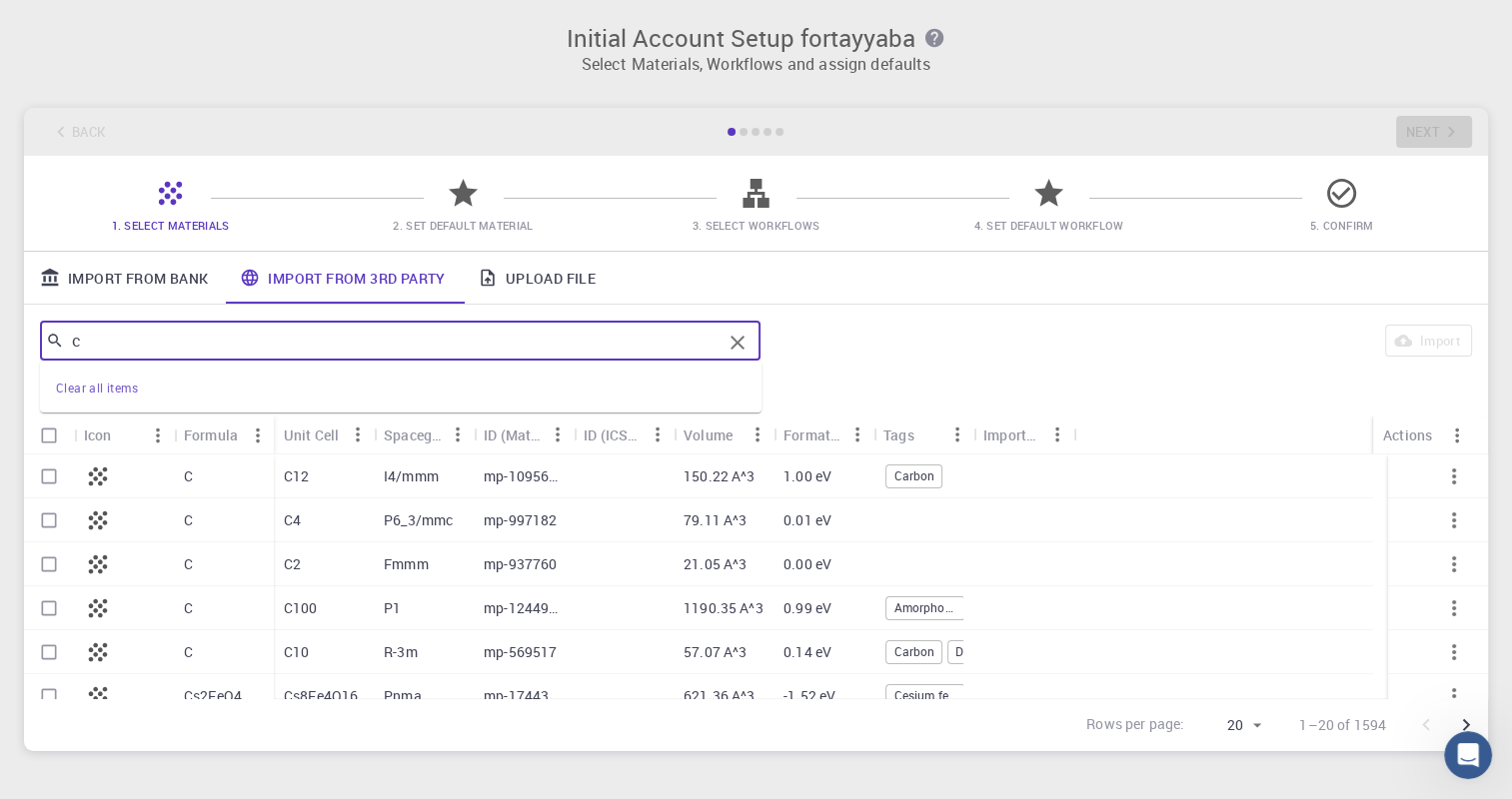 type on "c" 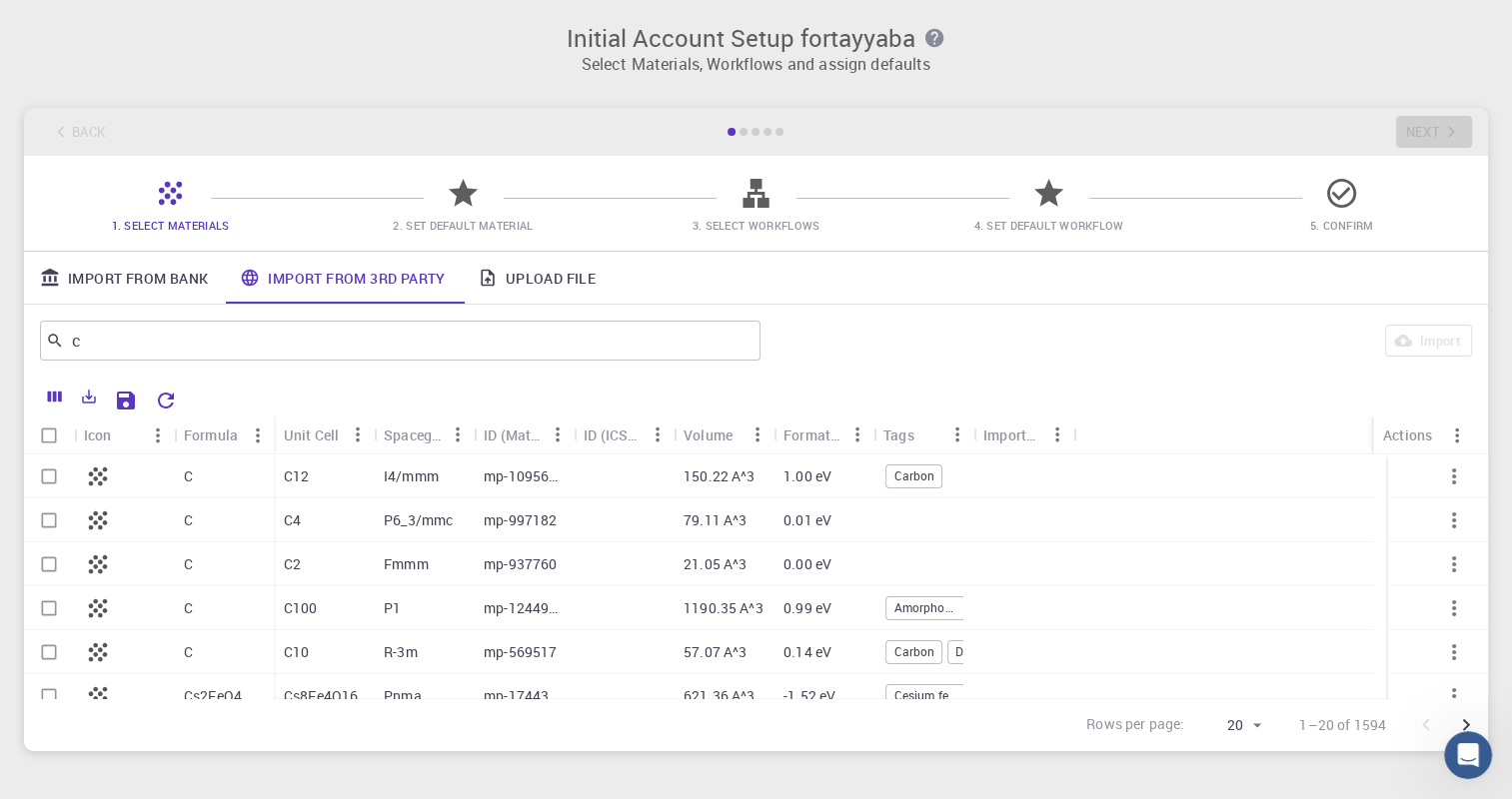 click on "C" at bounding box center [224, 520] 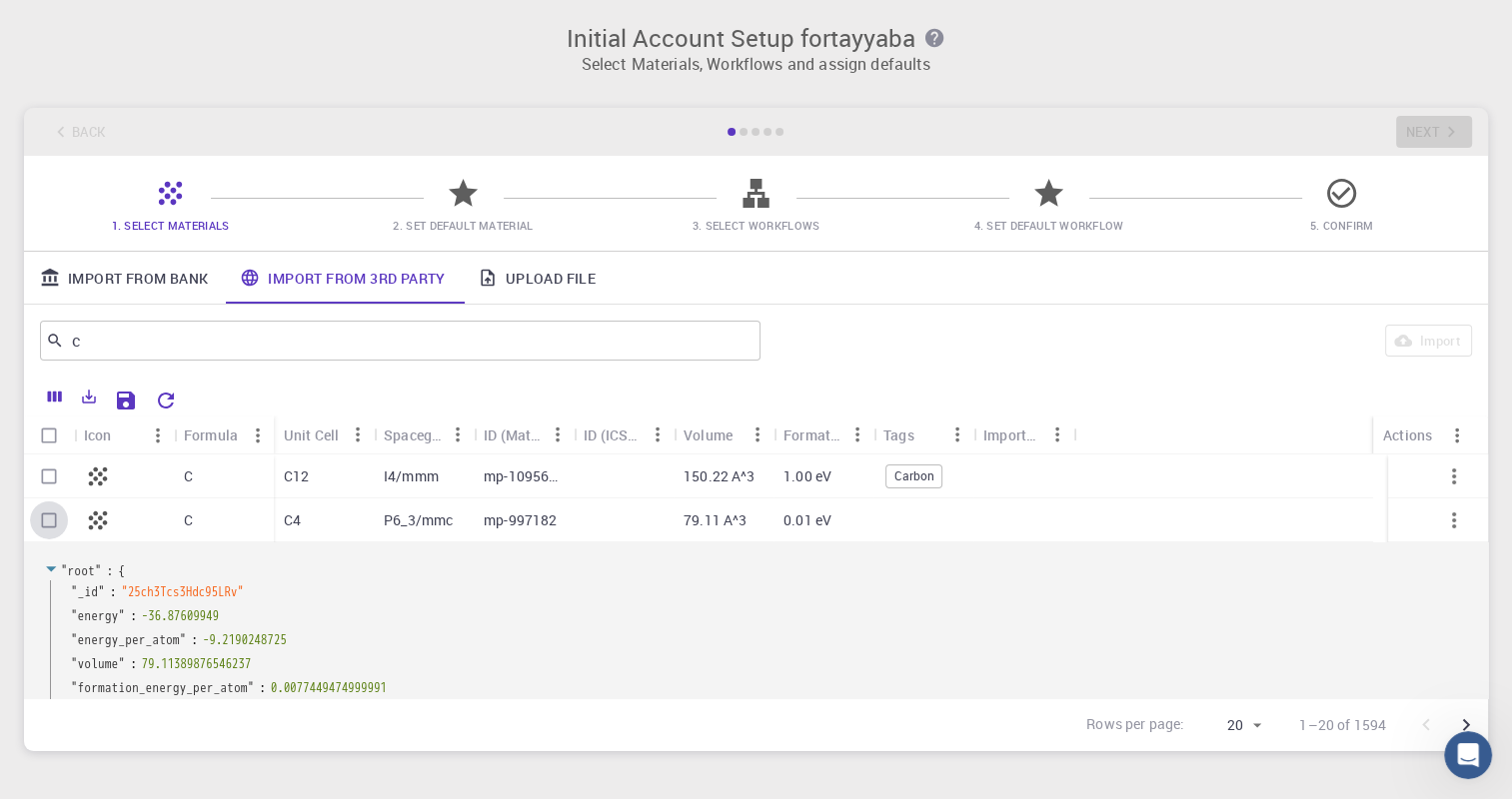 click at bounding box center (49, 520) 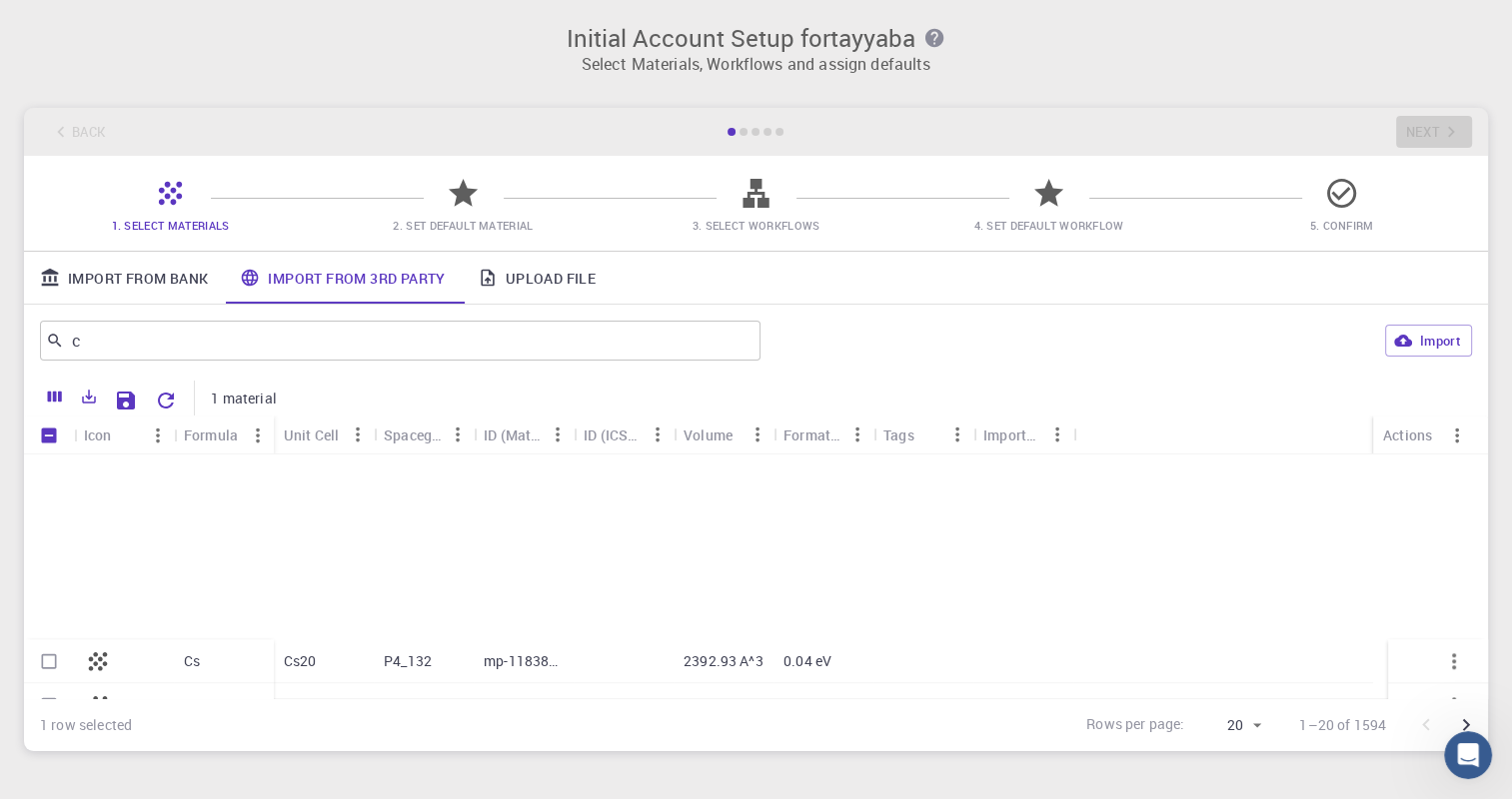 scroll, scrollTop: 2516, scrollLeft: 0, axis: vertical 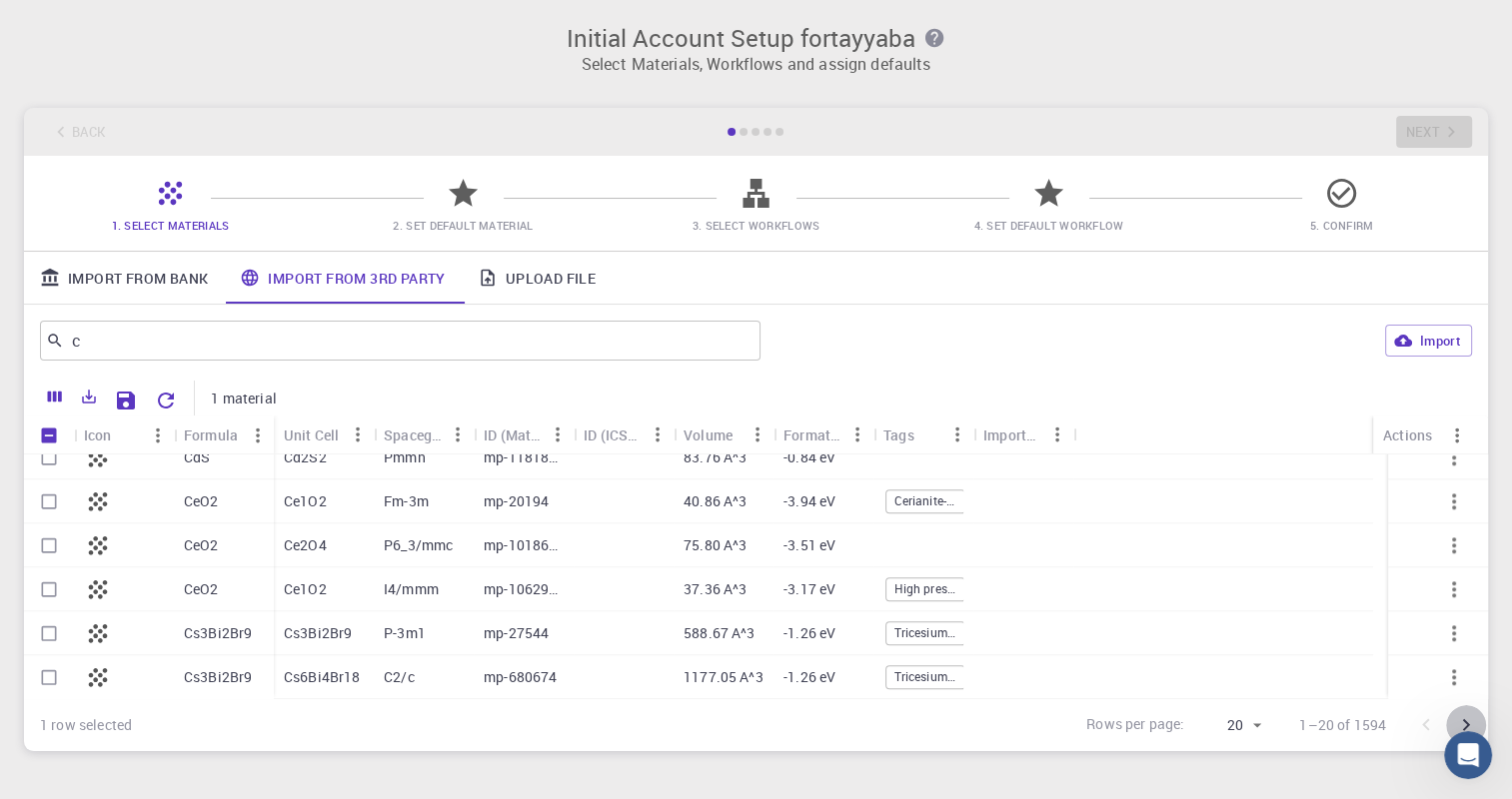 click 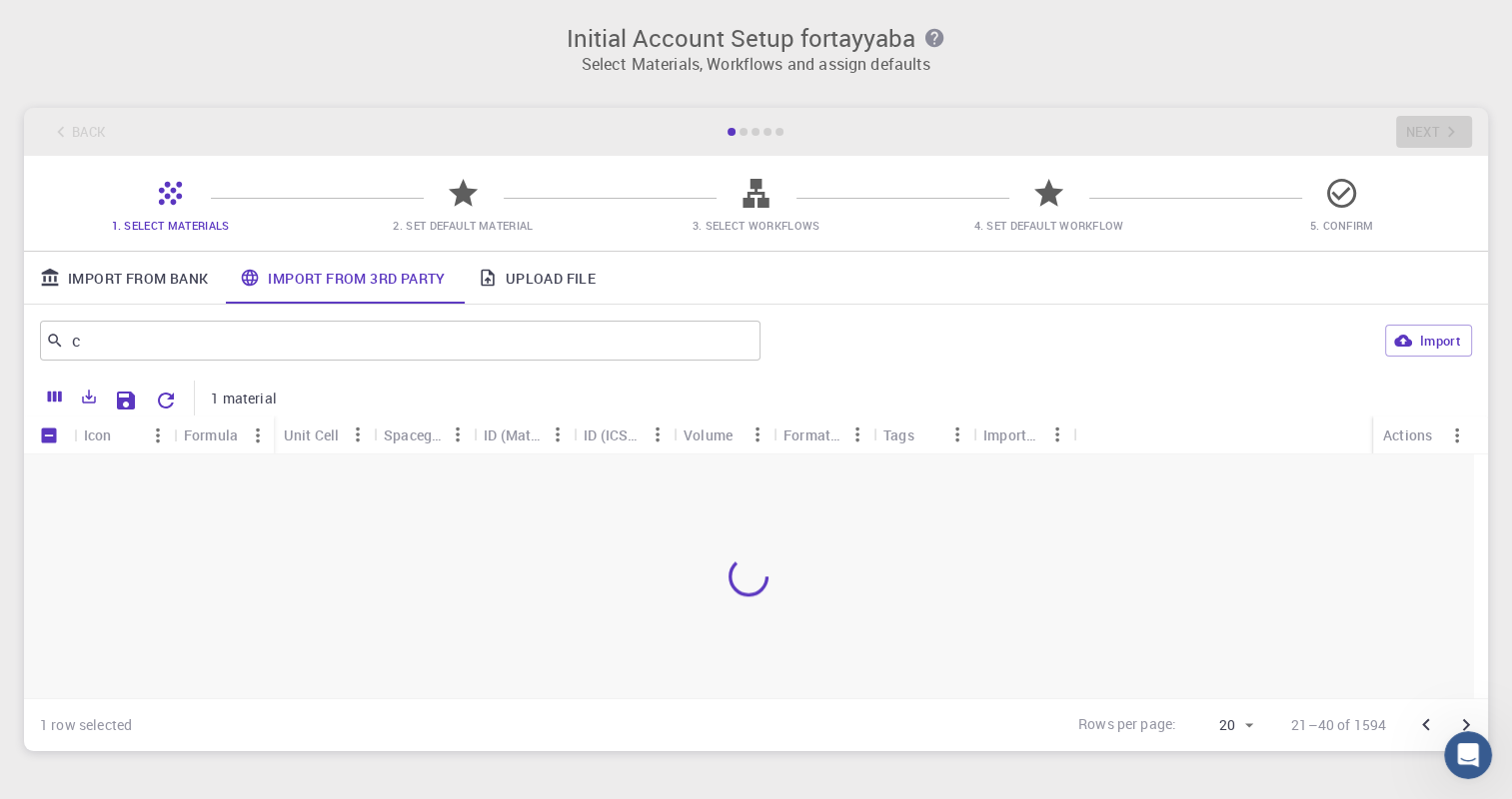 scroll, scrollTop: 0, scrollLeft: 0, axis: both 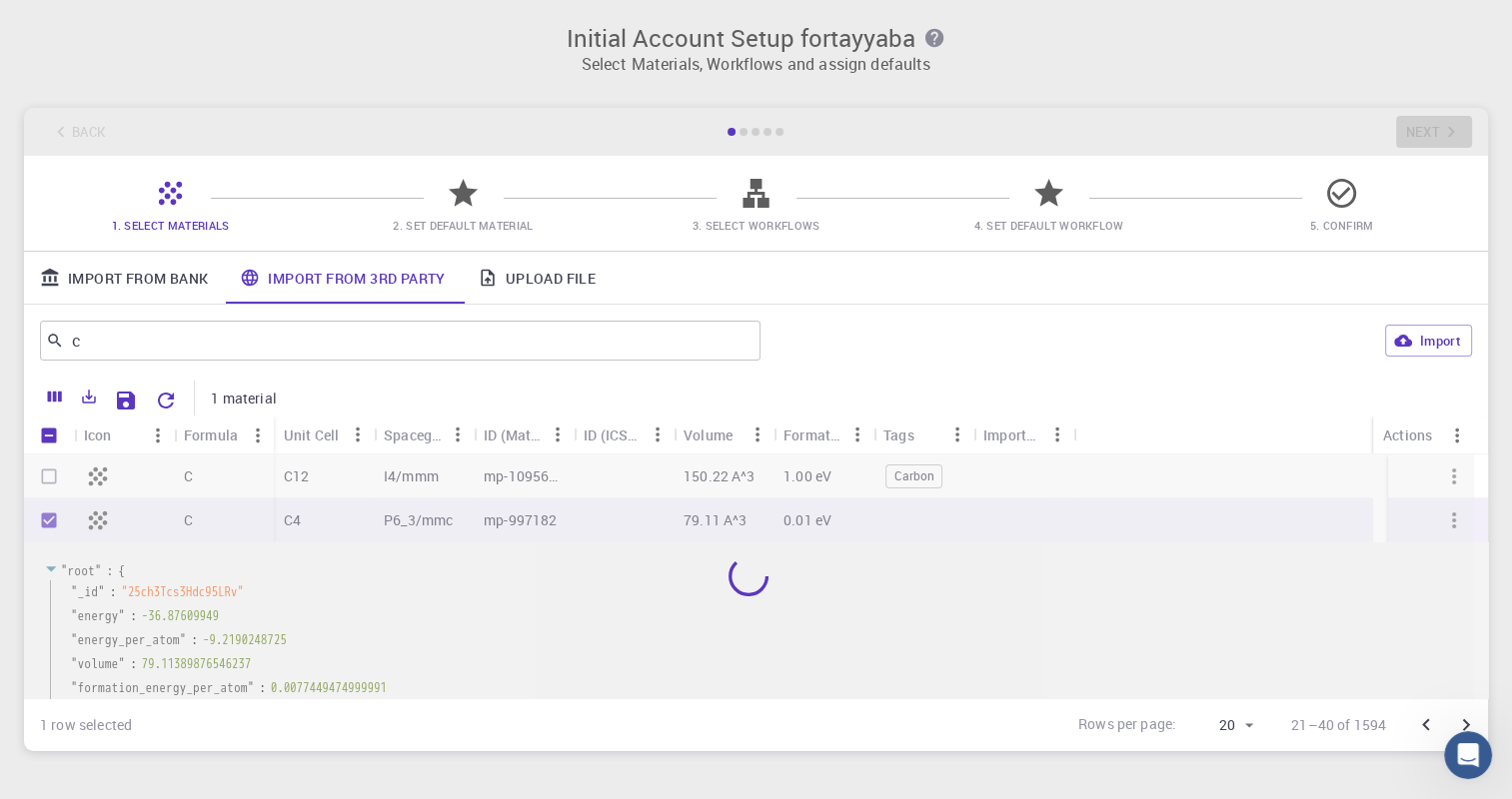 checkbox on "false" 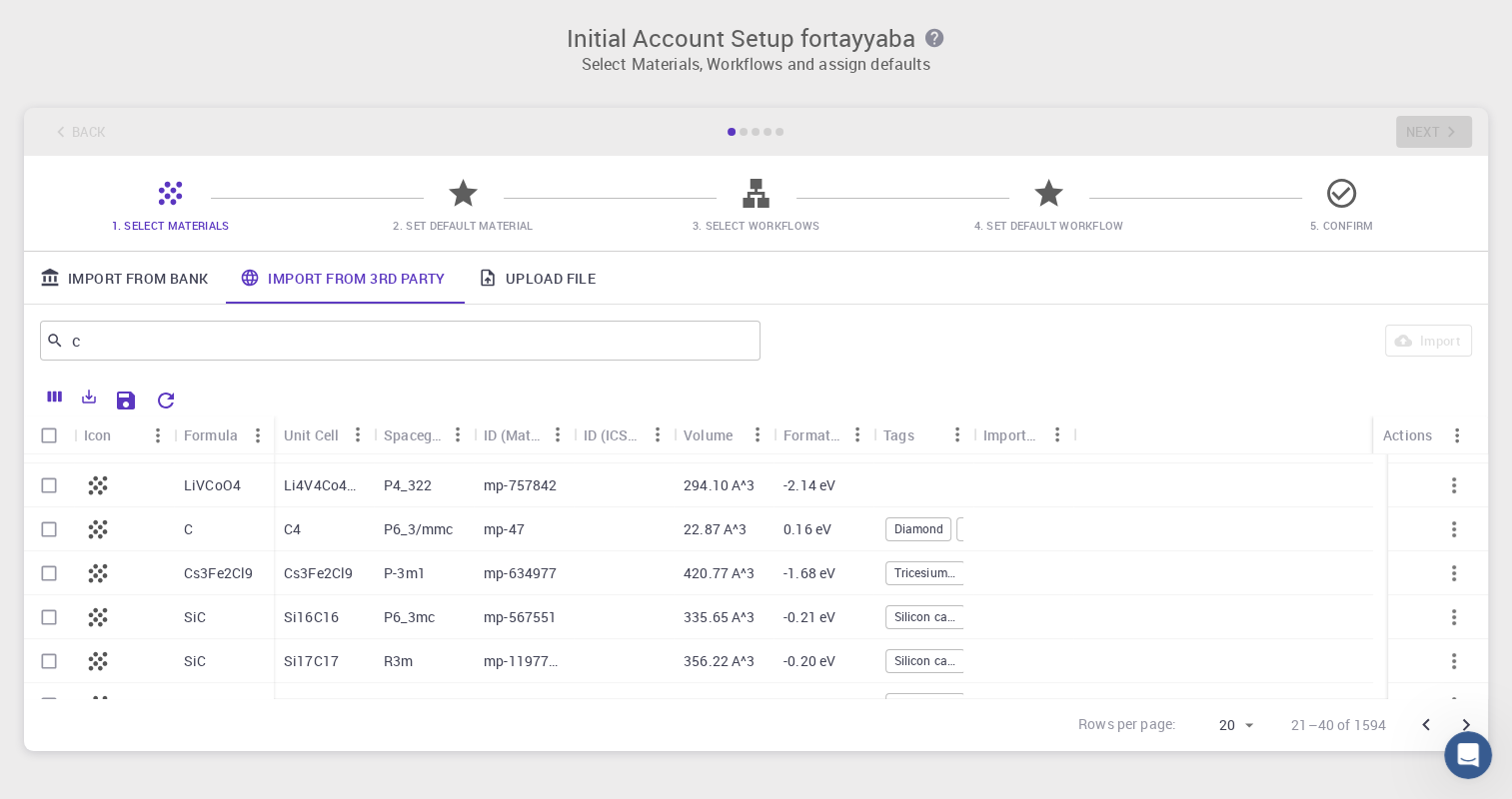 scroll, scrollTop: 634, scrollLeft: 0, axis: vertical 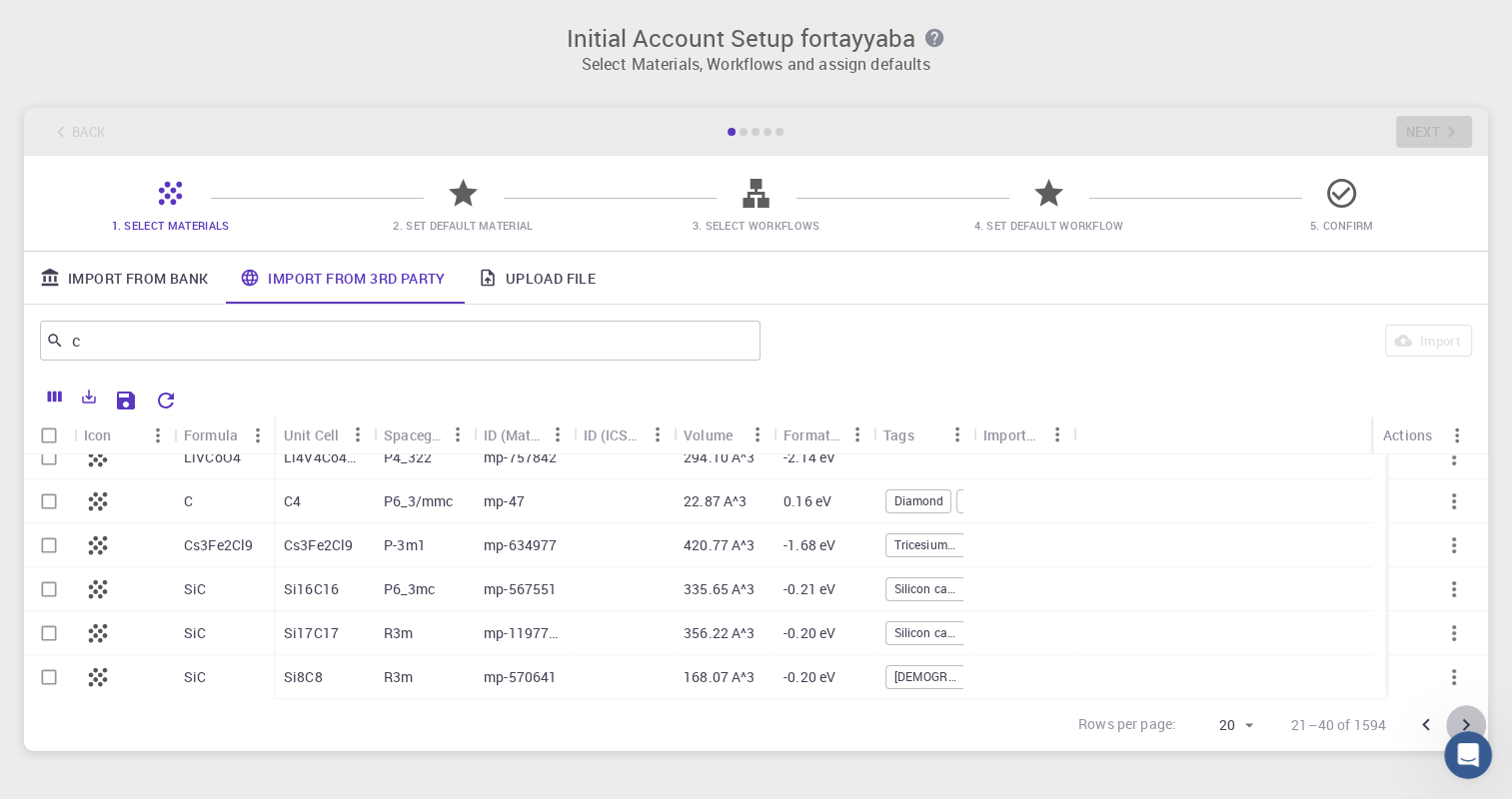 click 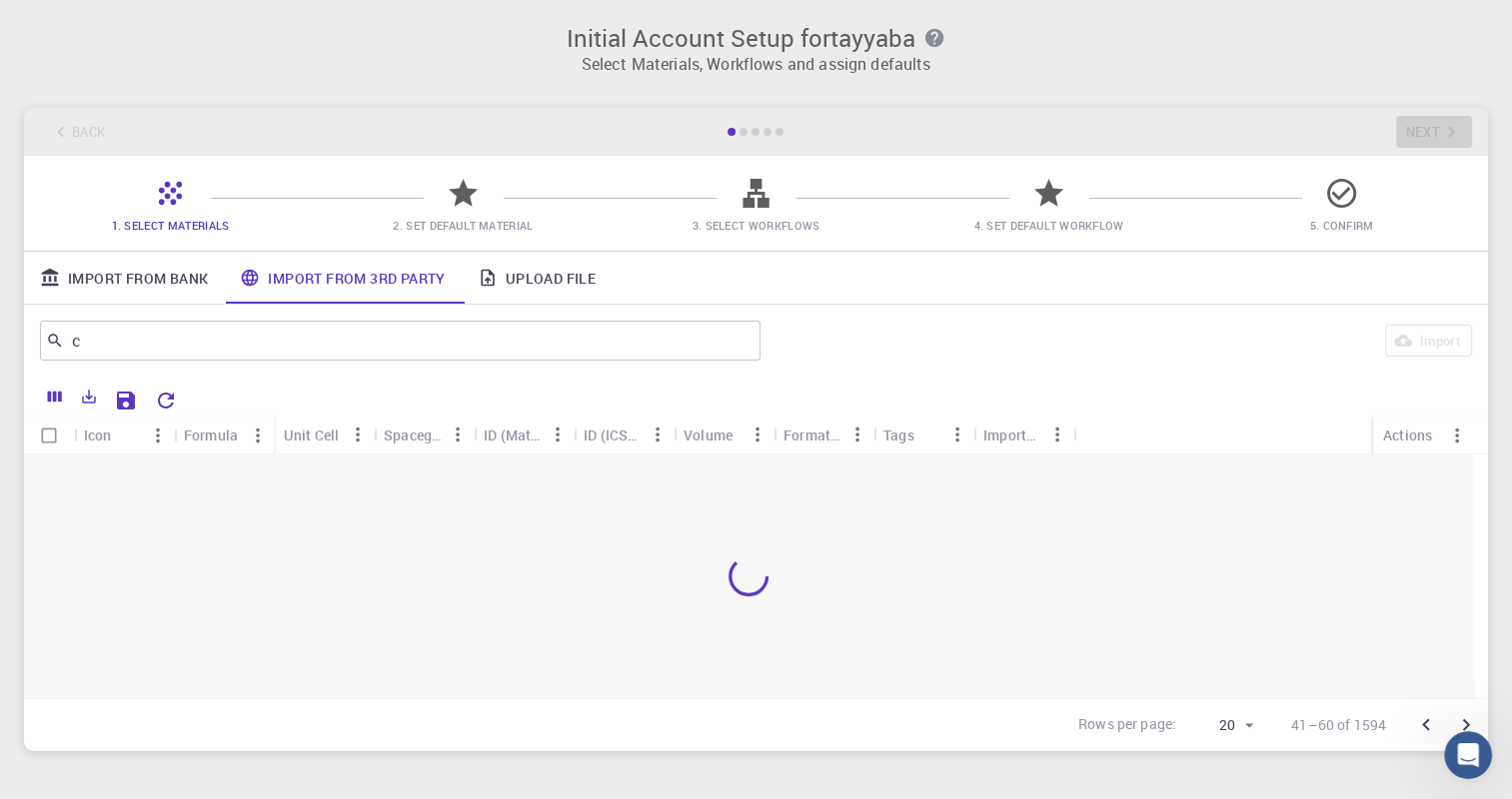 scroll, scrollTop: 0, scrollLeft: 0, axis: both 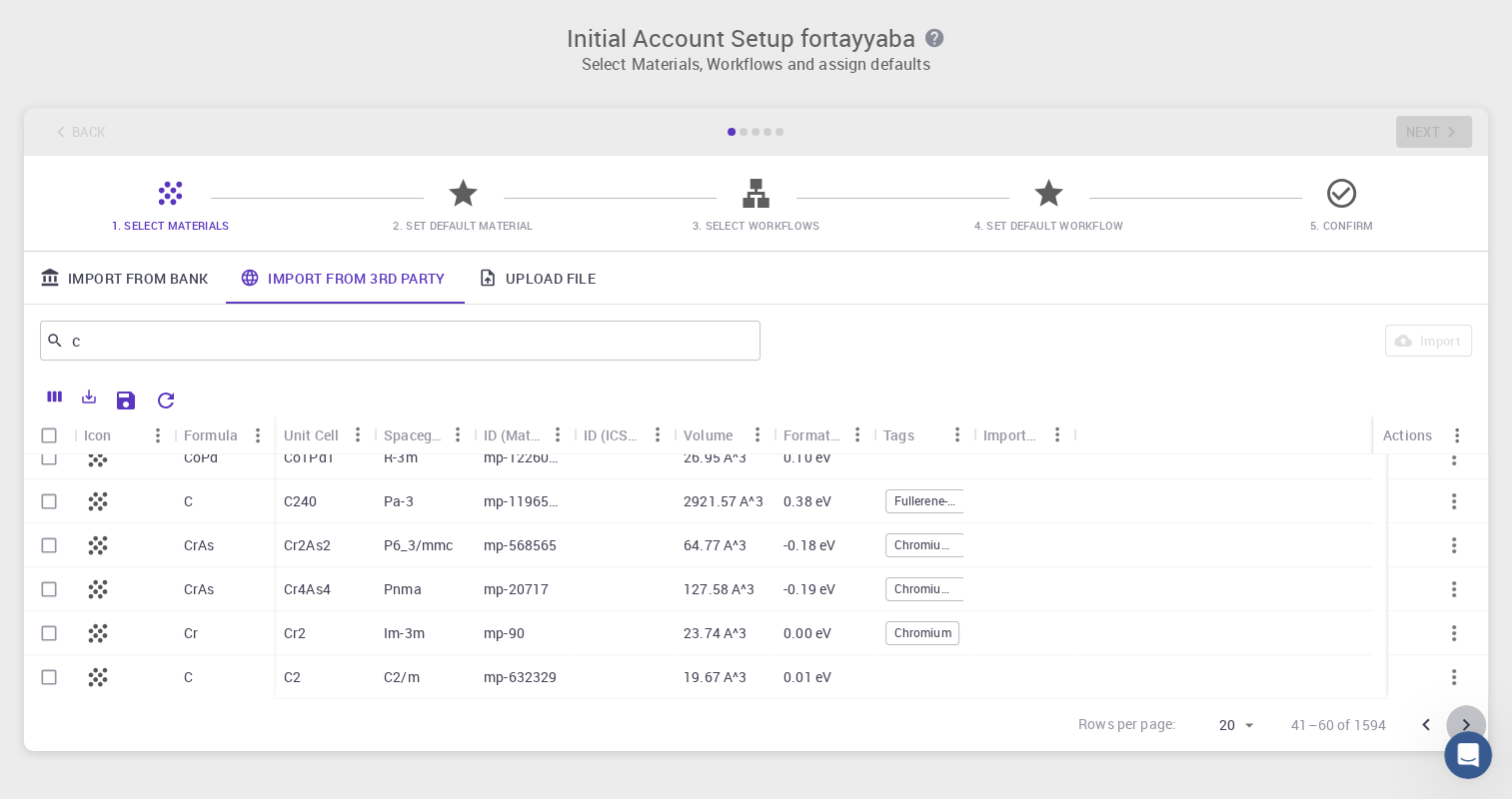 click 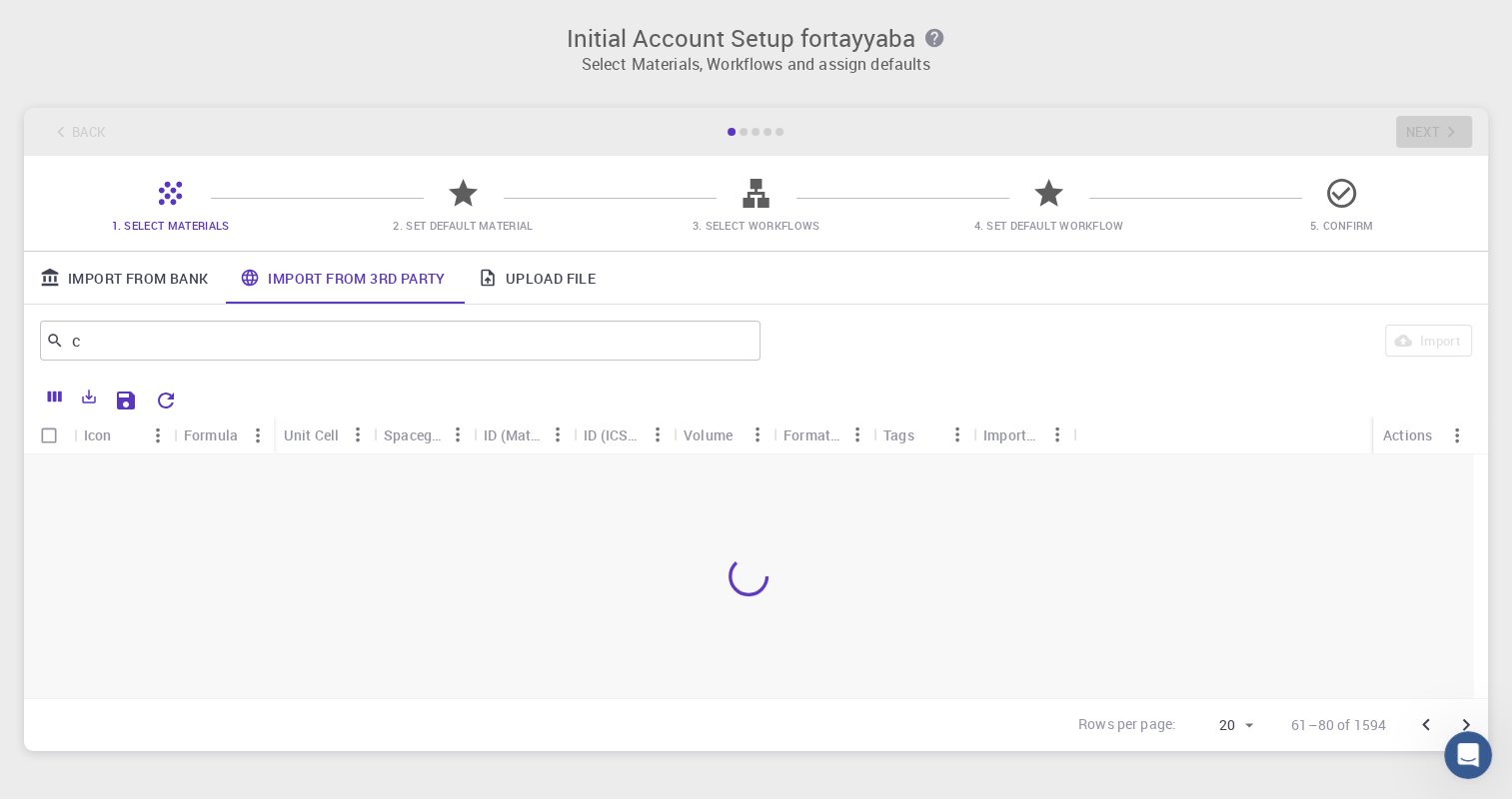 scroll, scrollTop: 0, scrollLeft: 0, axis: both 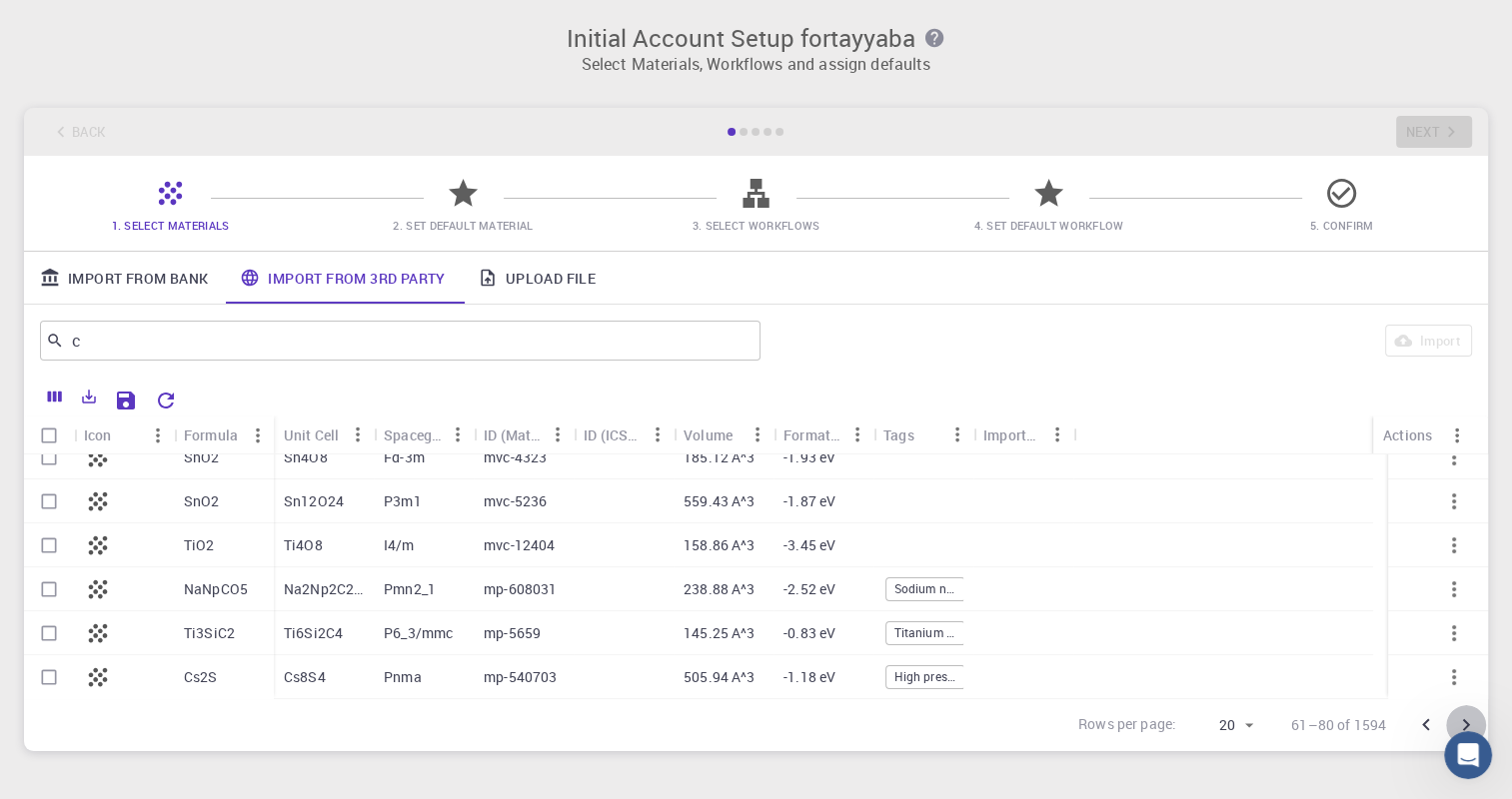 click 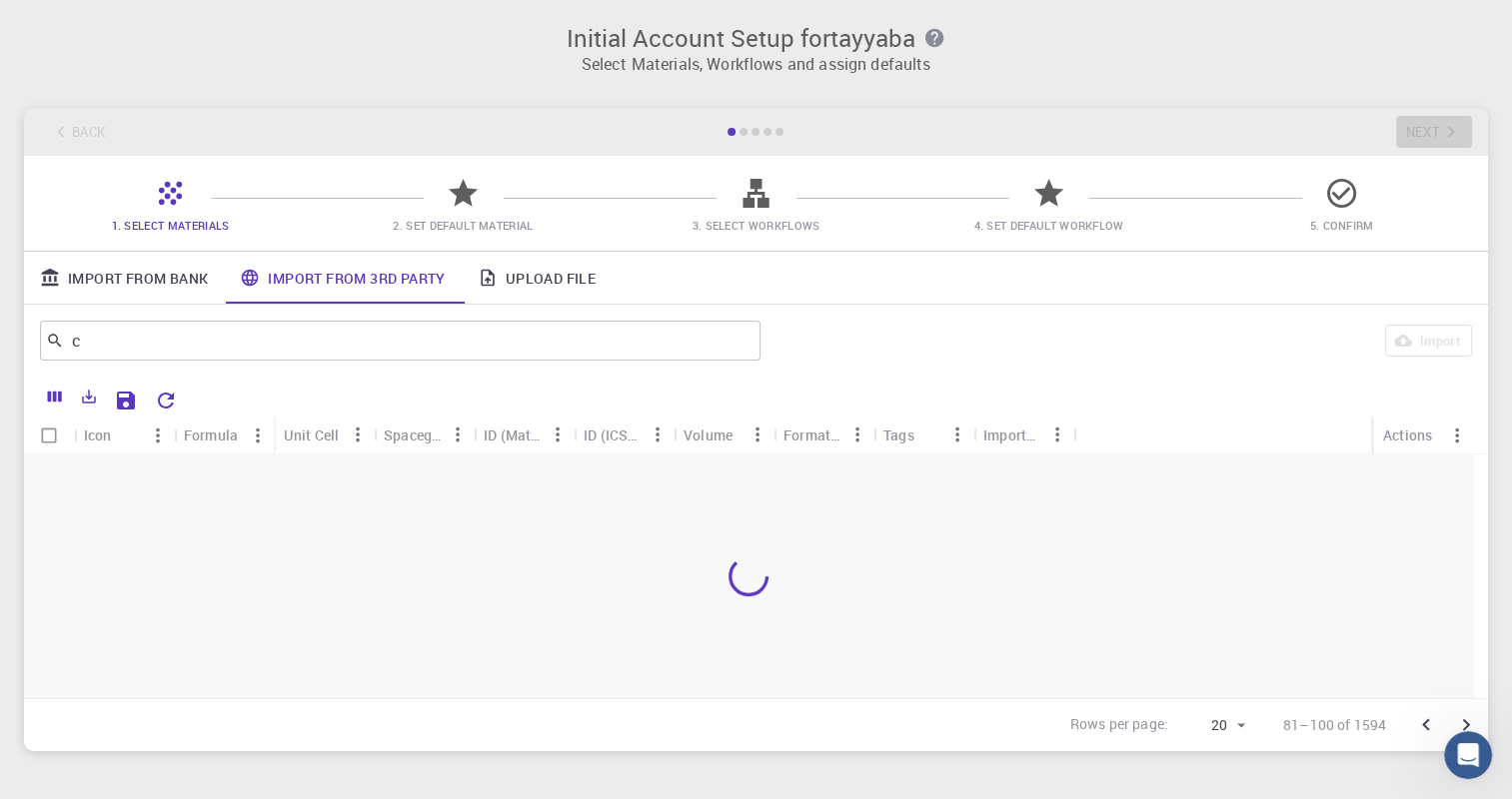 scroll, scrollTop: 0, scrollLeft: 0, axis: both 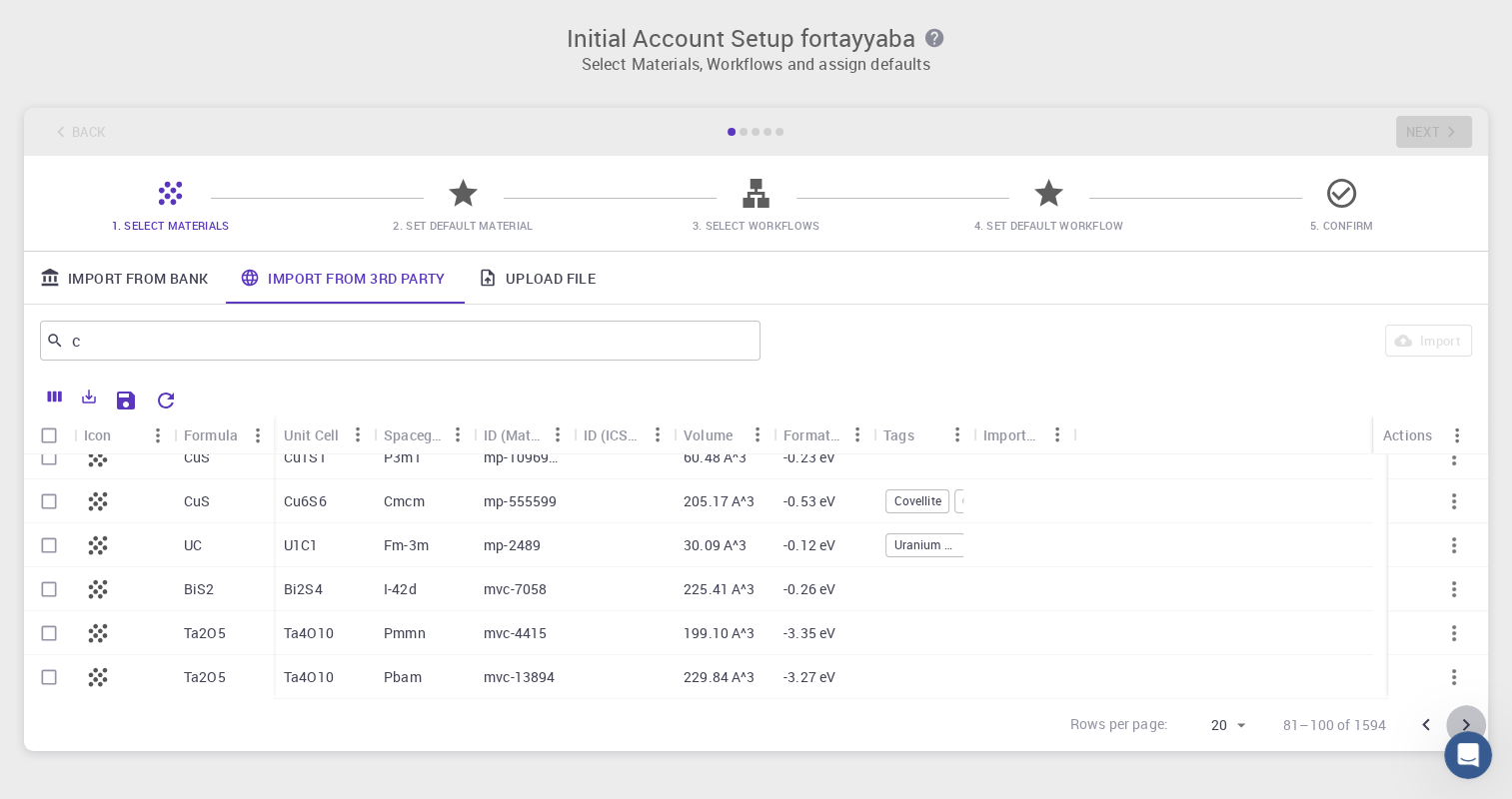 click 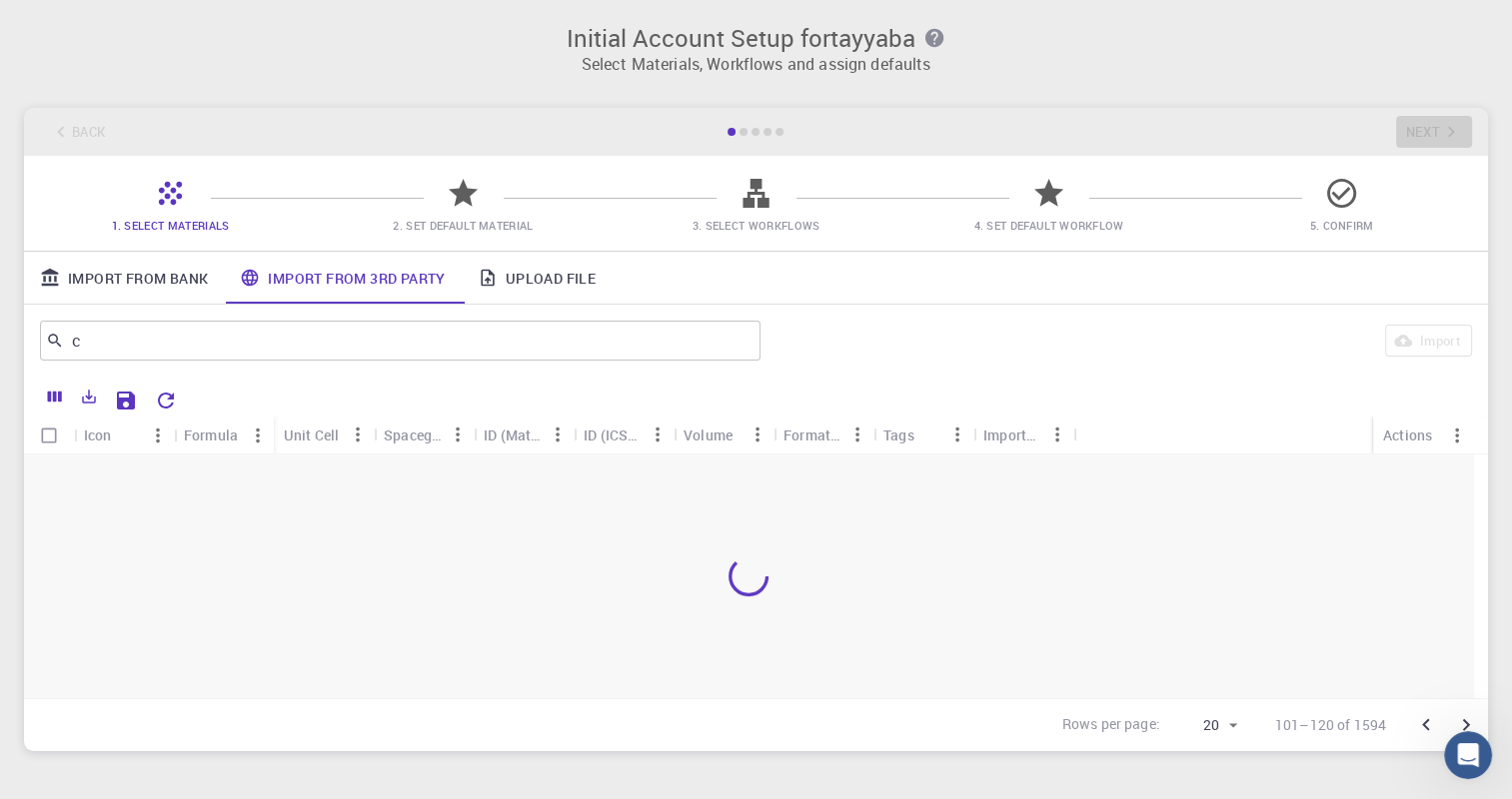 scroll, scrollTop: 0, scrollLeft: 0, axis: both 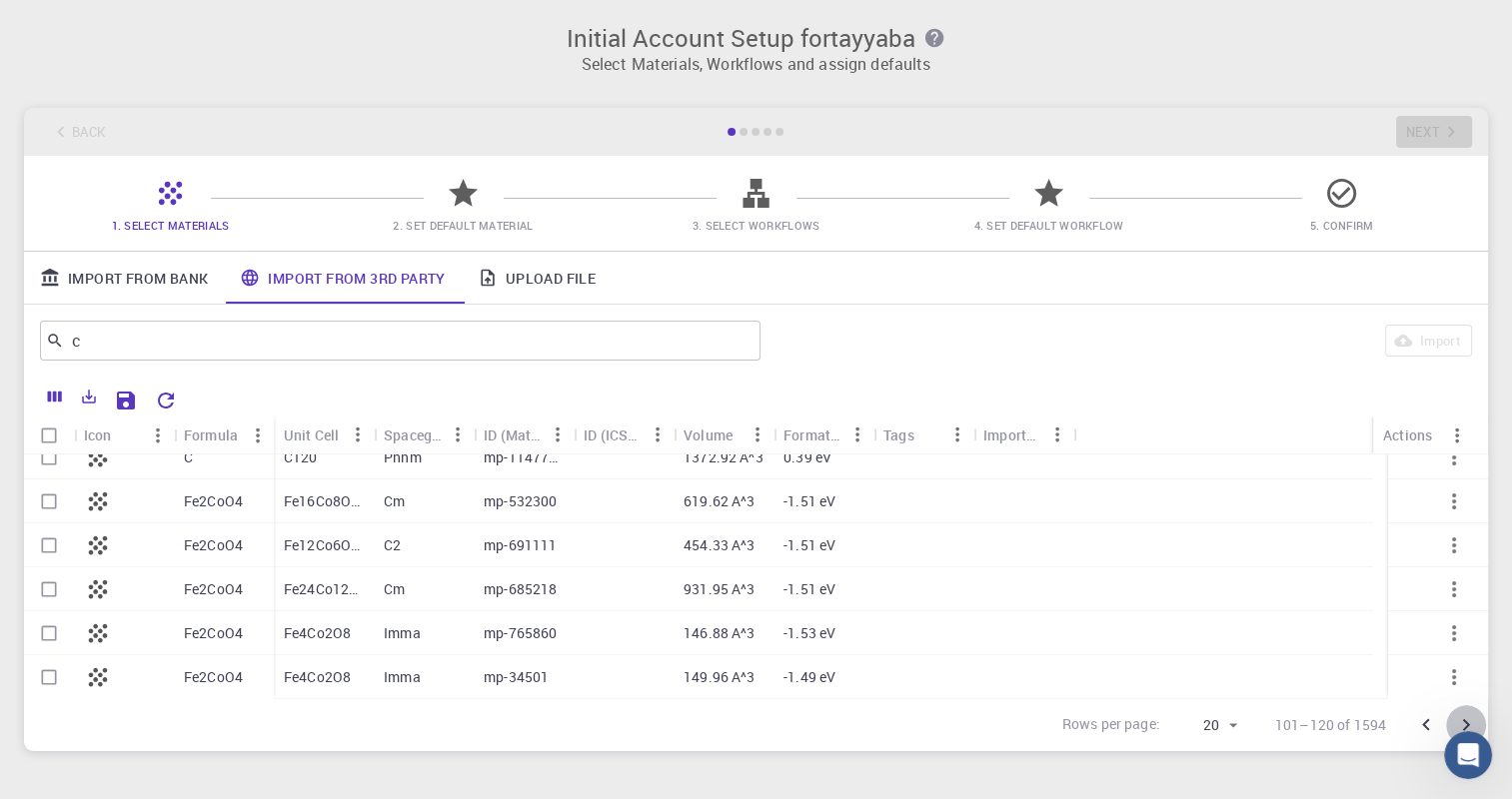 click 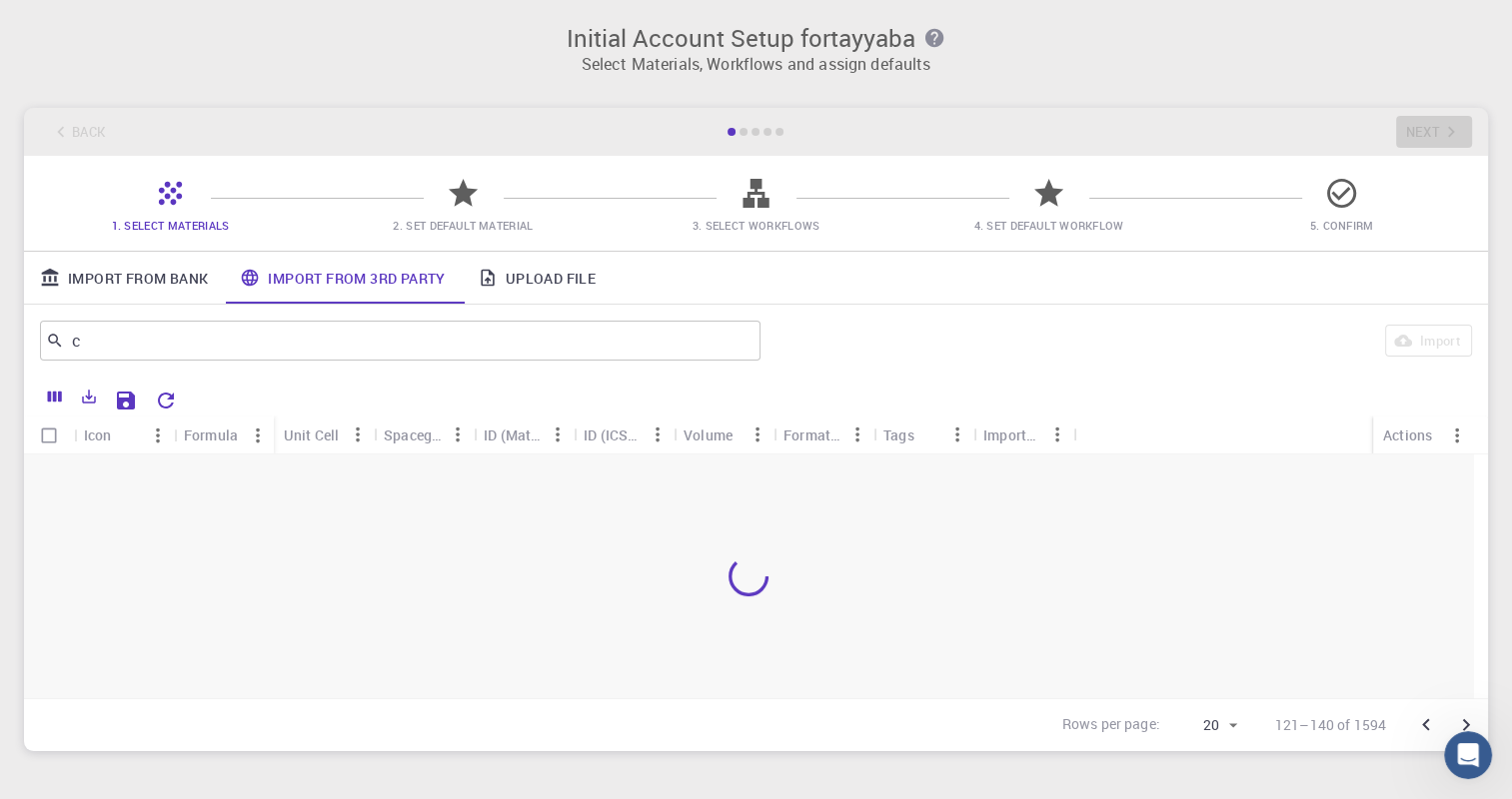 scroll, scrollTop: 0, scrollLeft: 0, axis: both 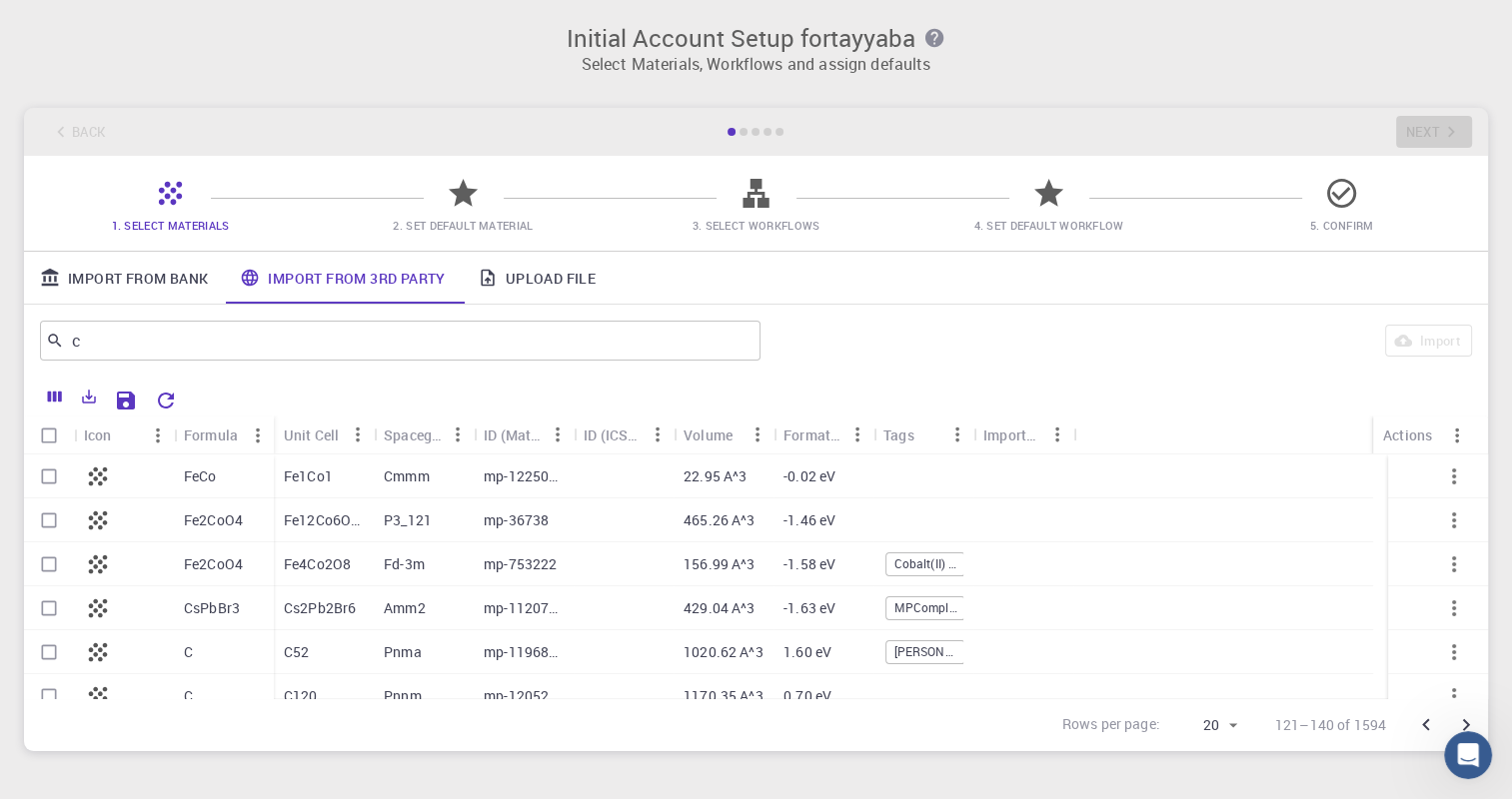 click 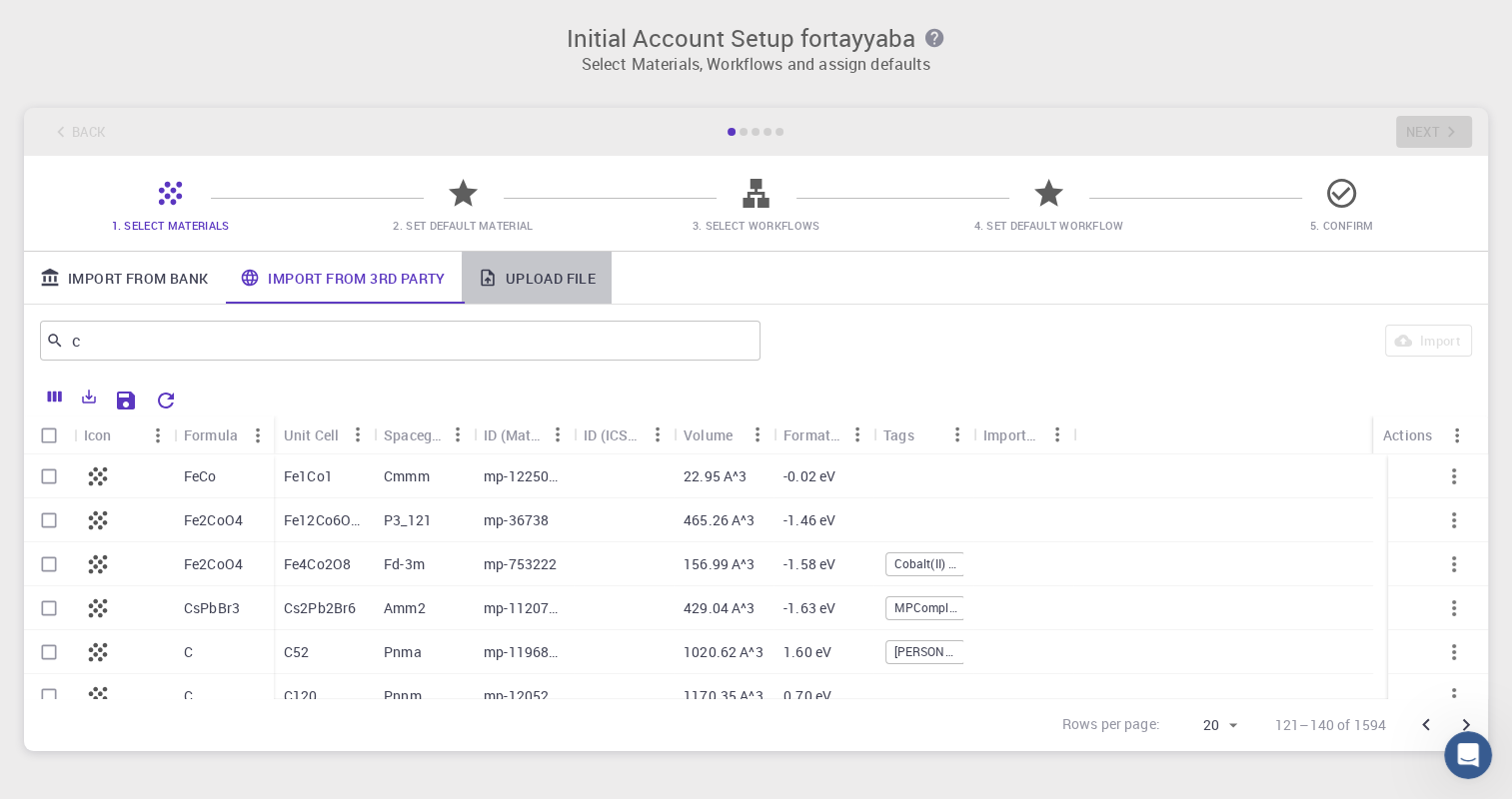 click on "Upload File" at bounding box center (537, 278) 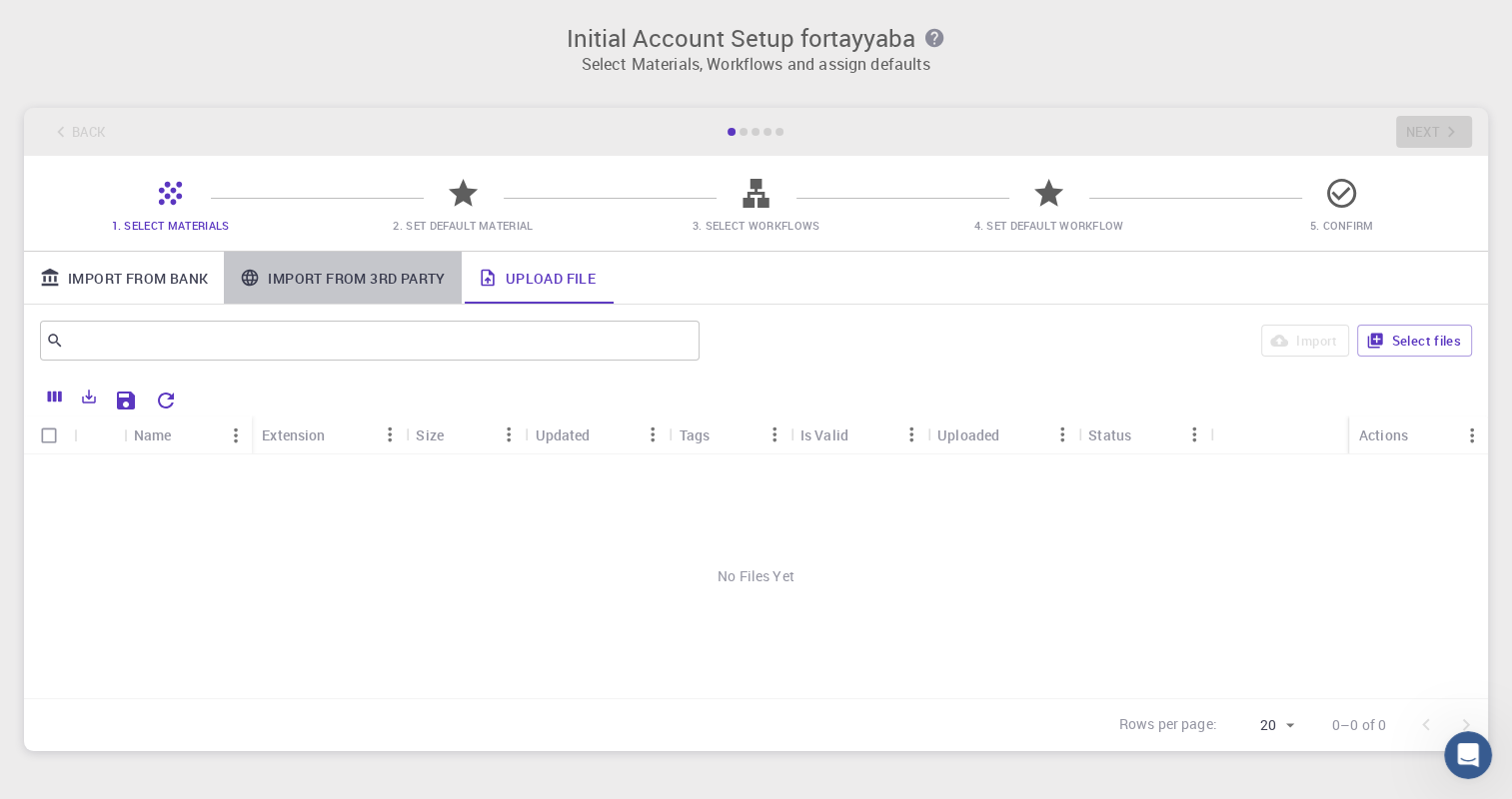 click on "Import From 3rd Party" at bounding box center (342, 278) 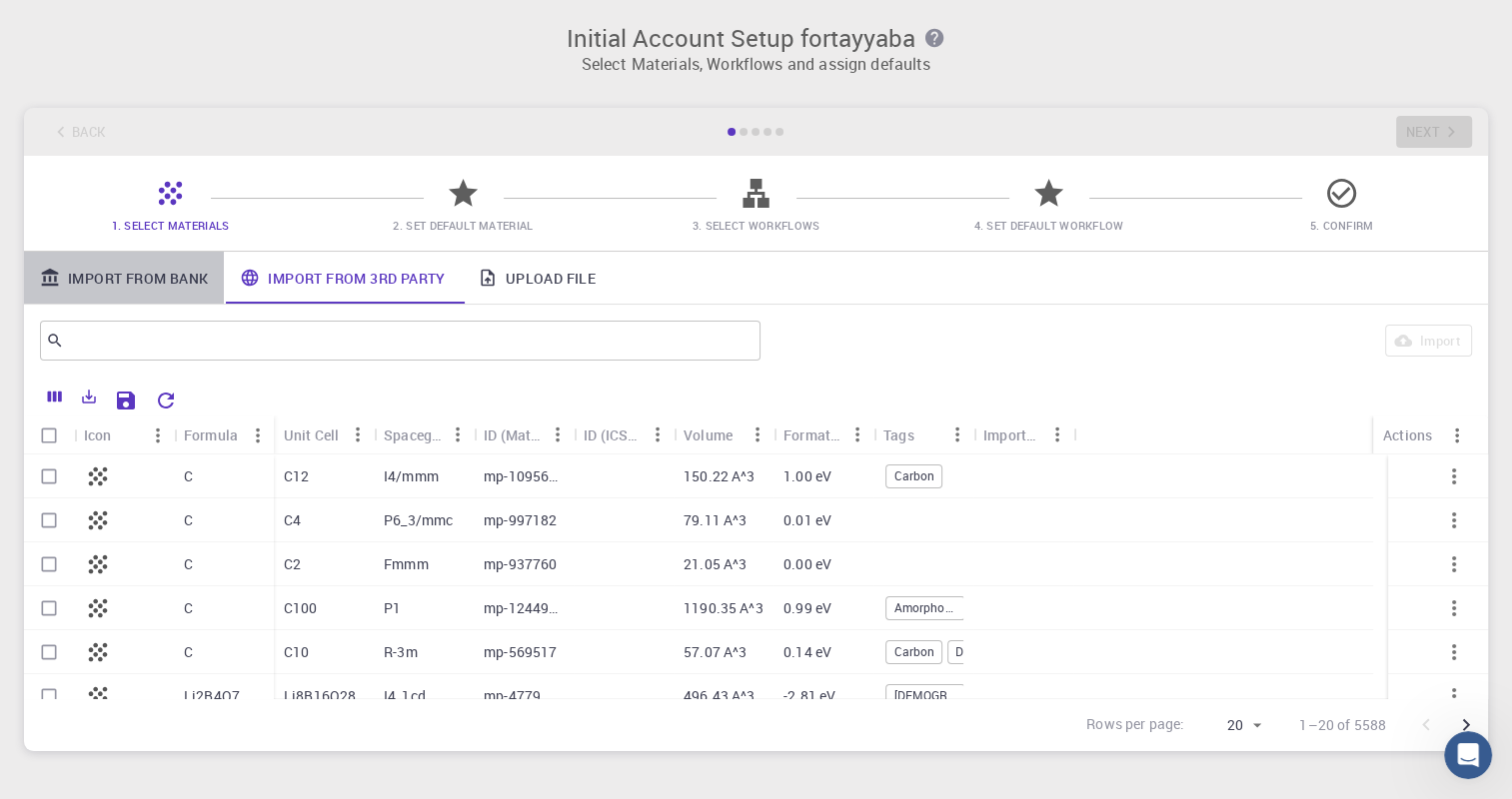click on "Import From Bank" at bounding box center [124, 278] 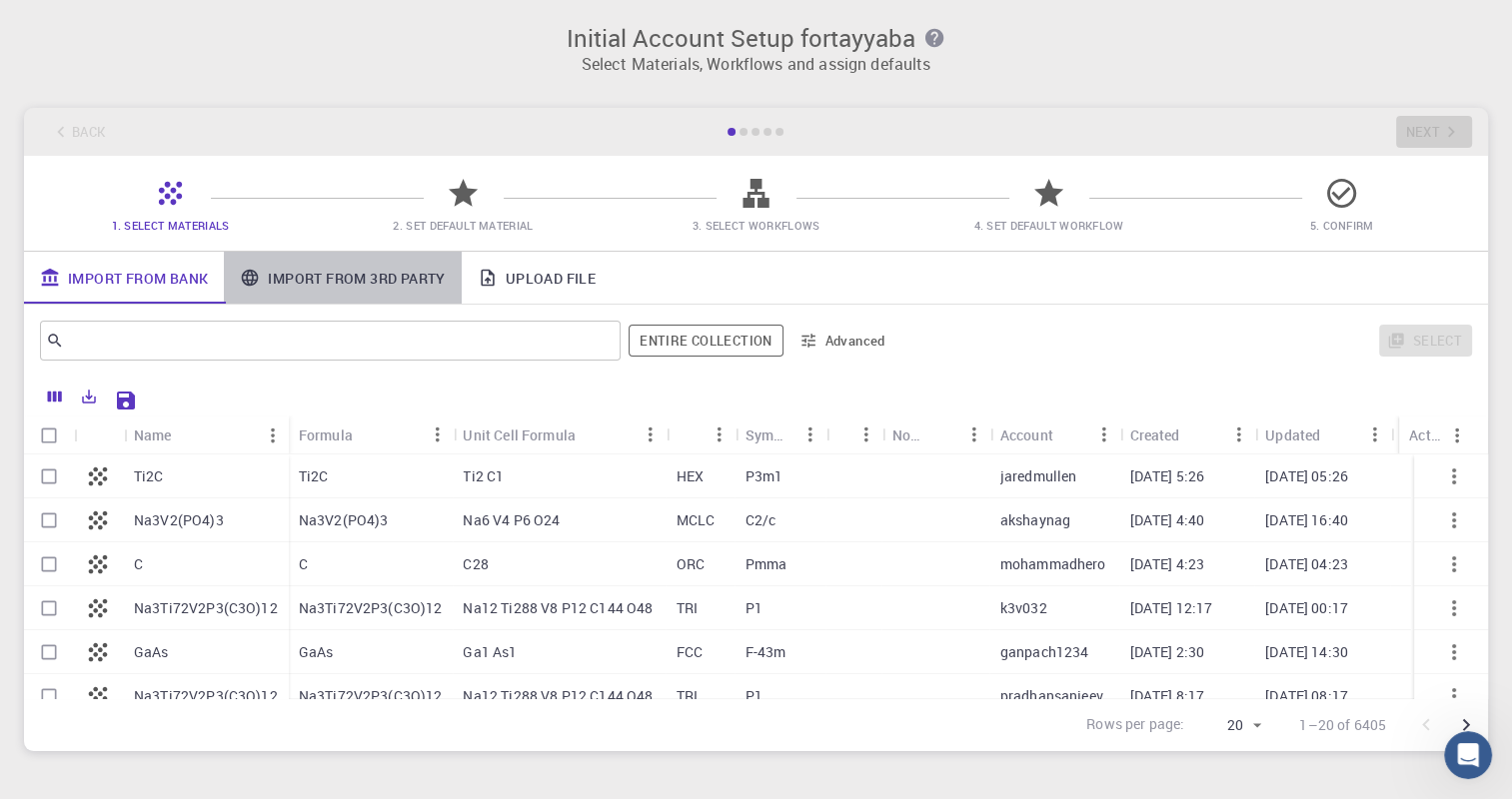 click on "Import From 3rd Party" at bounding box center (342, 278) 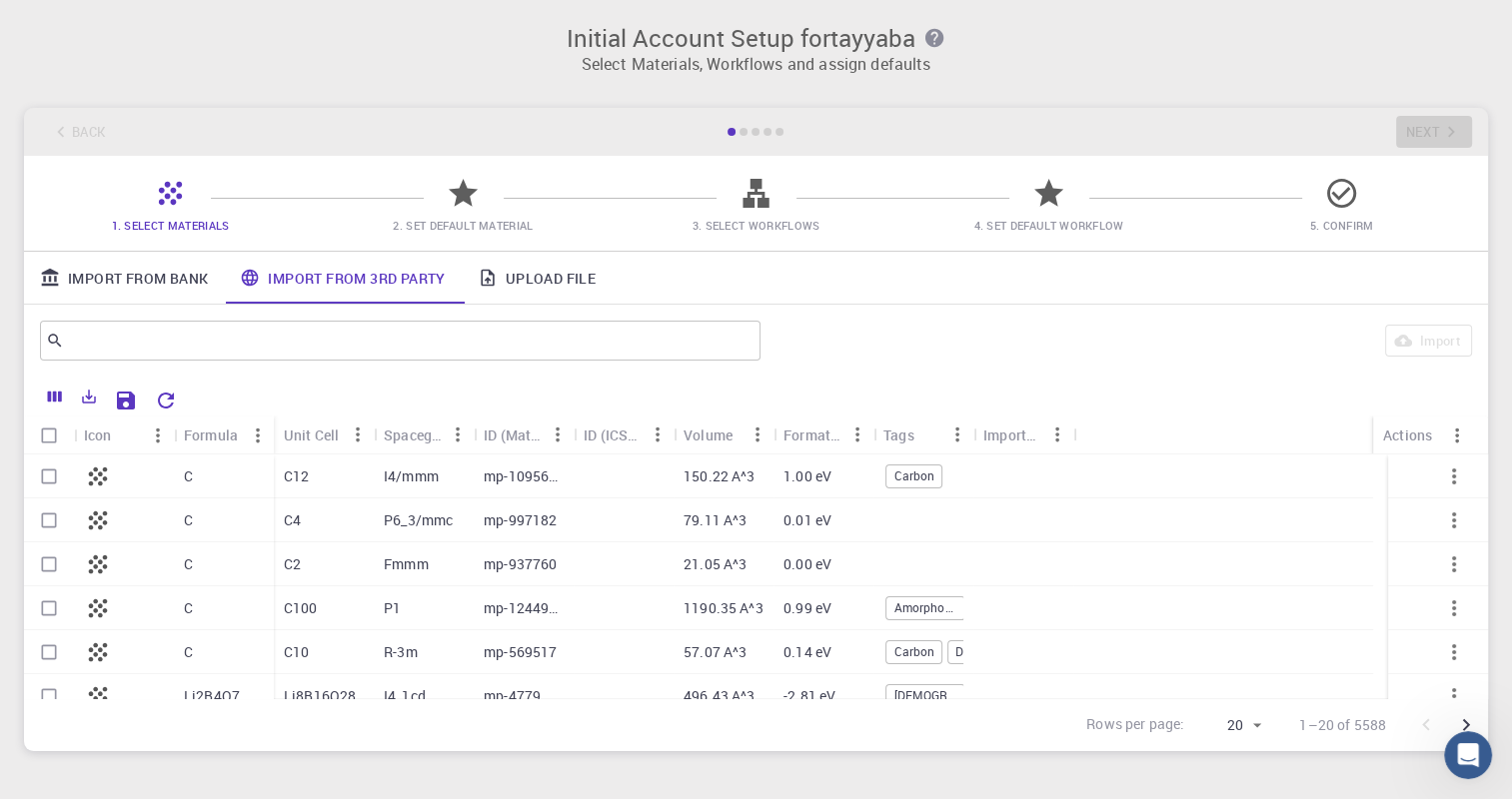 click 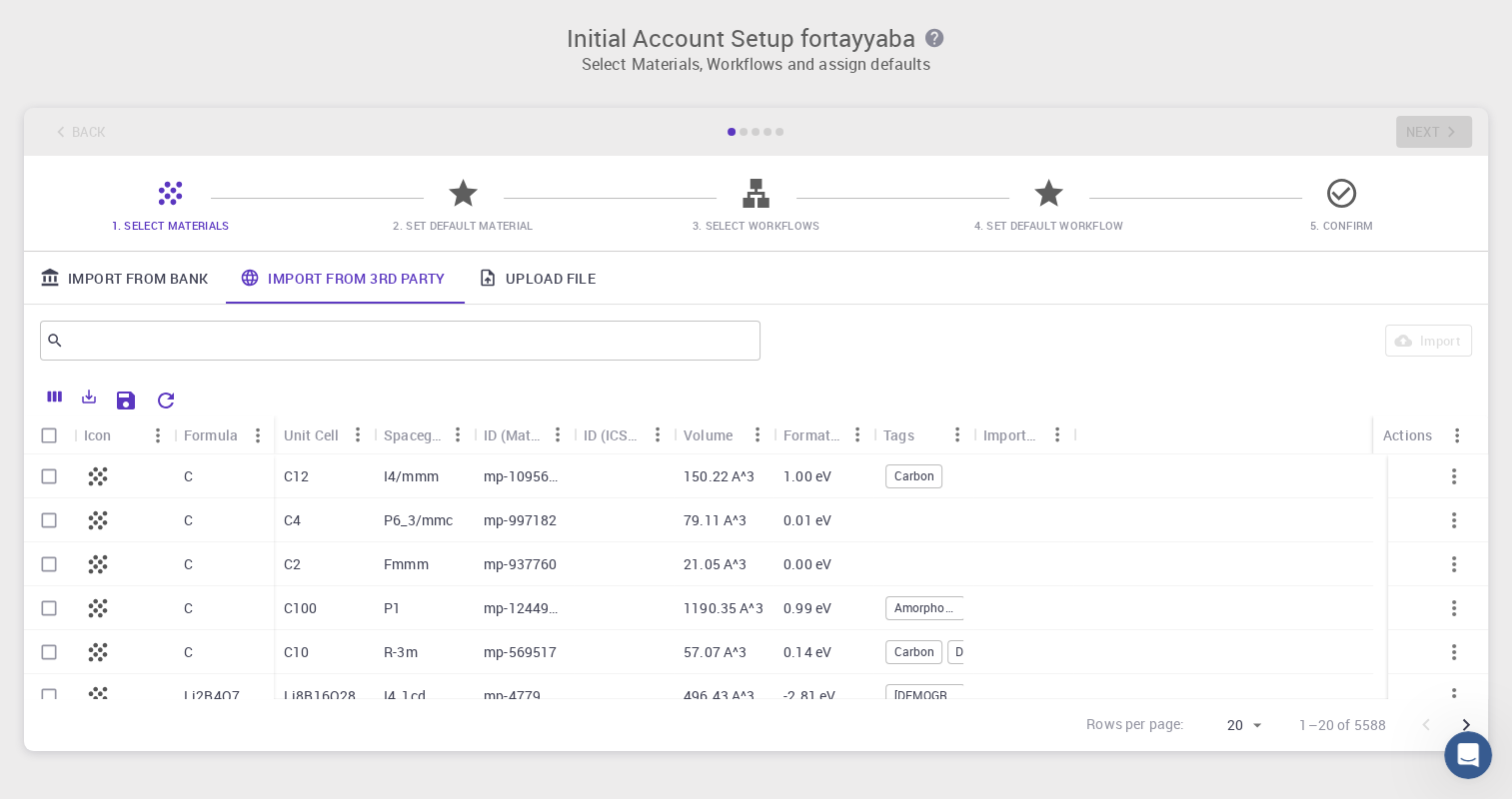 click at bounding box center [463, 201] 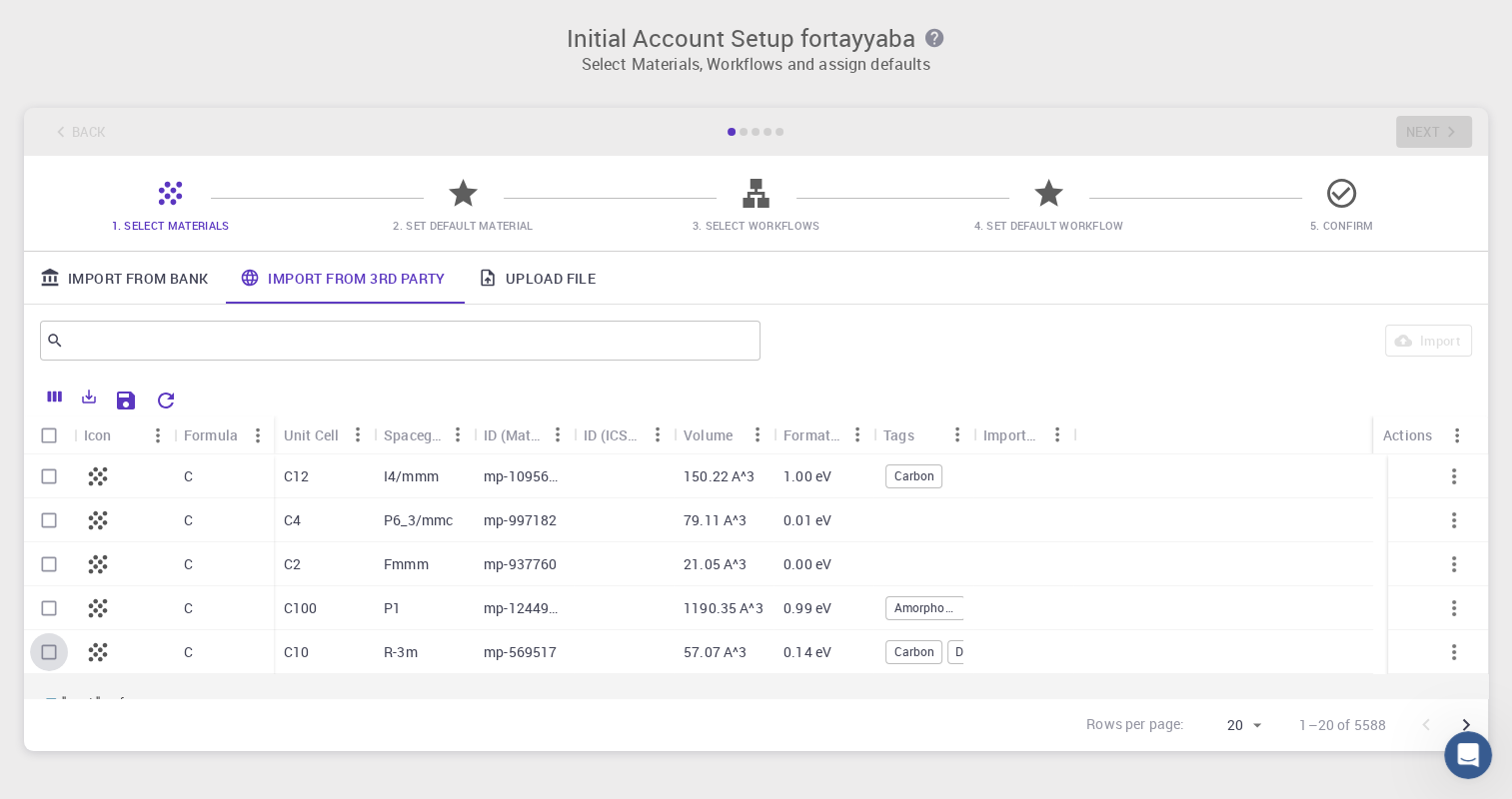 click at bounding box center (49, 652) 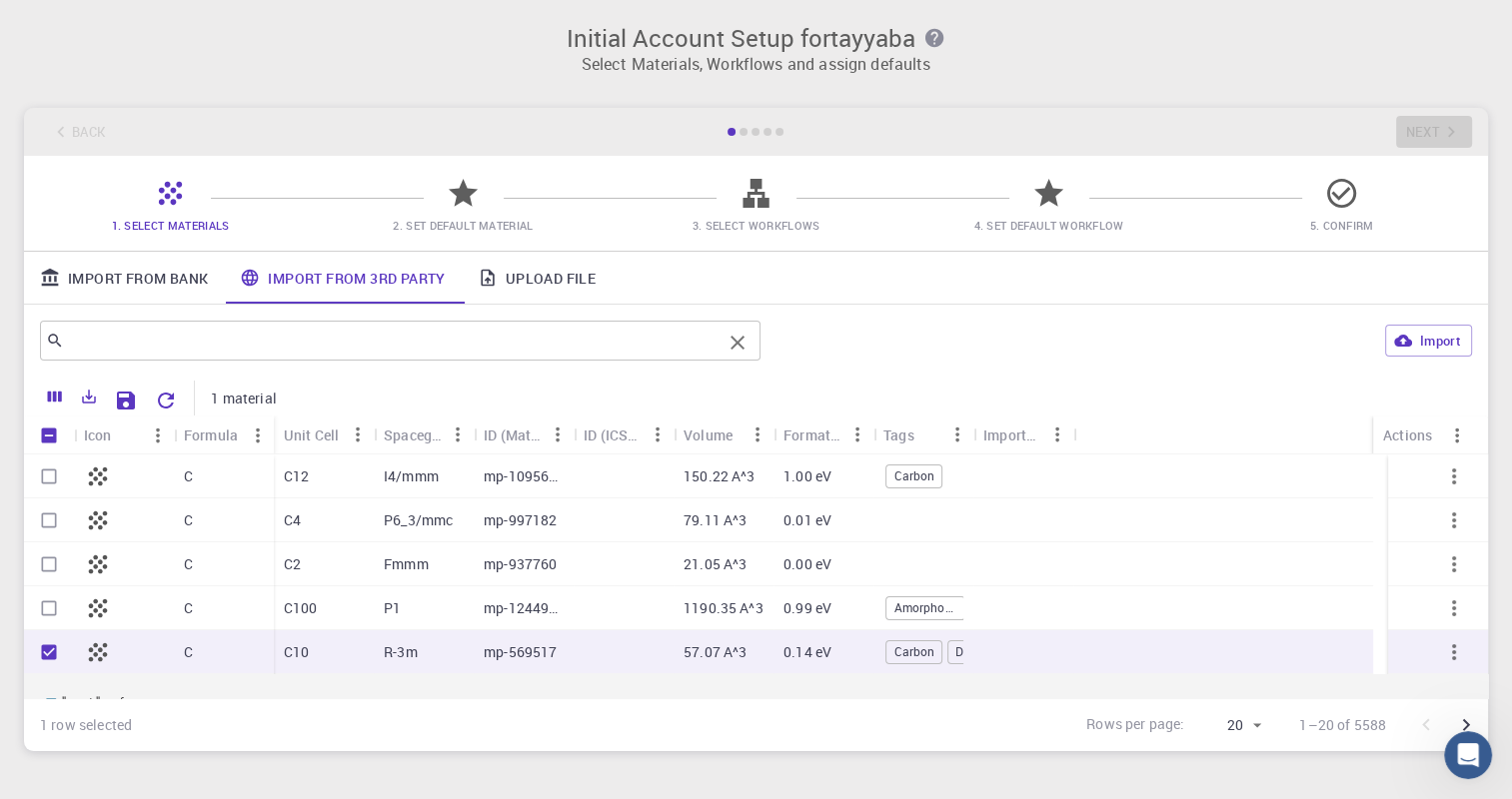 click on "​" at bounding box center (400, 341) 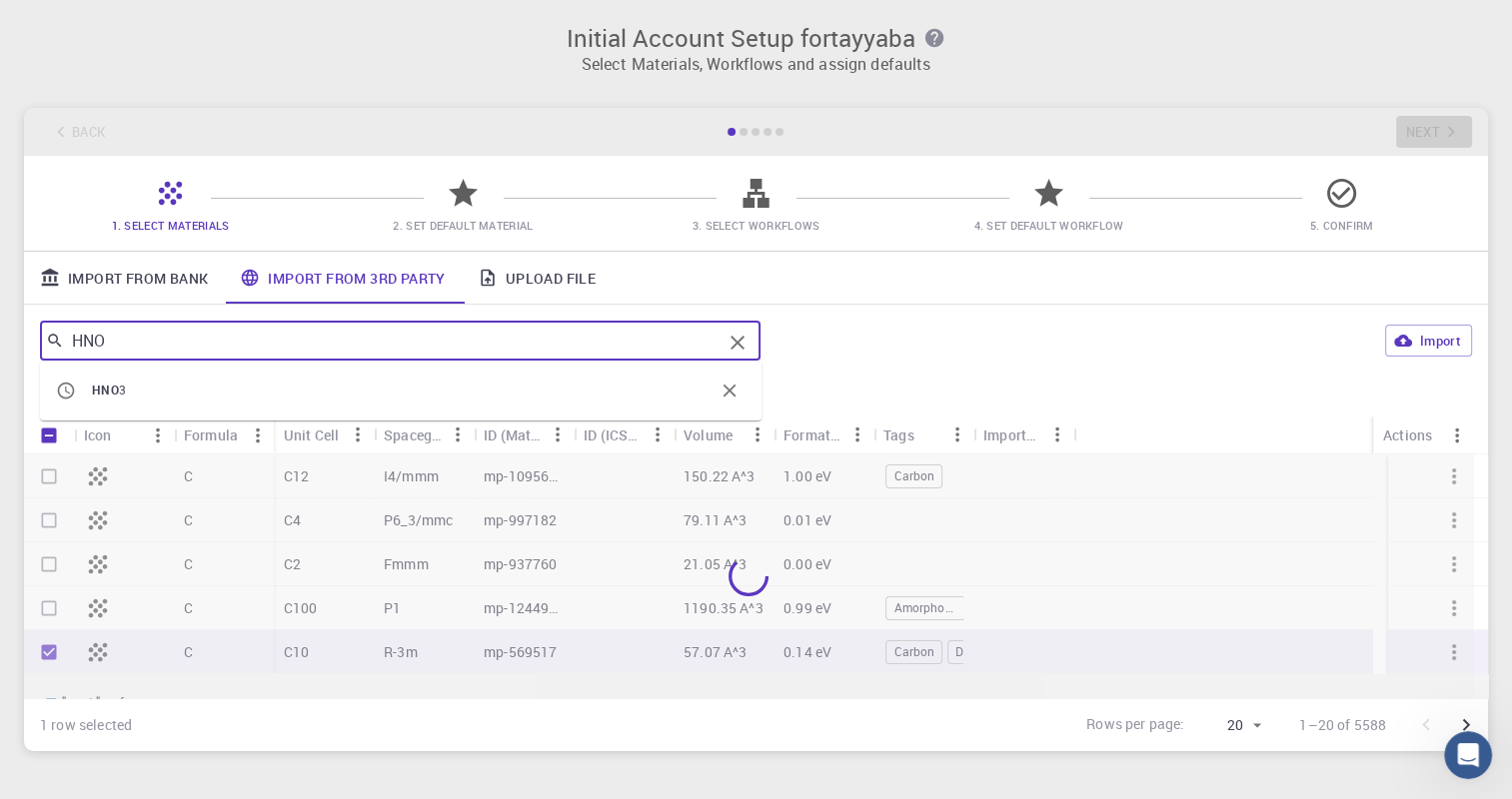 type on "HNO3" 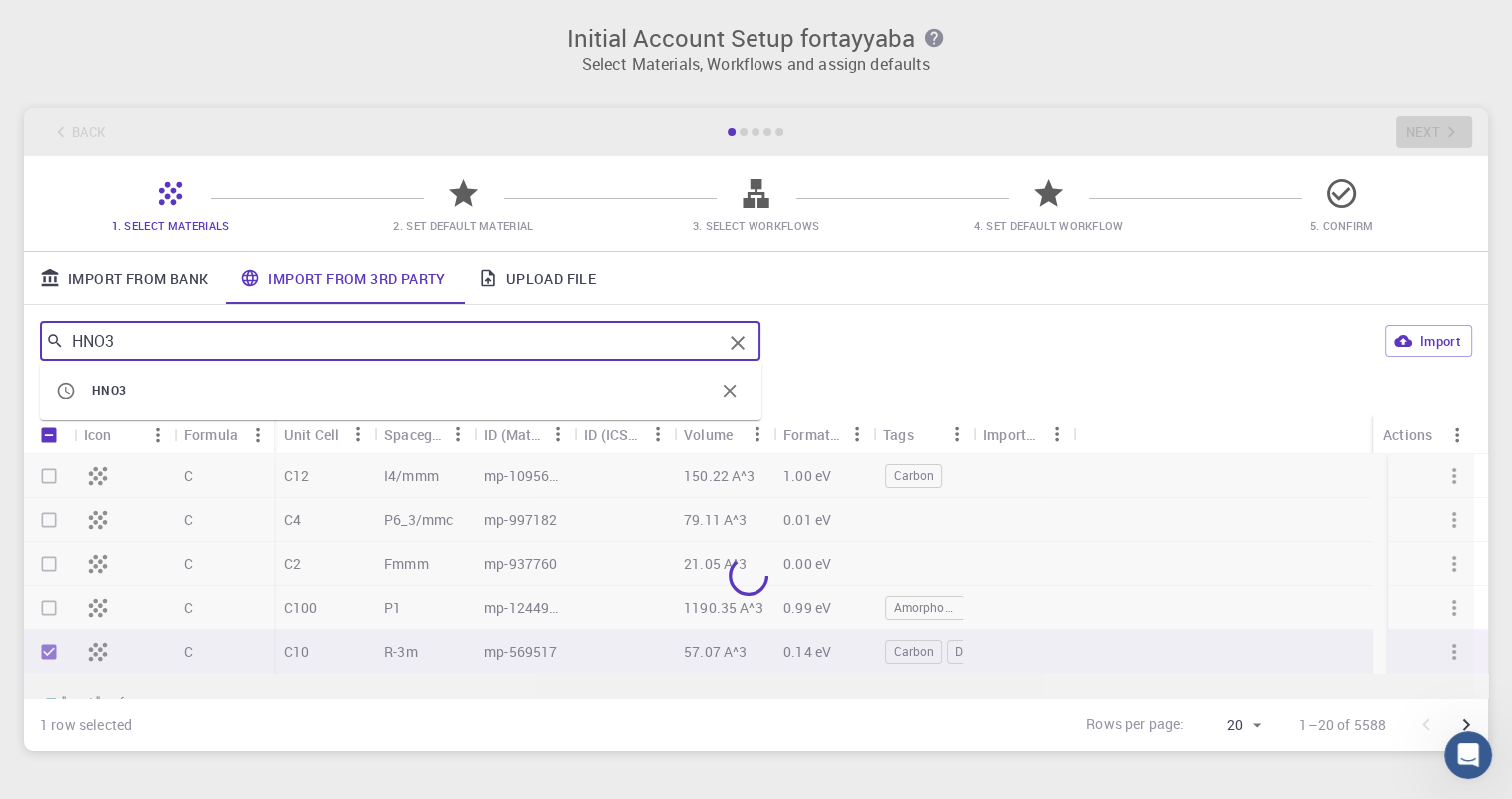 checkbox on "false" 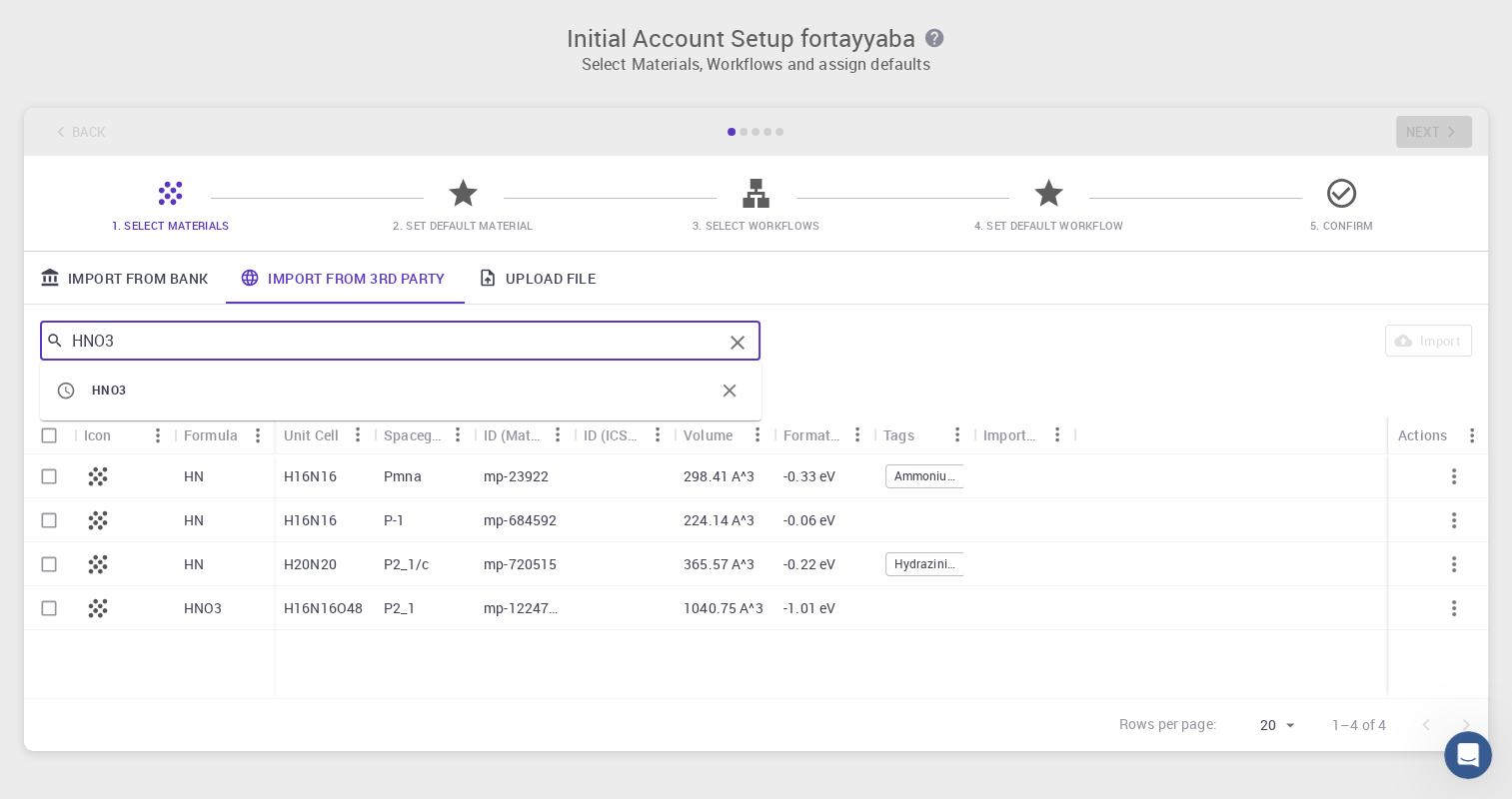 type on "HNO3" 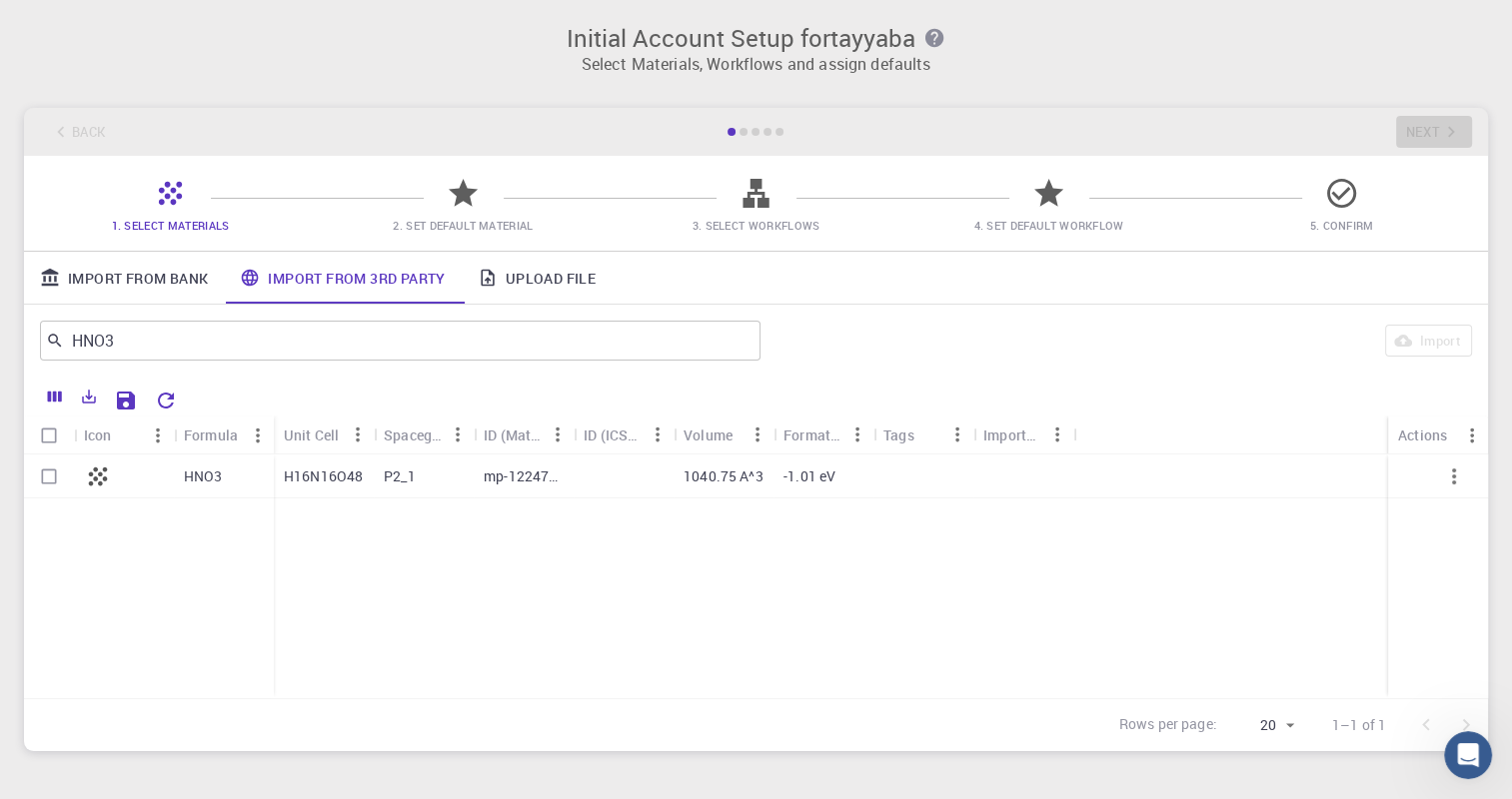 click at bounding box center (49, 476) 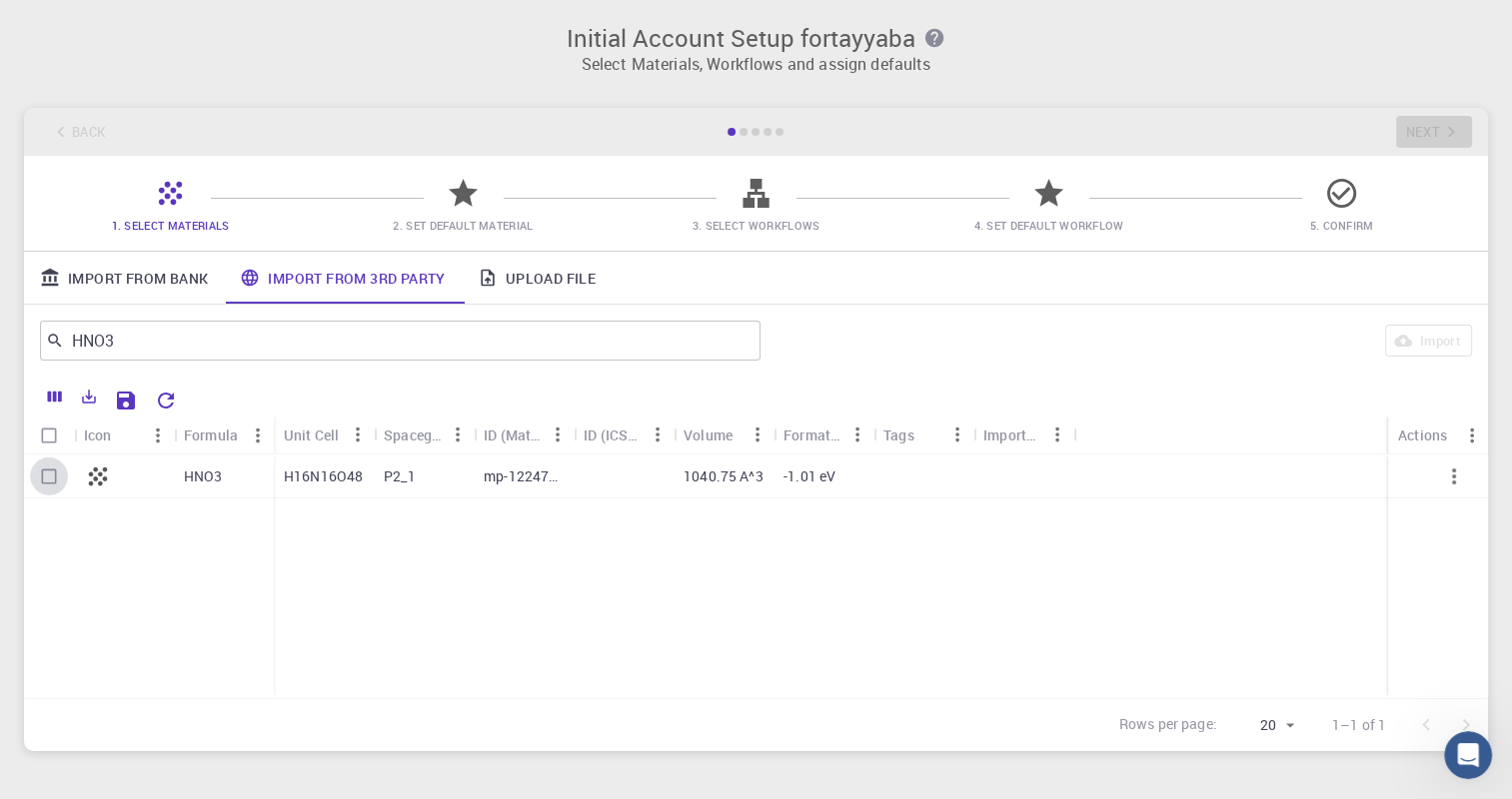 click at bounding box center (49, 476) 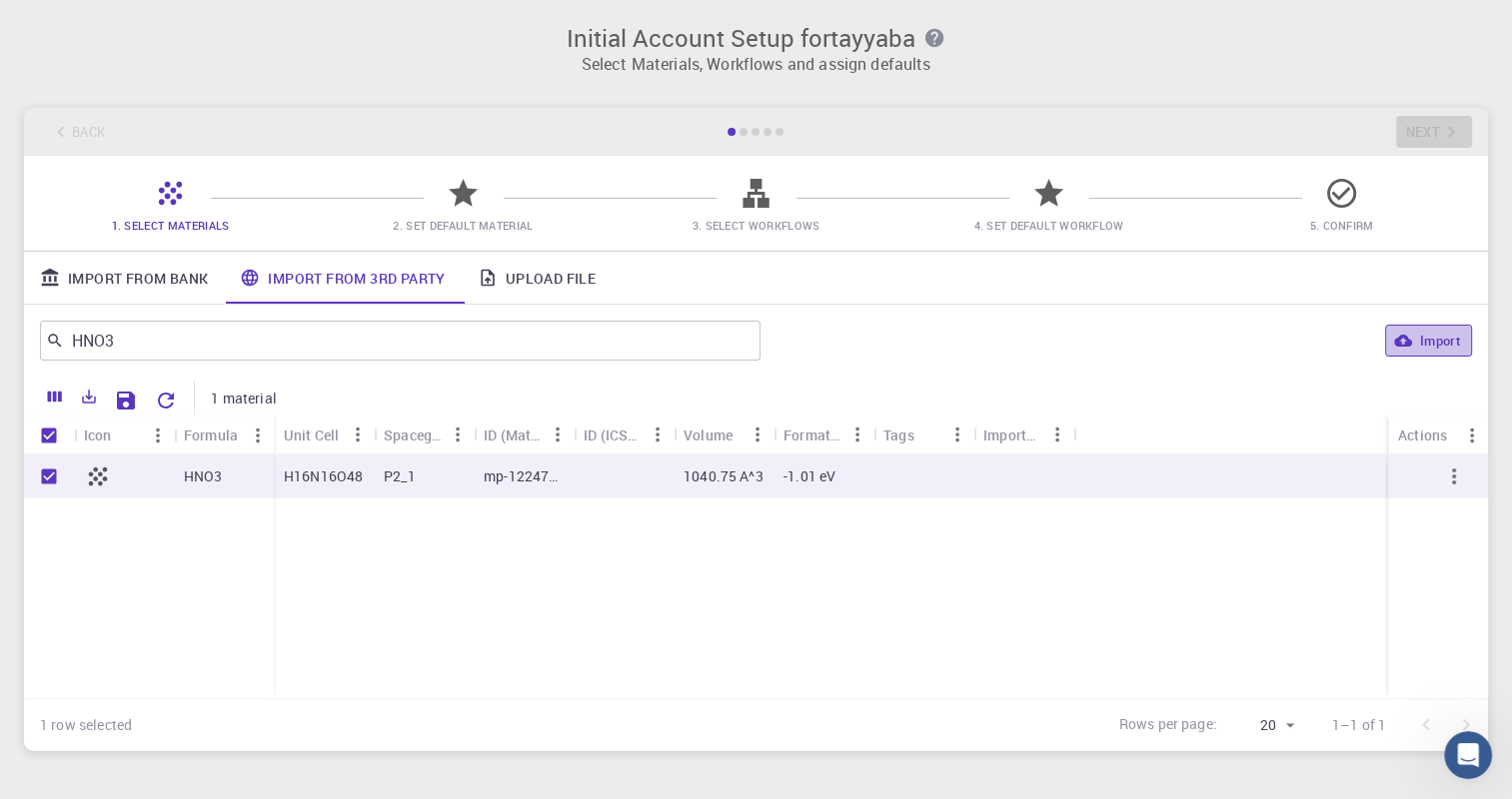 click on "Import" at bounding box center (1428, 341) 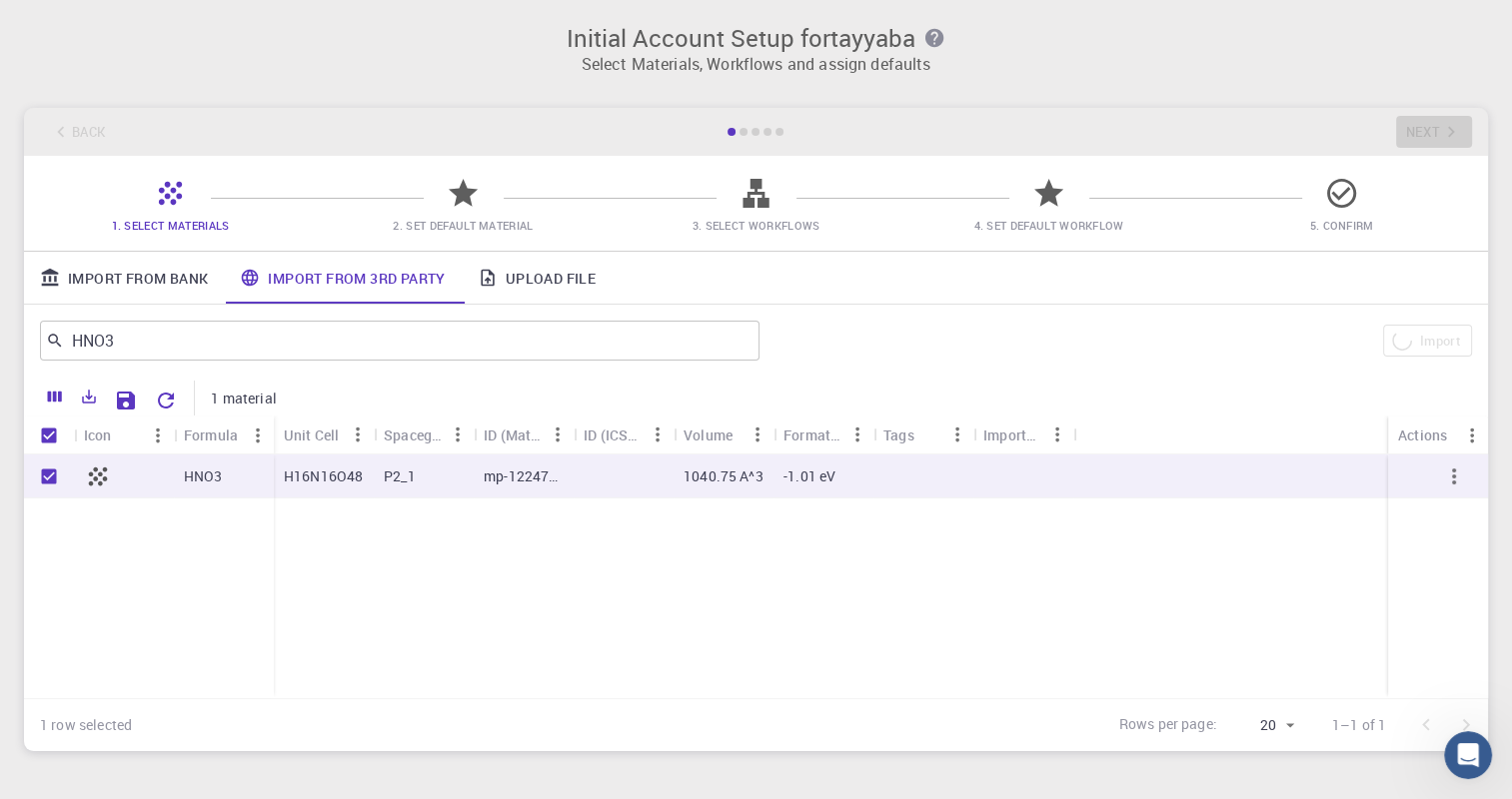 checkbox on "false" 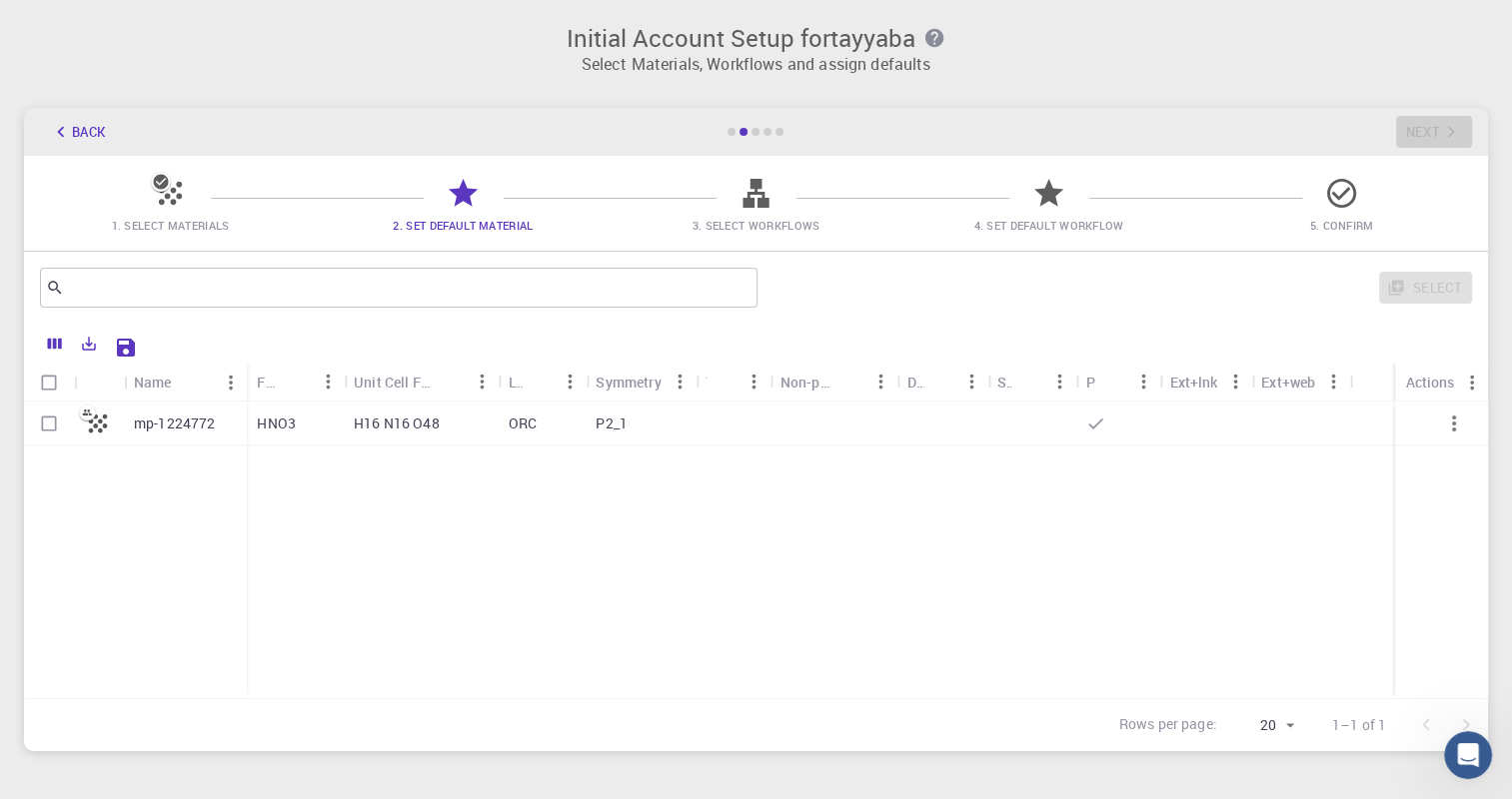 click on "ORC" at bounding box center [543, 423] 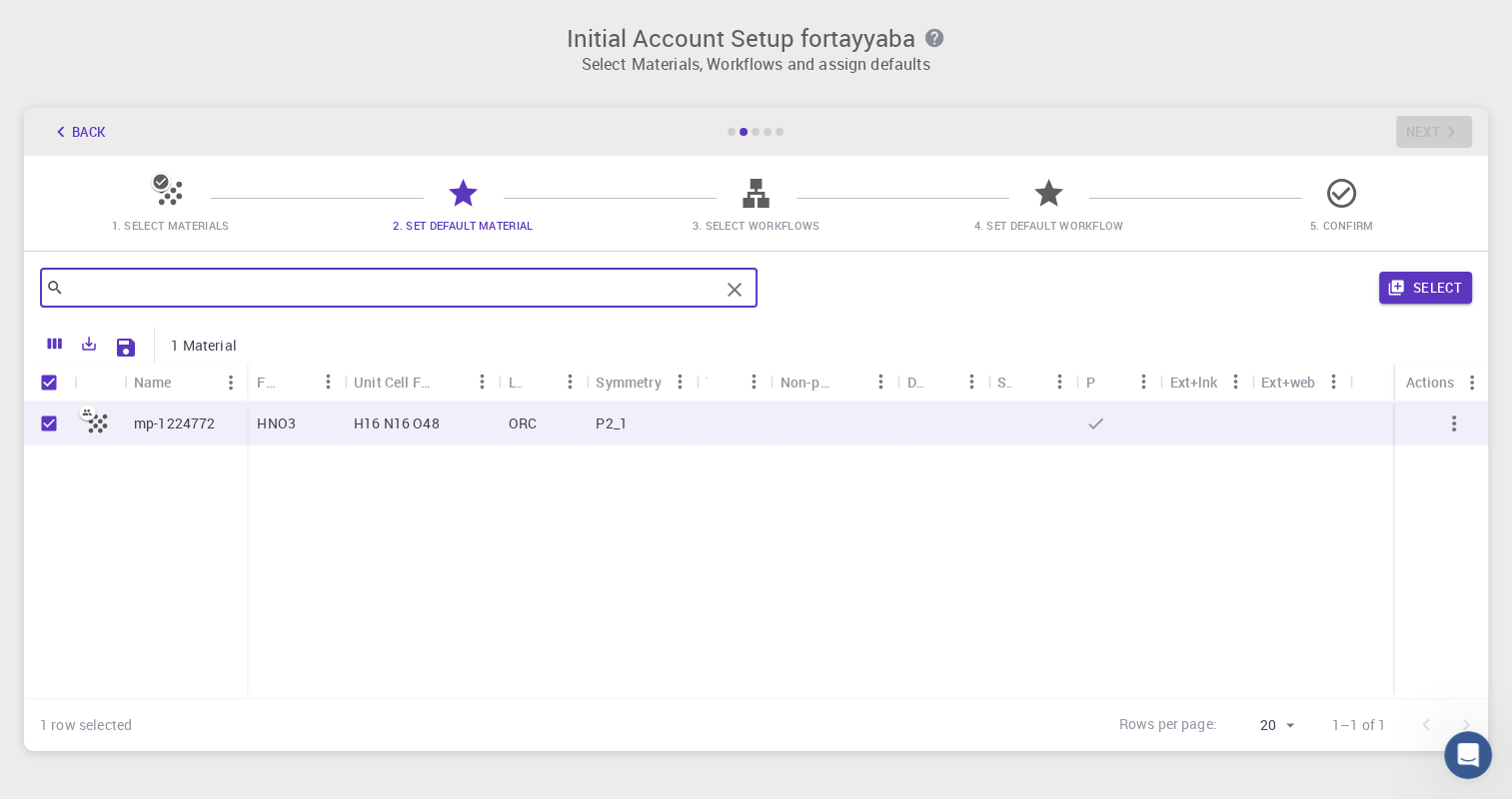 click at bounding box center (391, 288) 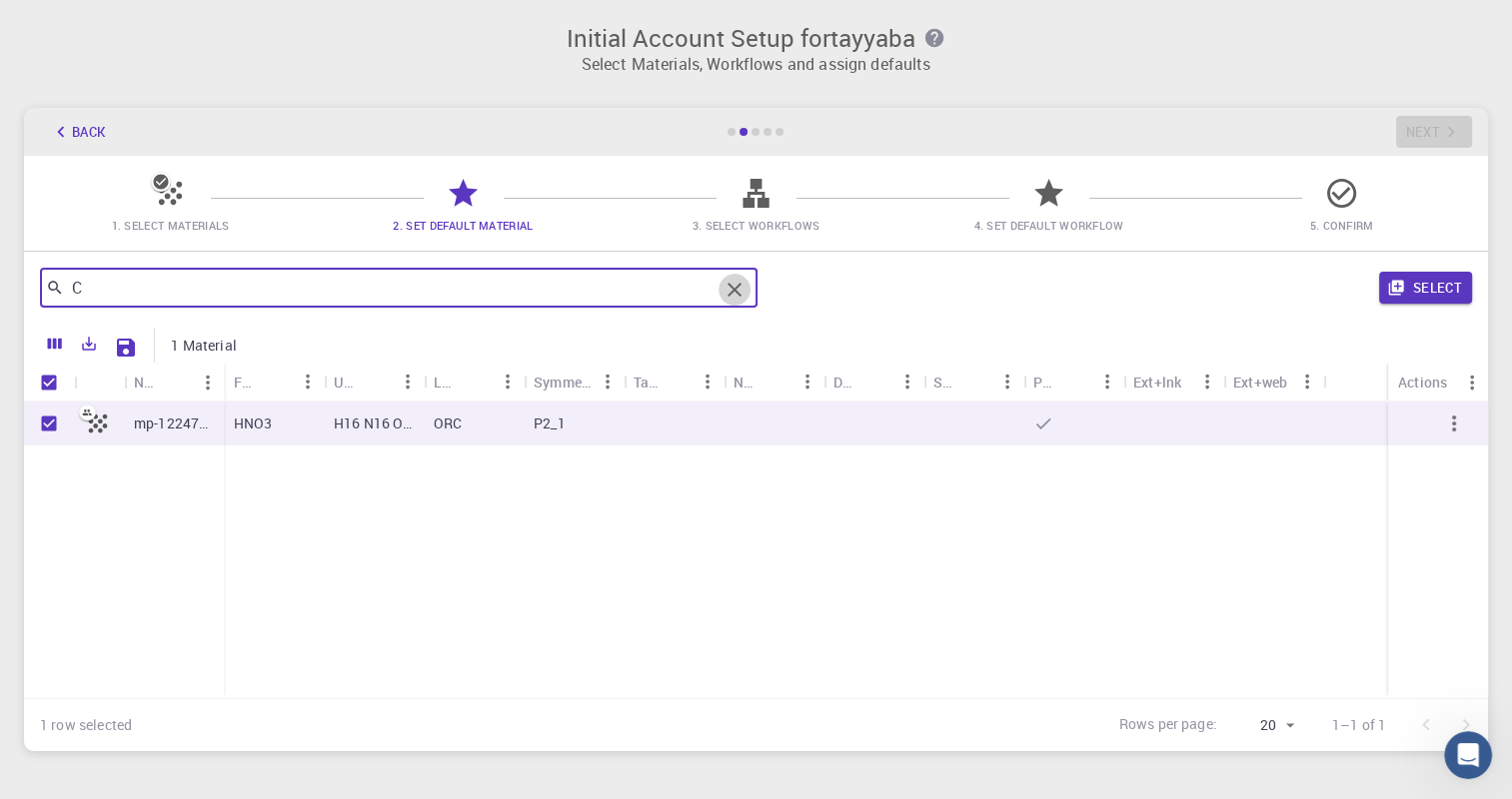 click 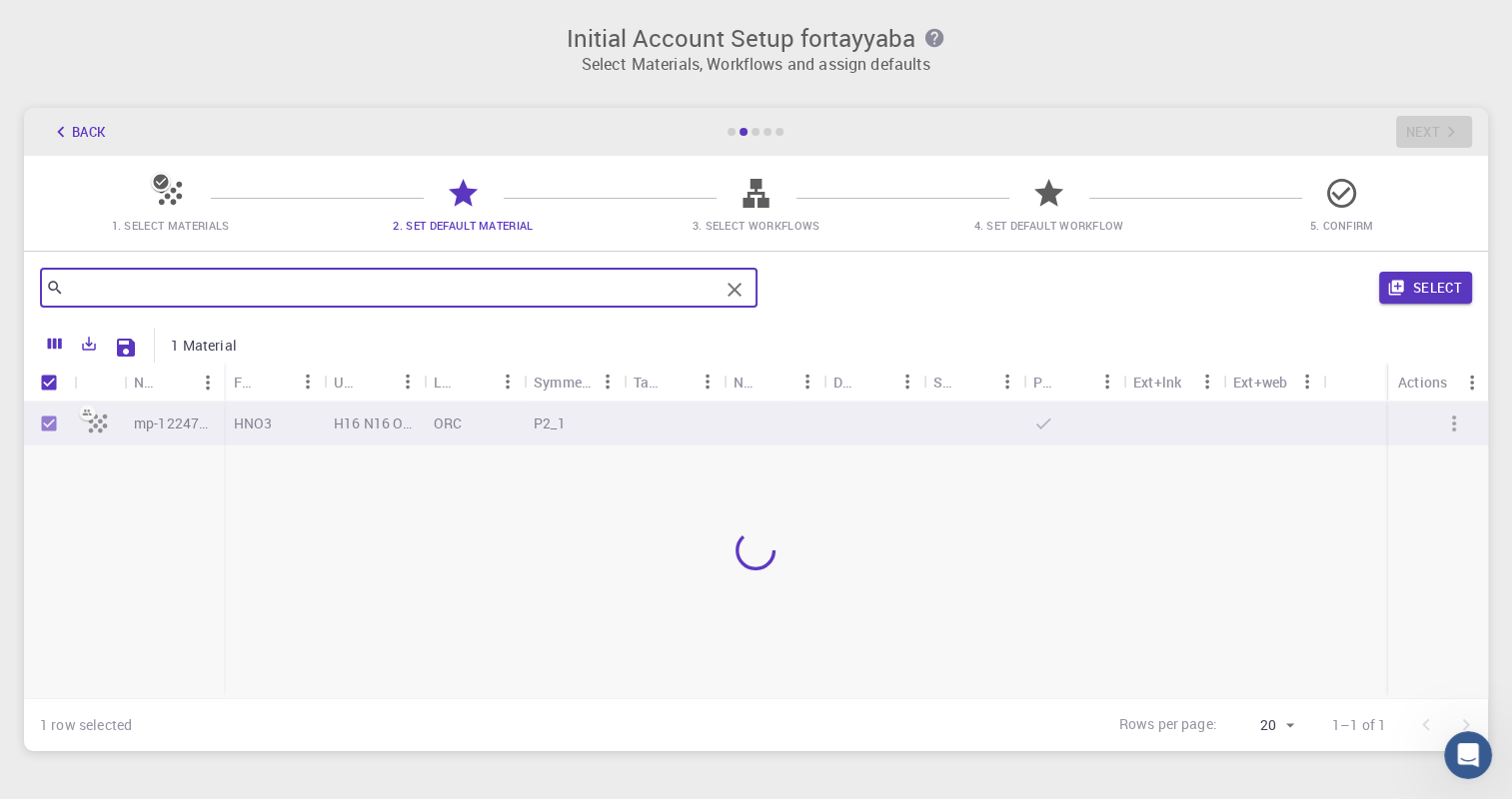 click at bounding box center (391, 288) 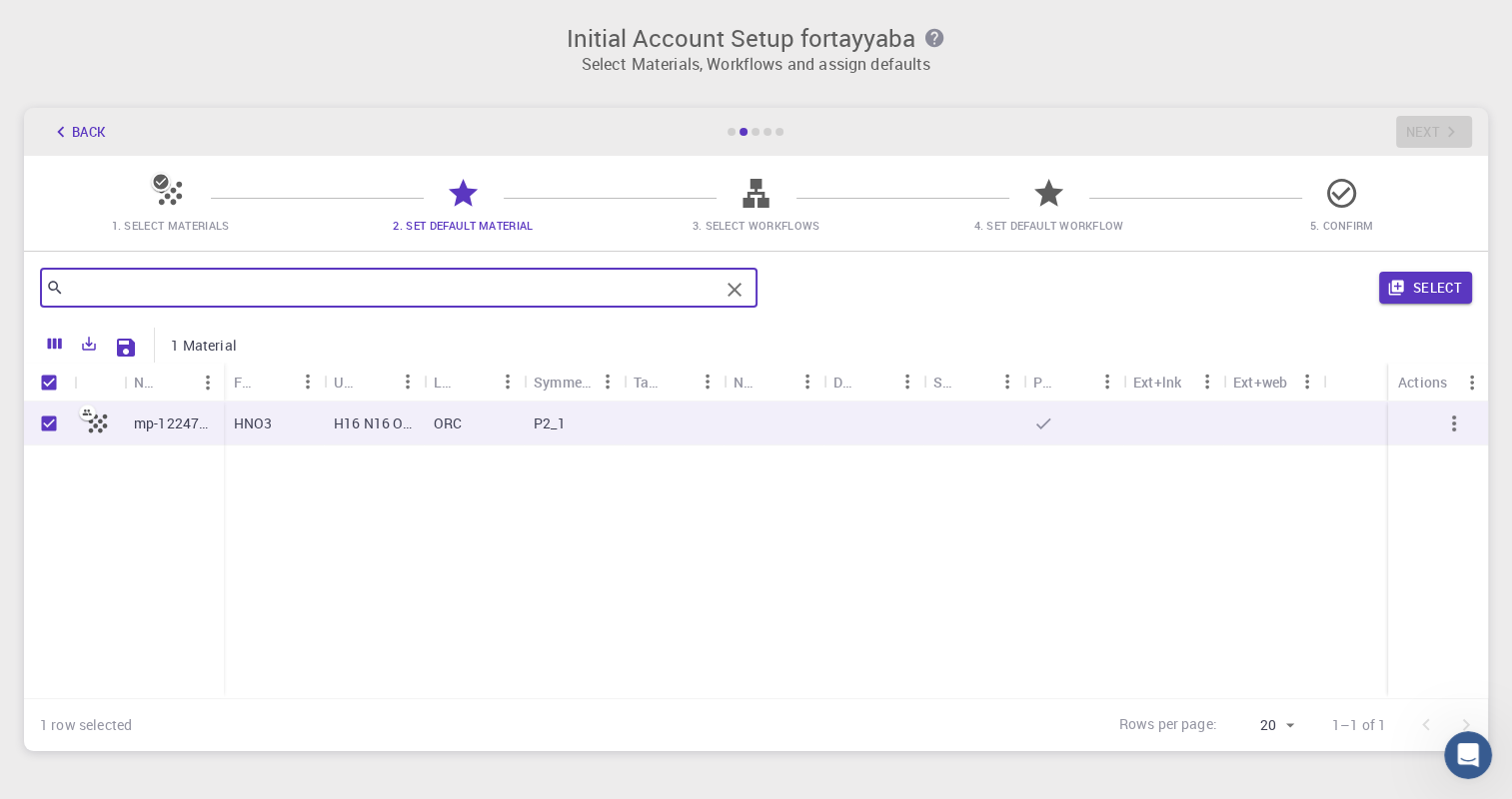 click on "​" at bounding box center (399, 288) 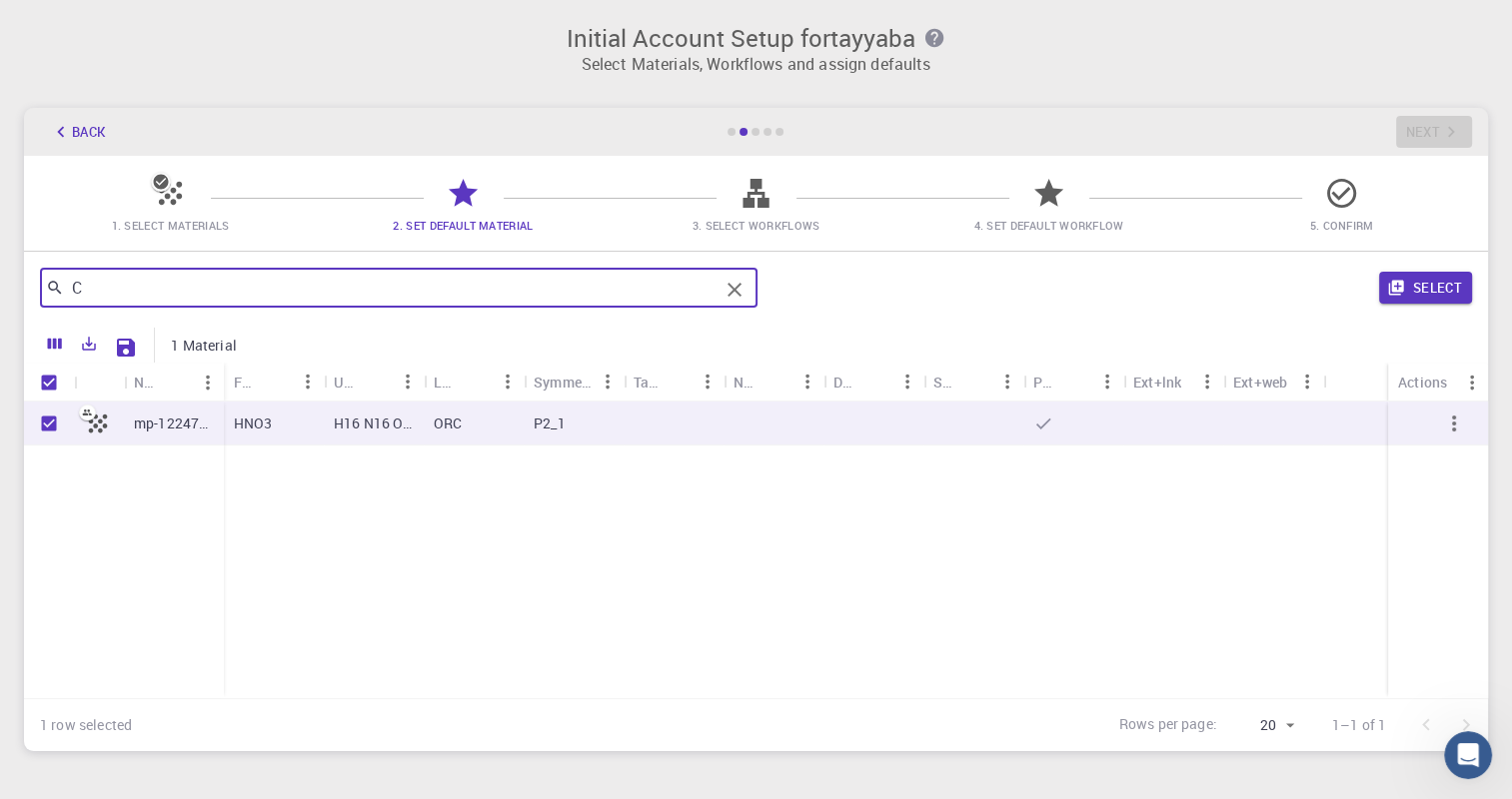 type on "C" 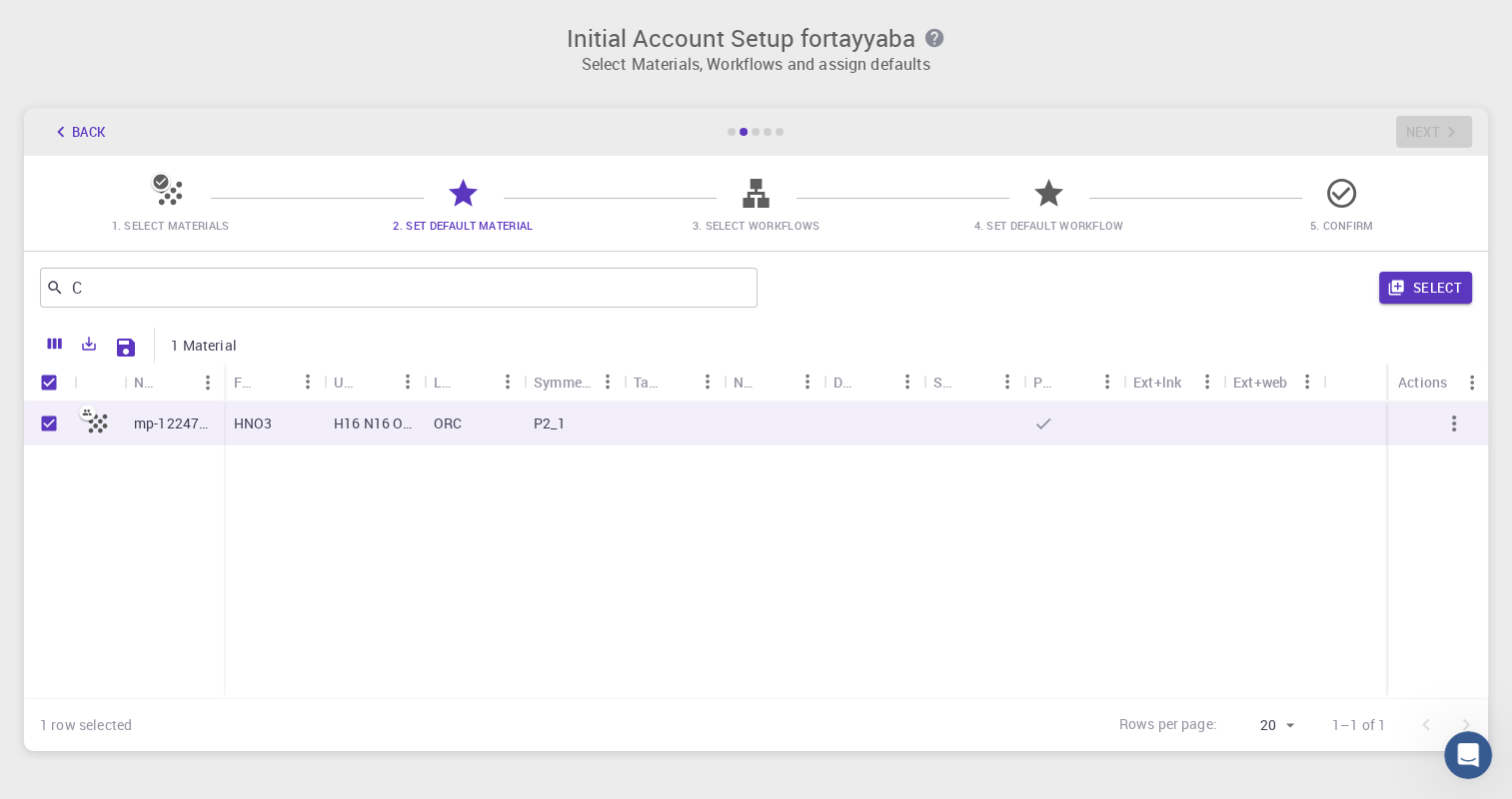 click 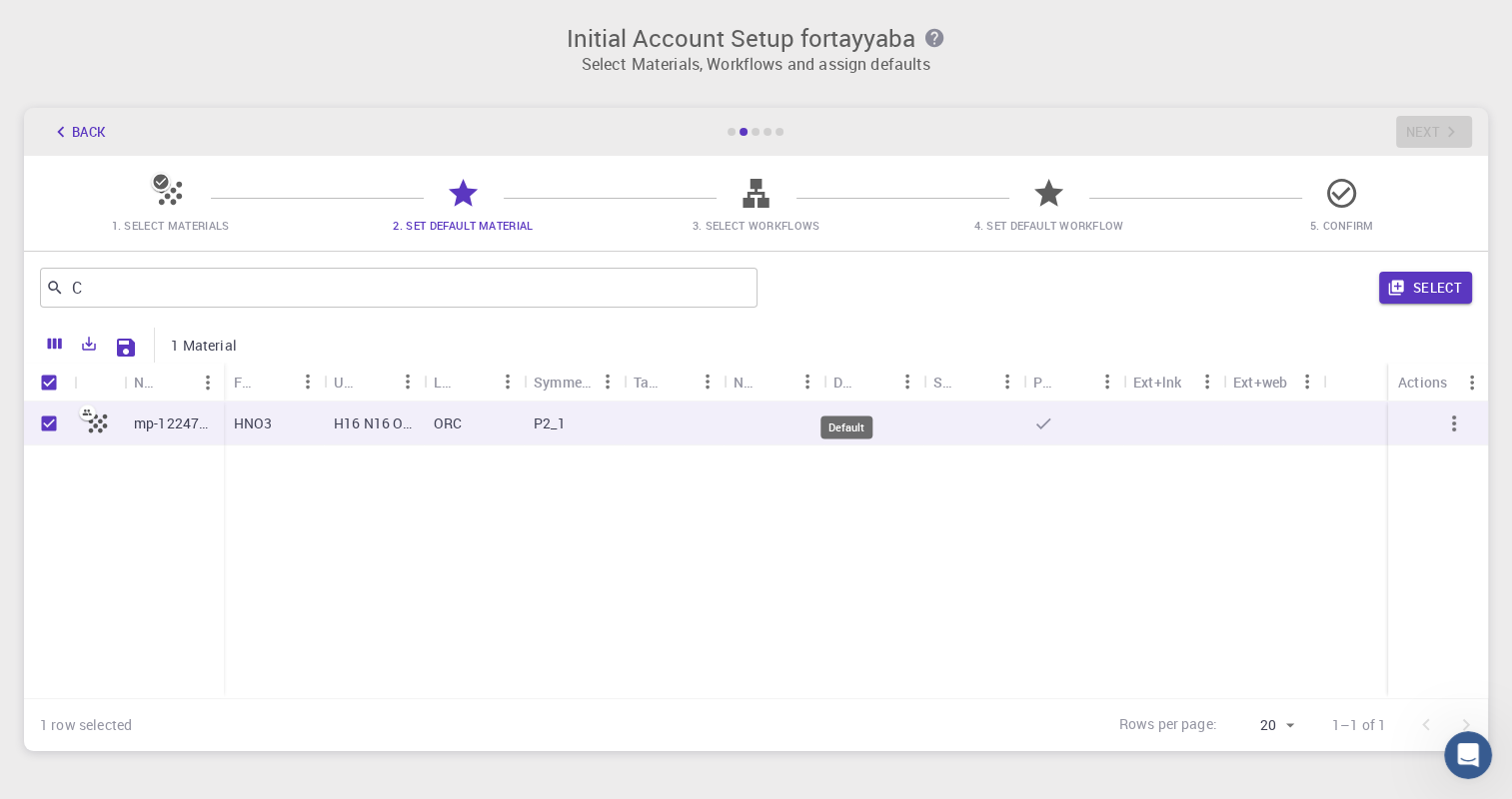 click on "Default" at bounding box center (846, 382) 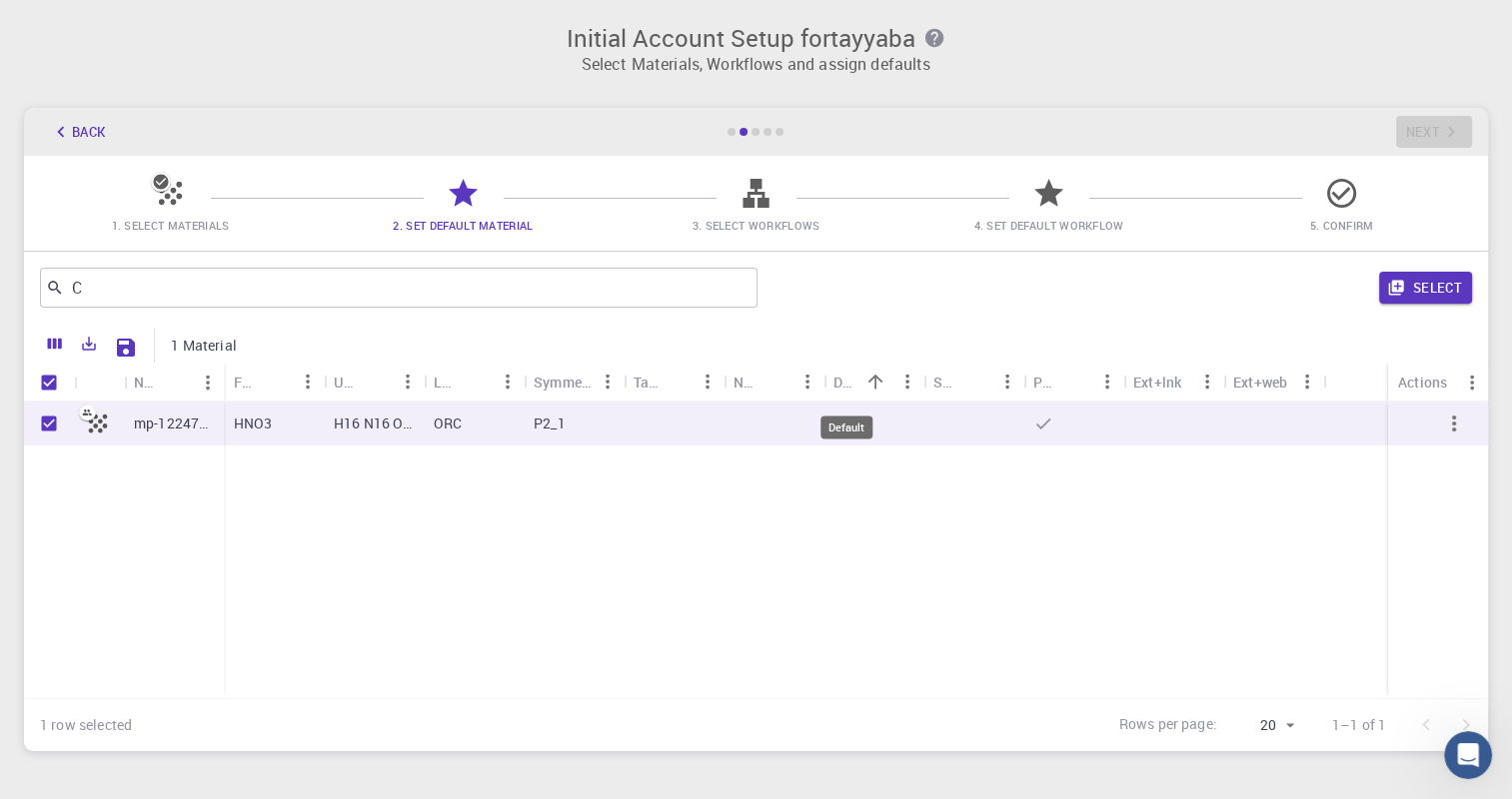 click on "Default" at bounding box center [846, 382] 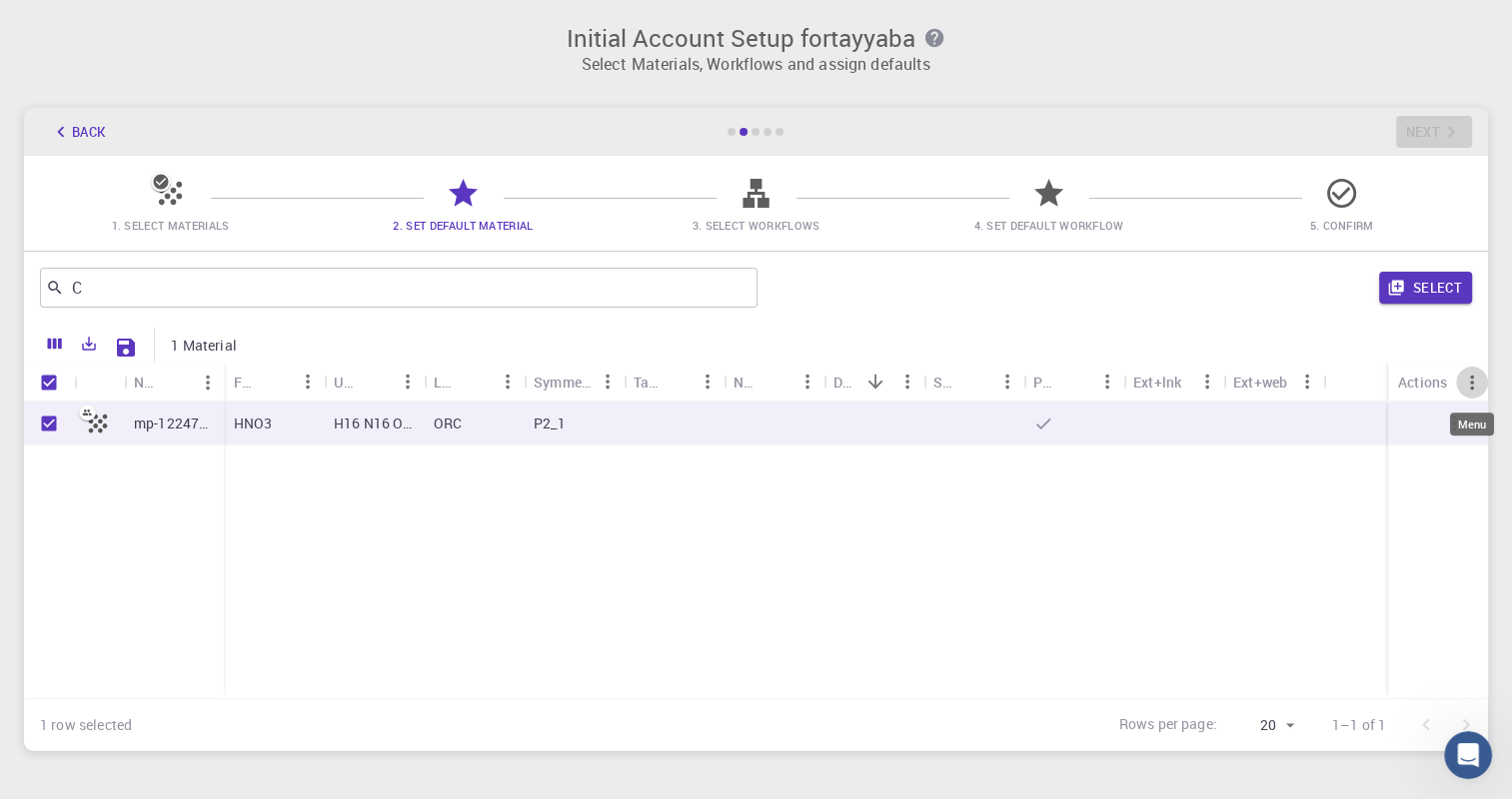 click 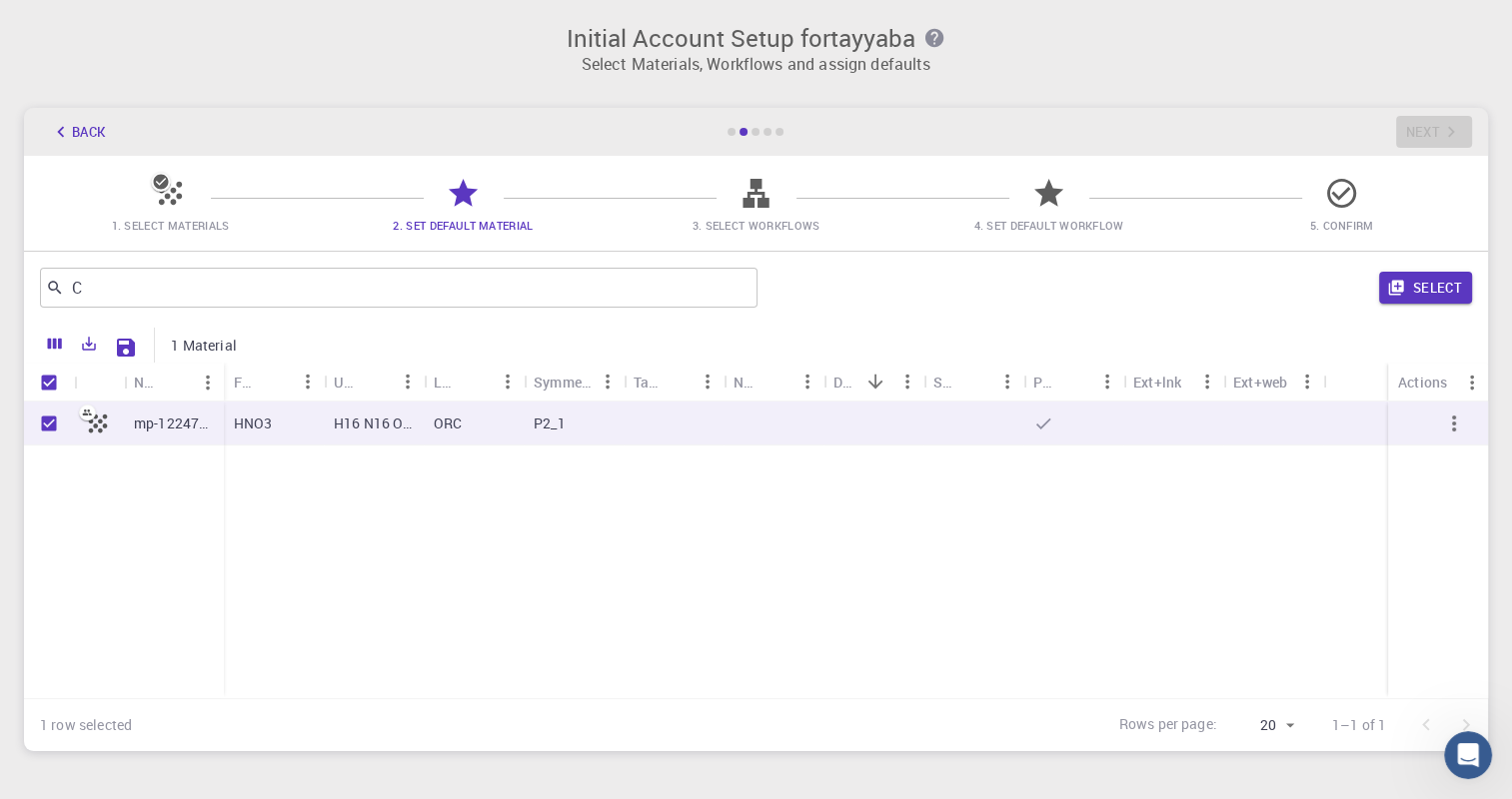 click on "mp-1224772 HNO3 H16 N16 O48 ORC P2_1" at bounding box center [756, 549] 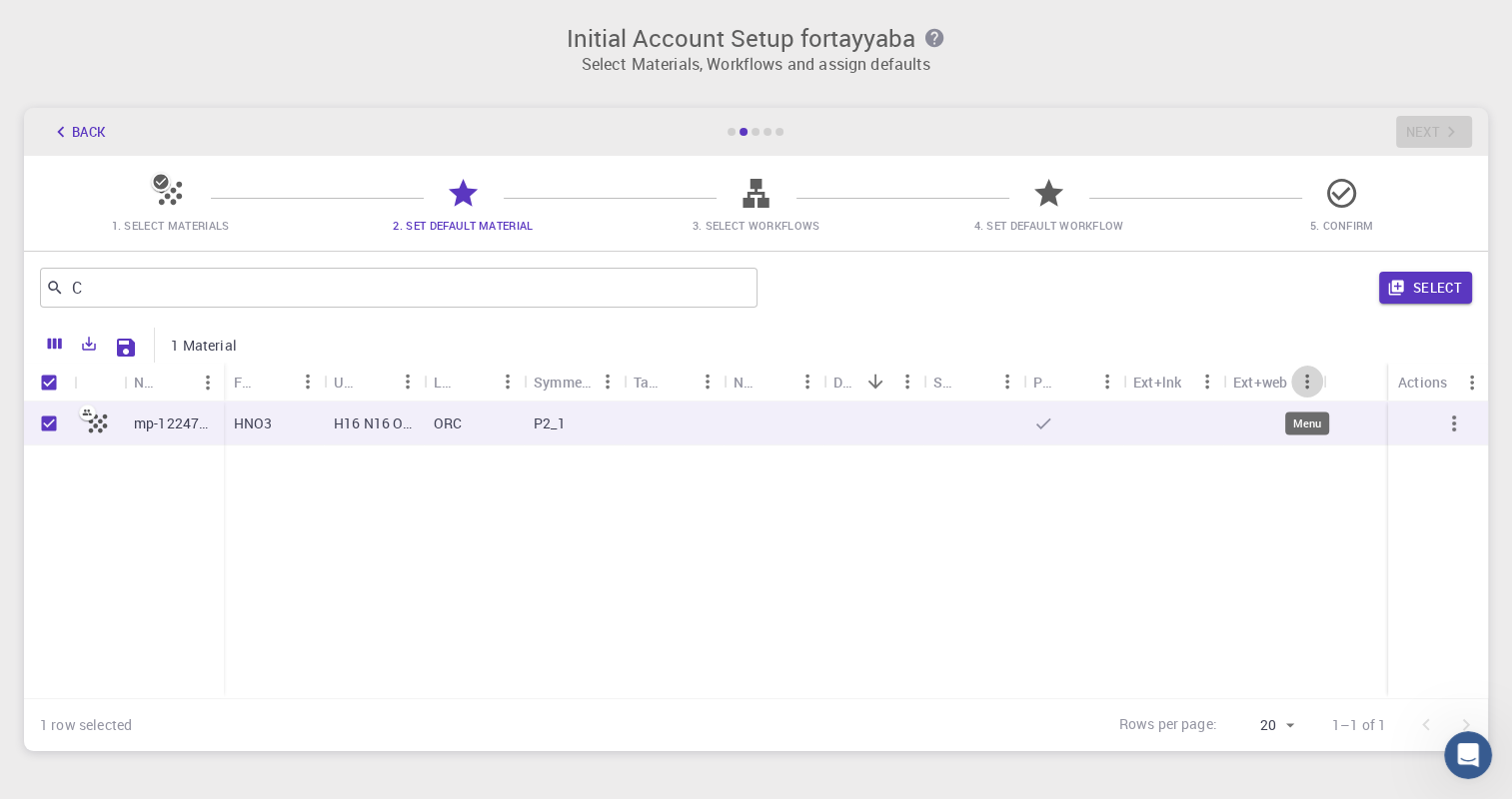 click 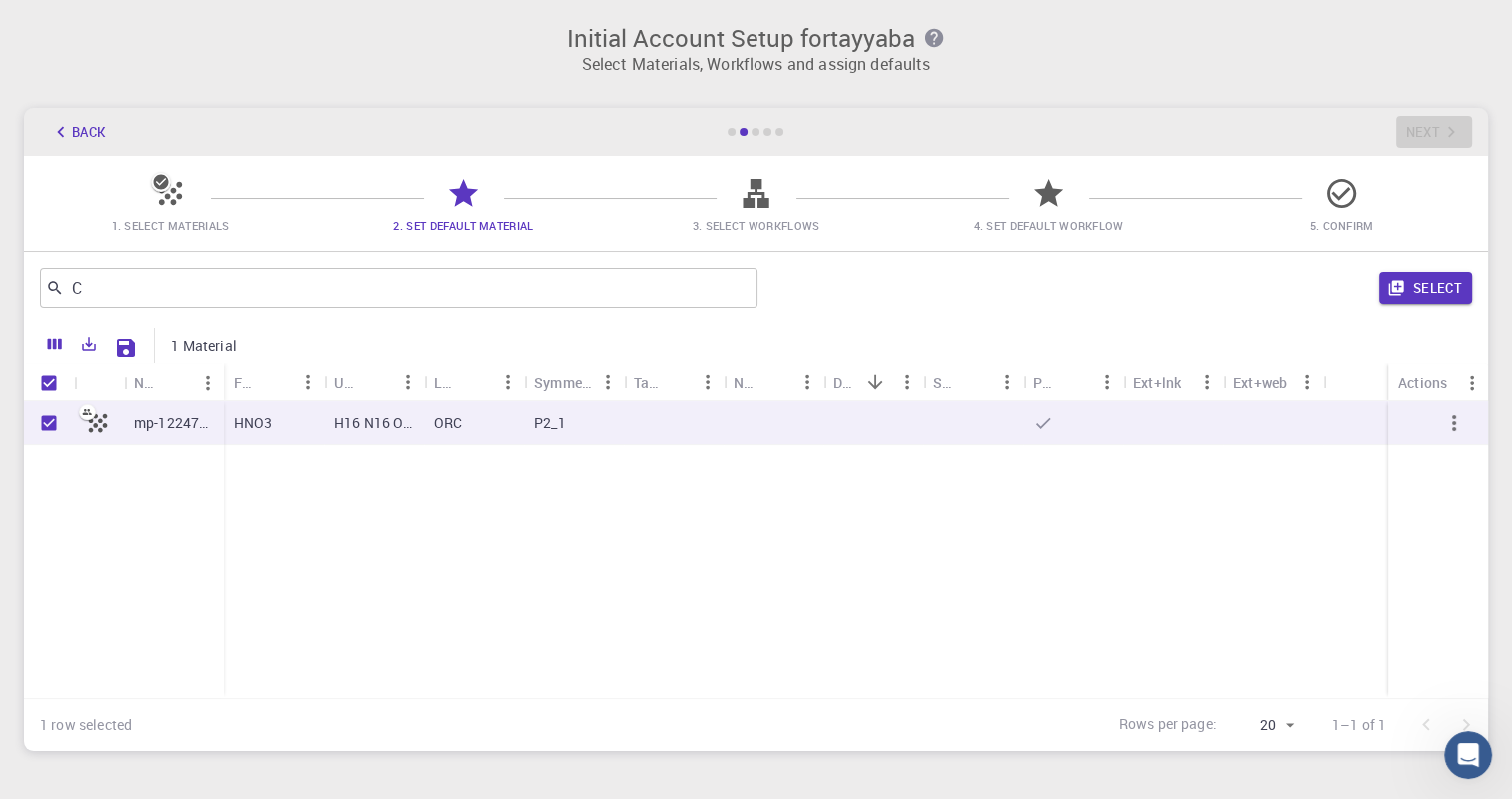 click on "mp-1224772 HNO3 H16 N16 O48 ORC P2_1" at bounding box center (756, 549) 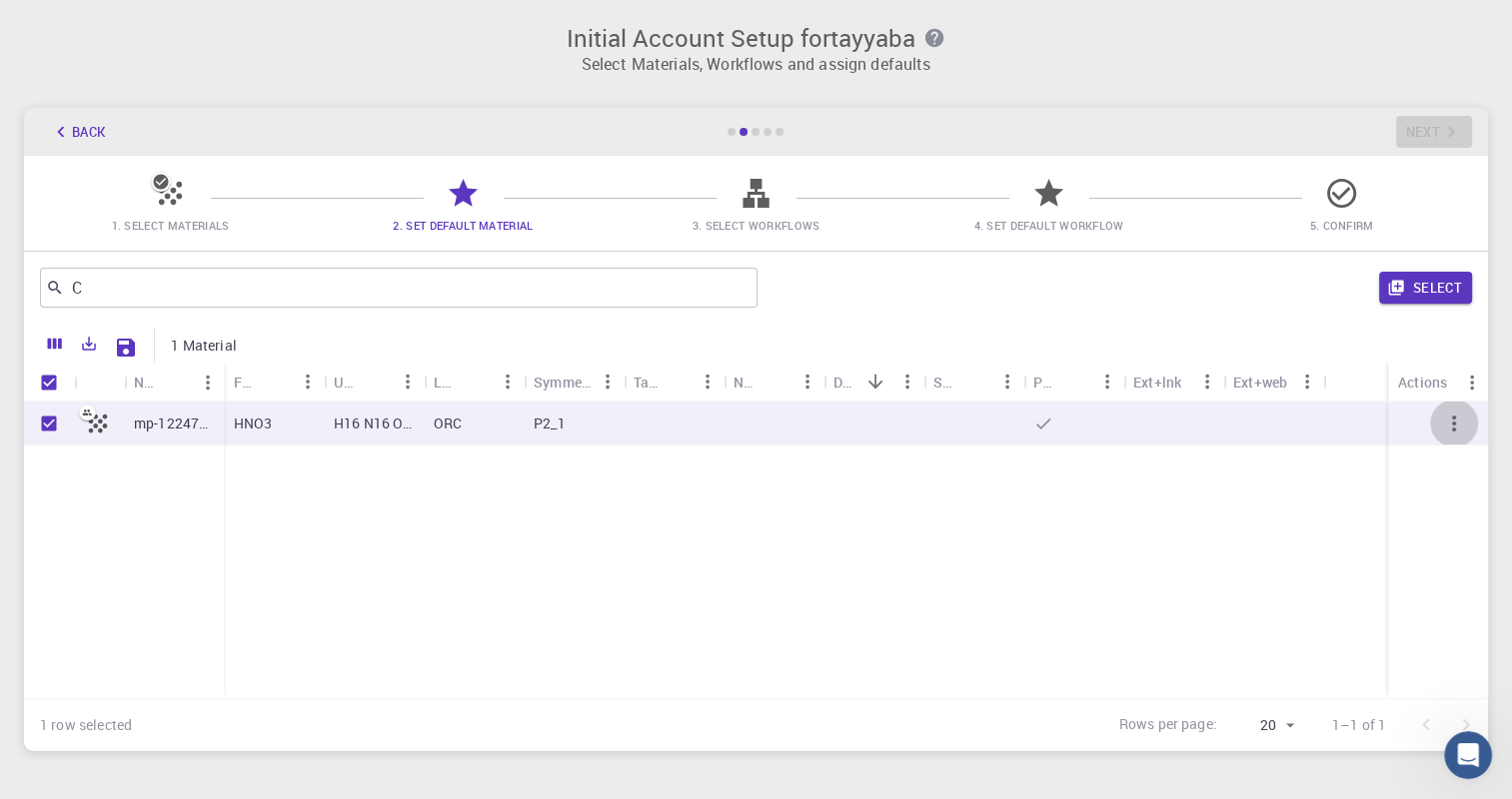 click 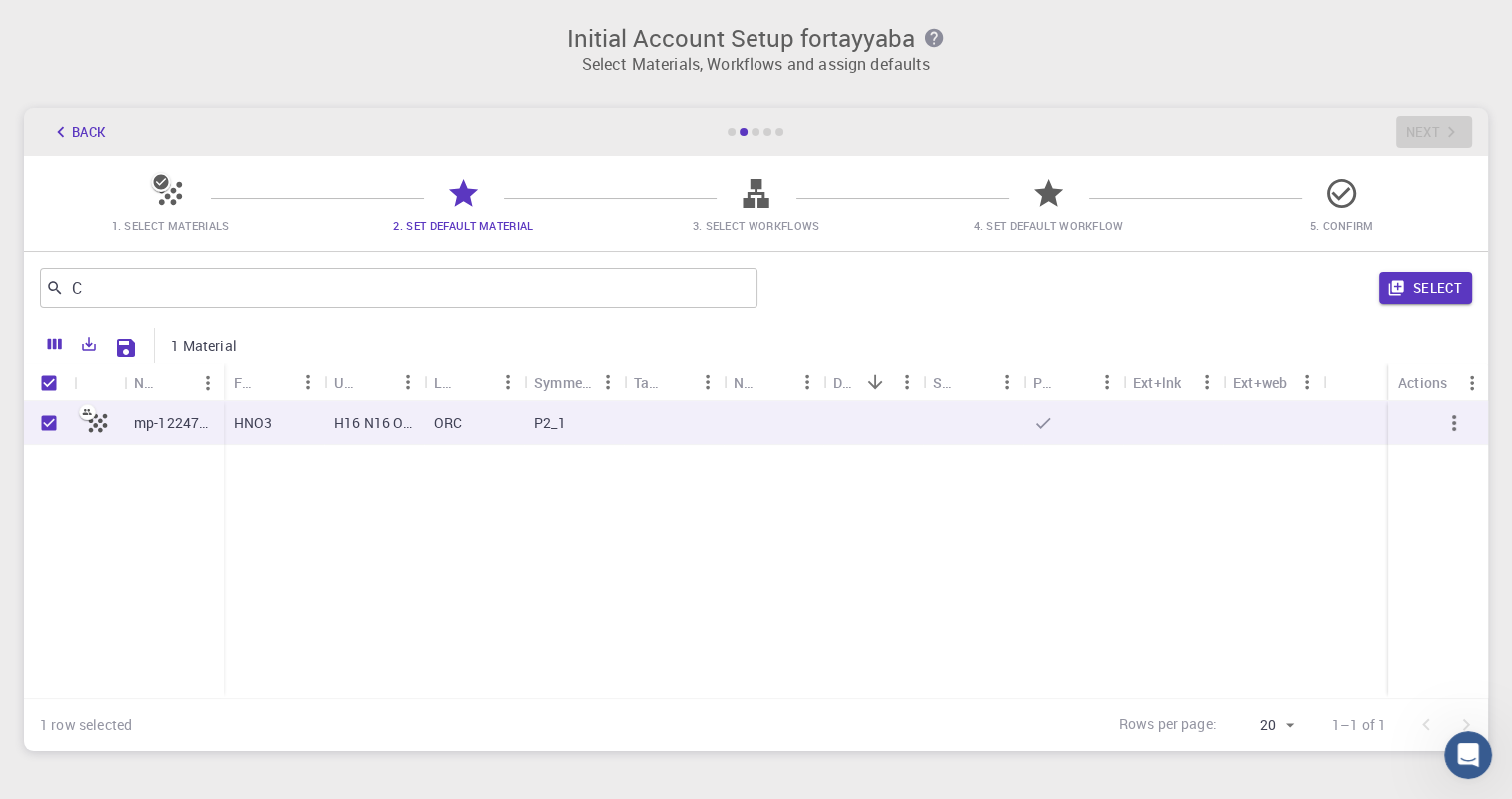 click on "Ext+lnk" at bounding box center (1157, 382) 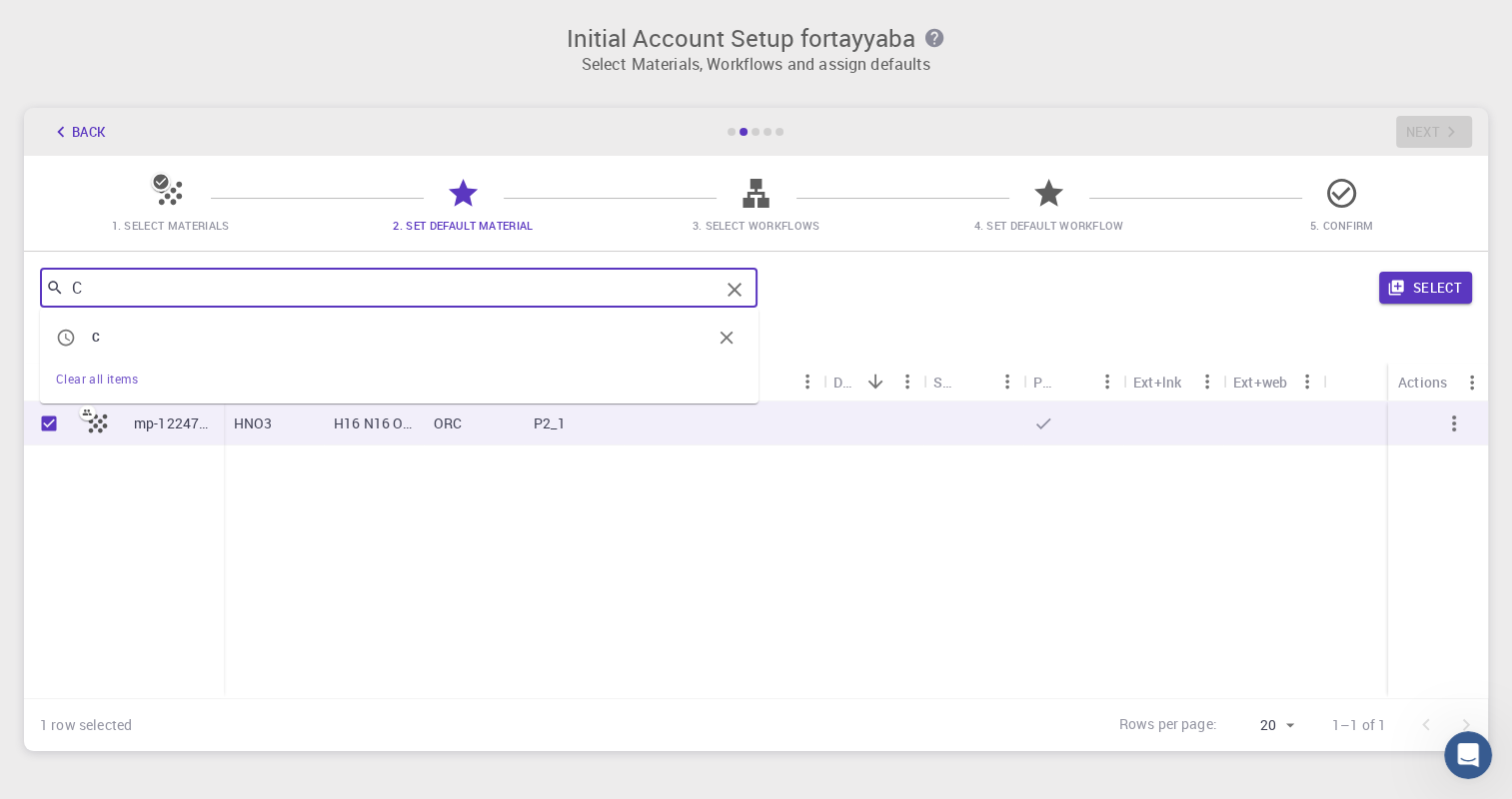 click on "C" at bounding box center (391, 288) 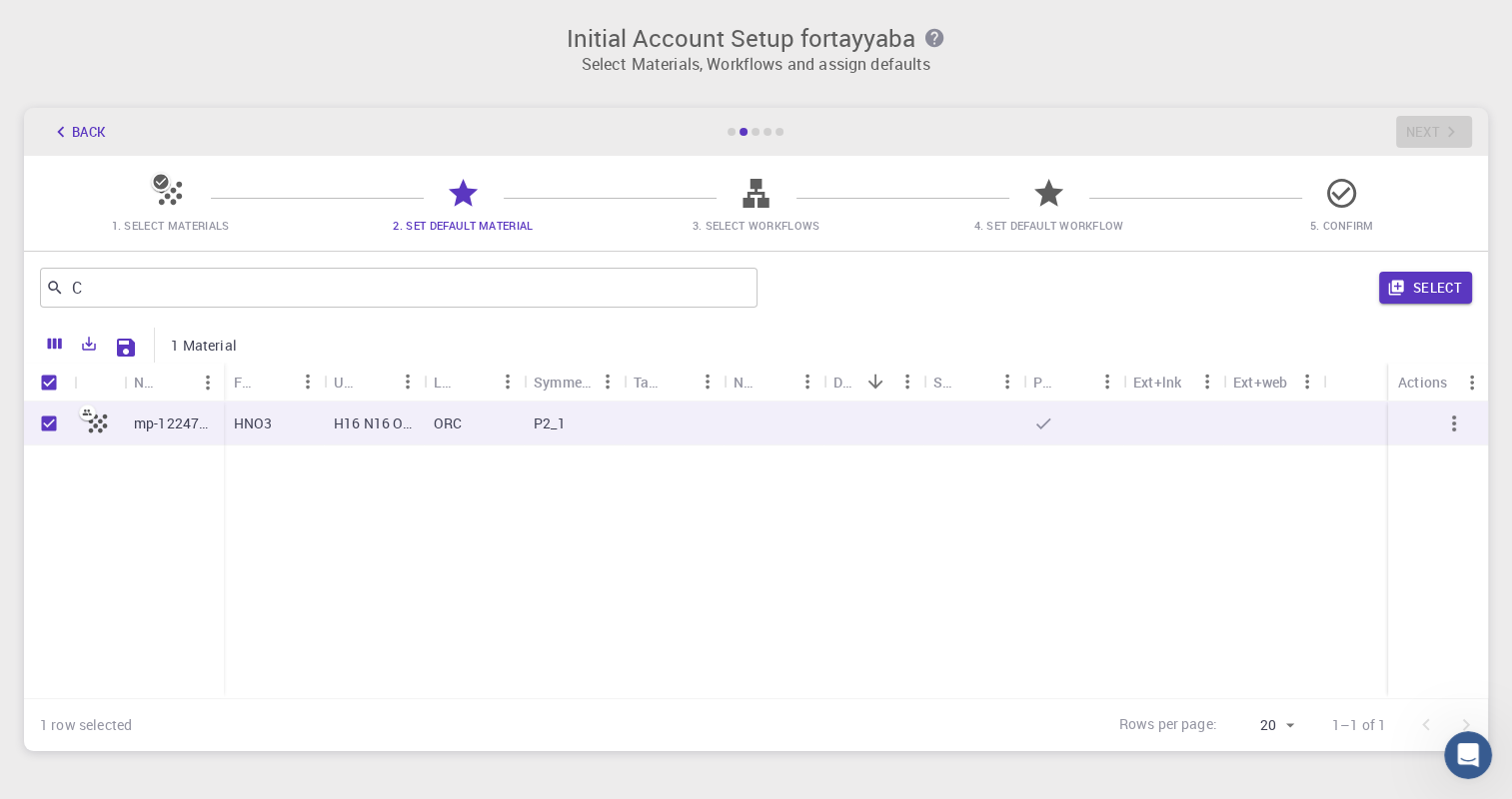 click 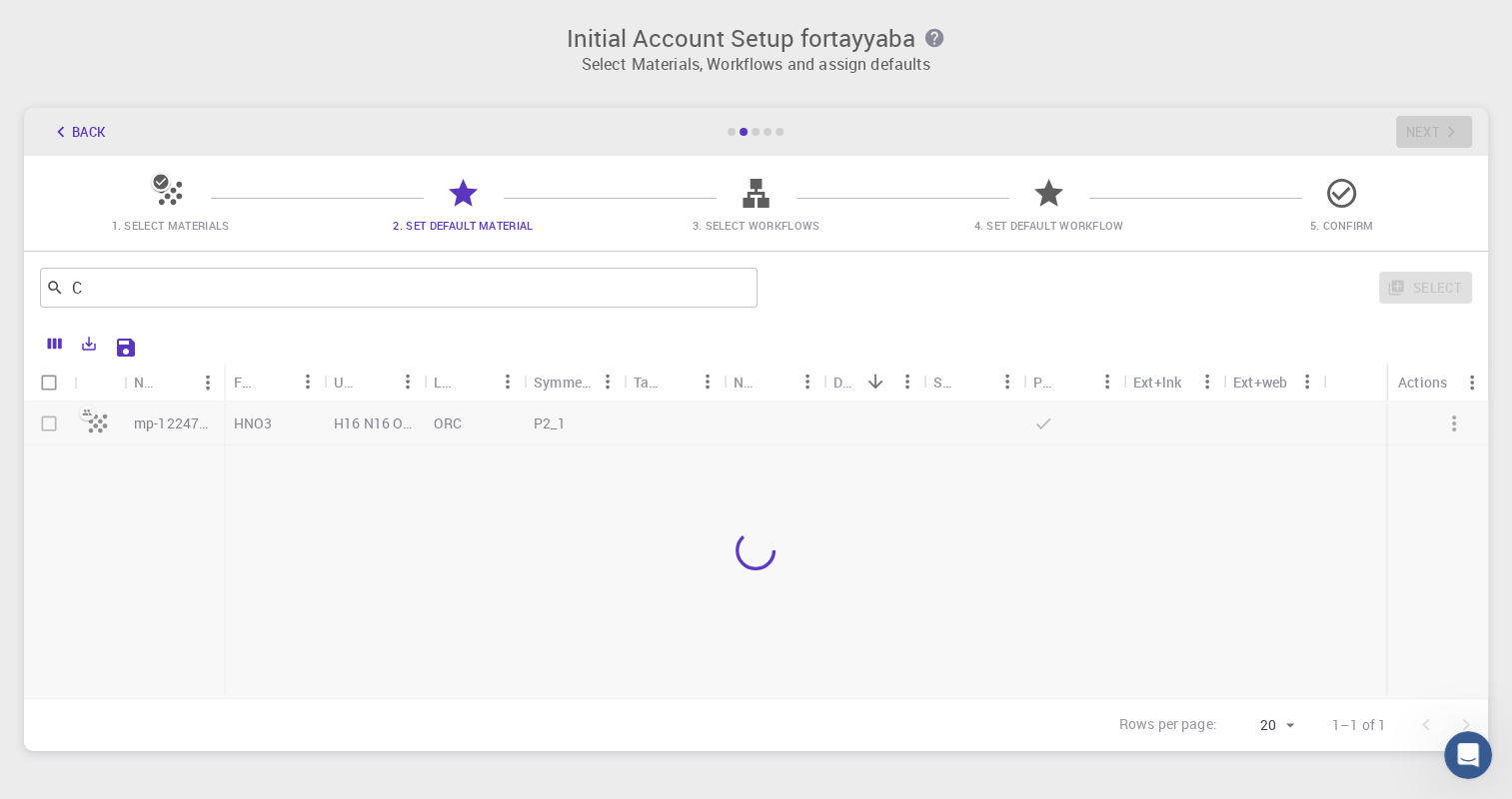 click at bounding box center [756, 549] 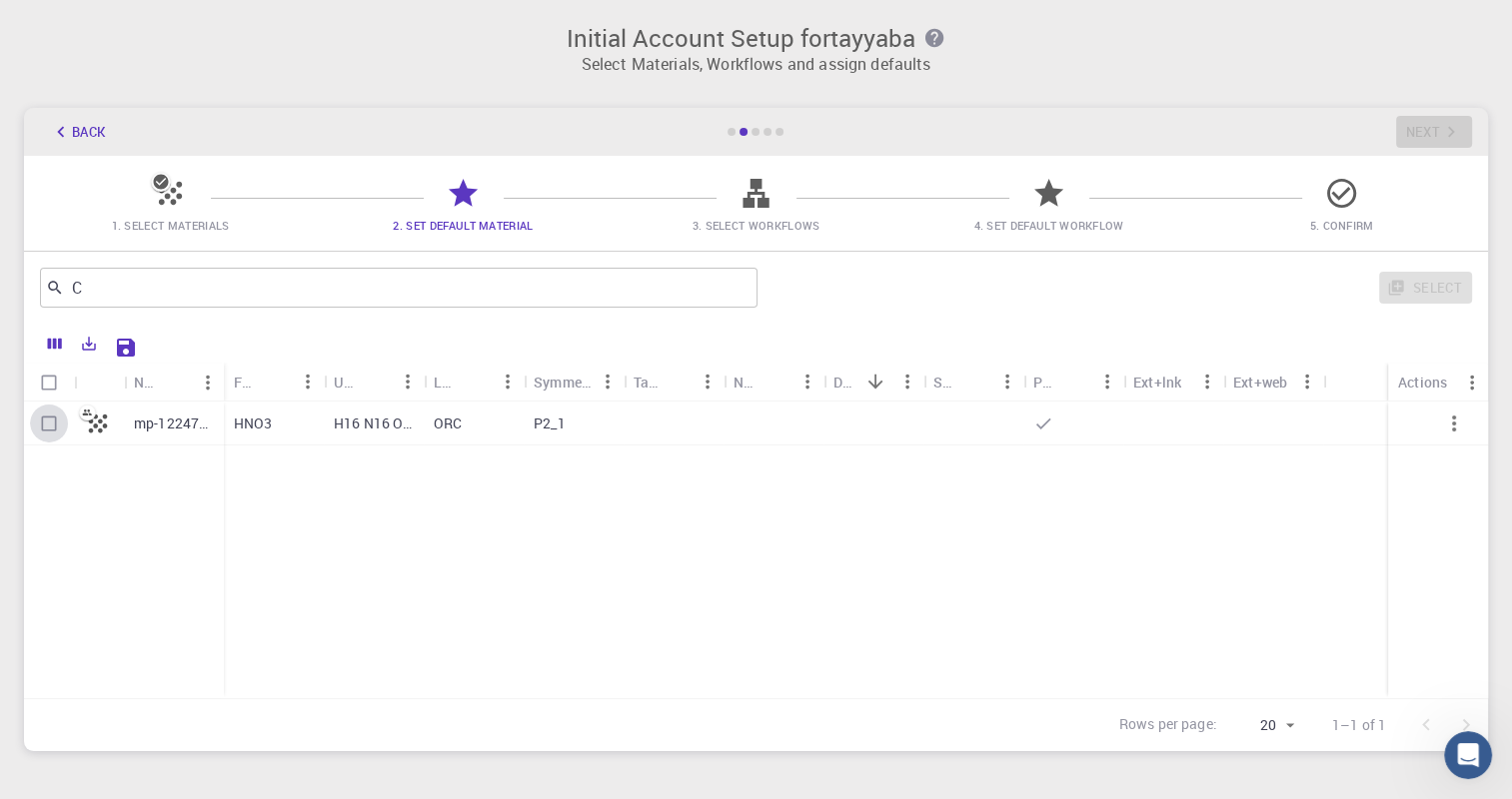 click at bounding box center (49, 423) 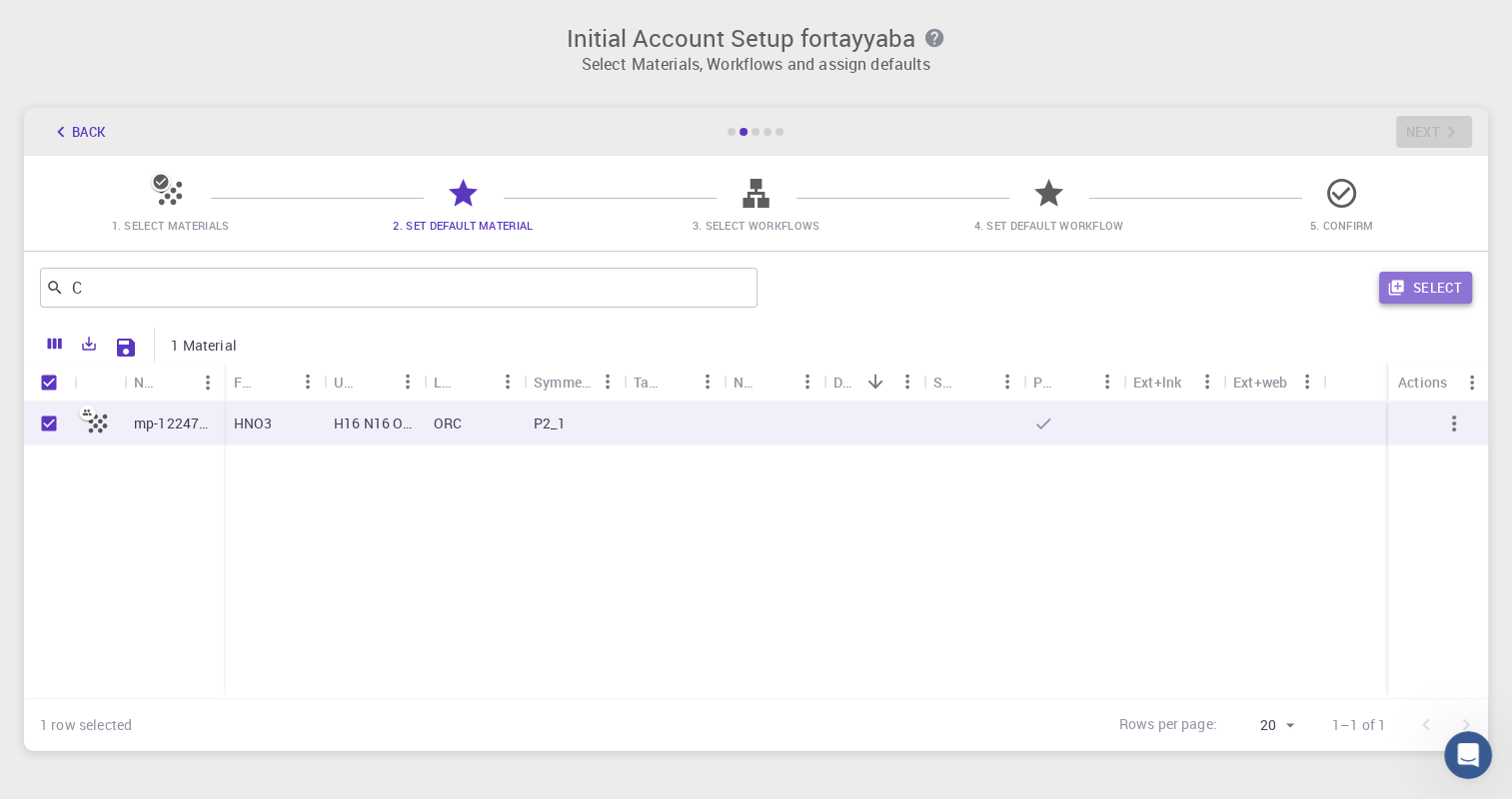 click 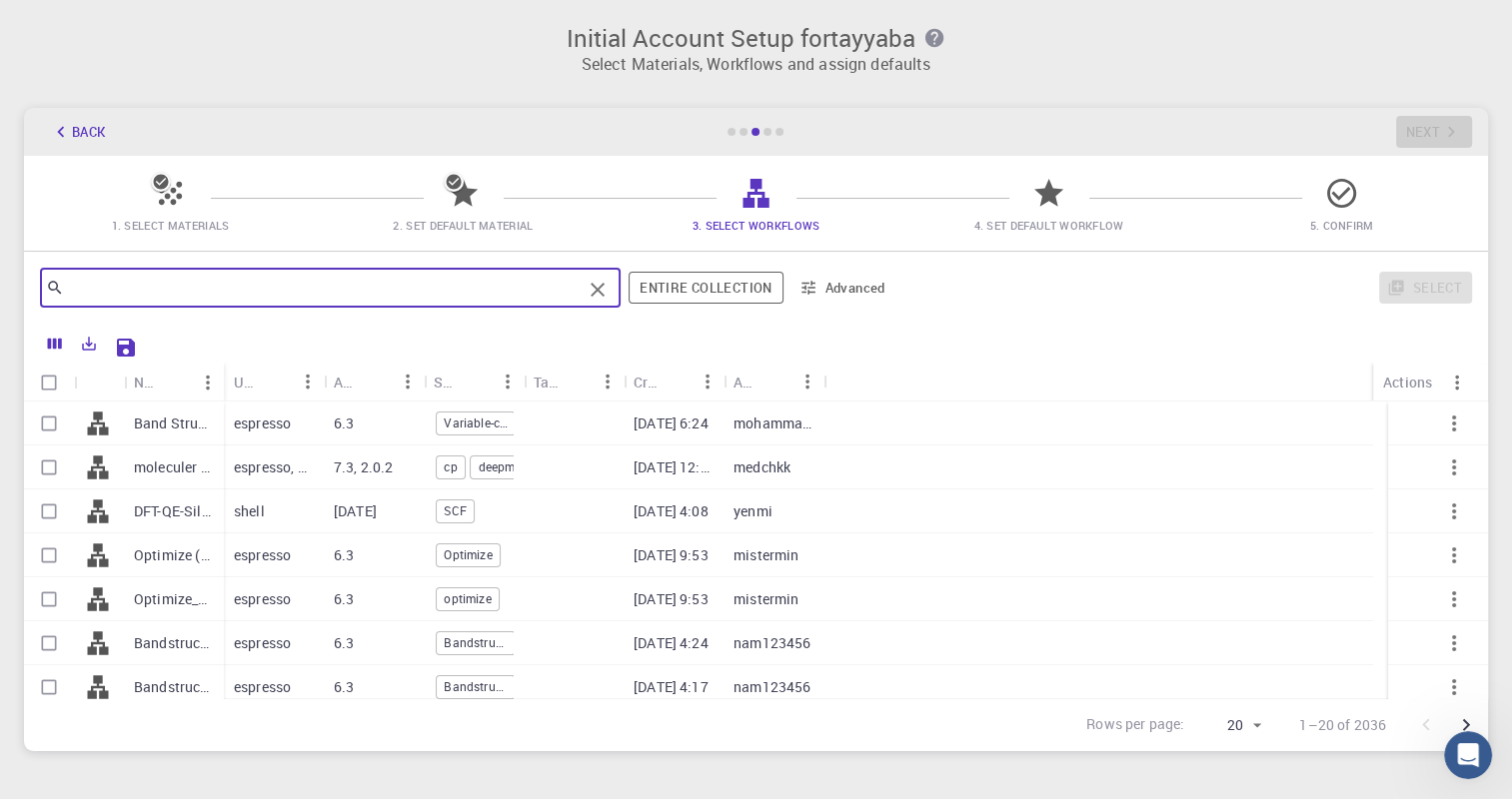 click at bounding box center [323, 288] 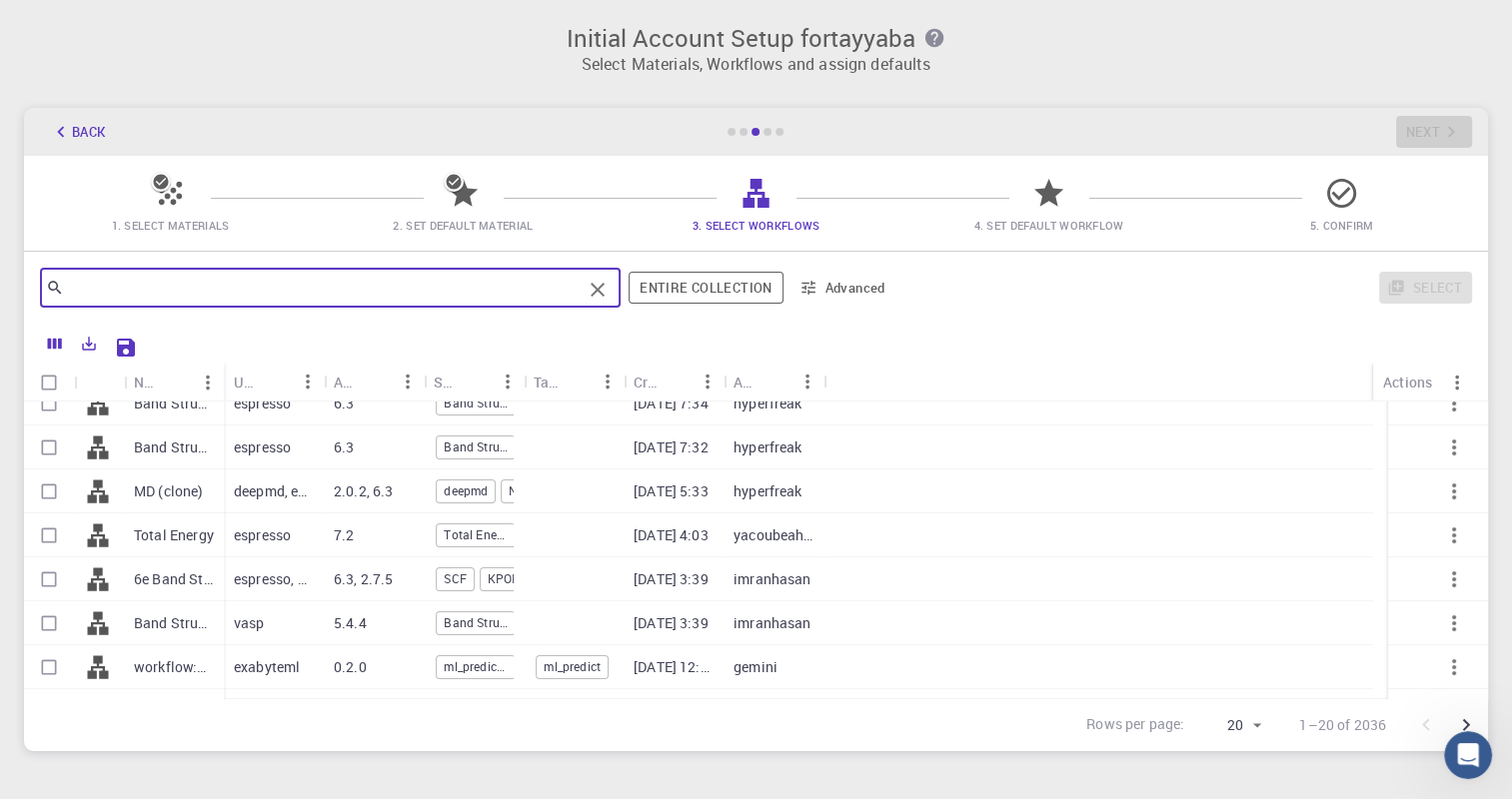 scroll, scrollTop: 553, scrollLeft: 0, axis: vertical 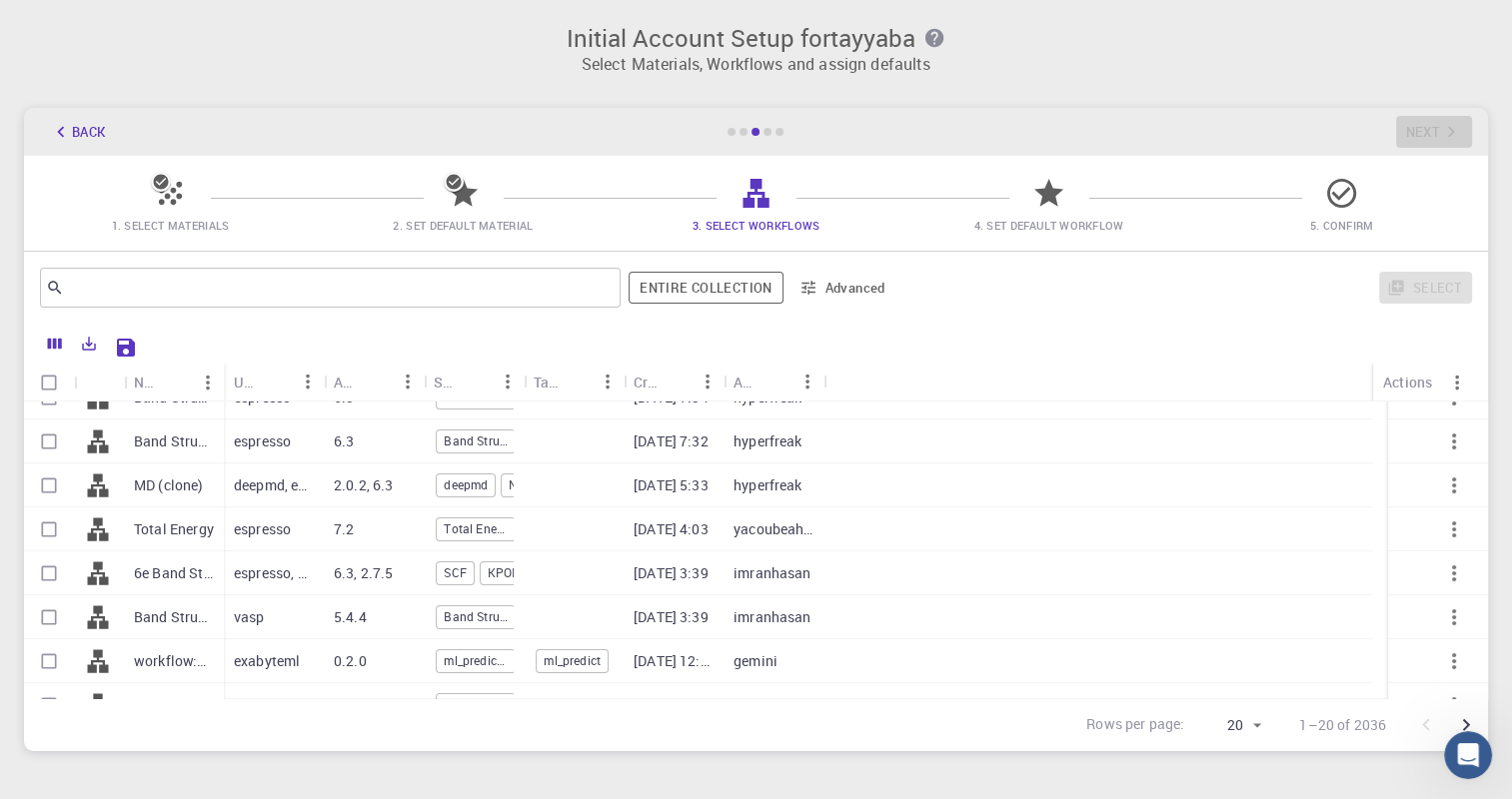 click on "exabyteml" at bounding box center [274, 661] 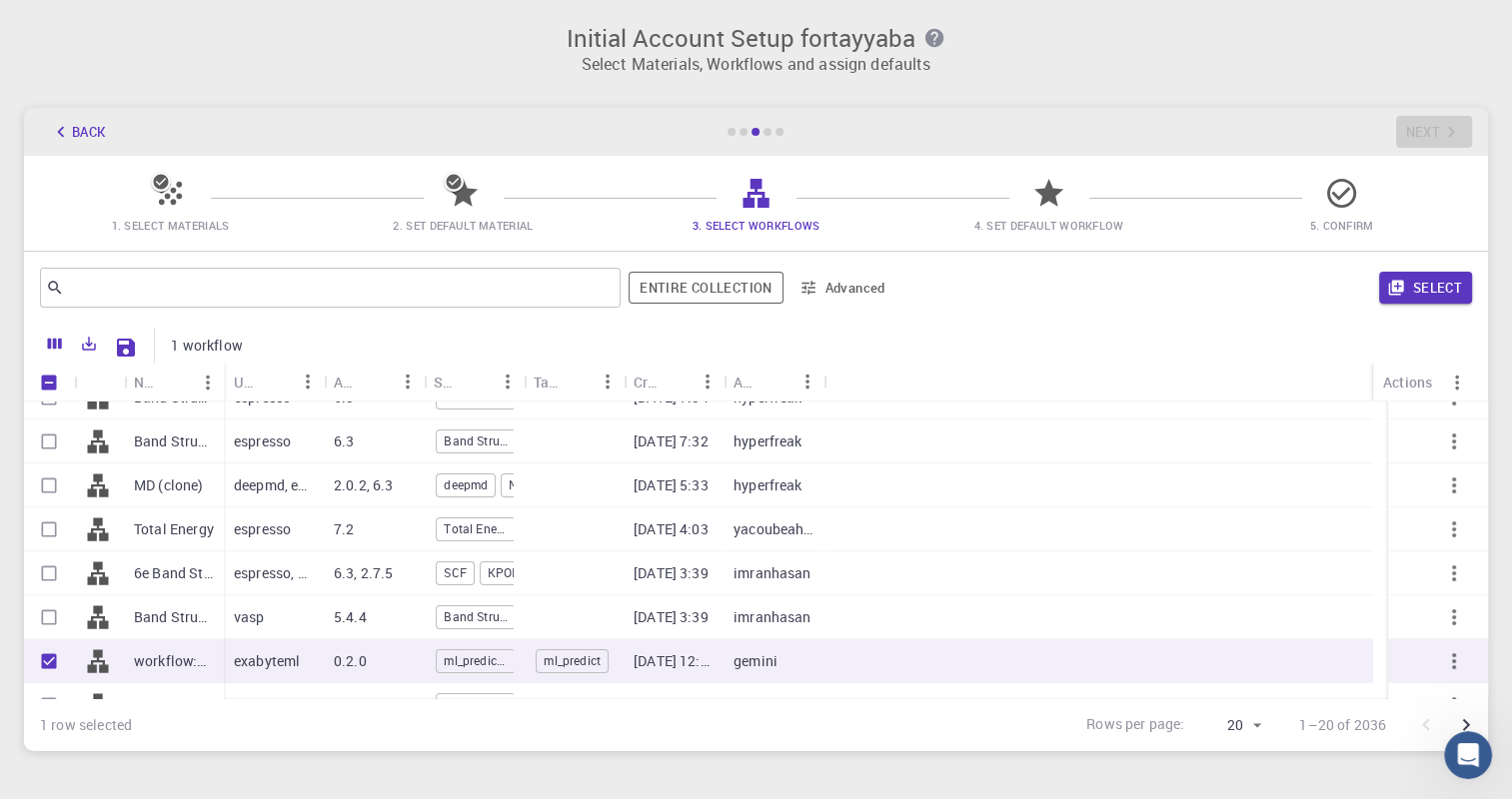 click on "deepmd, espresso" at bounding box center [274, 485] 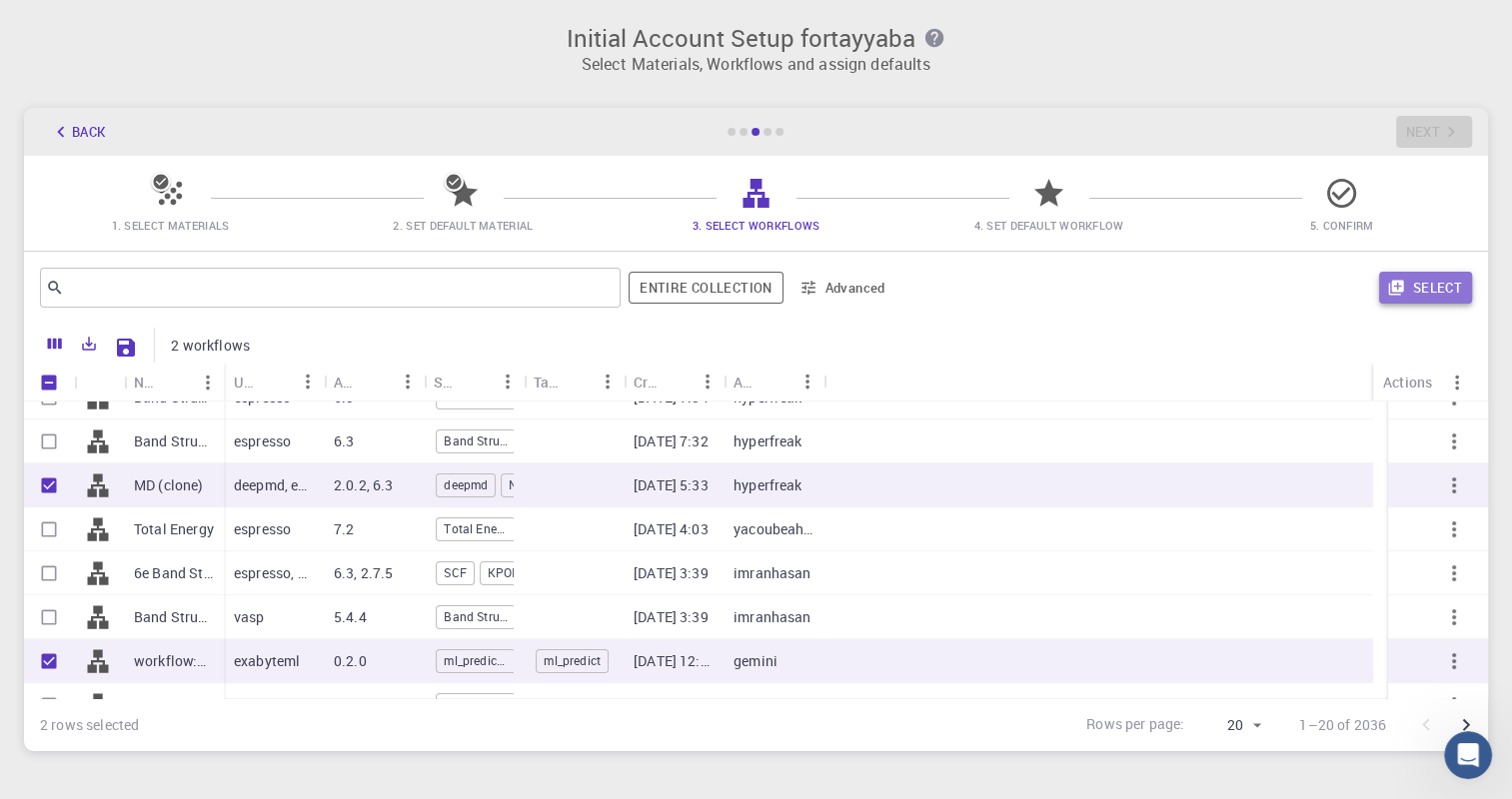 click on "Select" at bounding box center (1425, 288) 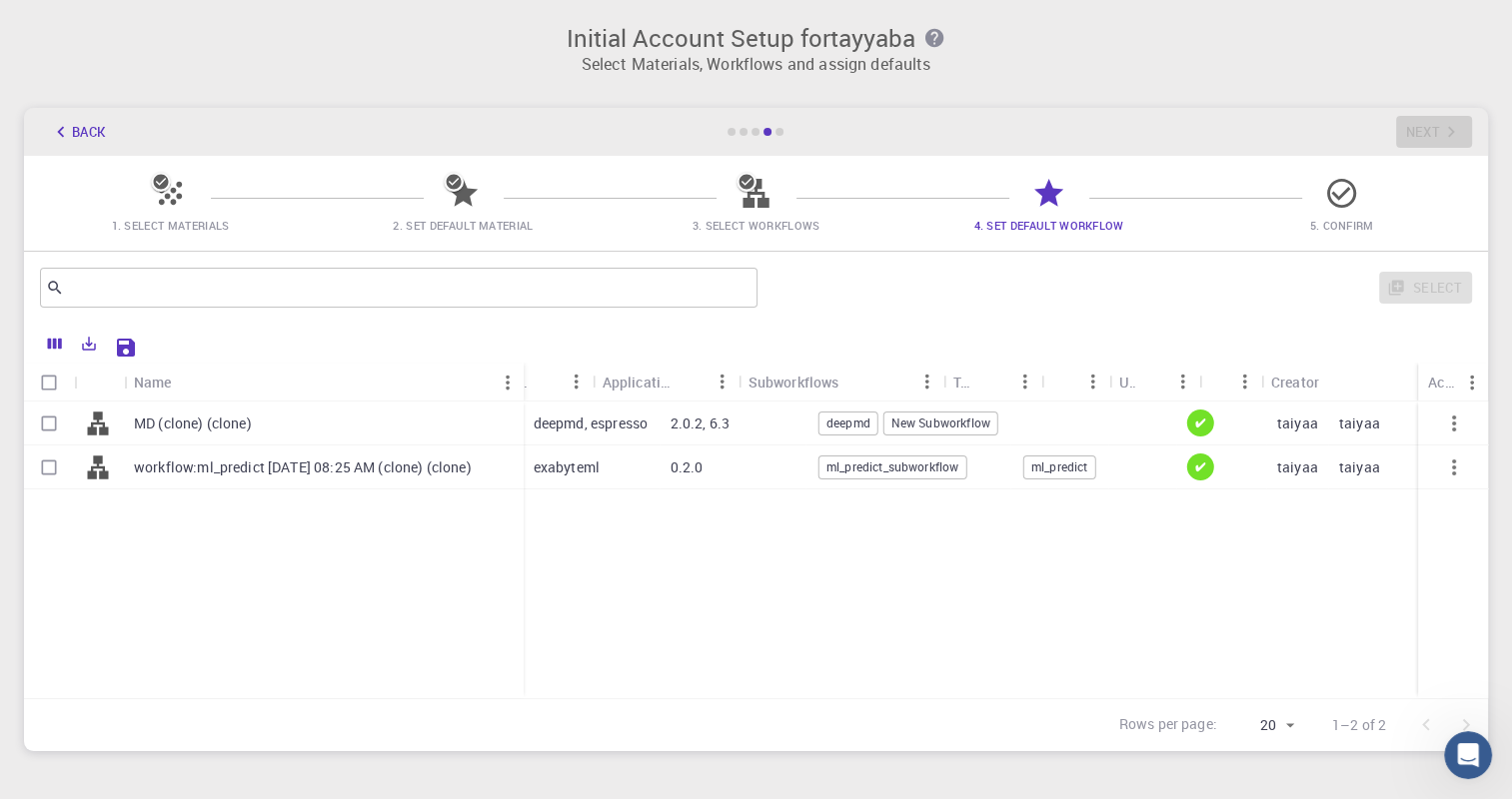 scroll, scrollTop: 0, scrollLeft: 111, axis: horizontal 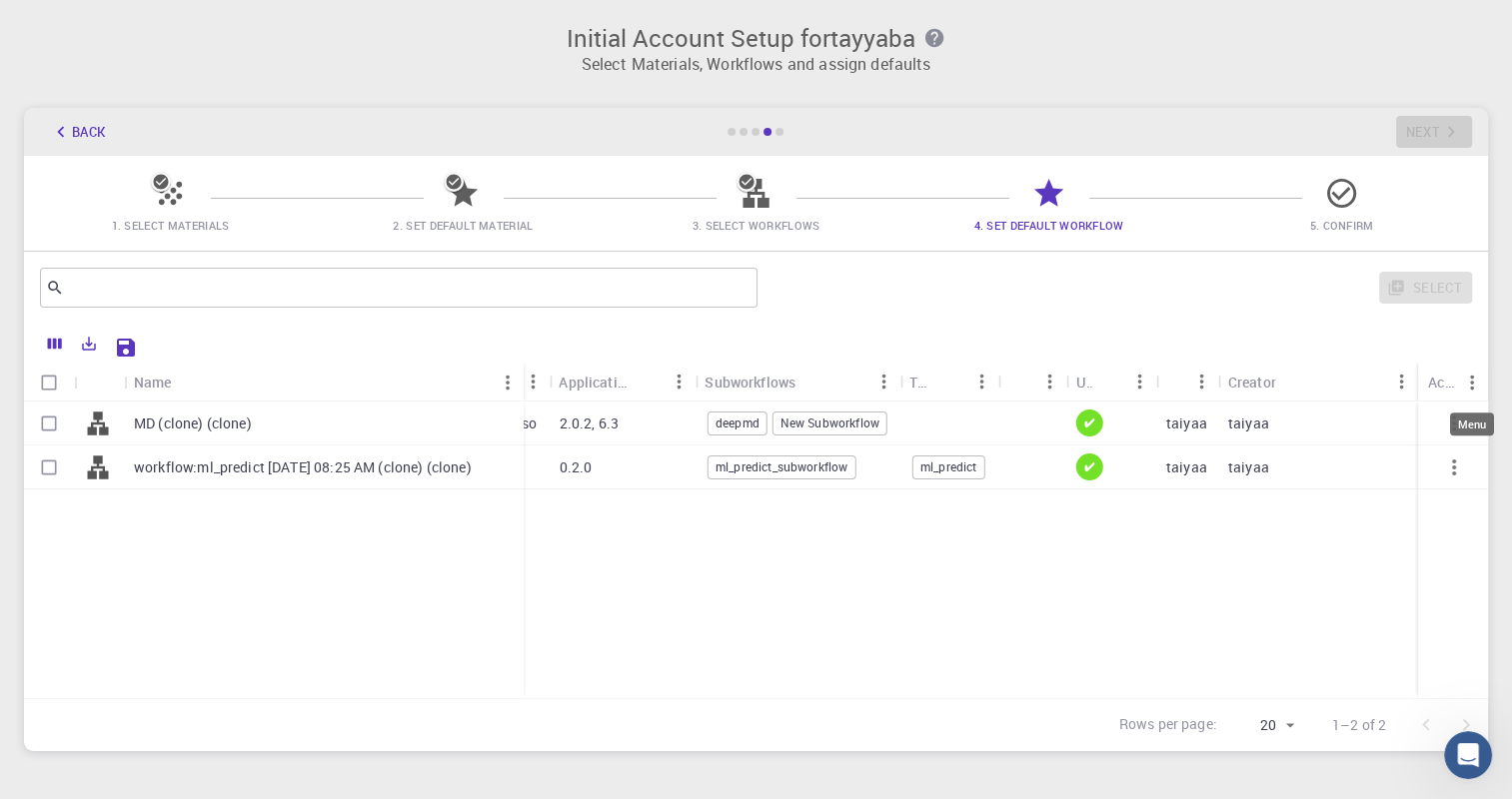click 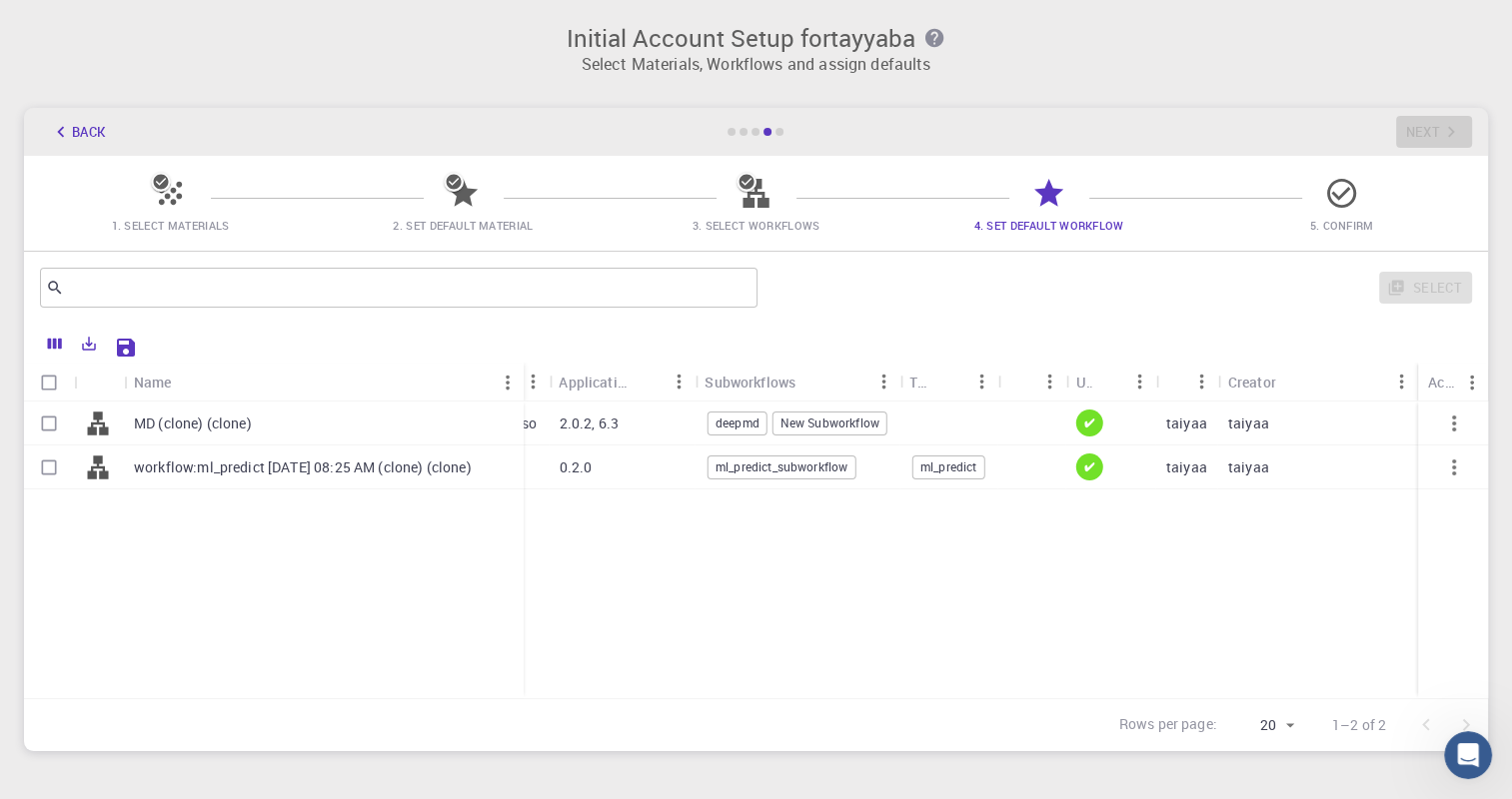 click on "MD (clone) (clone) workflow:ml_predict [DATE] 08:25 AM (clone) (clone) deepmd, espresso 2.0.2, 6.3 deepmd  New Subworkflow ✔ taiyaa taiyaa exabyteml 0.2.0 ml_predict_subworkflow ml_predict ✔ taiyaa taiyaa" at bounding box center (701, 549) 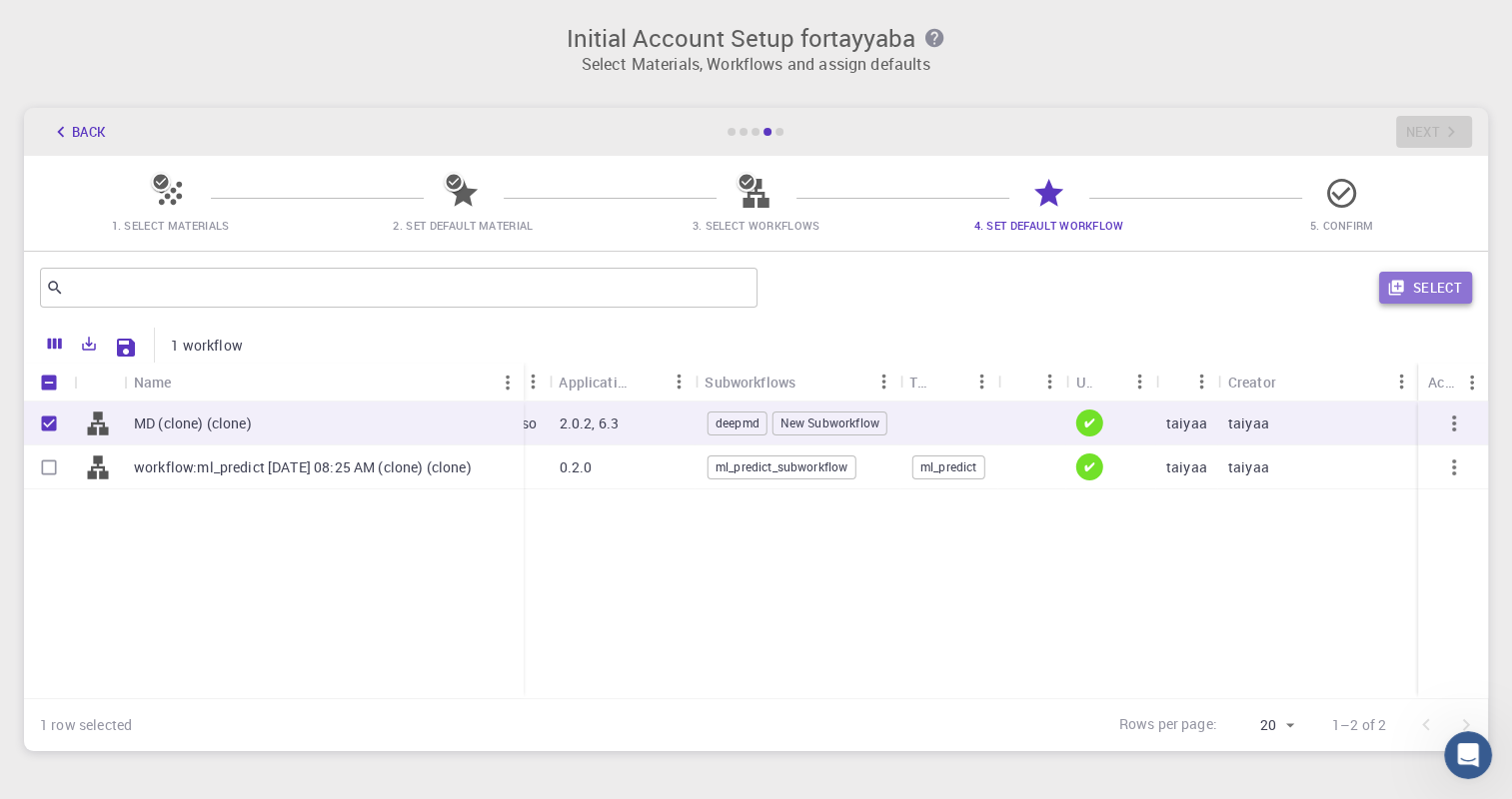 click on "Select" at bounding box center [1425, 288] 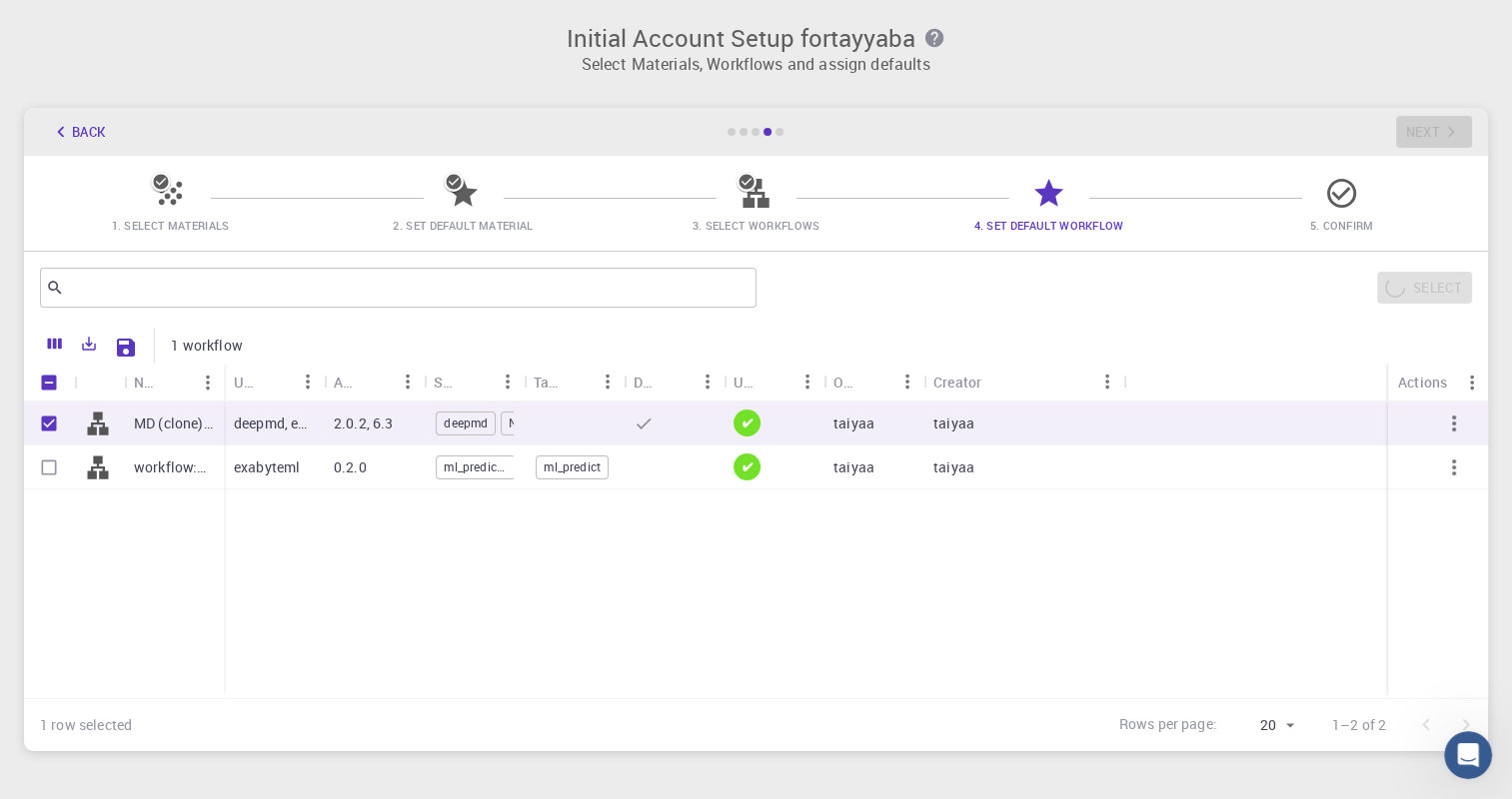 scroll, scrollTop: 0, scrollLeft: 0, axis: both 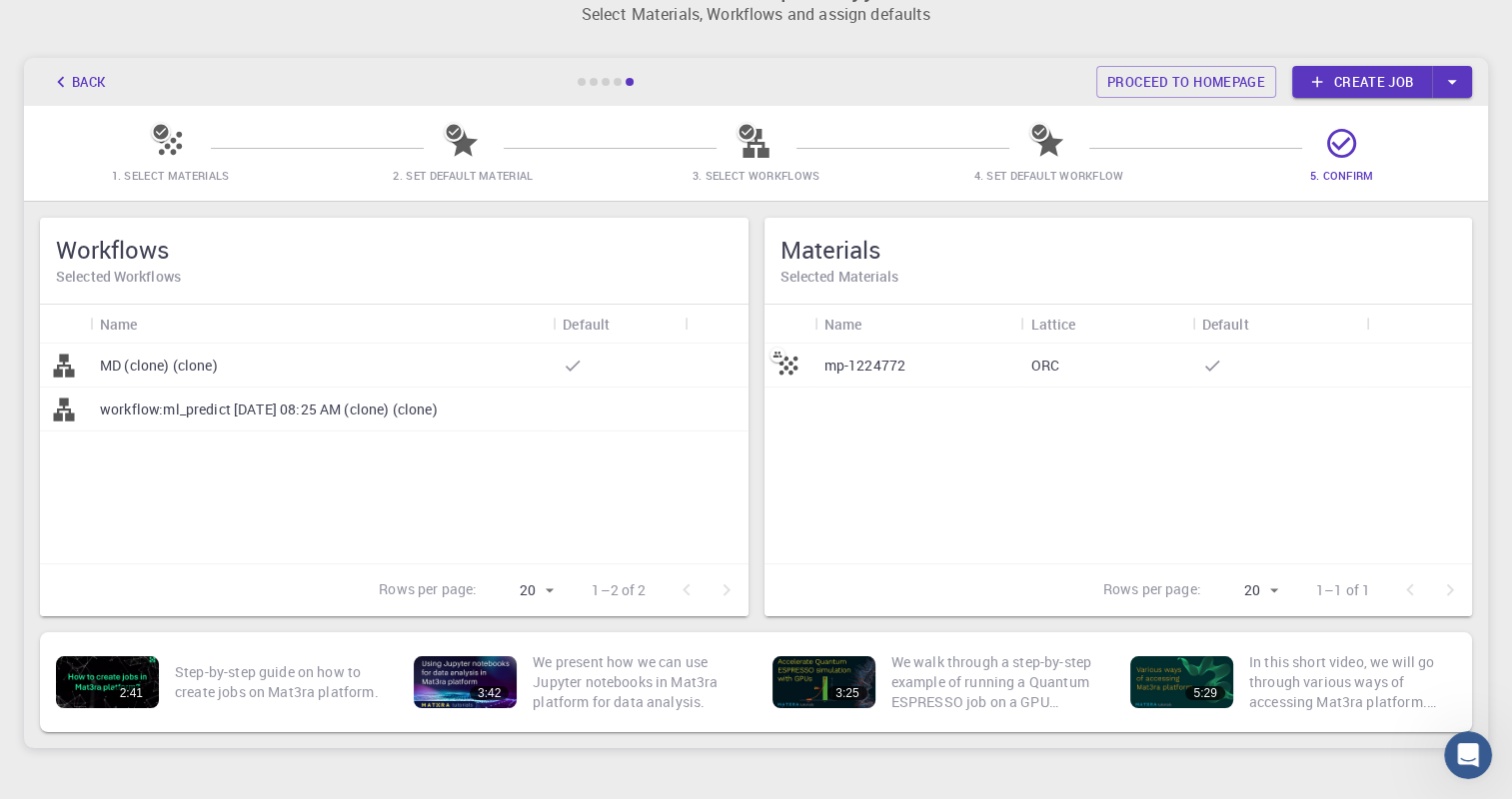 click on "mp-1224772" at bounding box center (917, 366) 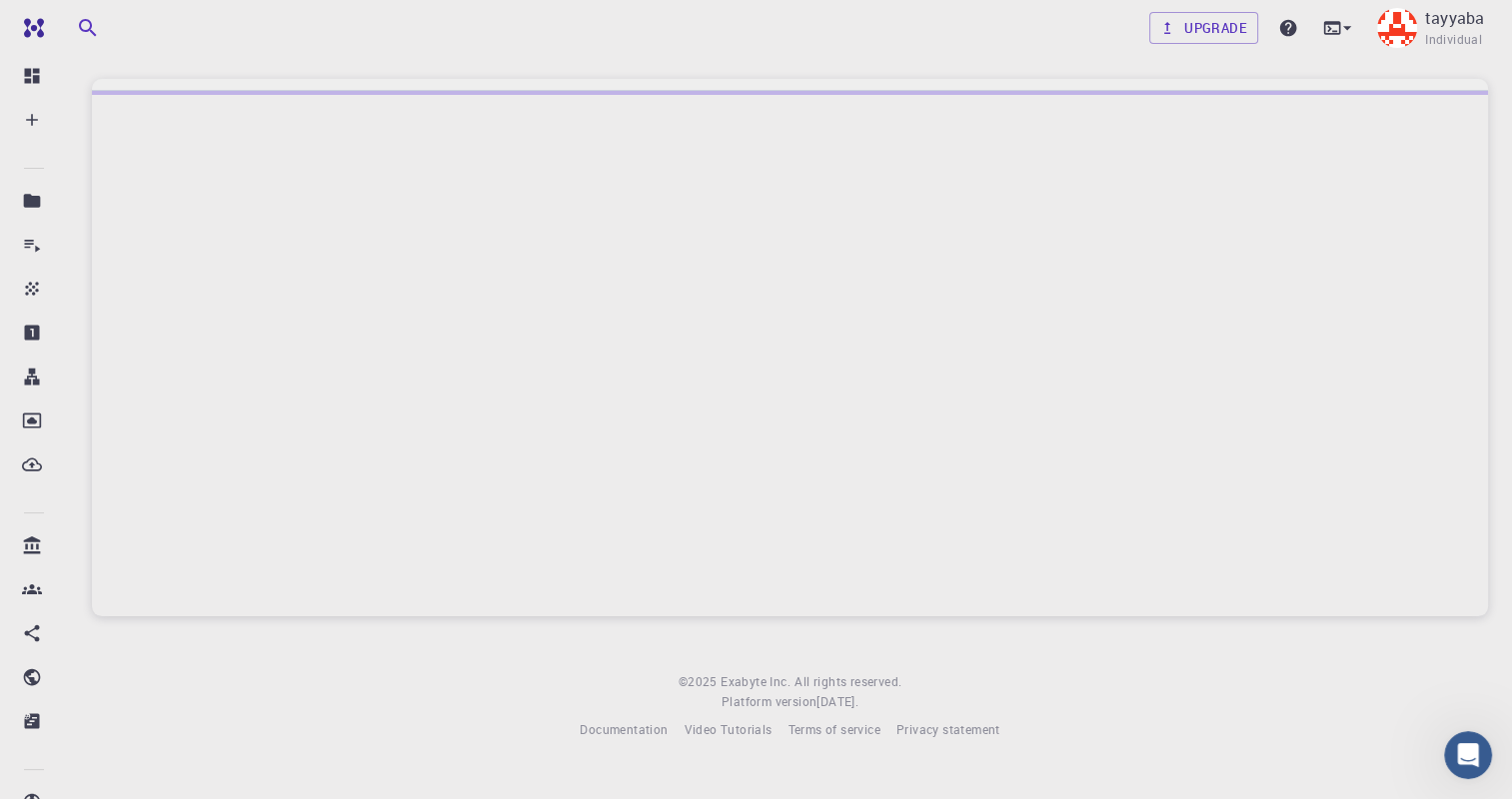 scroll, scrollTop: 0, scrollLeft: 0, axis: both 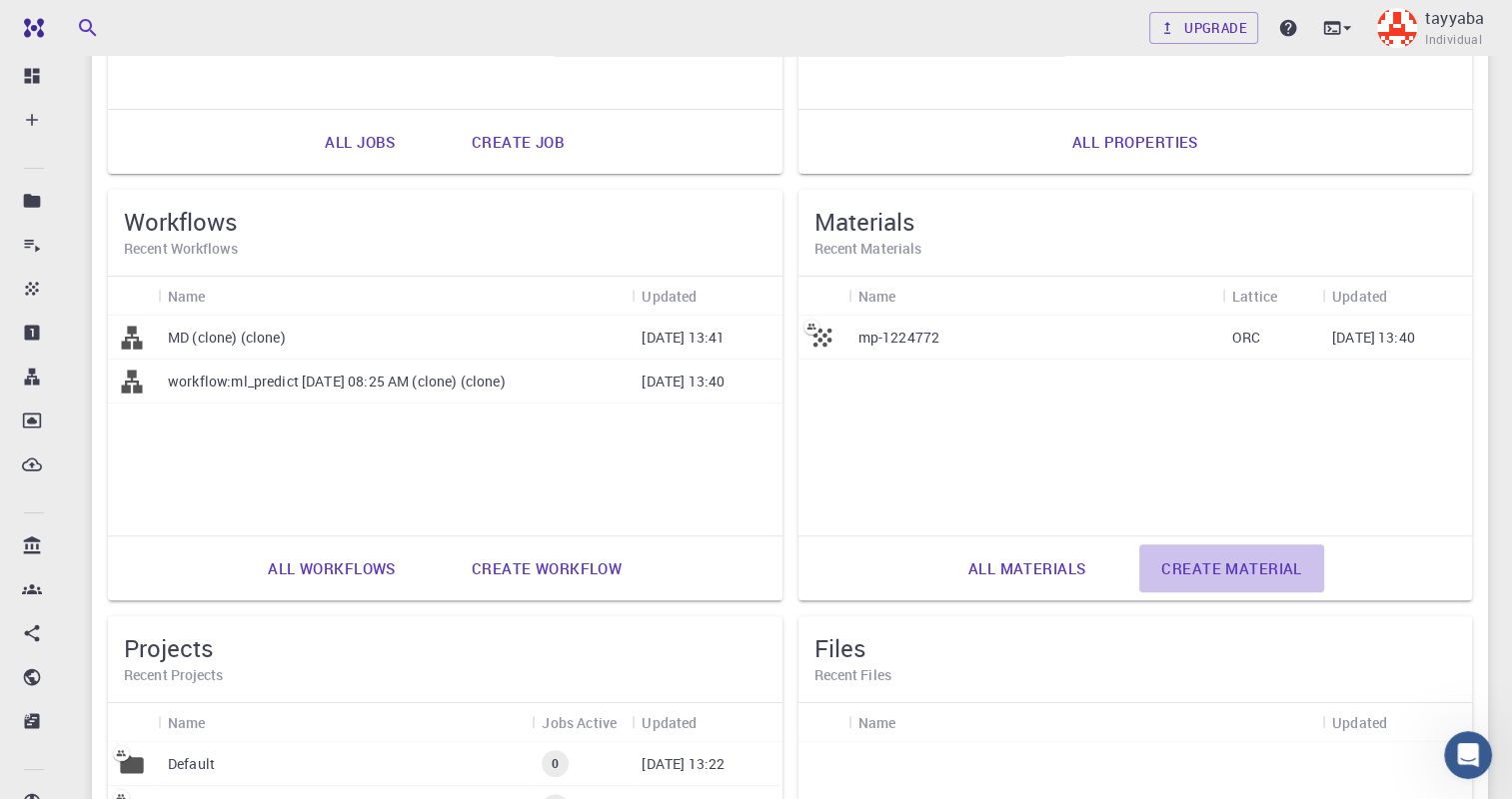 click on "Create material" at bounding box center [1231, 568] 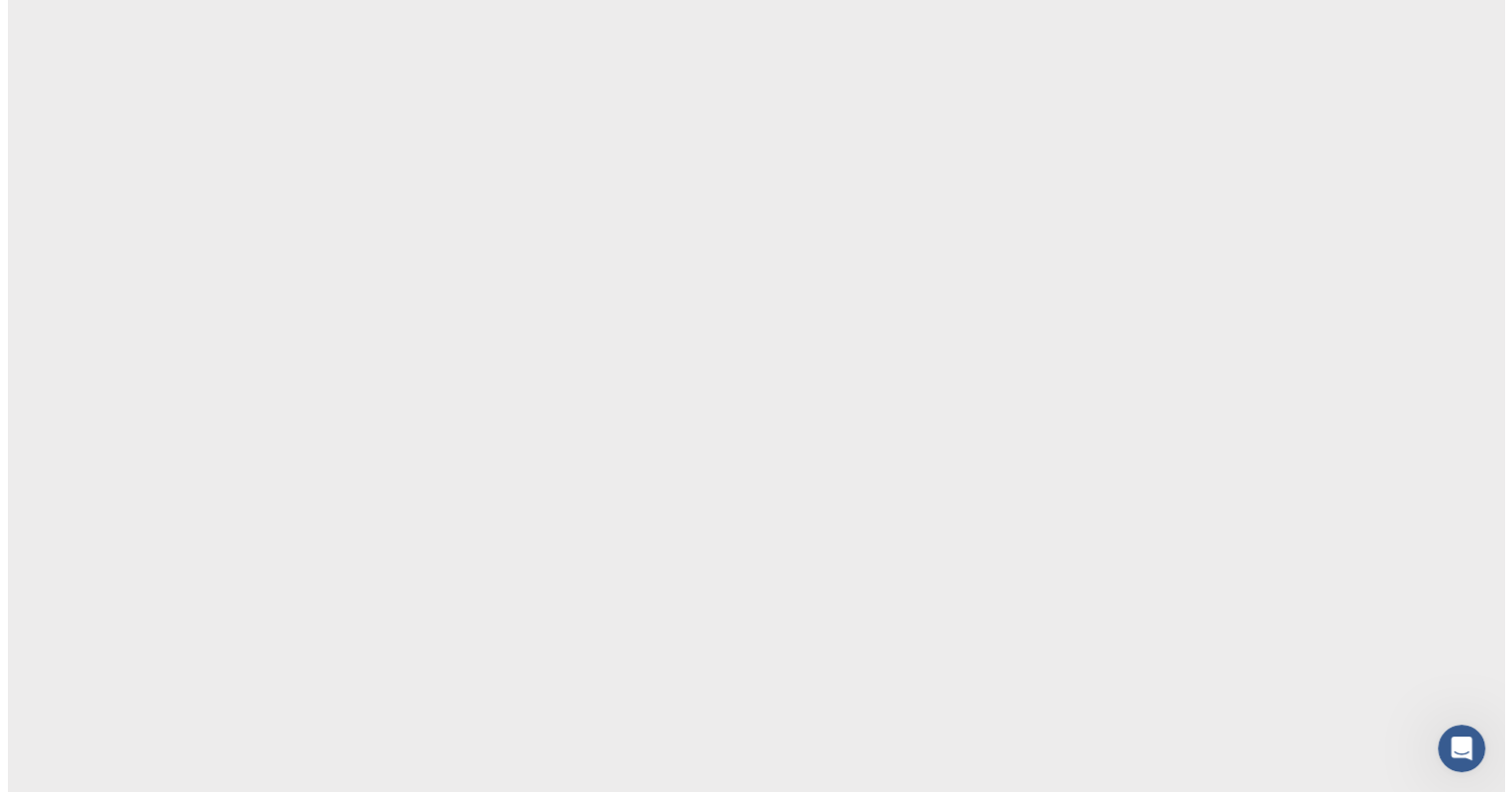 scroll, scrollTop: 0, scrollLeft: 0, axis: both 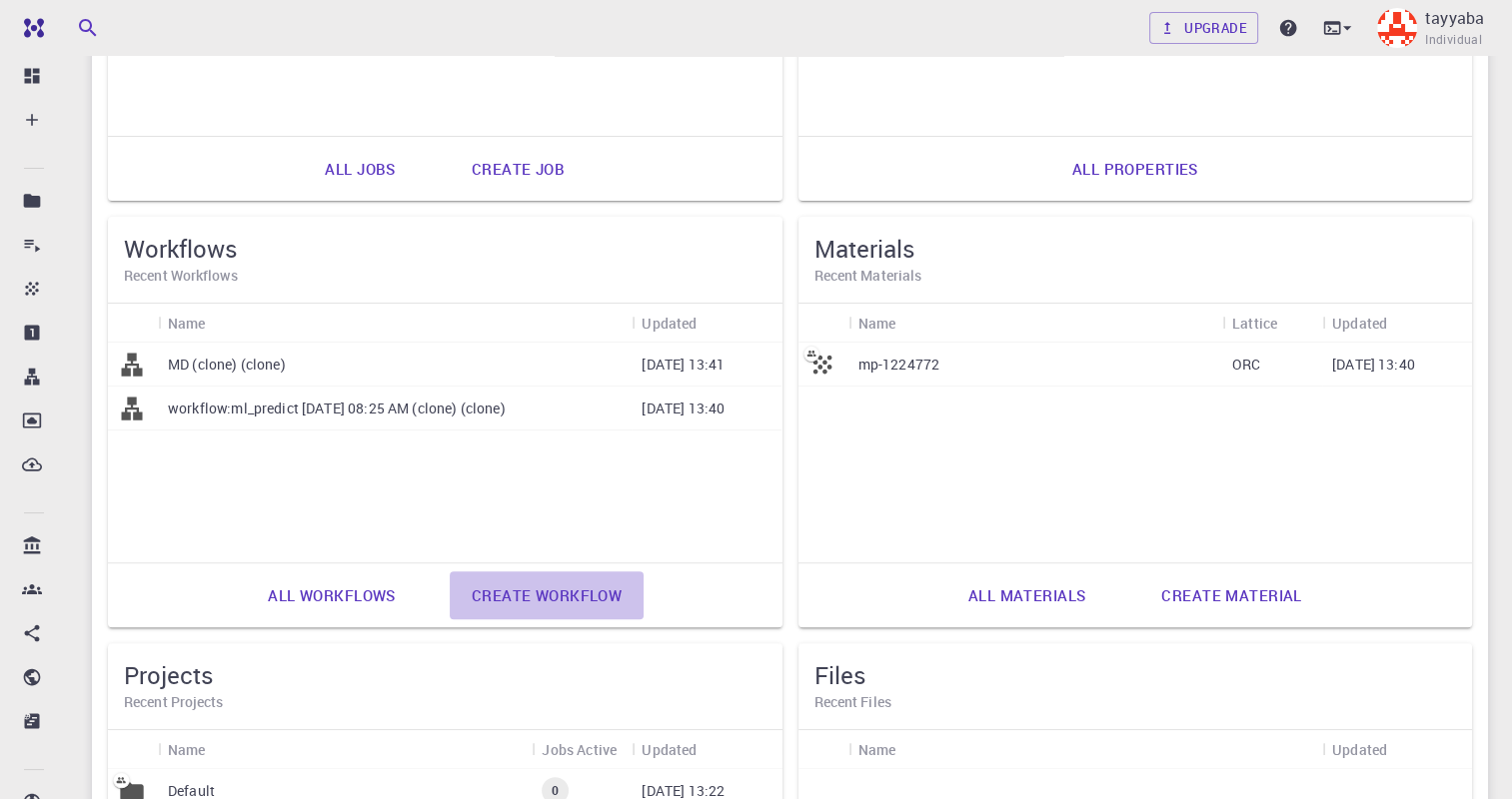 click on "Create workflow" at bounding box center (547, 595) 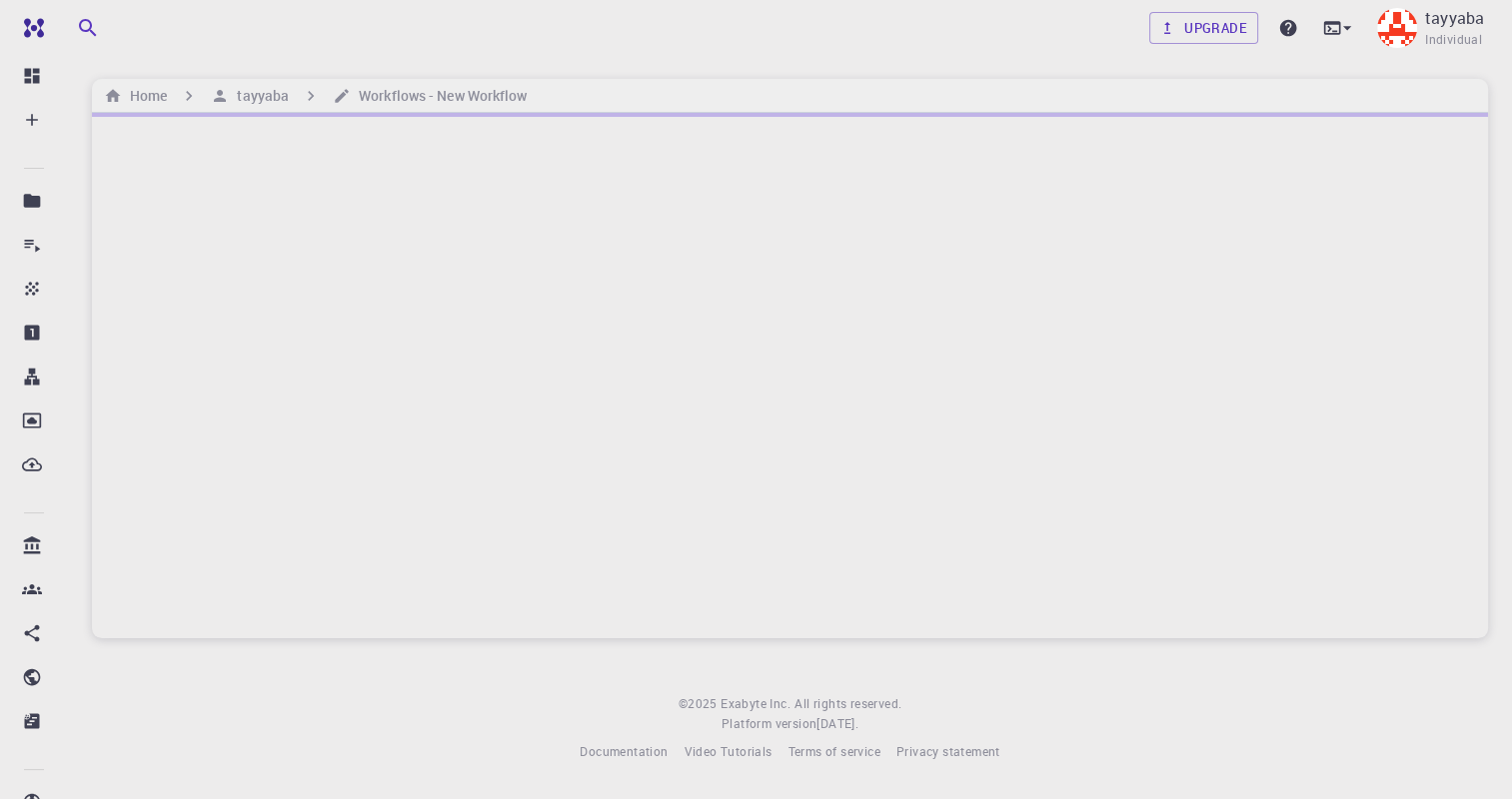 scroll, scrollTop: 0, scrollLeft: 0, axis: both 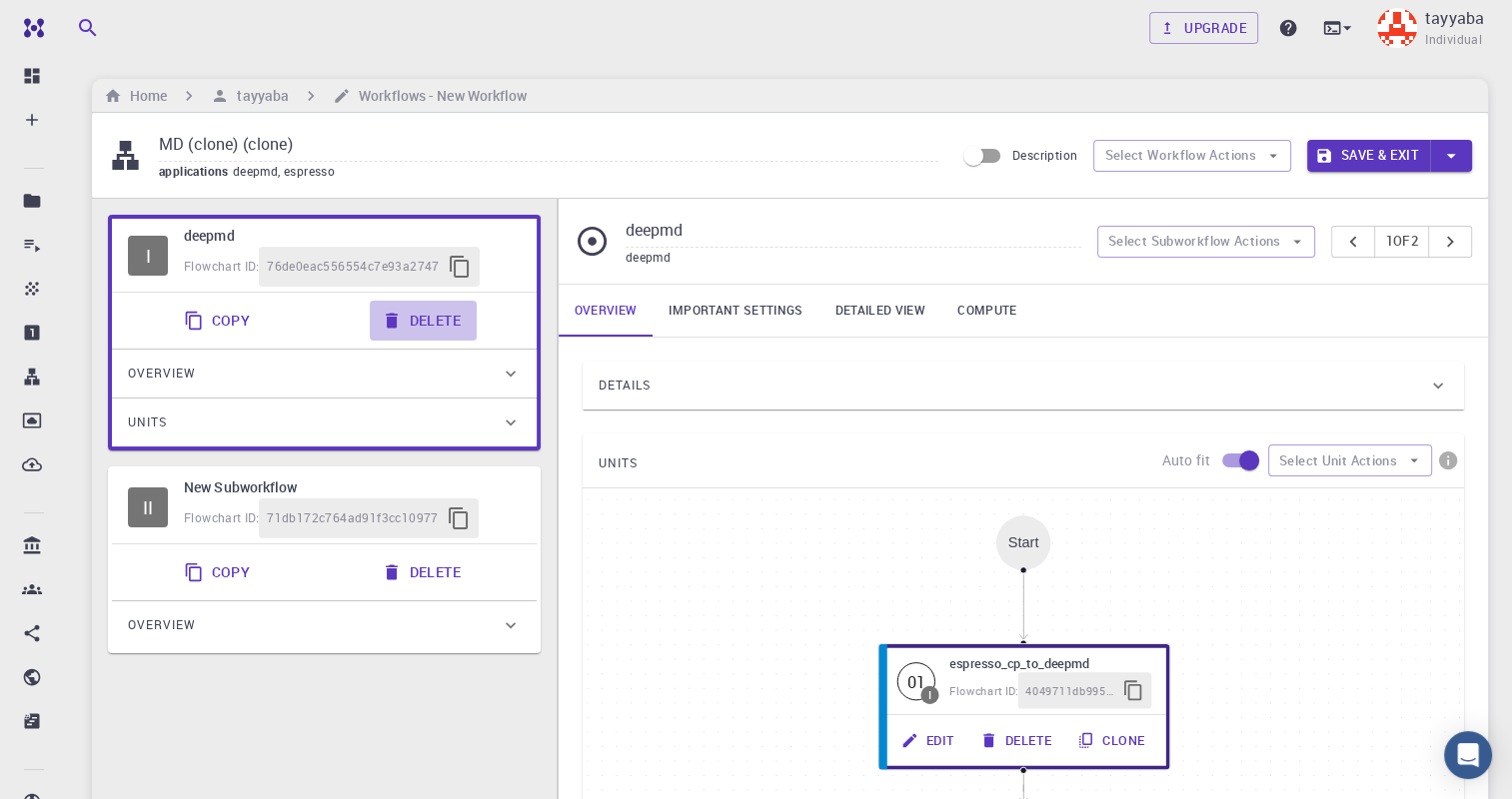 click 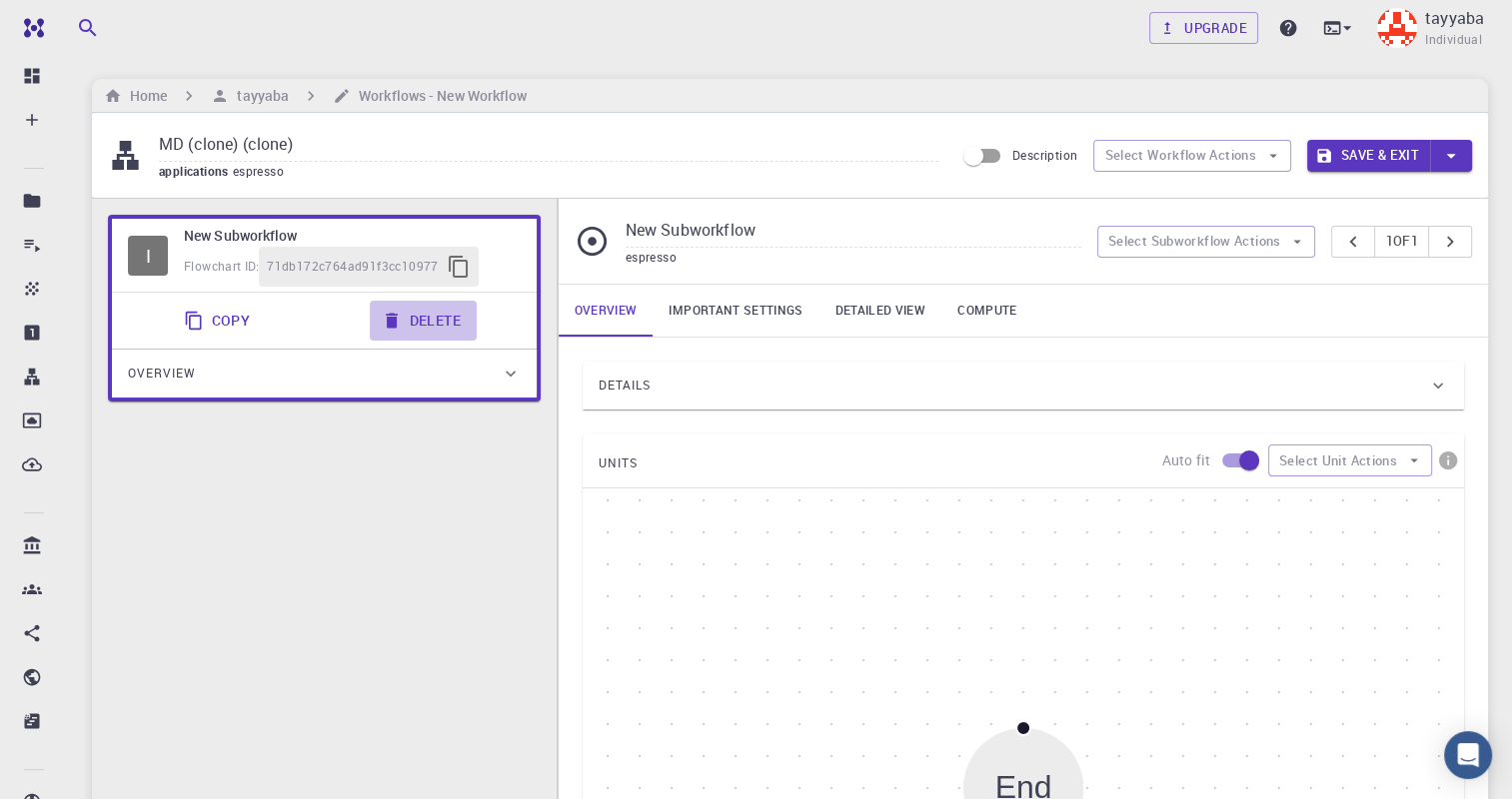 click 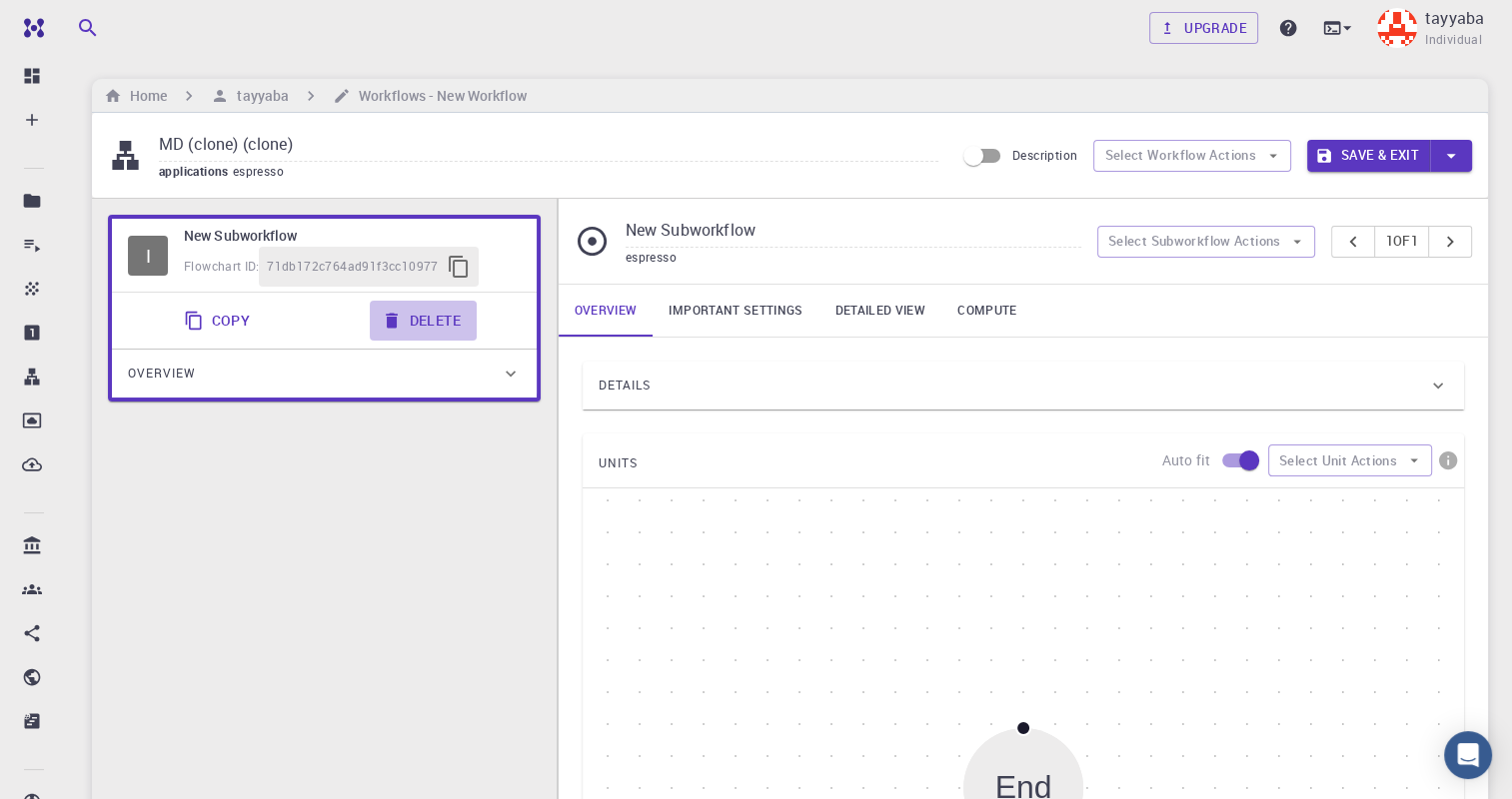 click on "Delete" at bounding box center (423, 321) 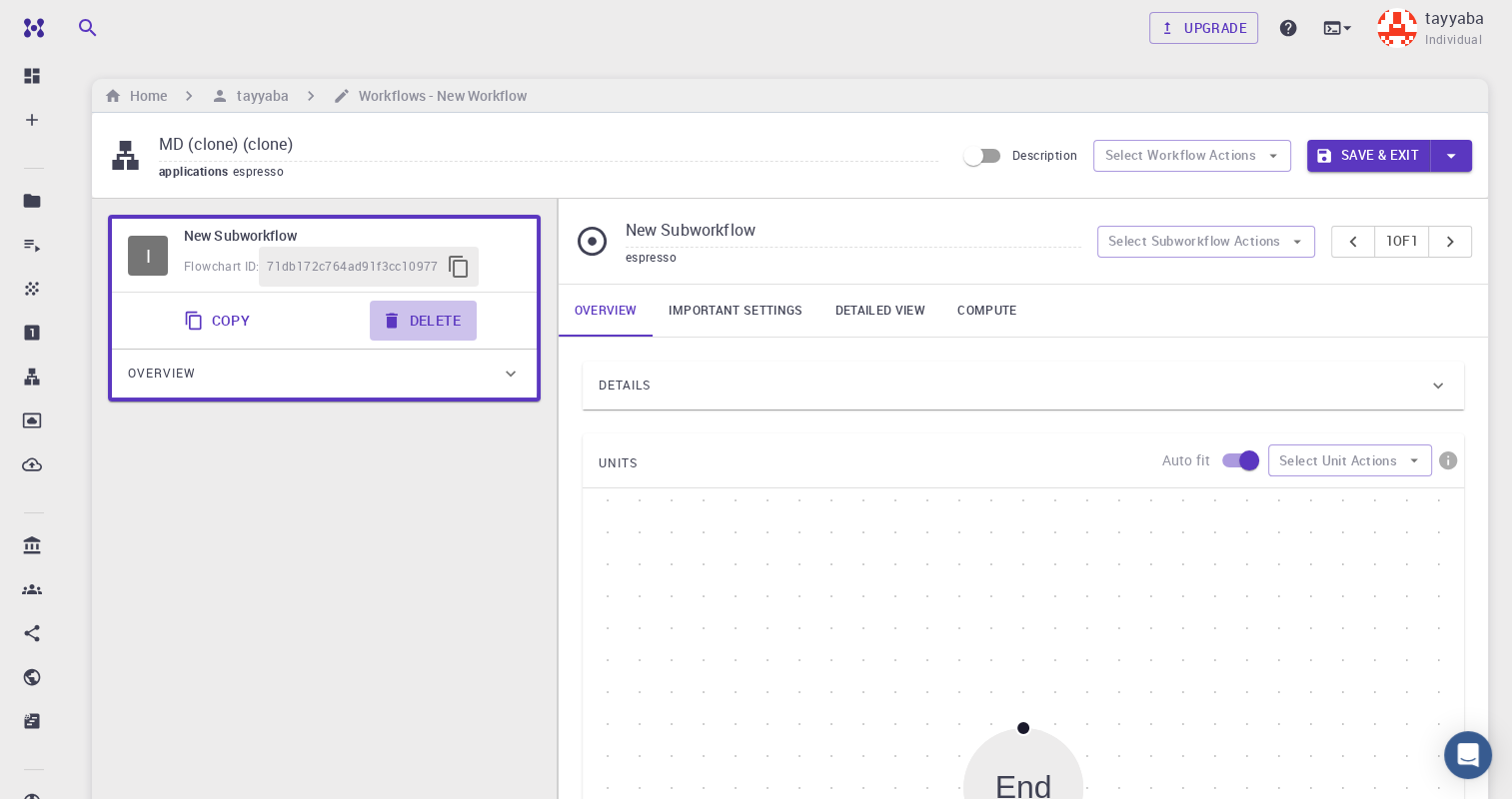 click on "Delete" at bounding box center [423, 321] 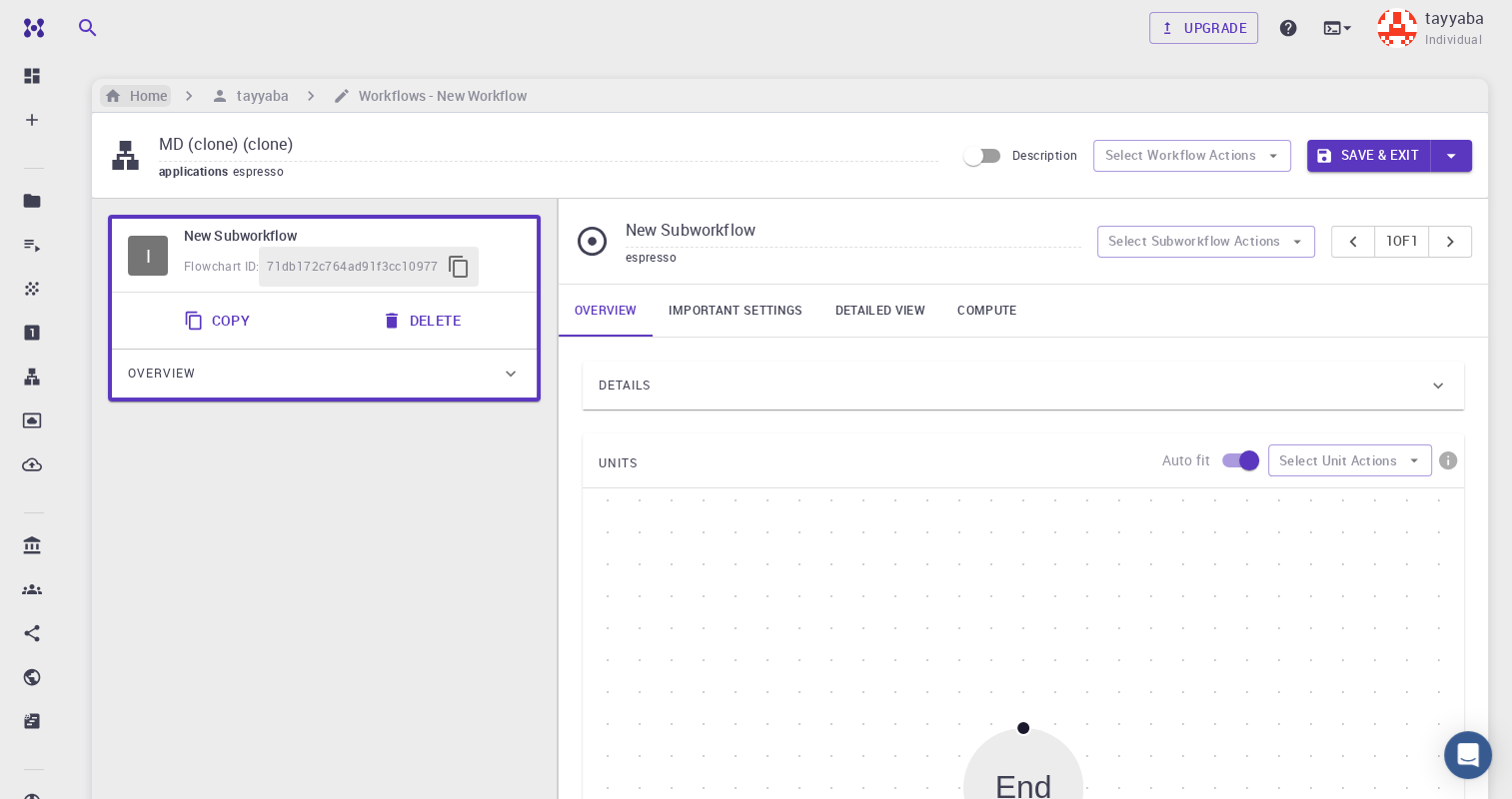 click on "Home" at bounding box center [144, 96] 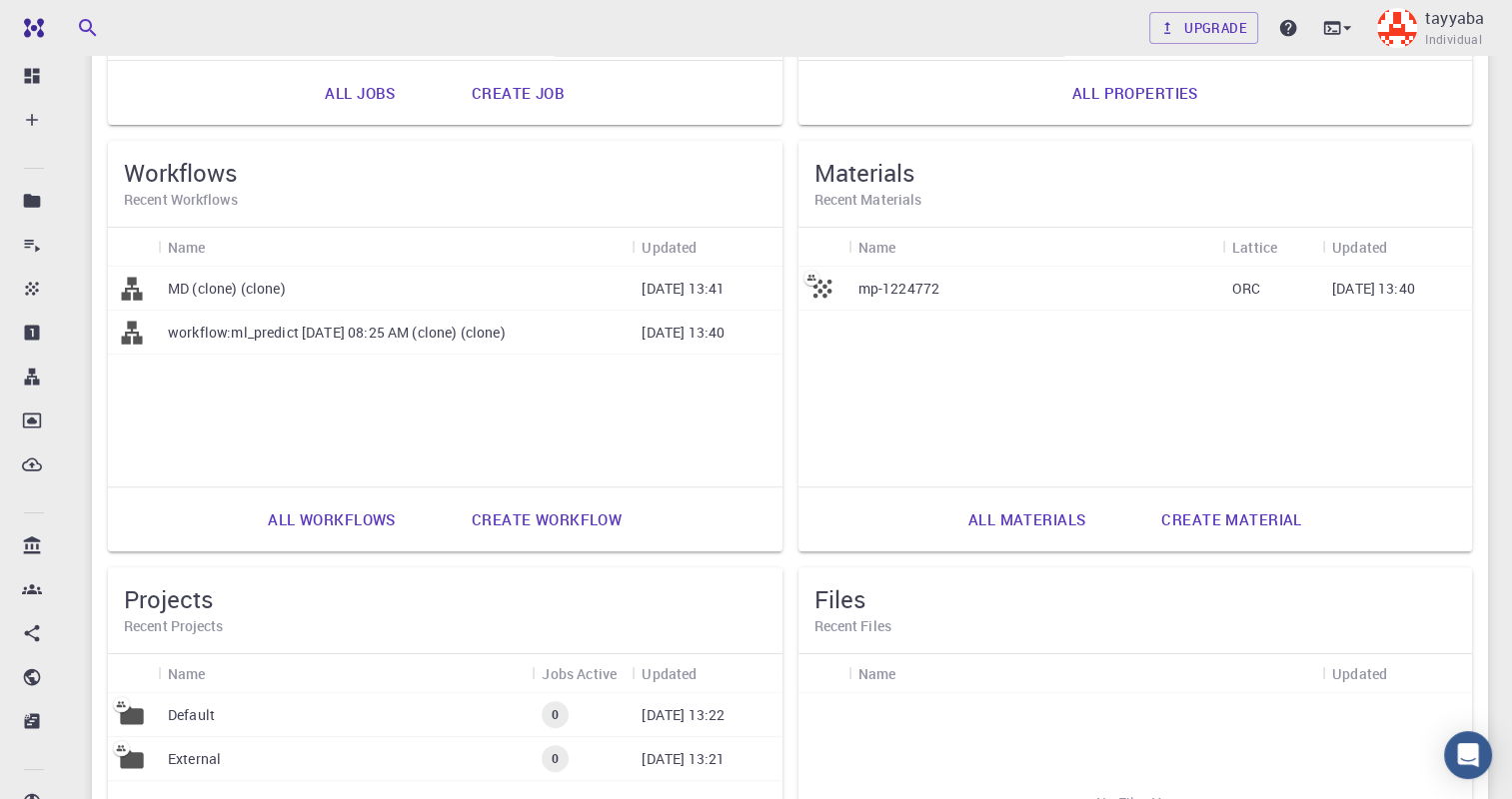 scroll, scrollTop: 546, scrollLeft: 0, axis: vertical 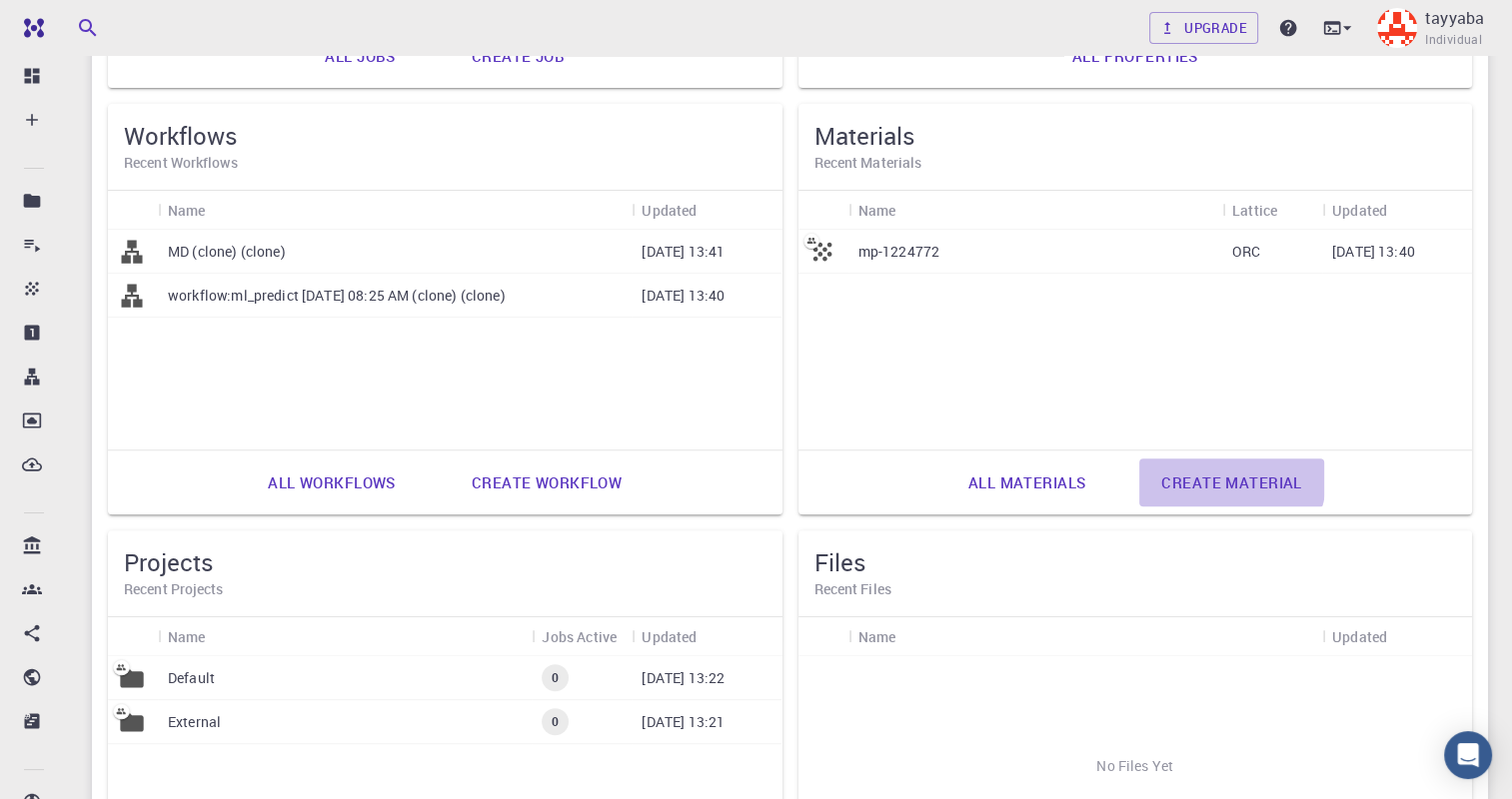 click on "Create material" at bounding box center [1231, 482] 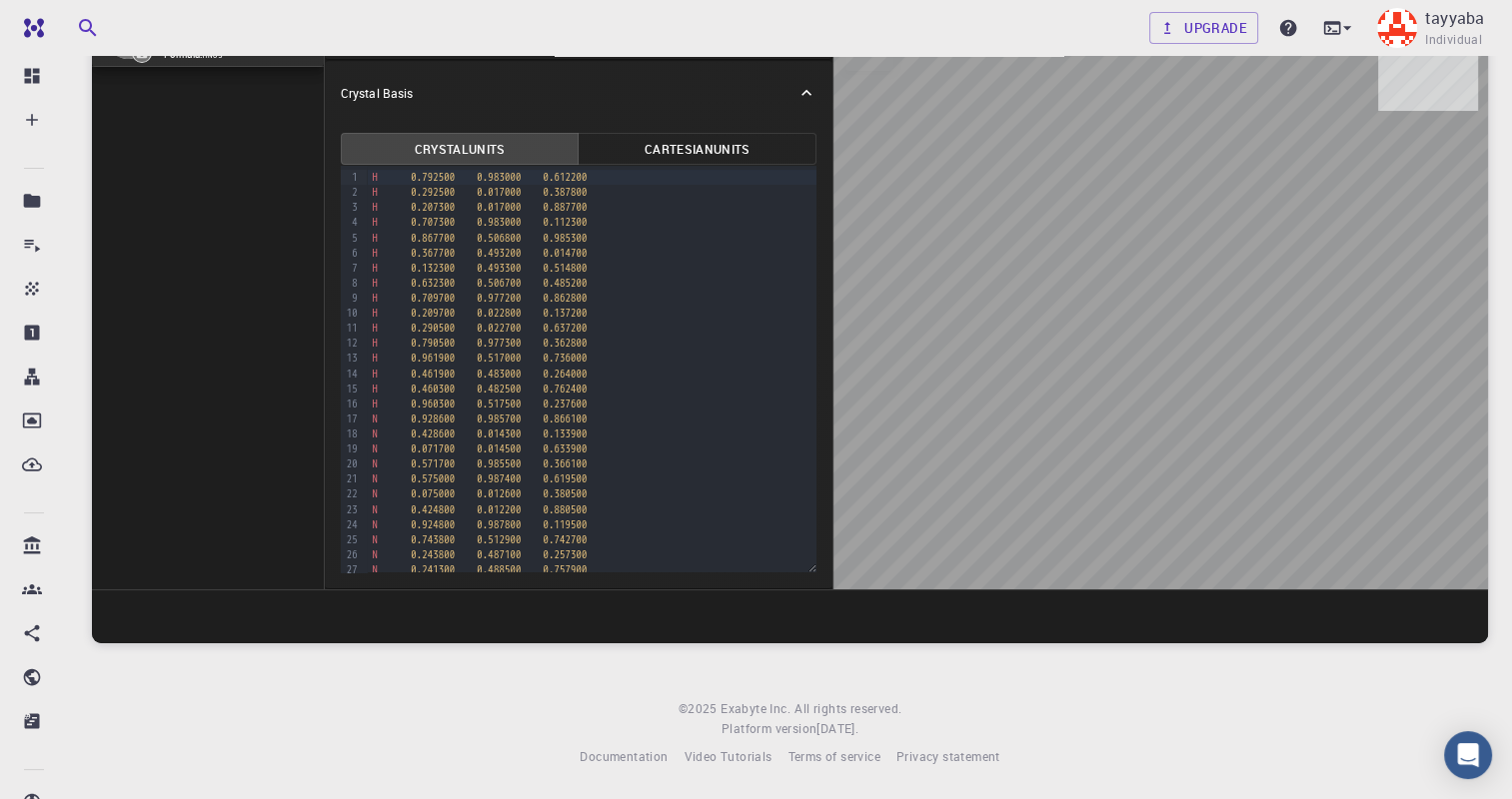 scroll, scrollTop: 152, scrollLeft: 0, axis: vertical 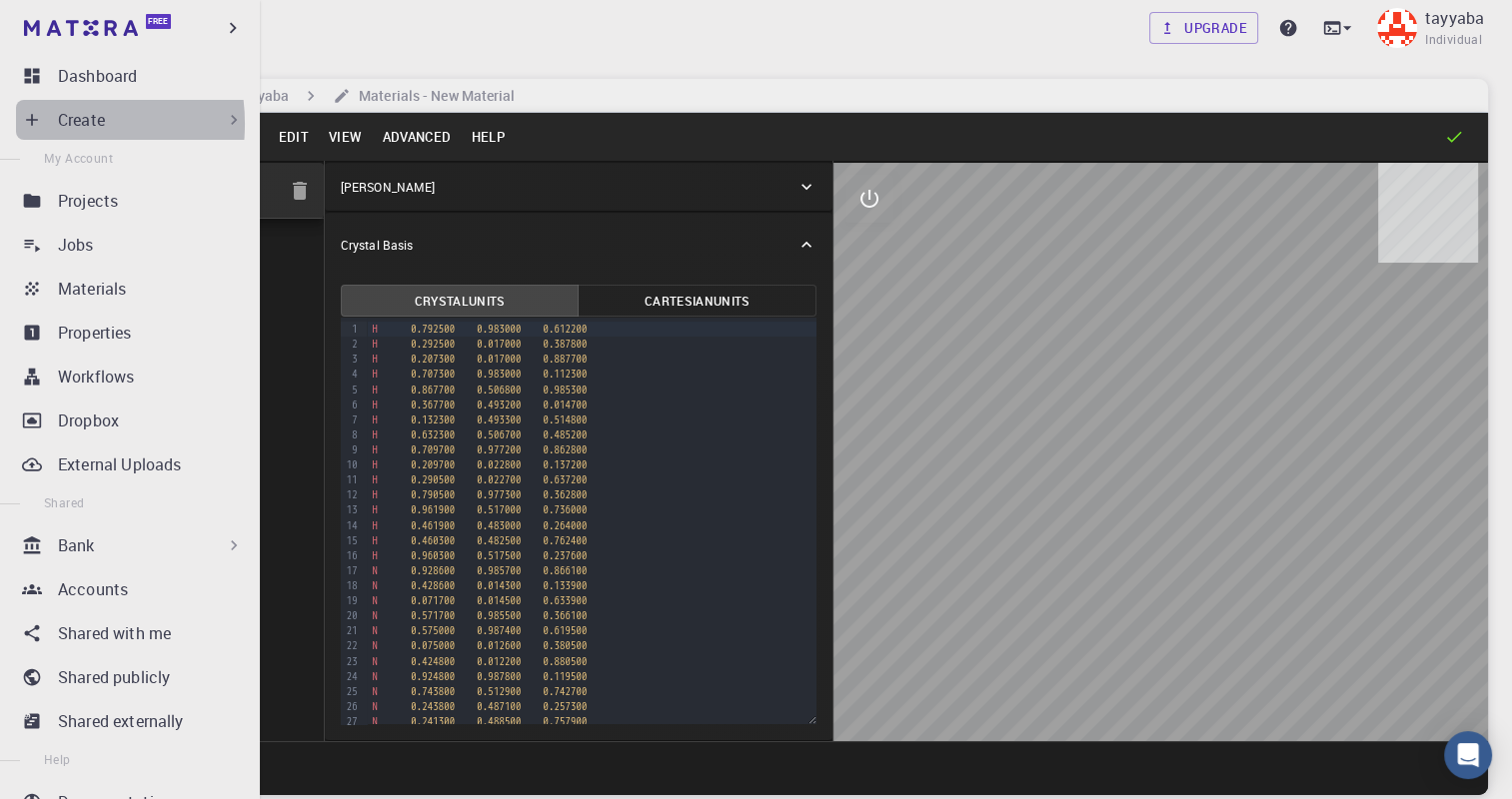 click on "Create" at bounding box center (134, 120) 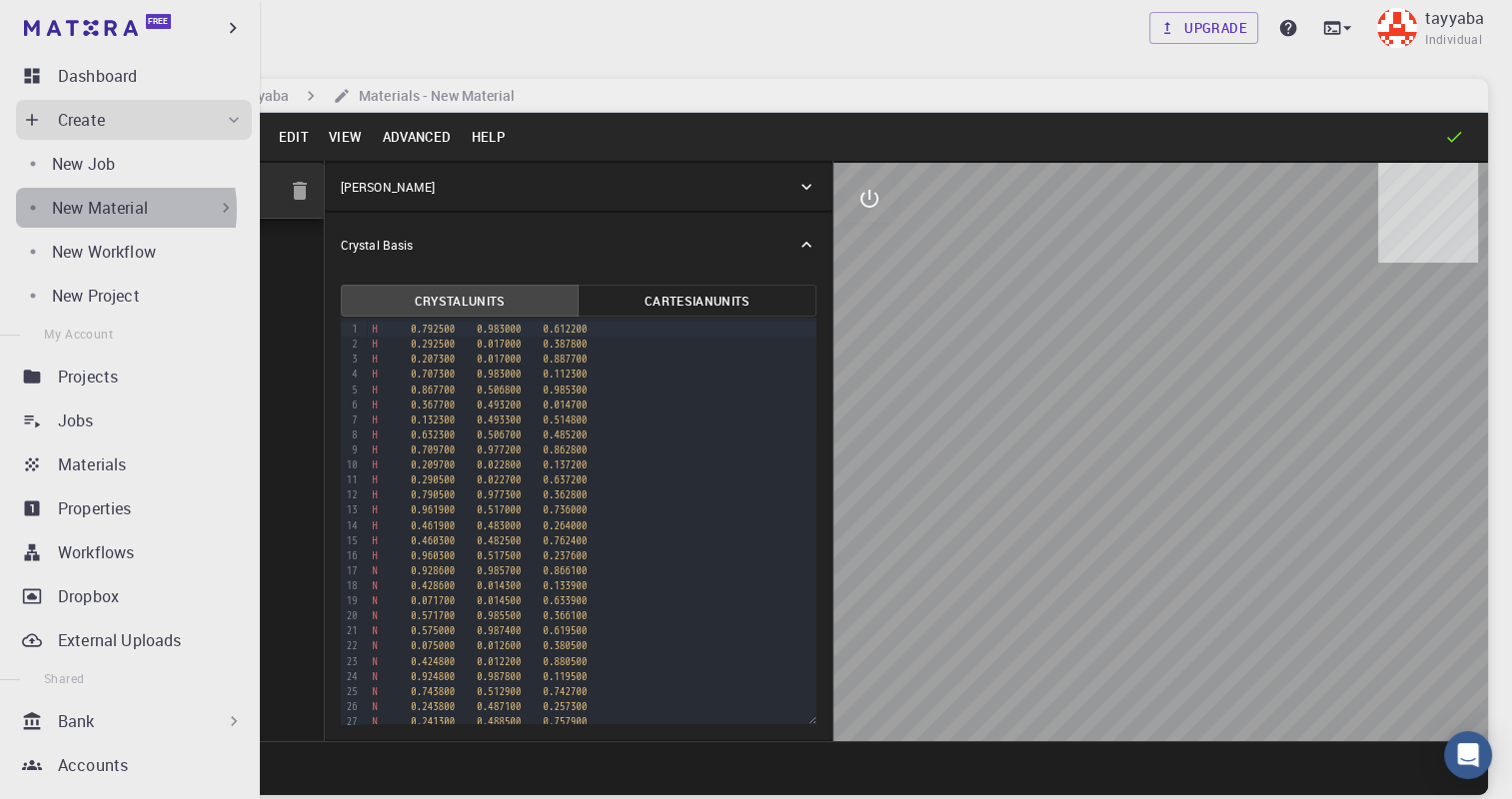 click on "New Material" at bounding box center [100, 208] 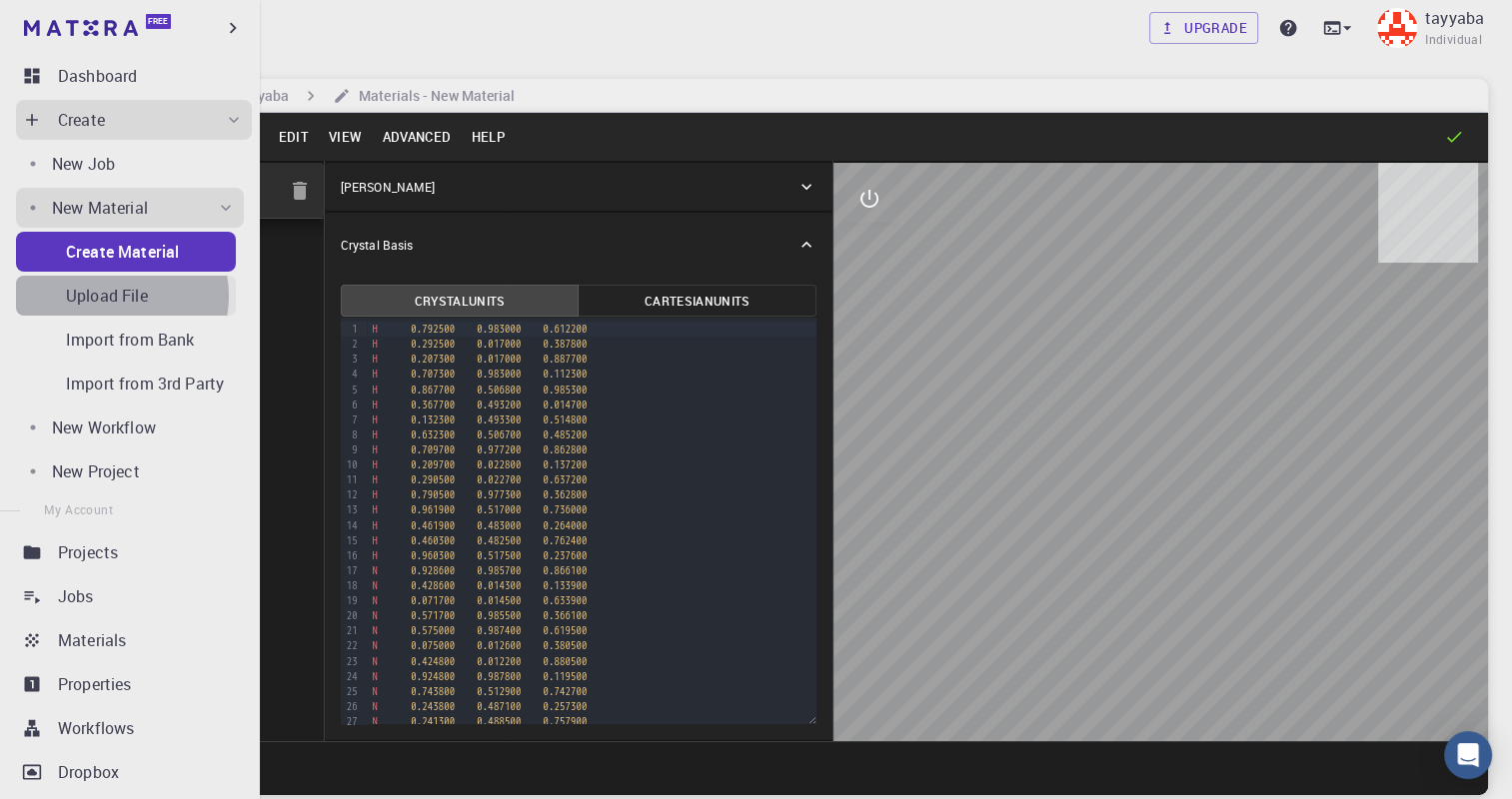 click on "Upload File" at bounding box center (107, 296) 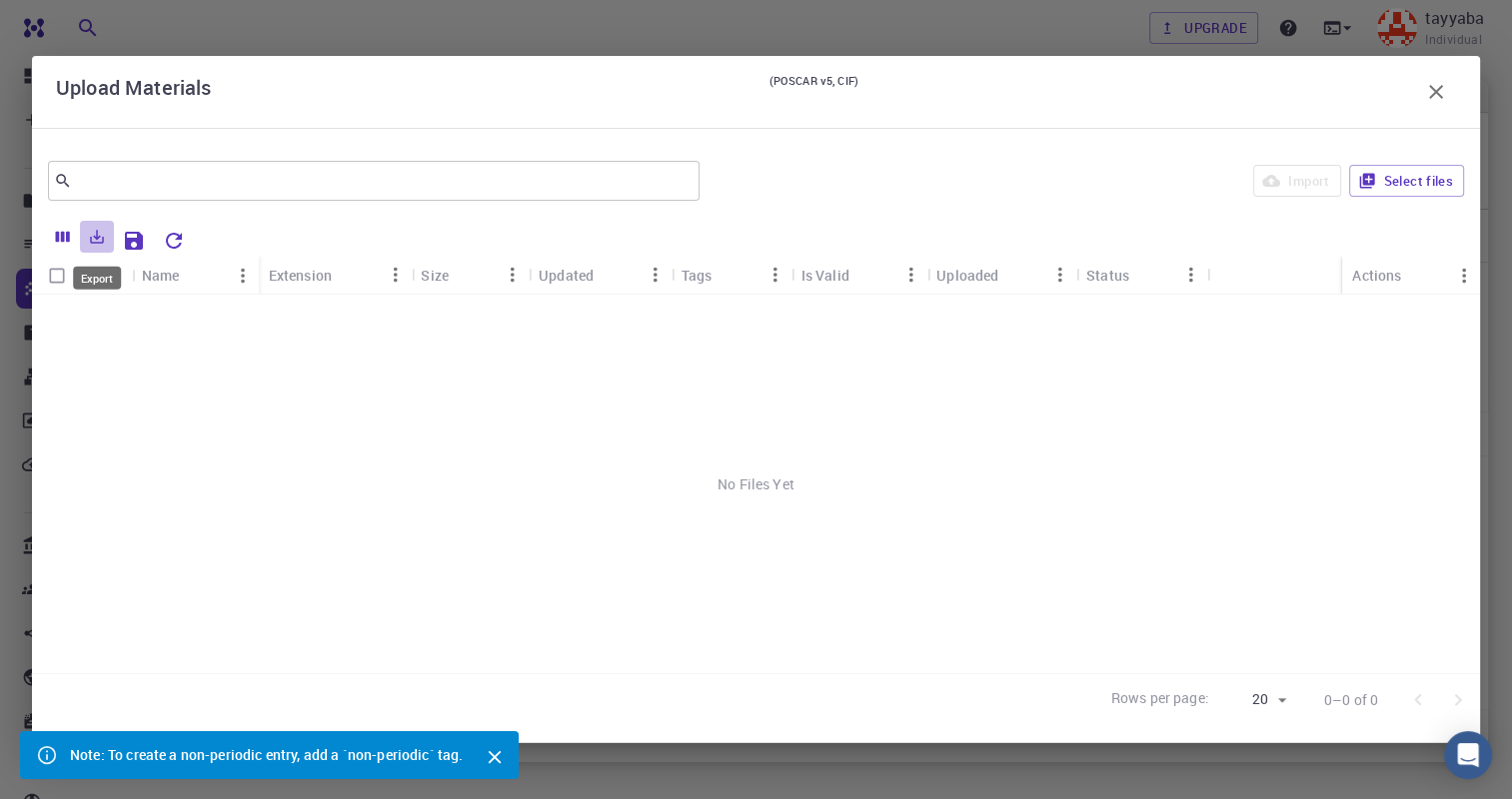 click 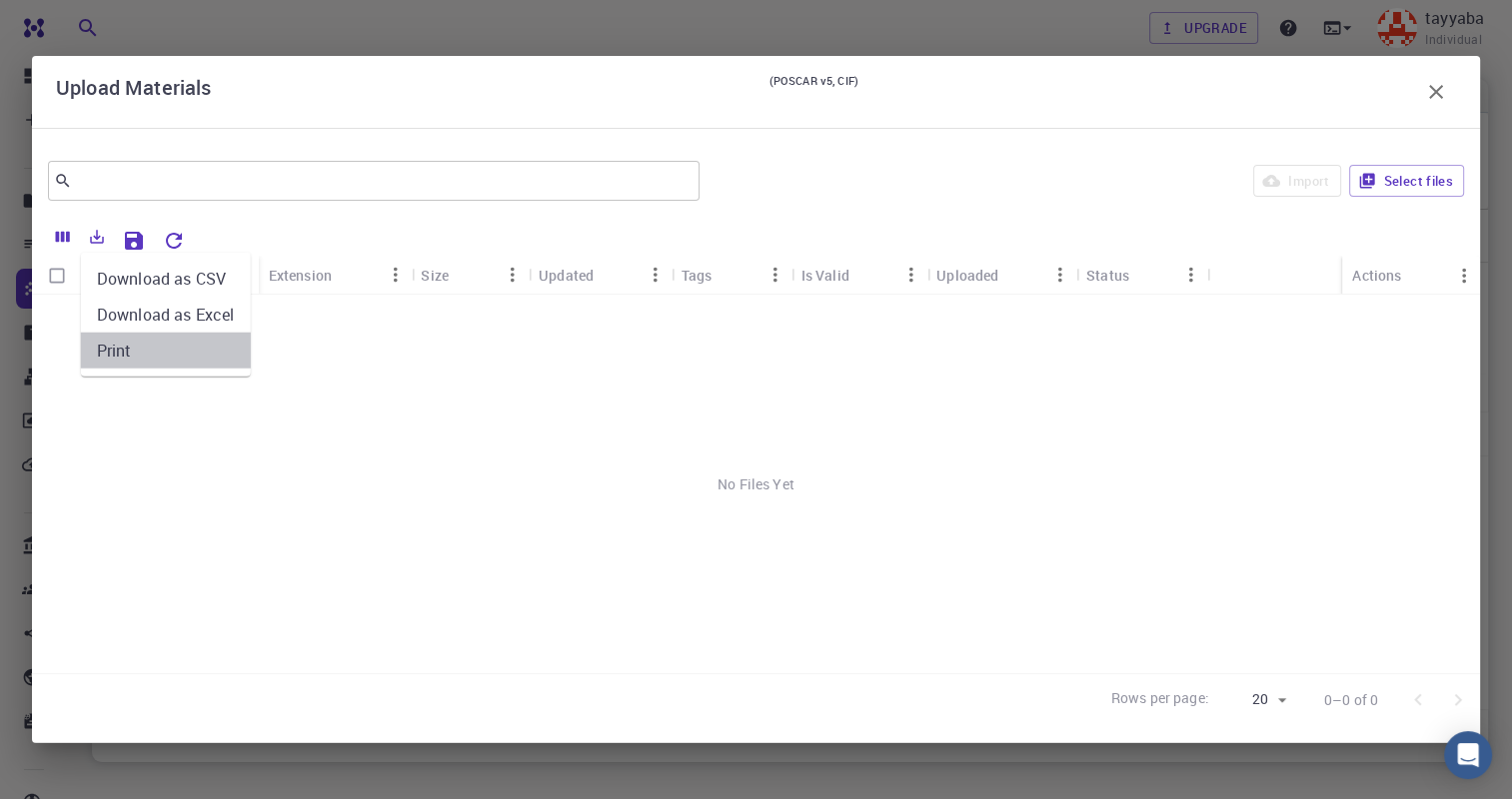 click on "Print" at bounding box center [166, 351] 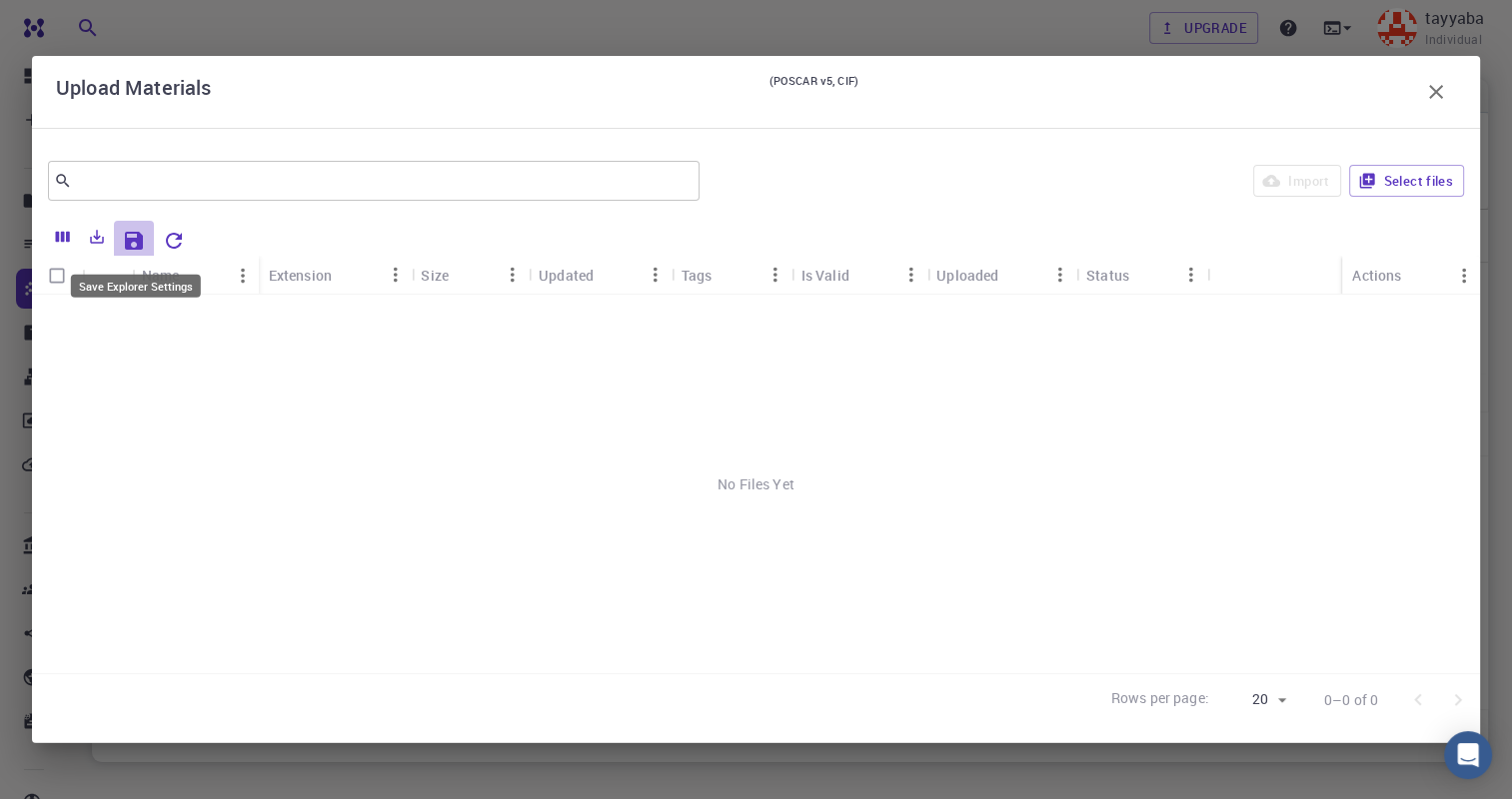 click 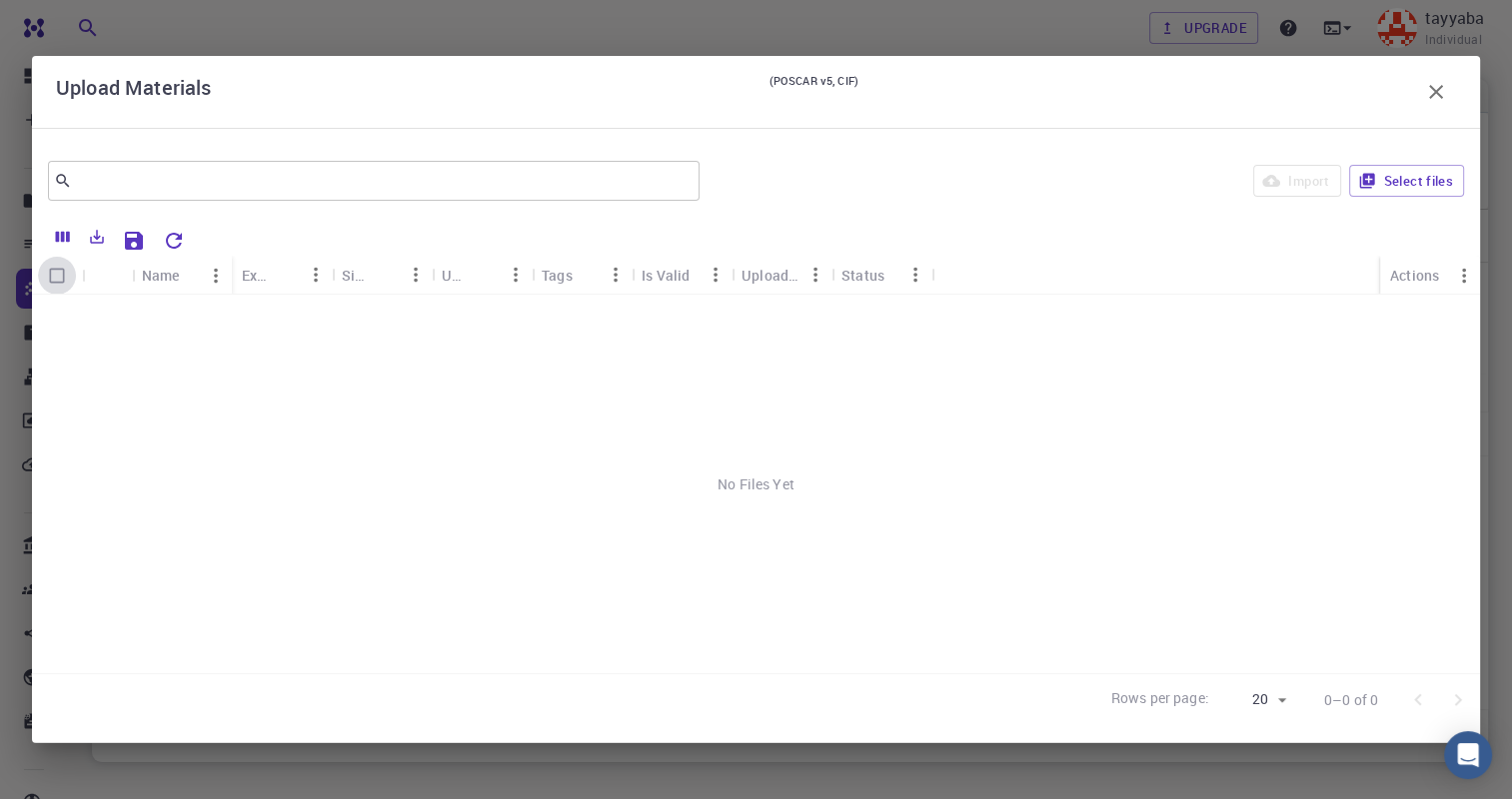 click at bounding box center (57, 276) 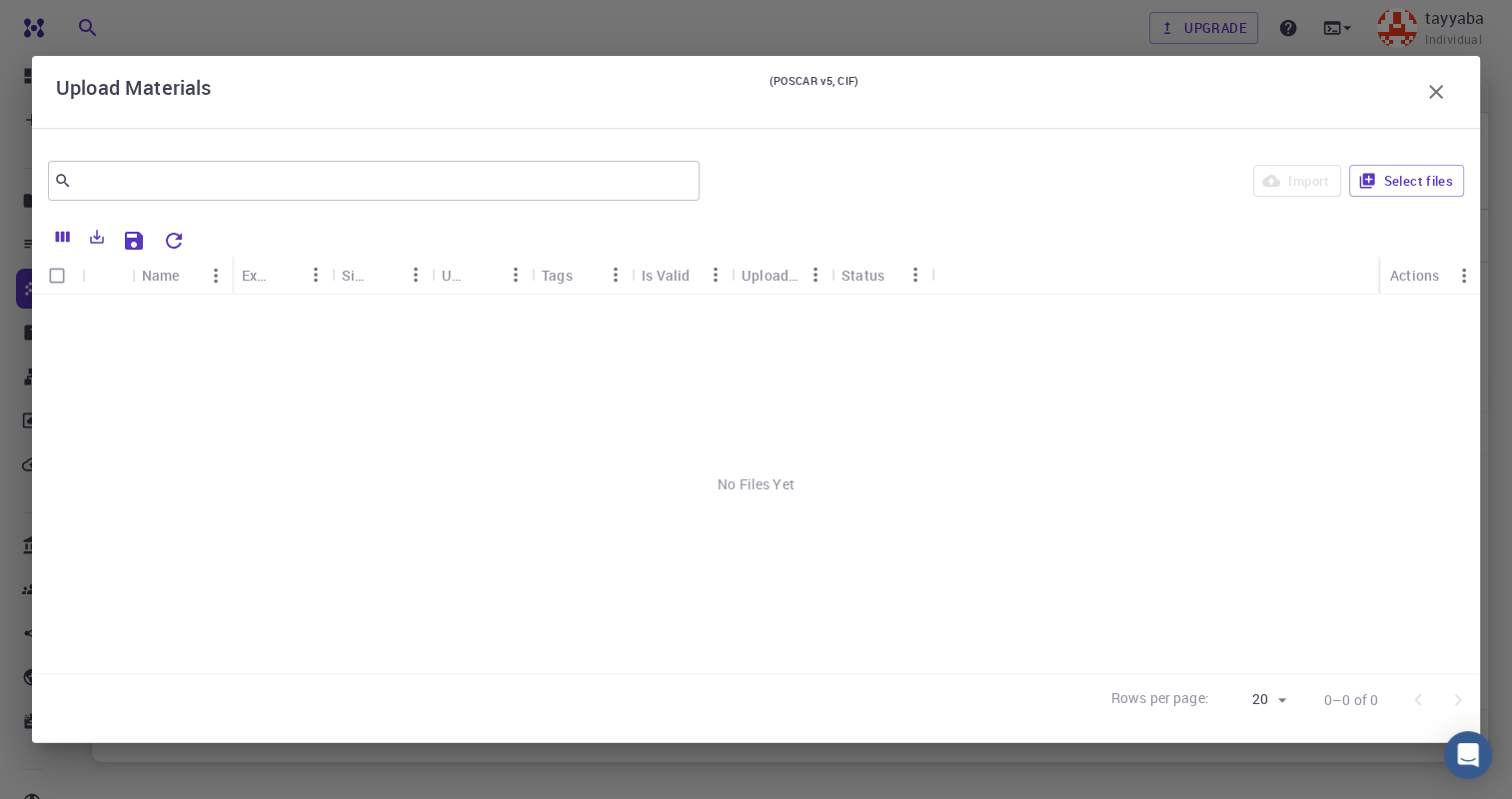 click on "No Files Yet" at bounding box center (756, 483) 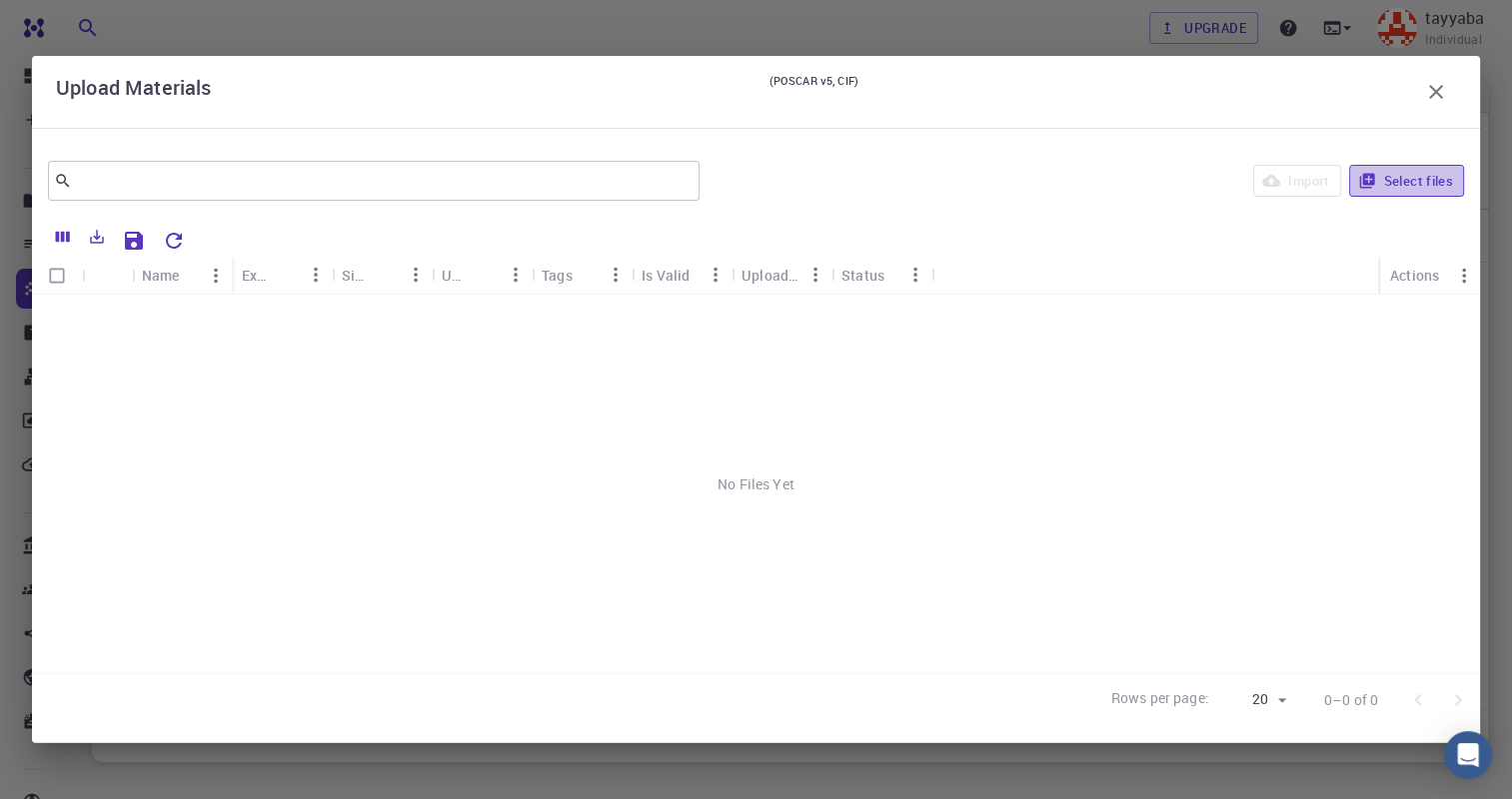 click on "Select files" at bounding box center (1406, 181) 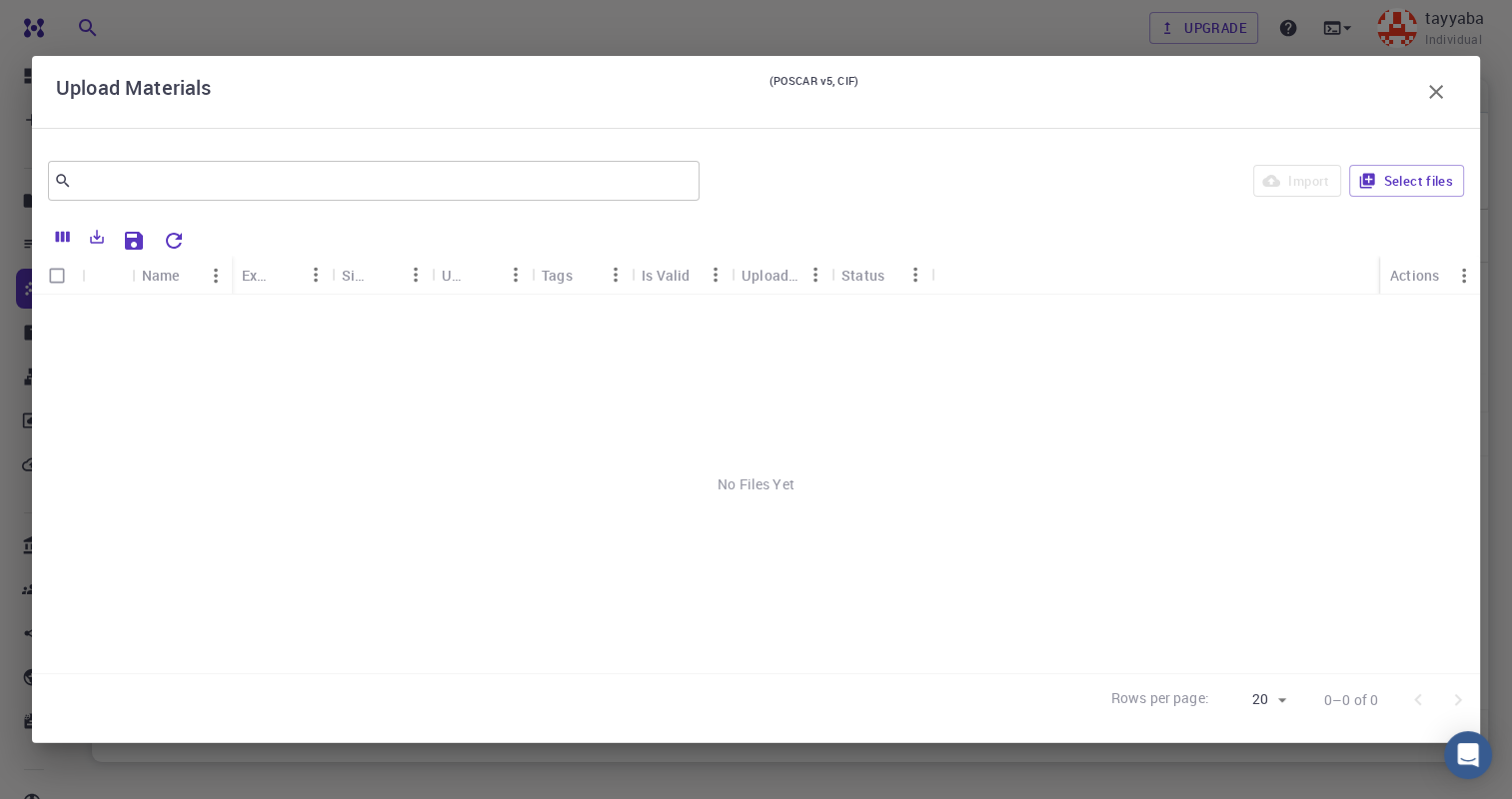 click on "Free Dashboard Create New Job New Material Create Material Upload File Import from Bank Import from 3rd Party New Workflow New Project Projects Jobs Materials Properties Workflows Dropbox External Uploads Bank Materials Workflows Accounts Shared with me Shared publicly Shared externally Documentation Contact Support Compute load: Low Upgrade tayyaba Individual Home tayyaba tayyaba taiyaa description :   Joined on Jul 21, 2025 Bio Projects Materials Properties Workflows Jobs Service Levels Preferences ​ With properties Entire collection Advanced Actions Import Create set Name Formula Unit Cell Formula Lattice Symmetry Tags Non-periodic Default Shared Public Ext+lnk Ext+web Actions mp-1224772 HNO3 H16 N16 O48 ORC P2_1 Rows per page: 20 20 1–1 of 1 ©  2025   Exabyte Inc.   All rights reserved. Platform version  2025.6.26 . Documentation Video Tutorials Terms of service Privacy statement
Upload Materials    (POSCAR v5, CIF) ​ Import Select files Name Extension Size Updated 20" at bounding box center [756, 458] 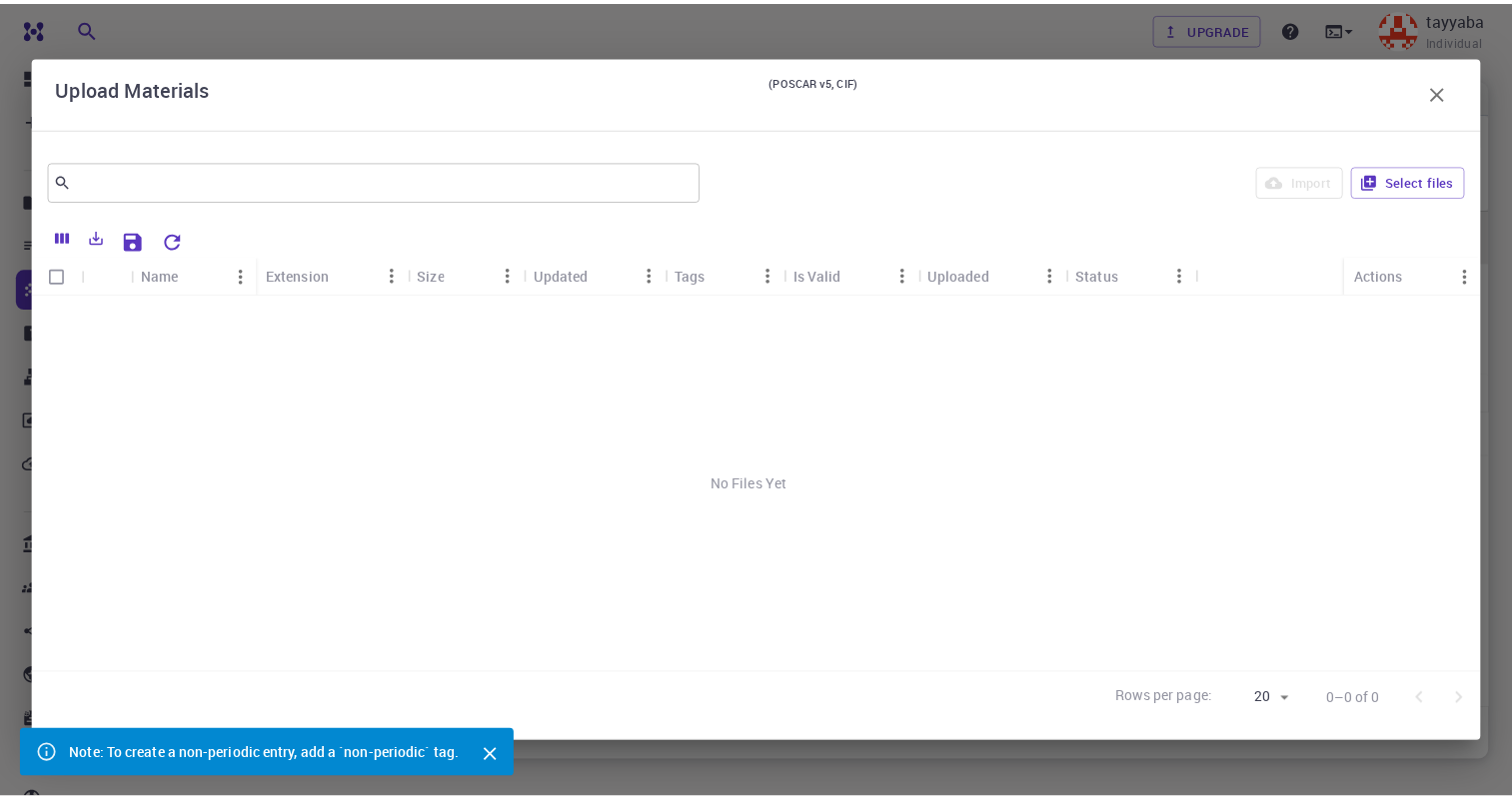 scroll, scrollTop: 0, scrollLeft: 0, axis: both 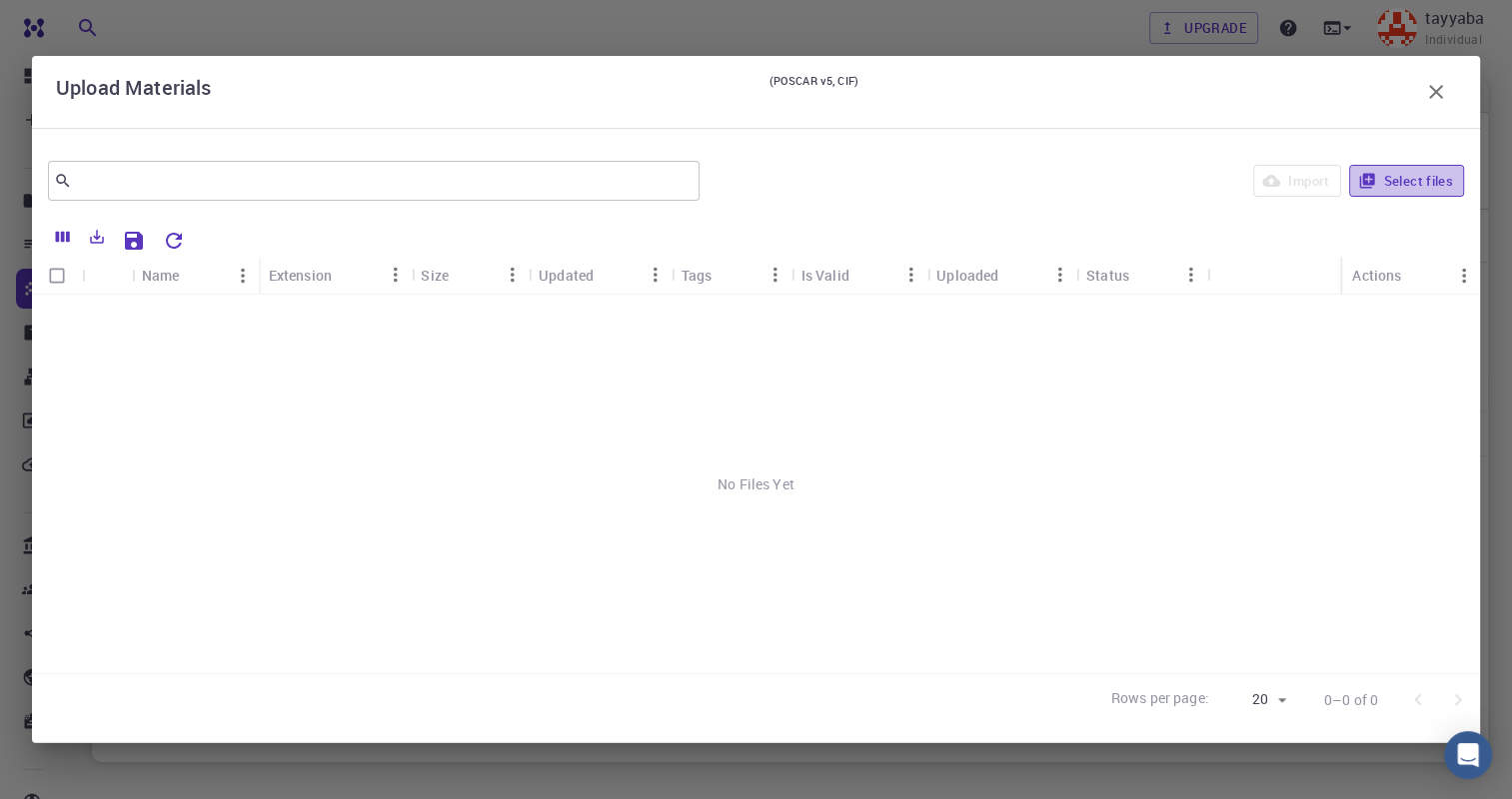 click on "Select files" at bounding box center [1406, 181] 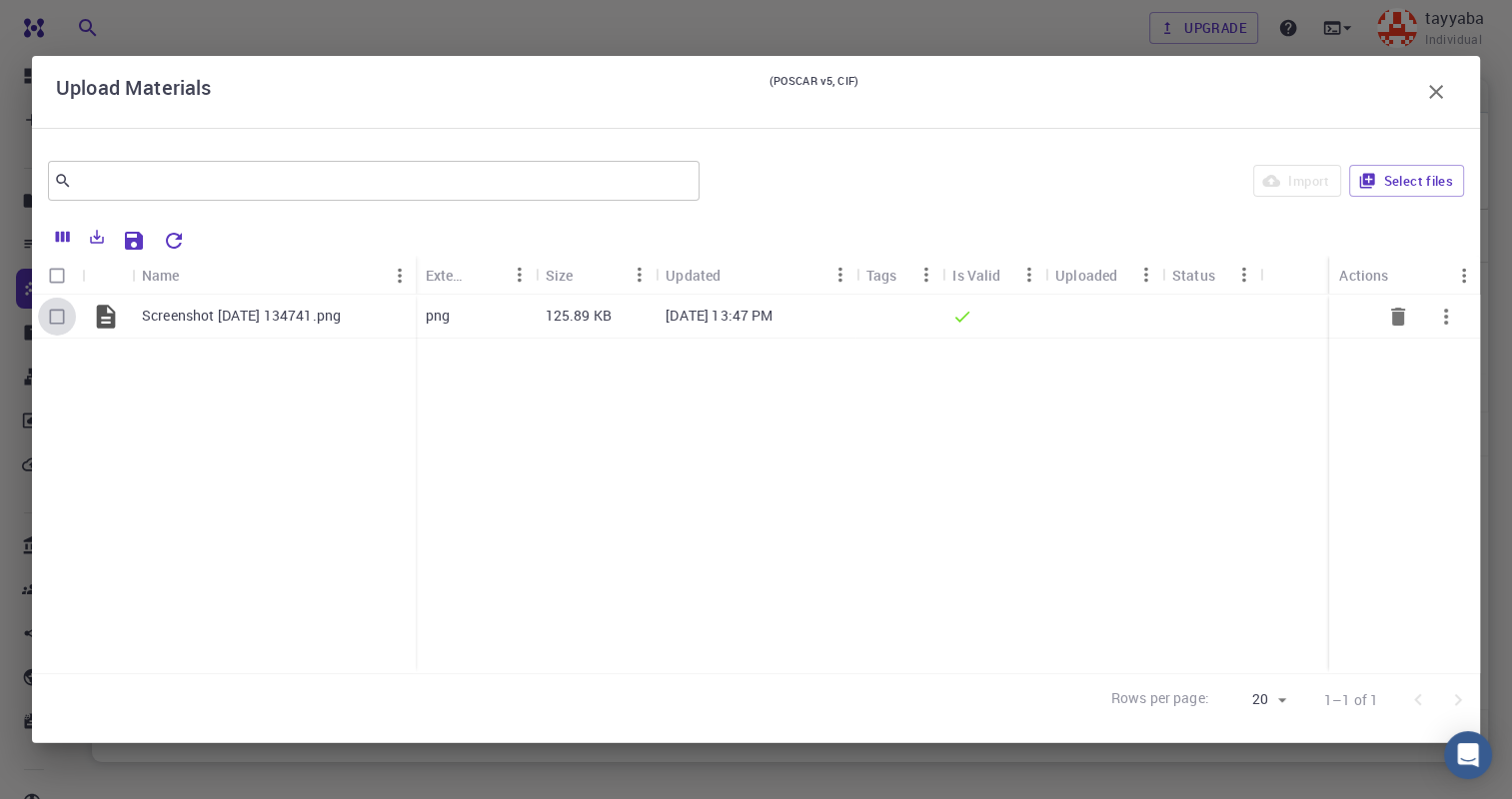 click at bounding box center [57, 317] 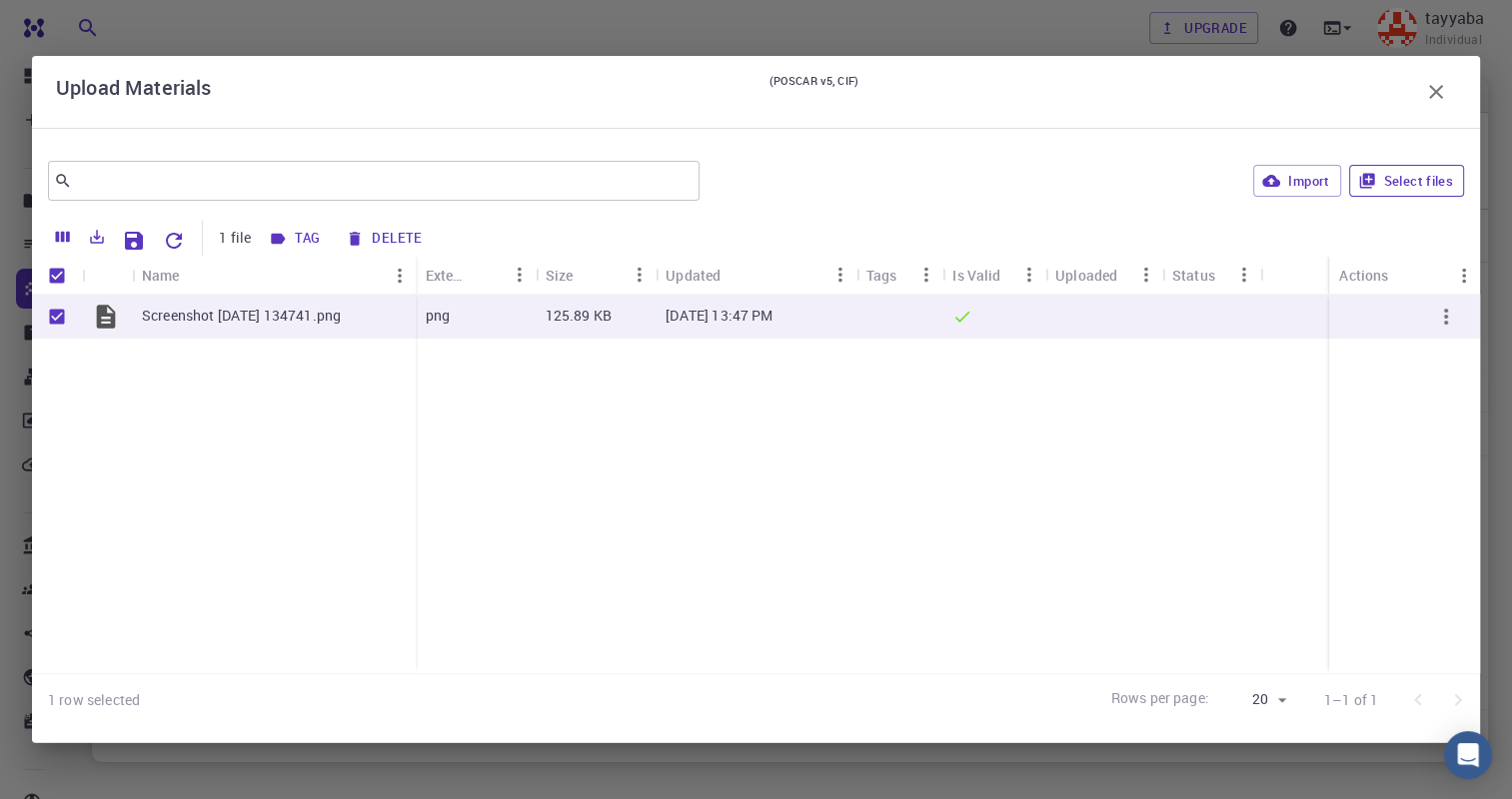 click on "Select files" at bounding box center (1406, 181) 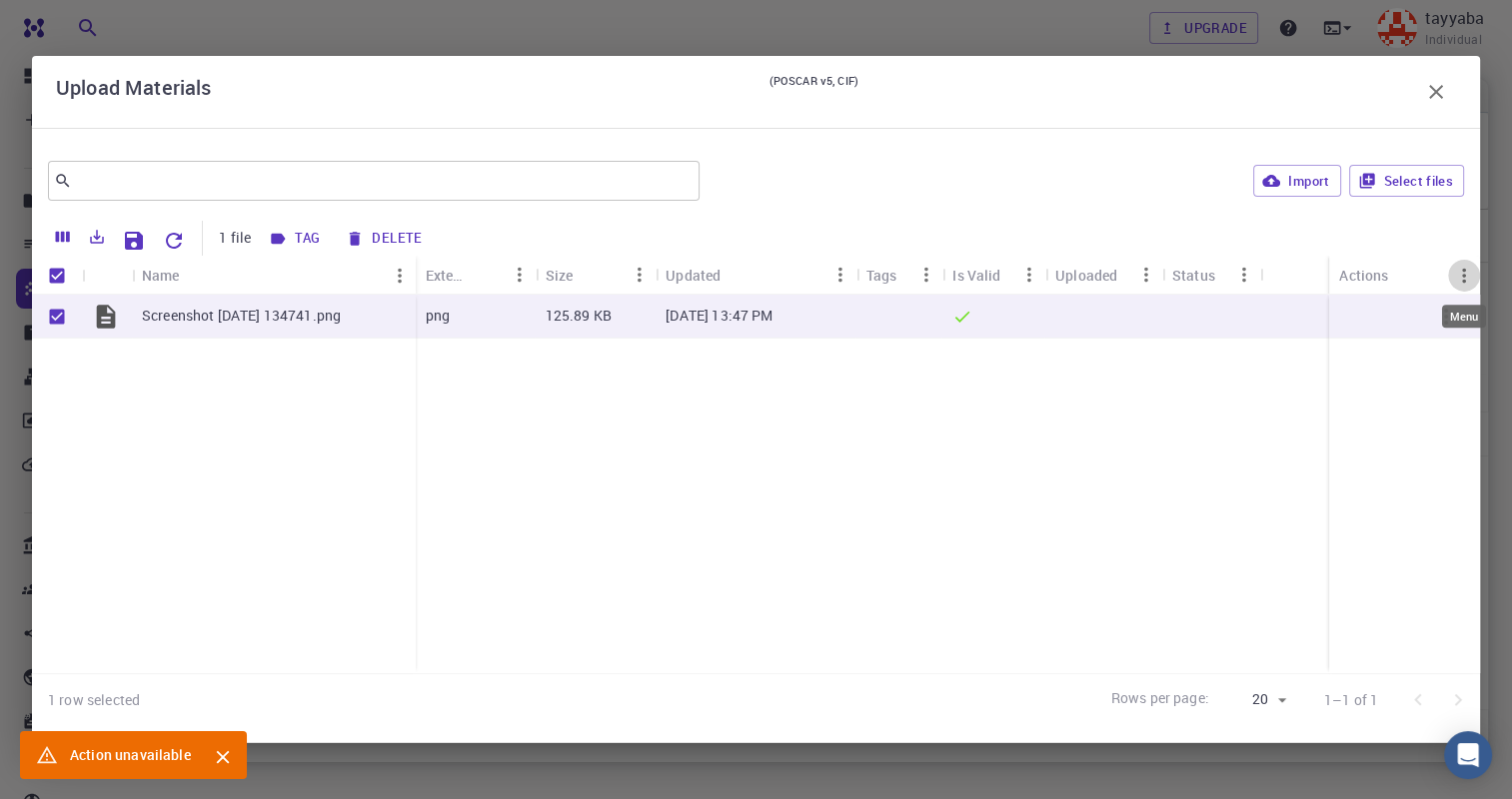 click 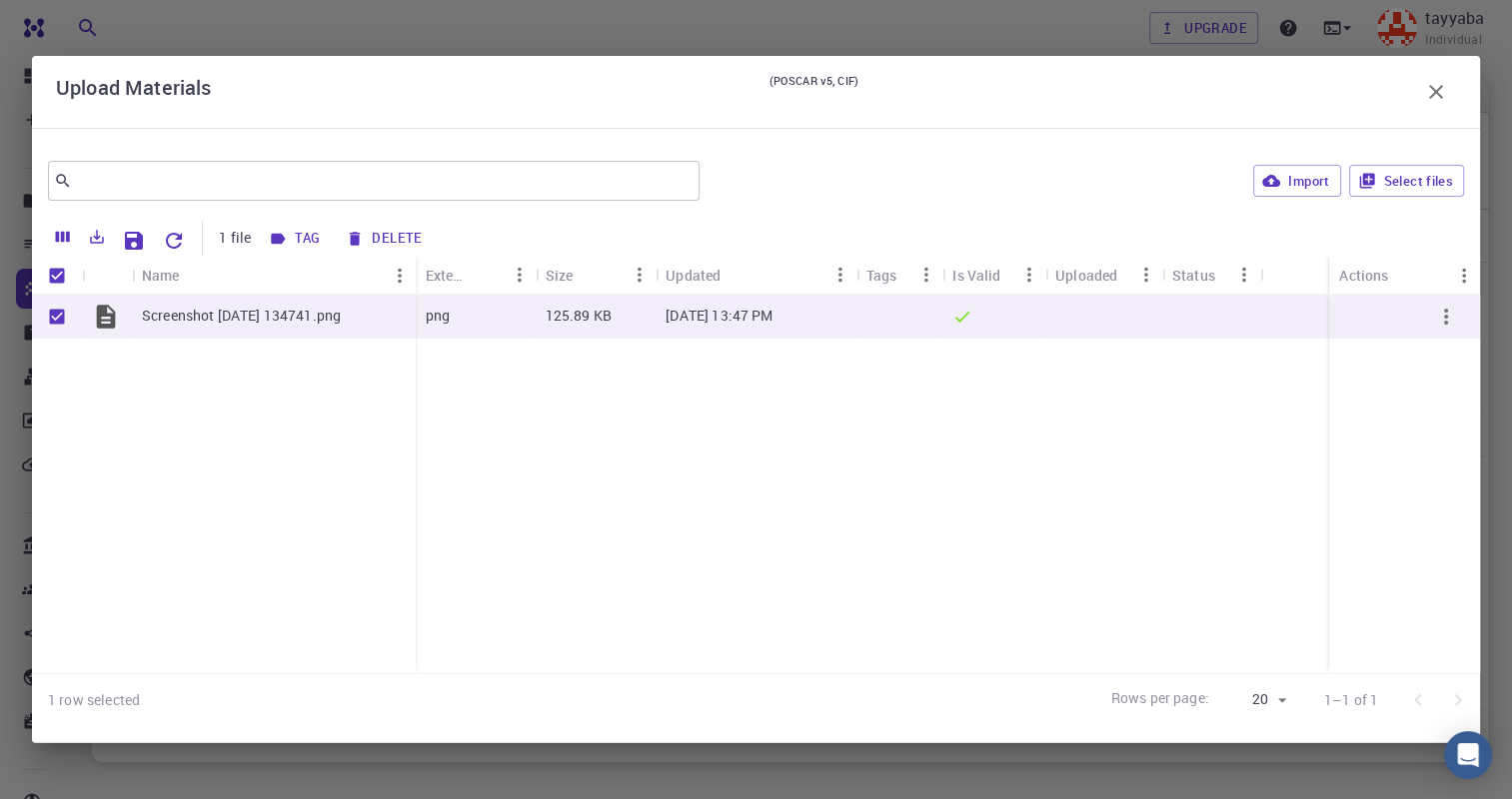 click on "Screenshot 2025-07-21 134741.png png 125.89 KB Jul 21, 2025, 13:47 PM" at bounding box center (756, 483) 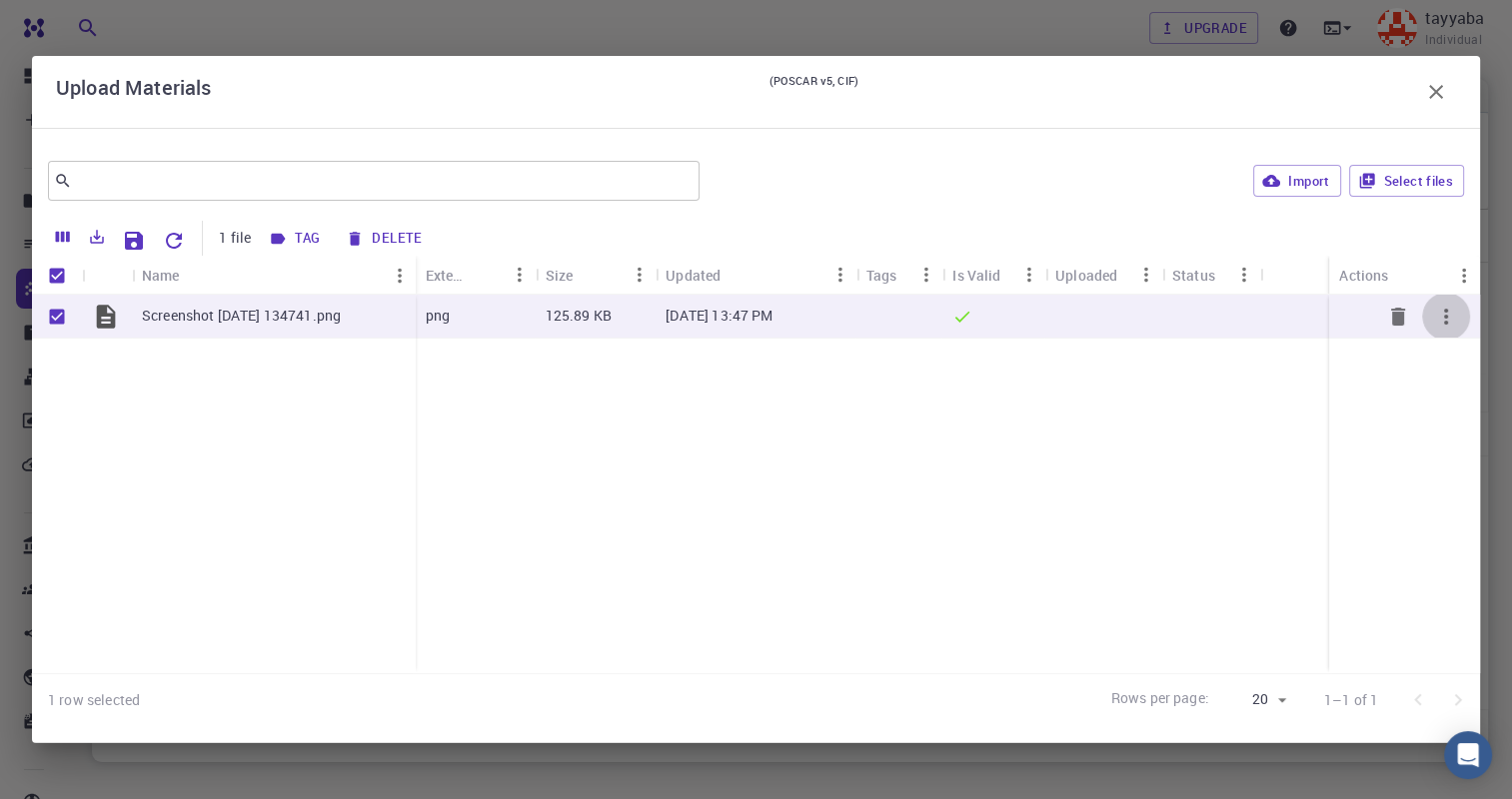 click 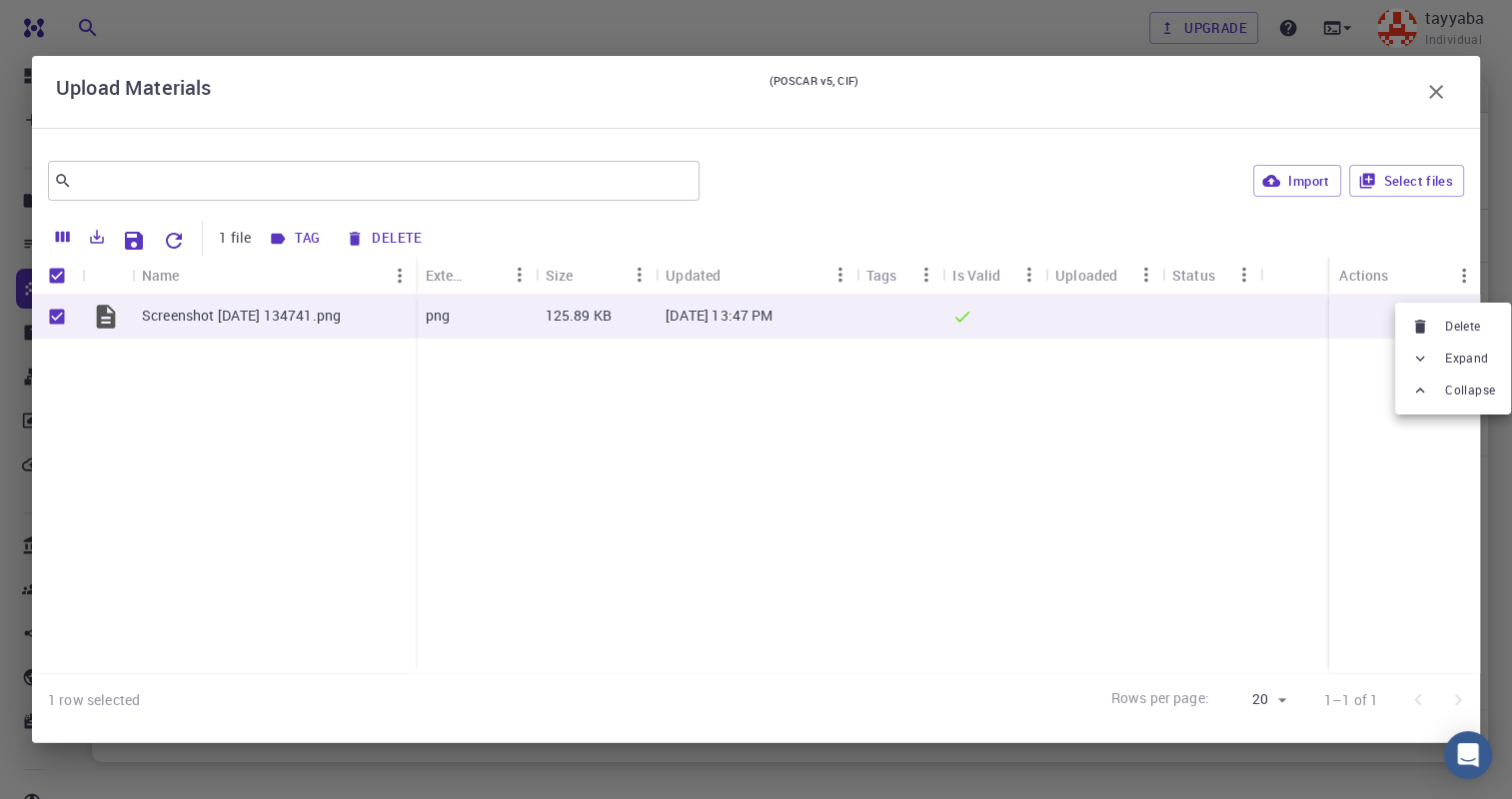click at bounding box center (756, 400) 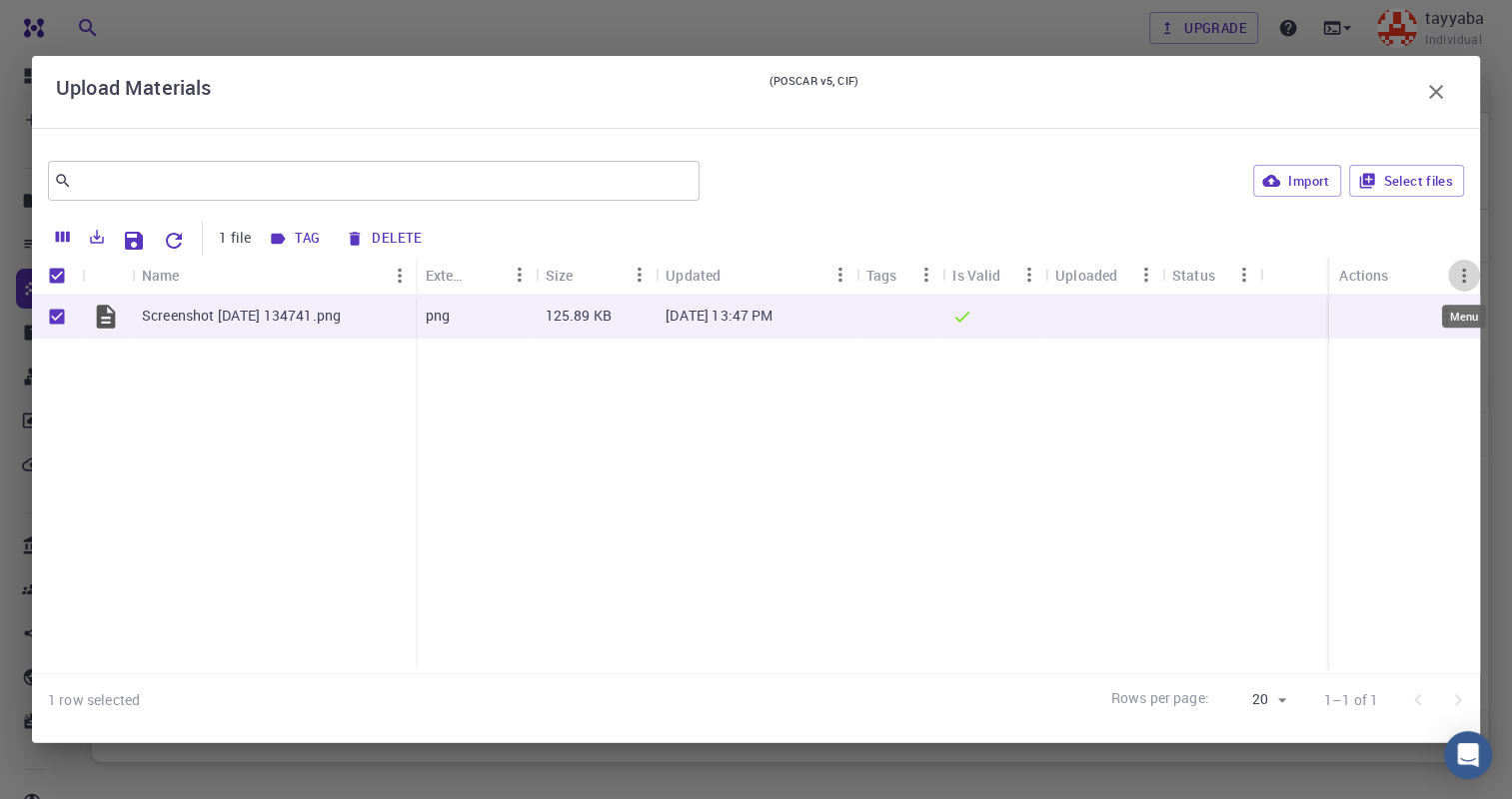 click 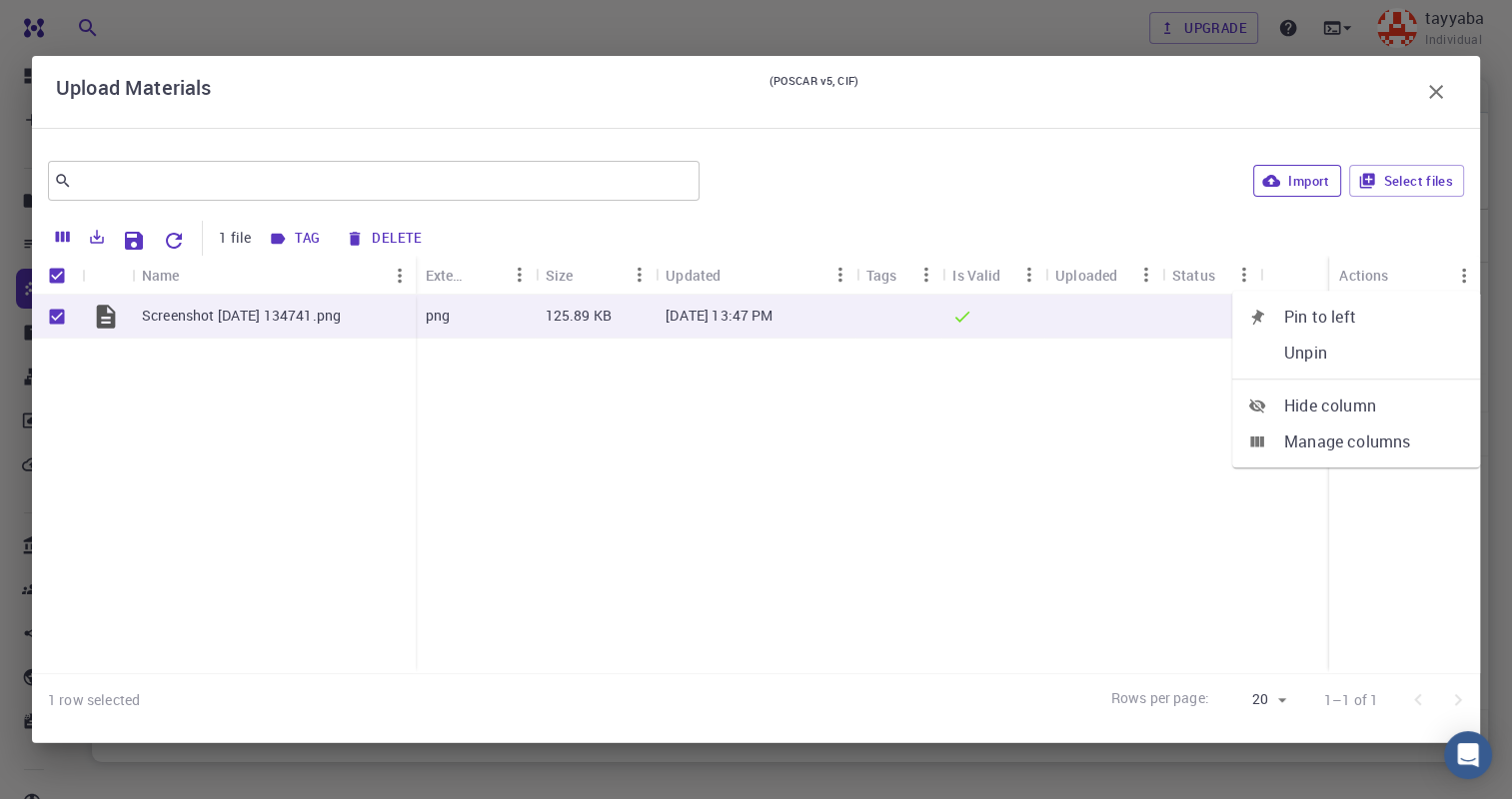 click on "Import" at bounding box center [1296, 181] 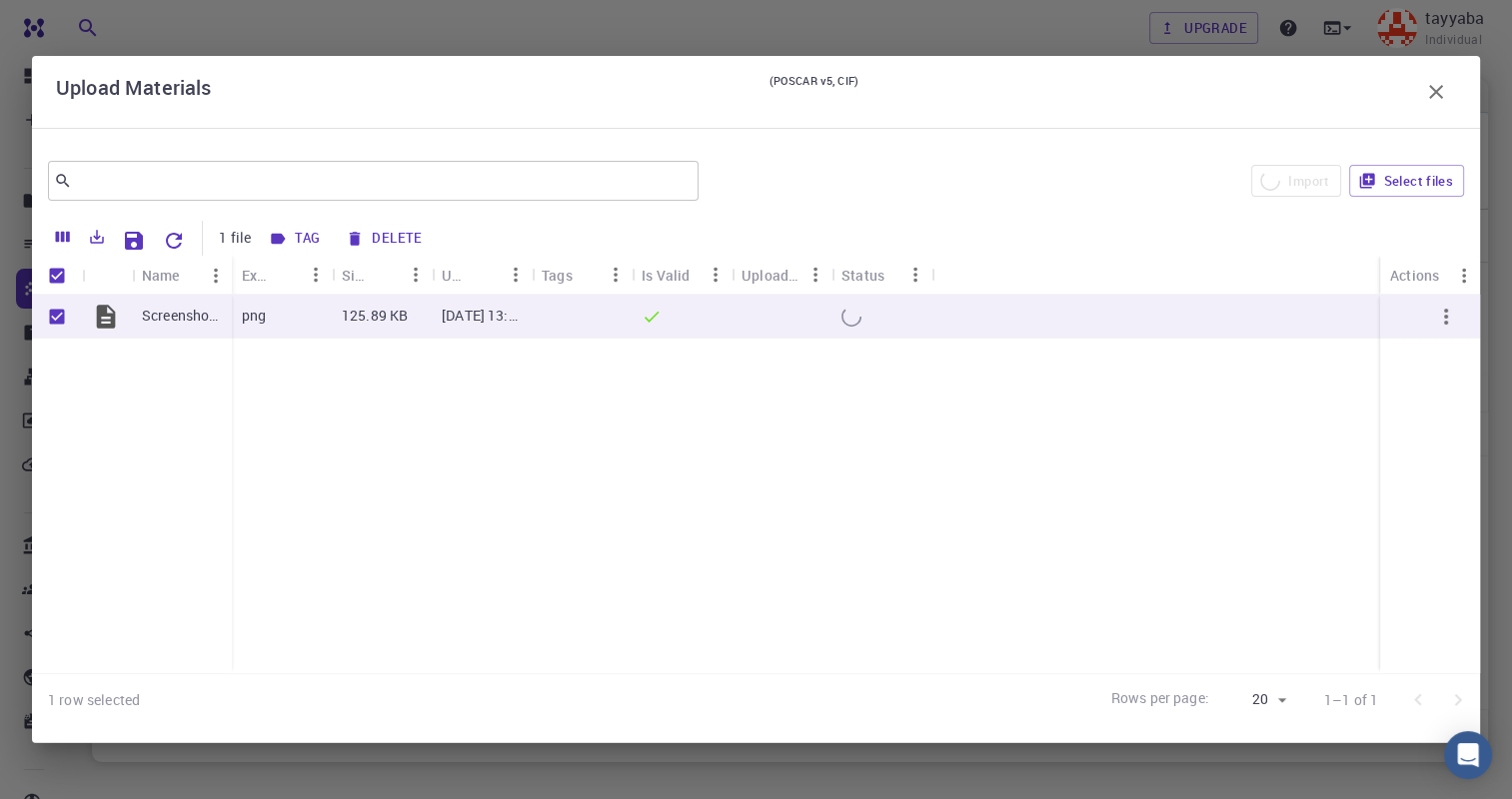 checkbox on "false" 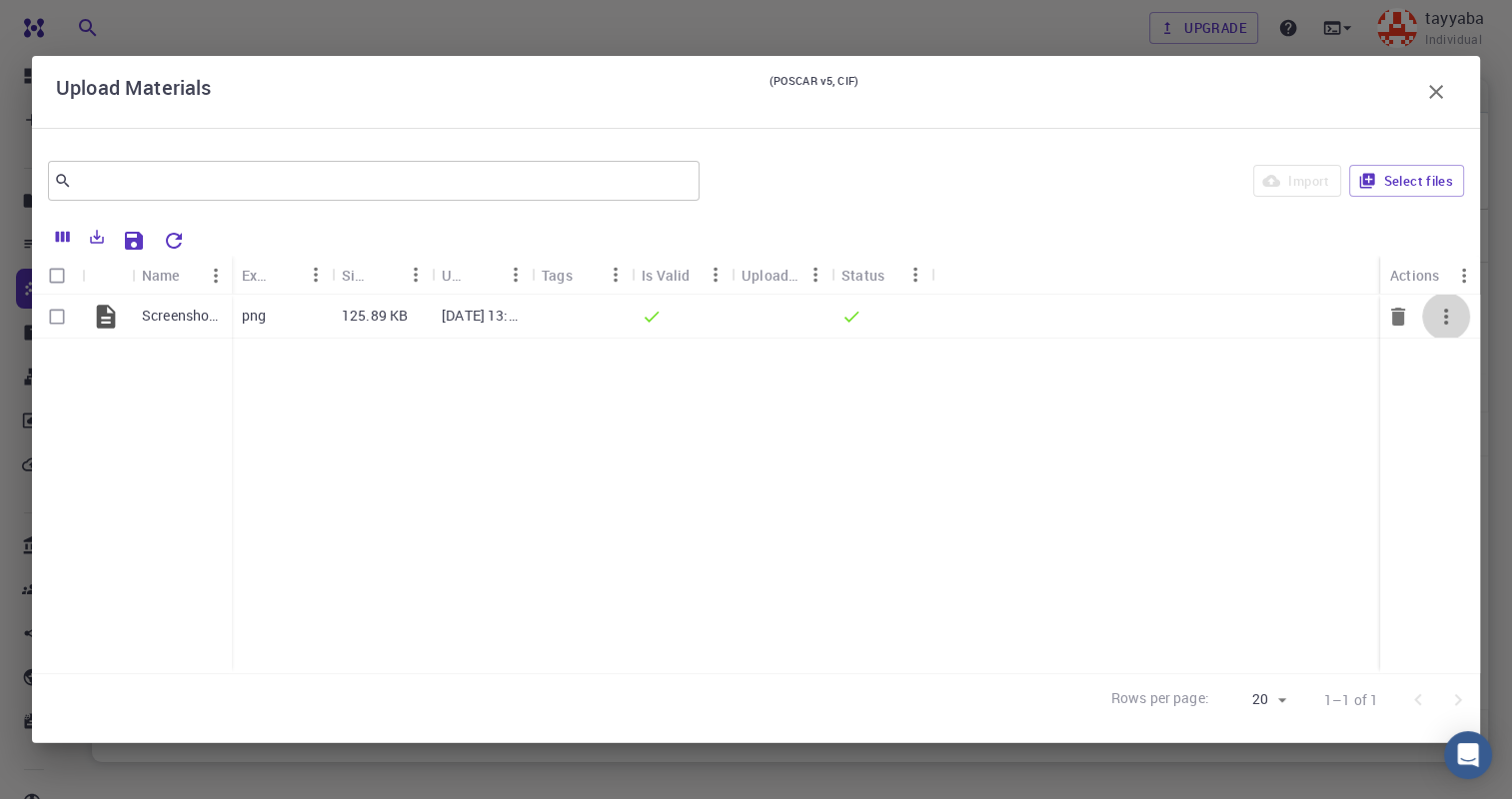 click 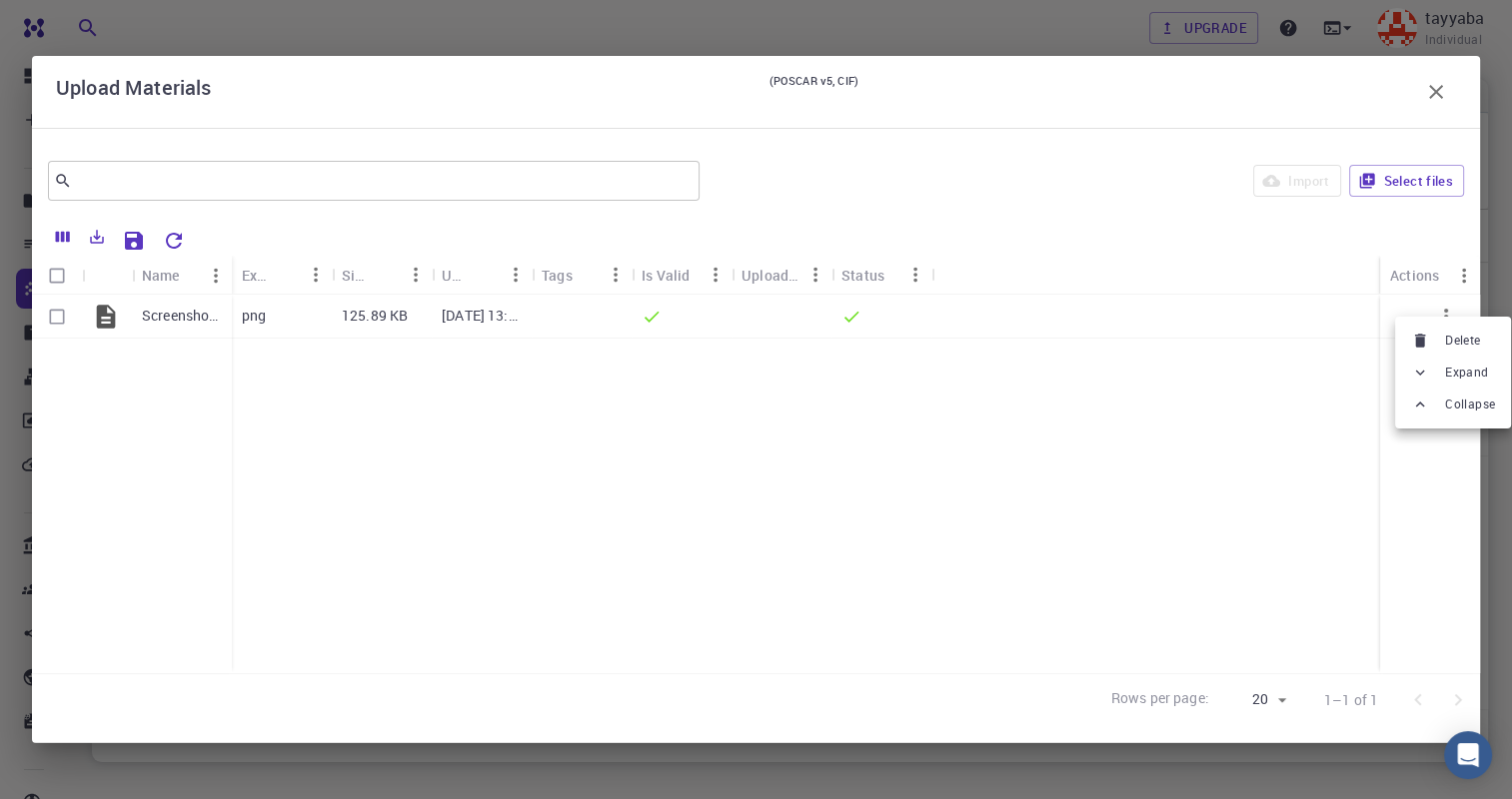 click on "Expand" at bounding box center [1453, 373] 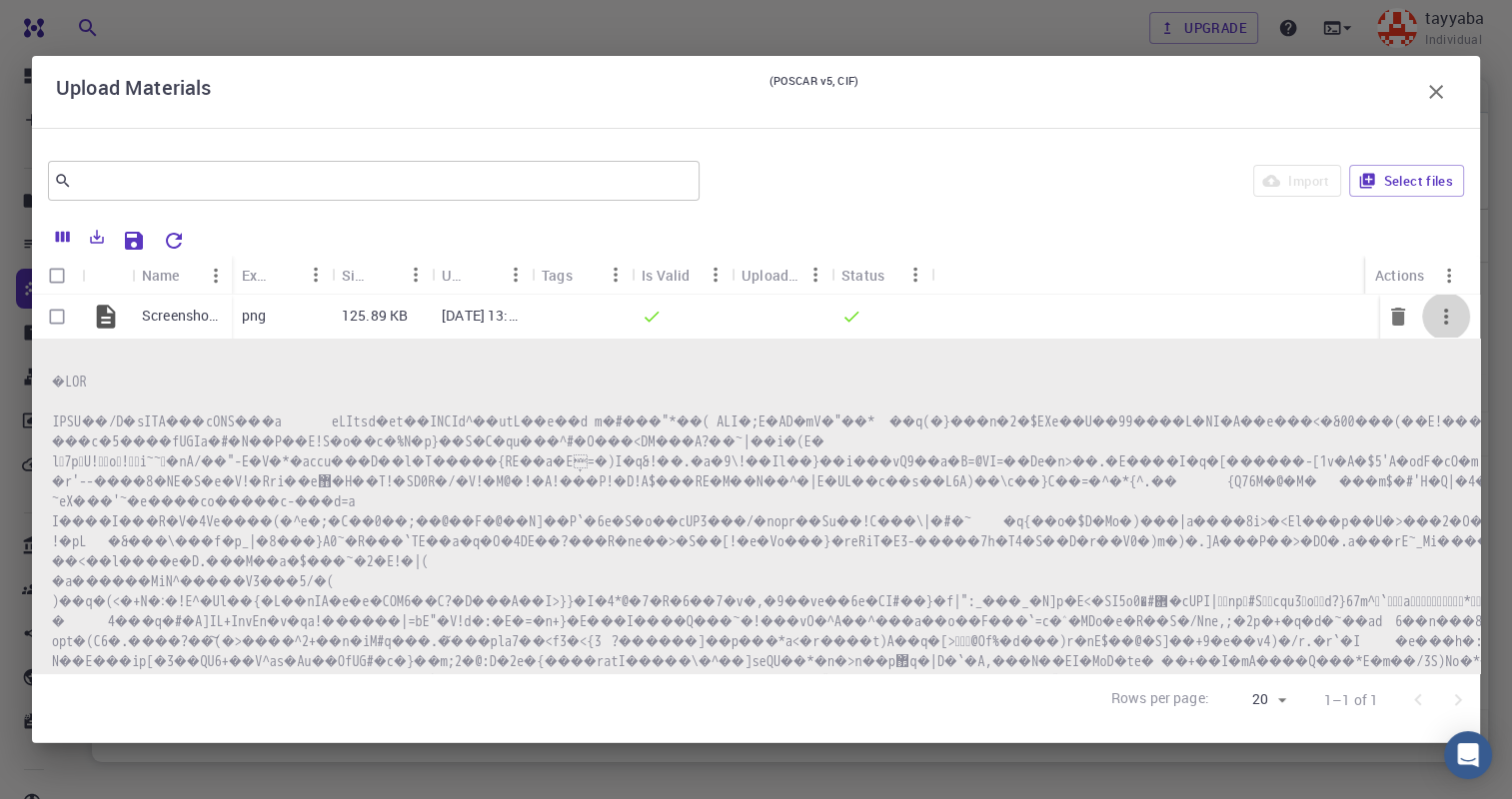 click 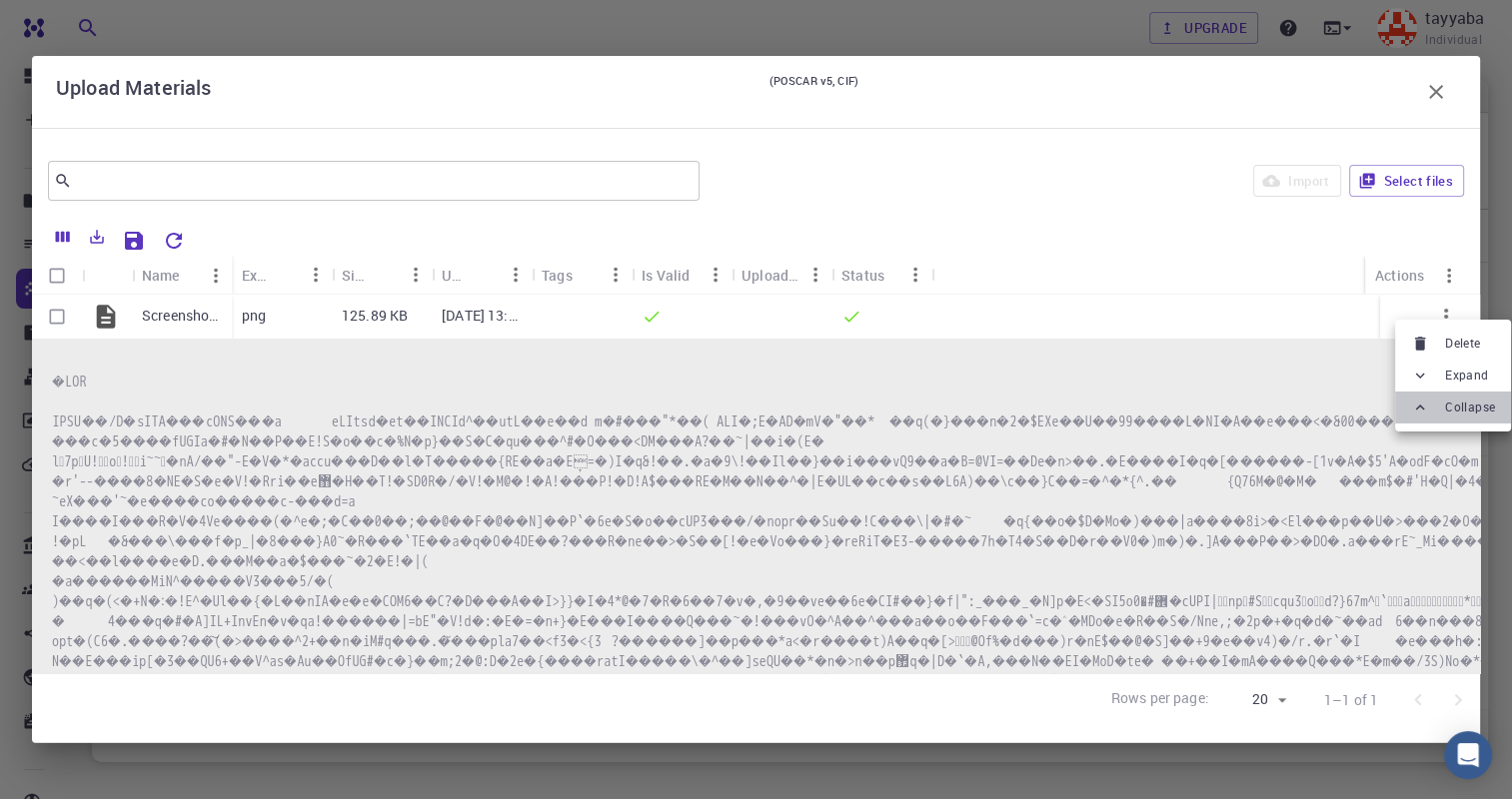 click on "Collapse" at bounding box center [1453, 407] 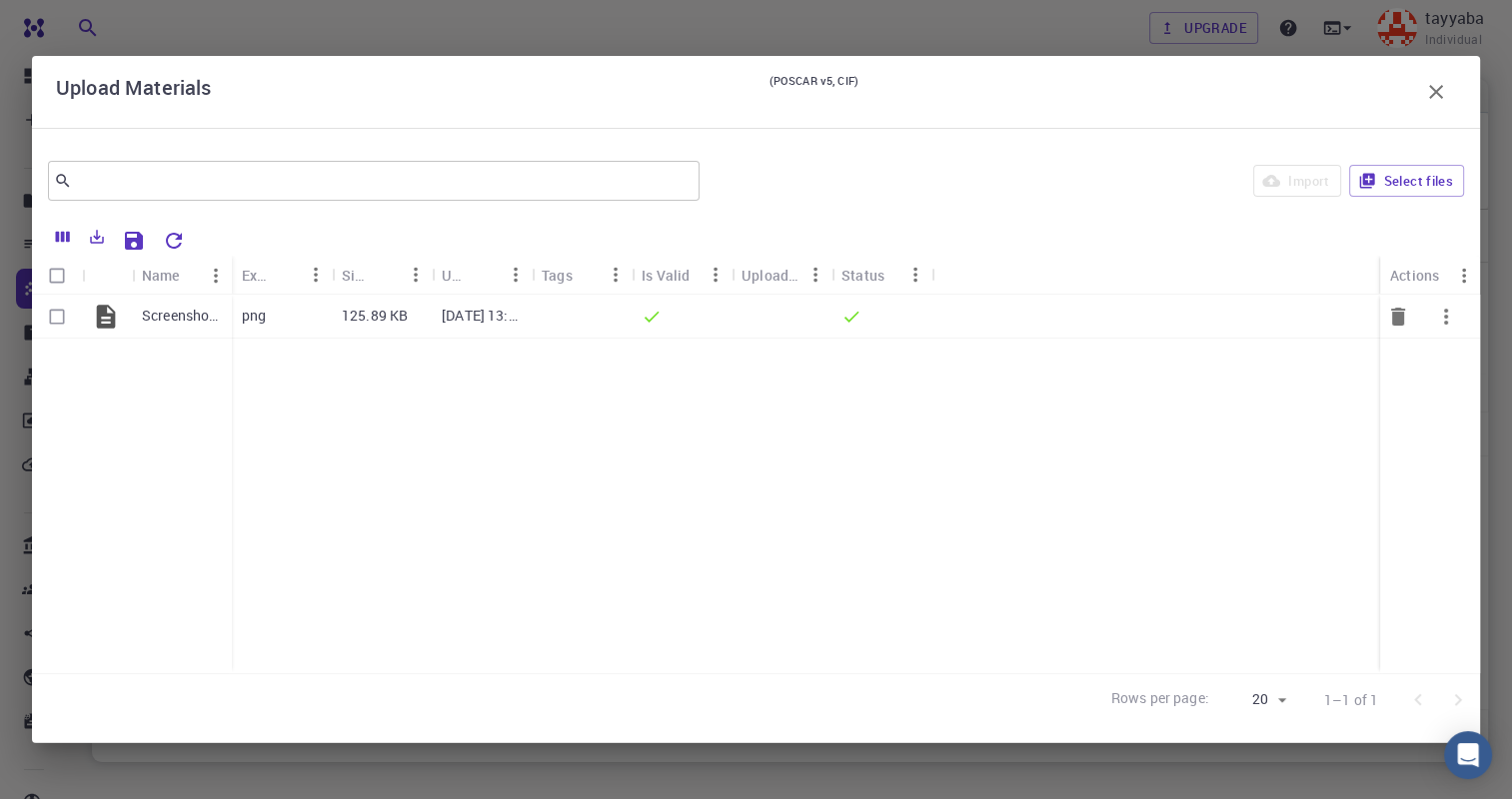 click at bounding box center [1155, 317] 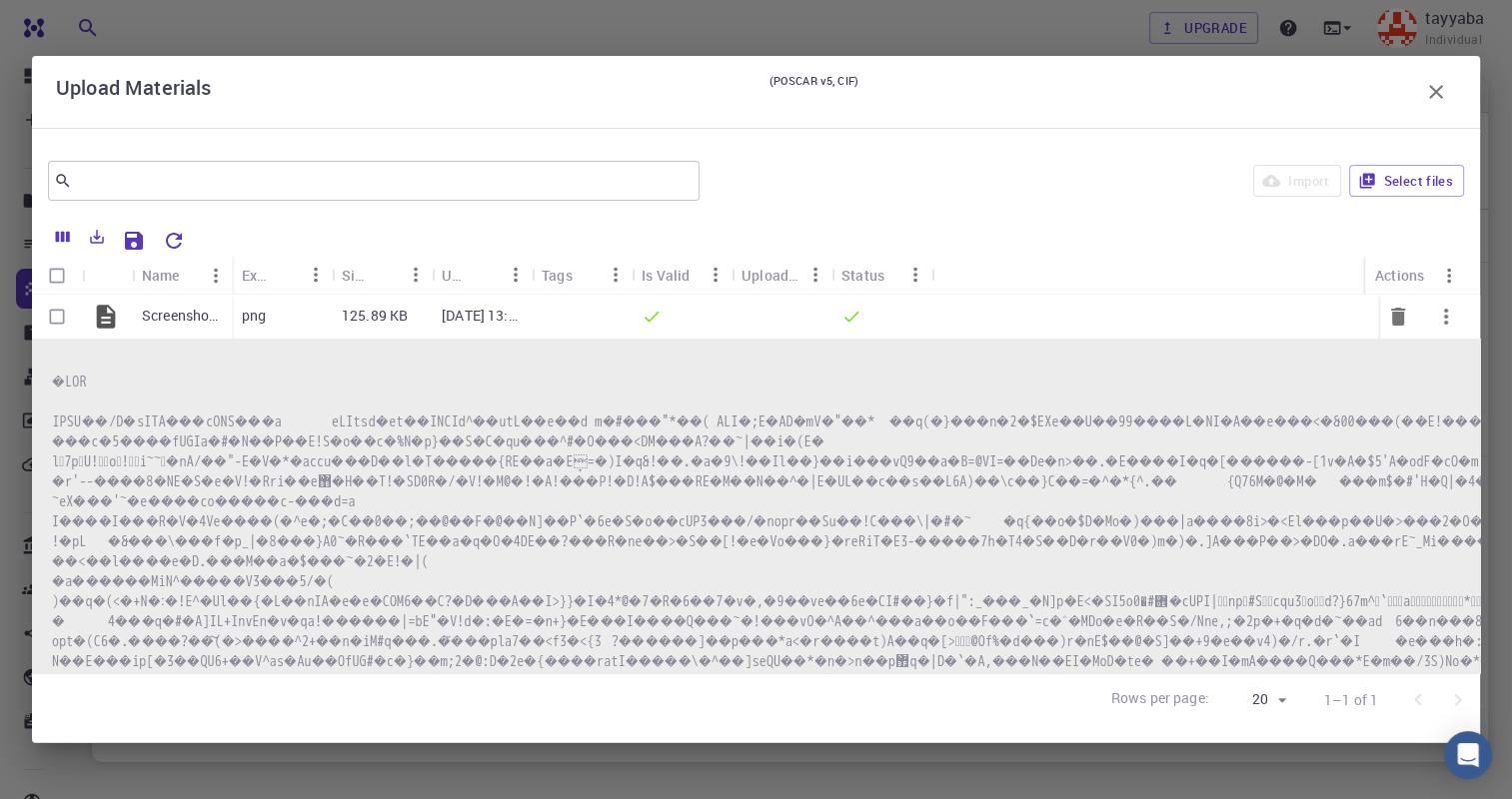 click at bounding box center [57, 317] 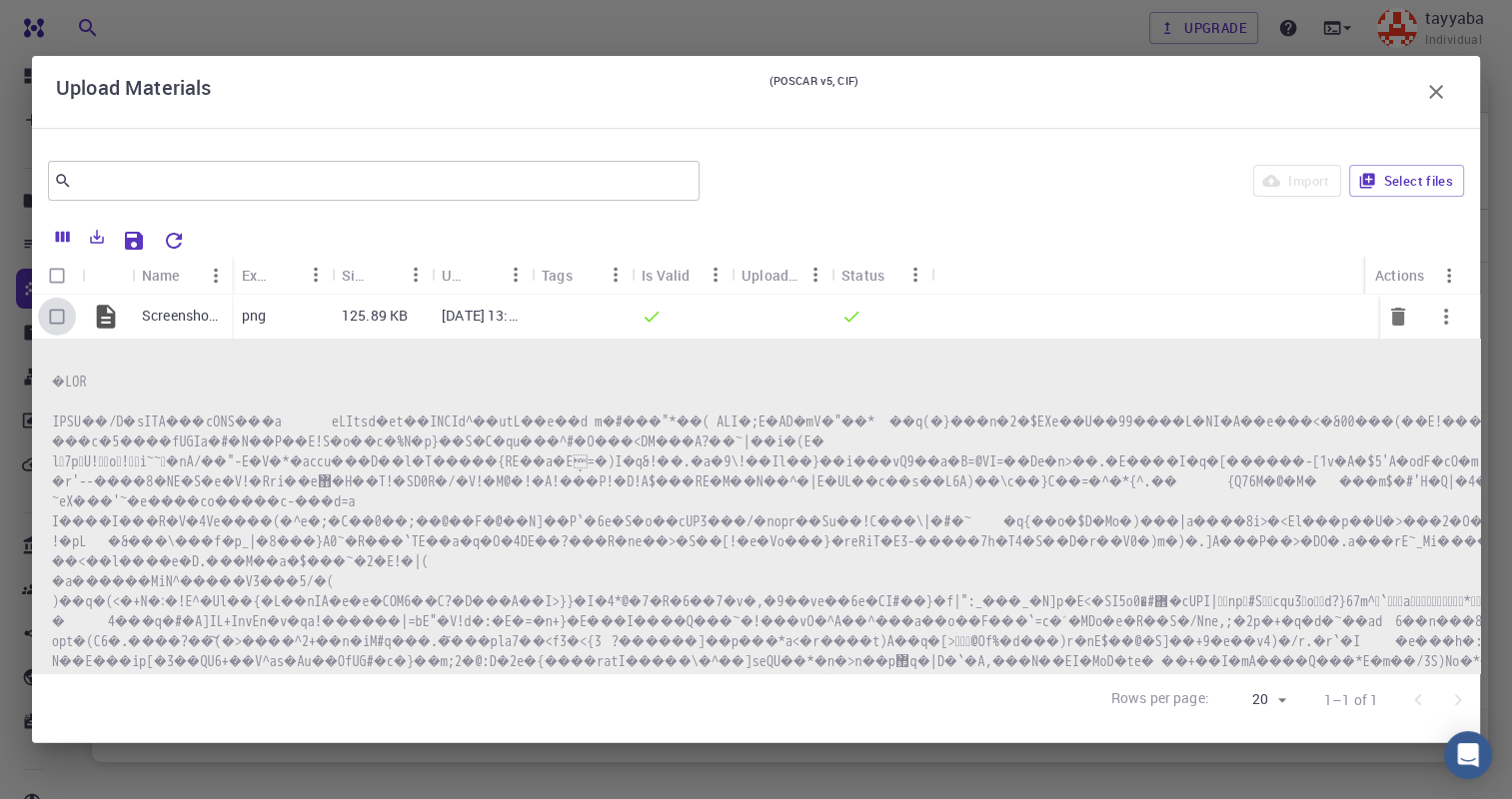 click at bounding box center (57, 317) 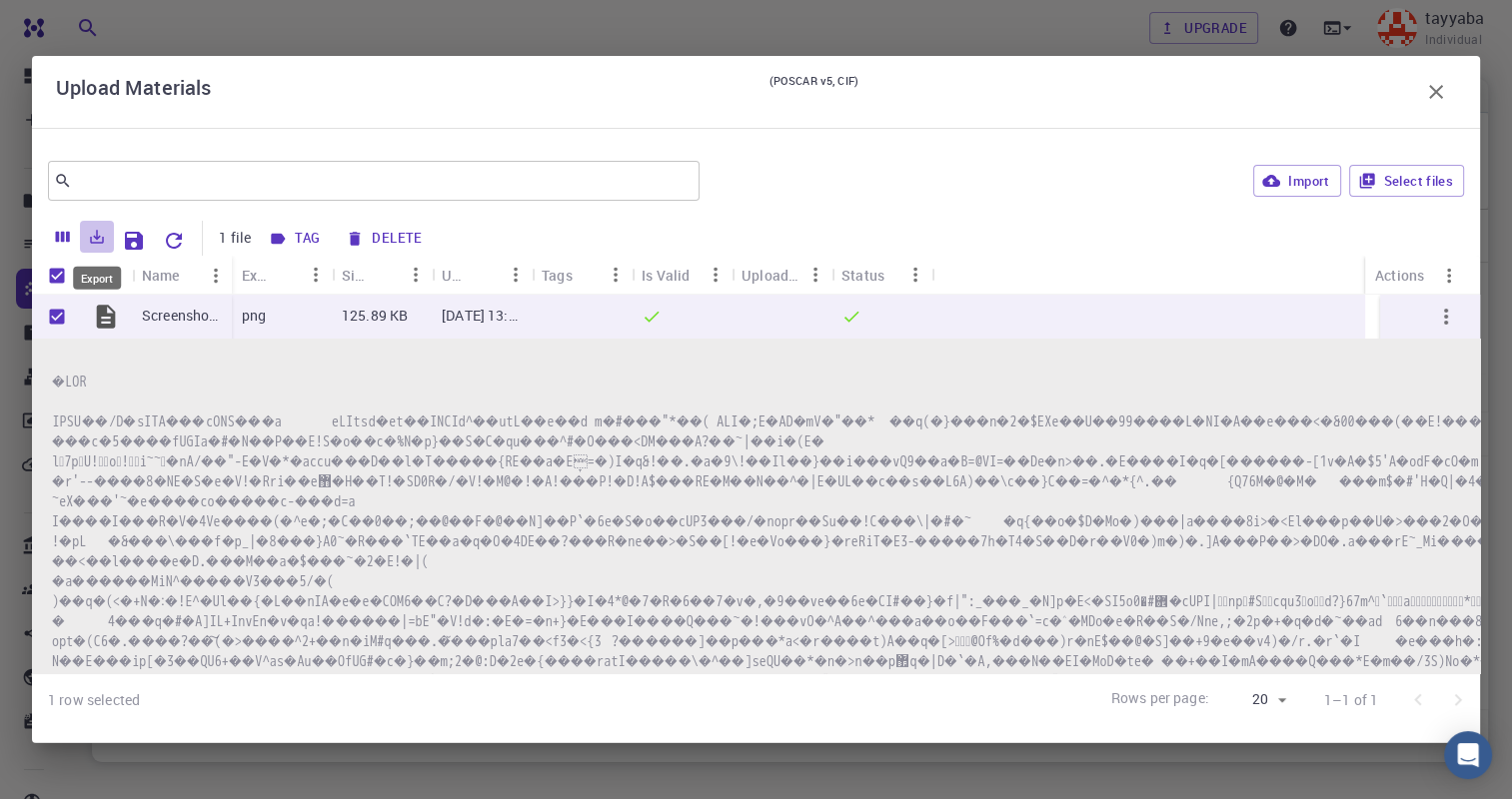click 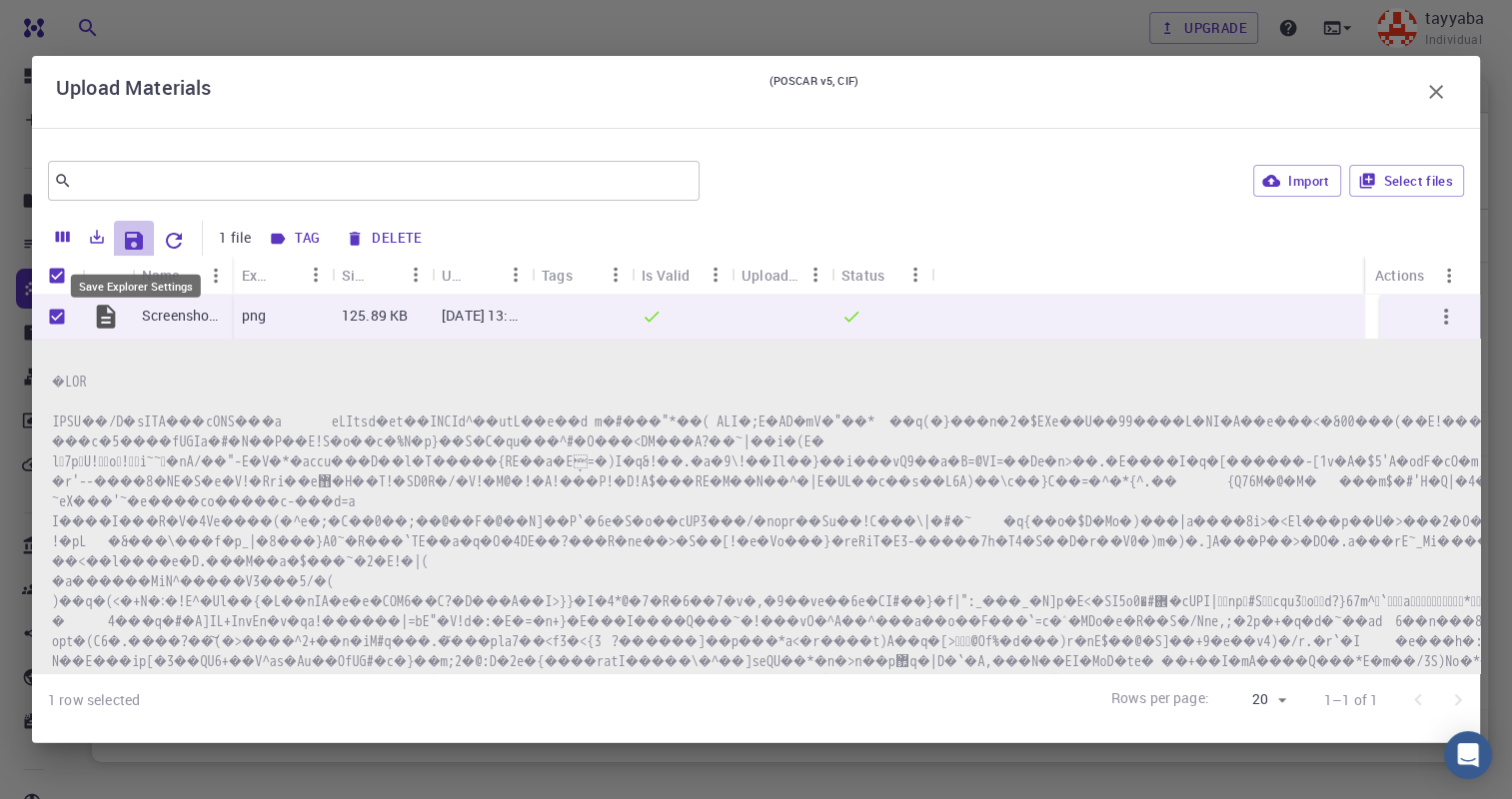 click 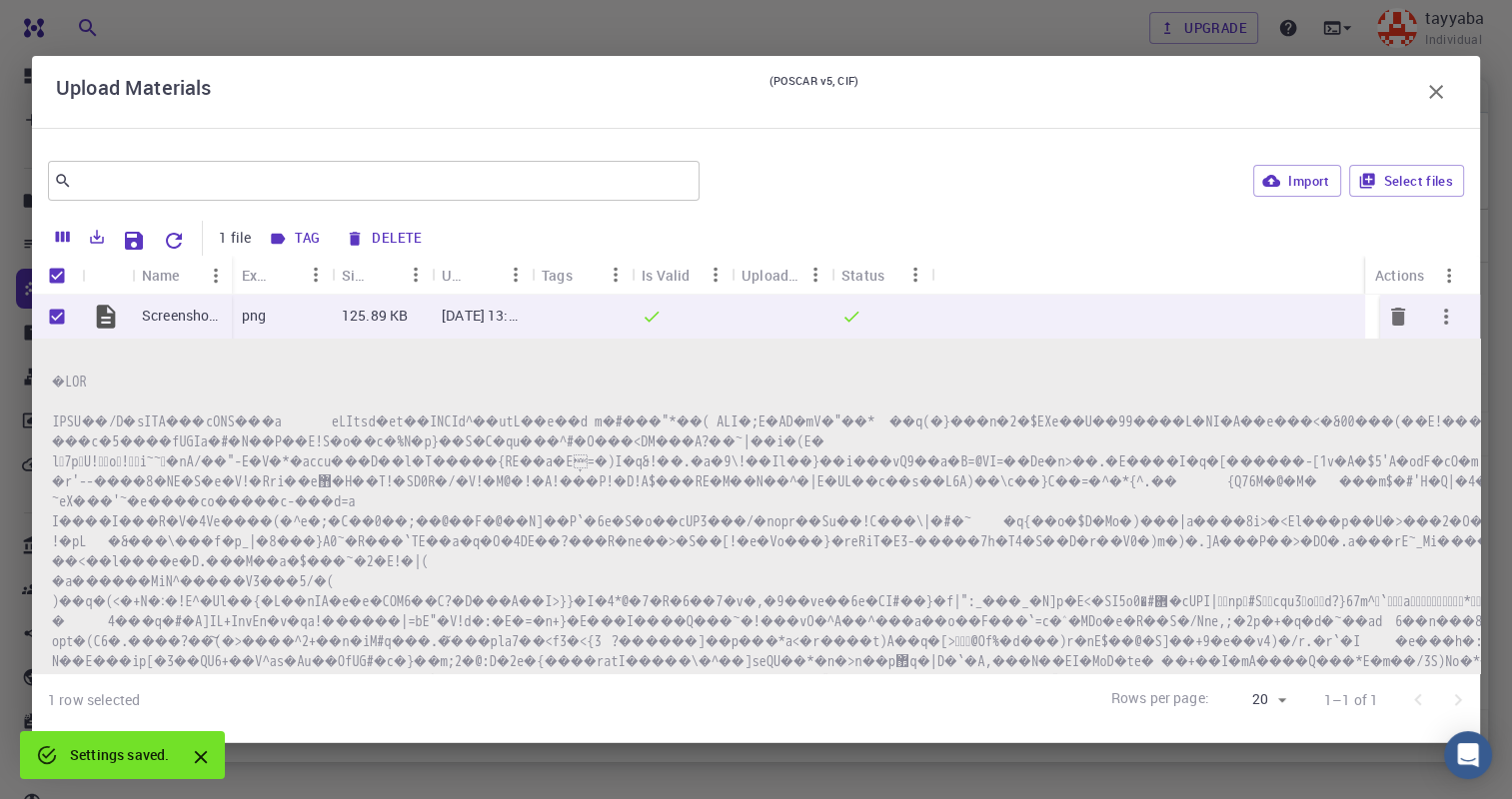 click 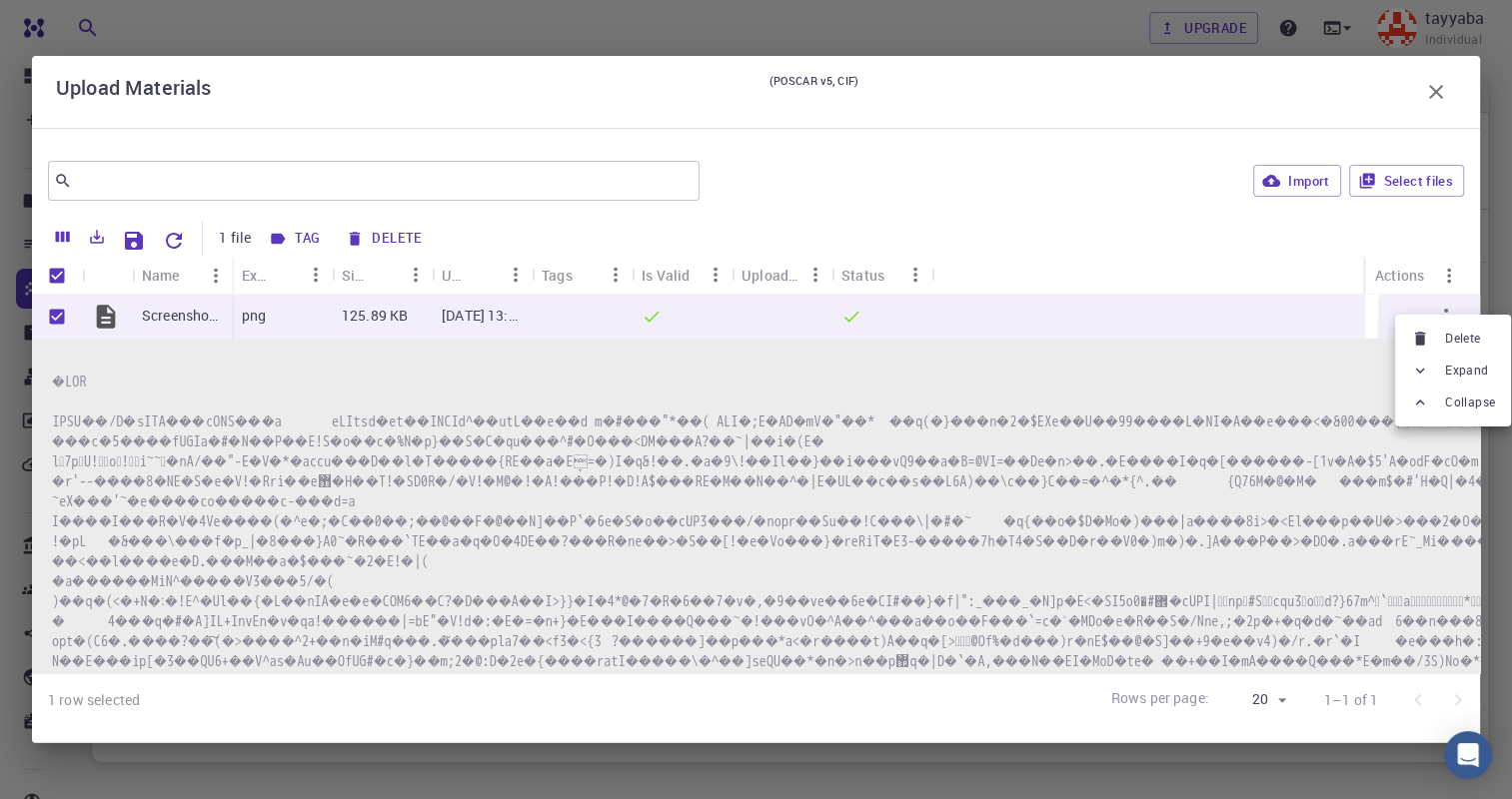 click at bounding box center [756, 400] 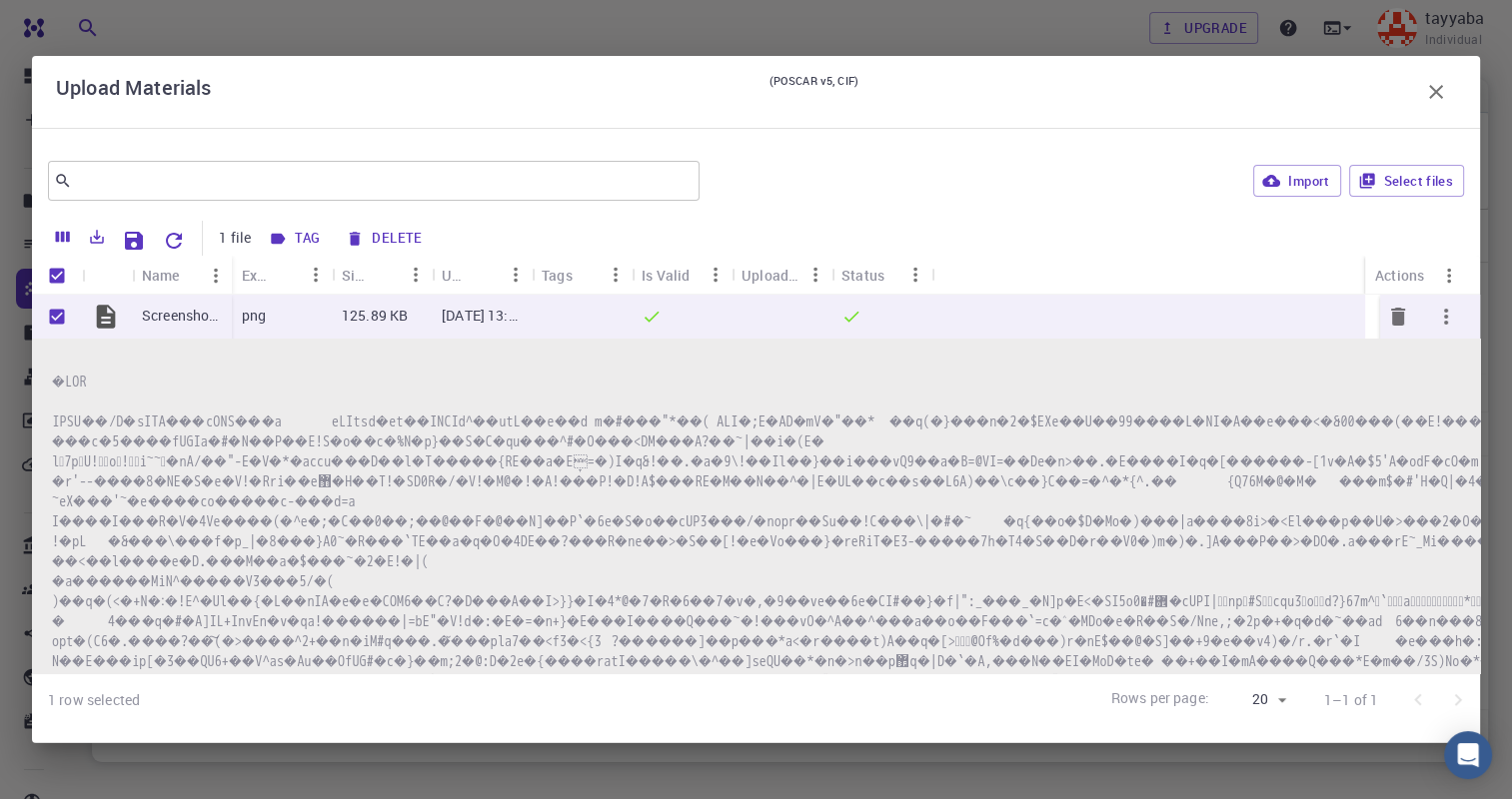 click 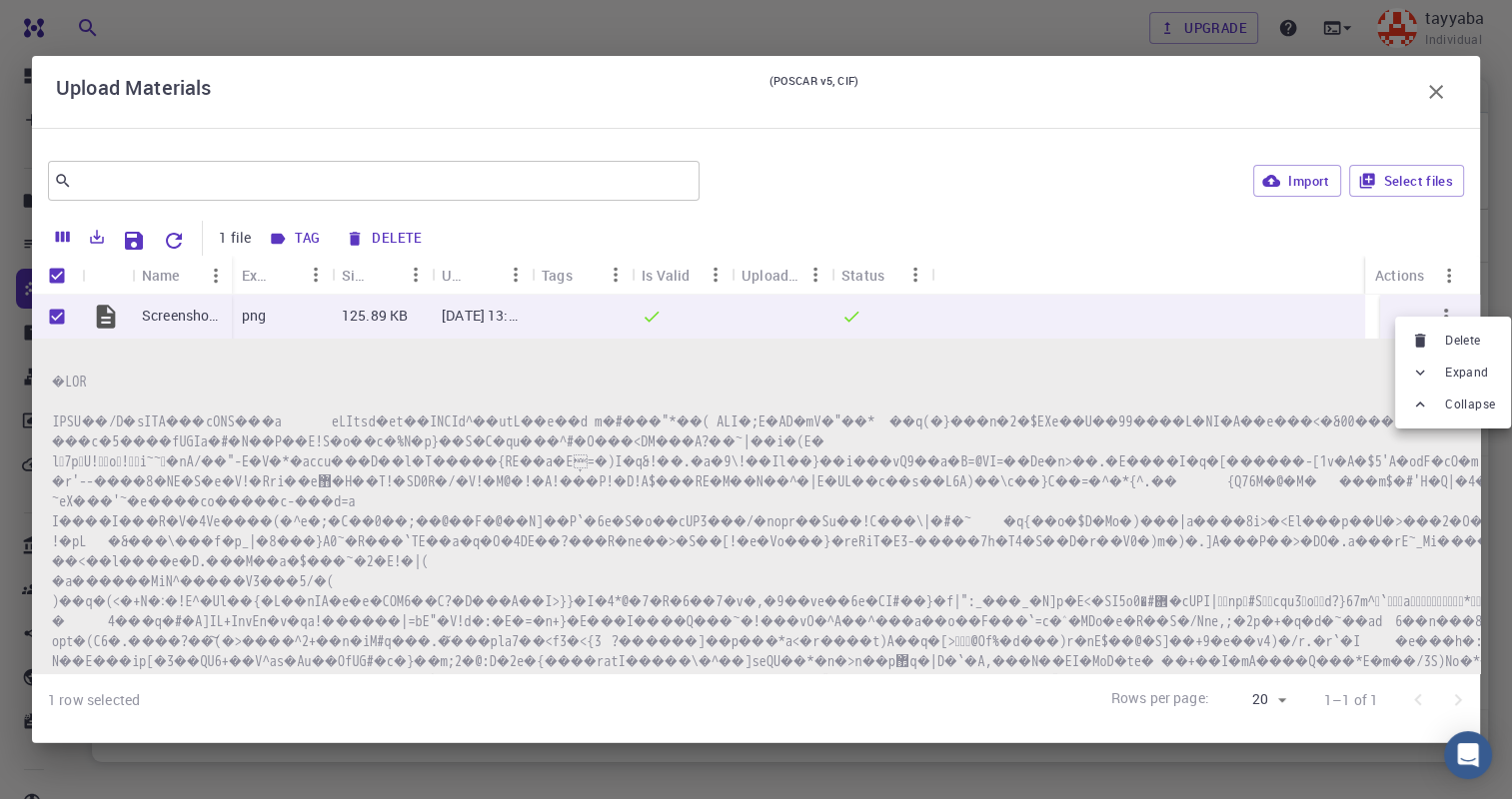 click at bounding box center (756, 400) 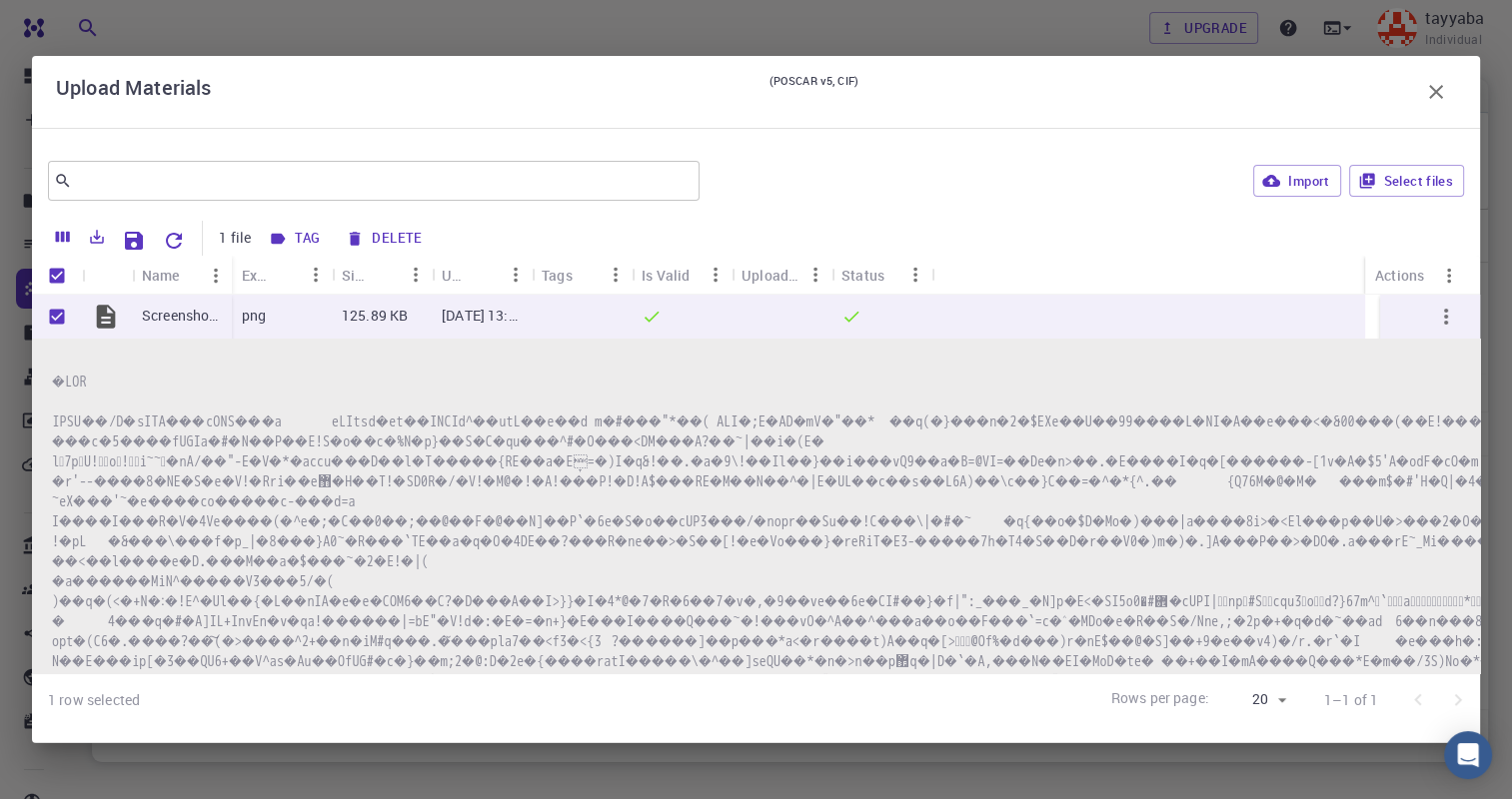 click on "Tag Delete" at bounding box center (843, 238) 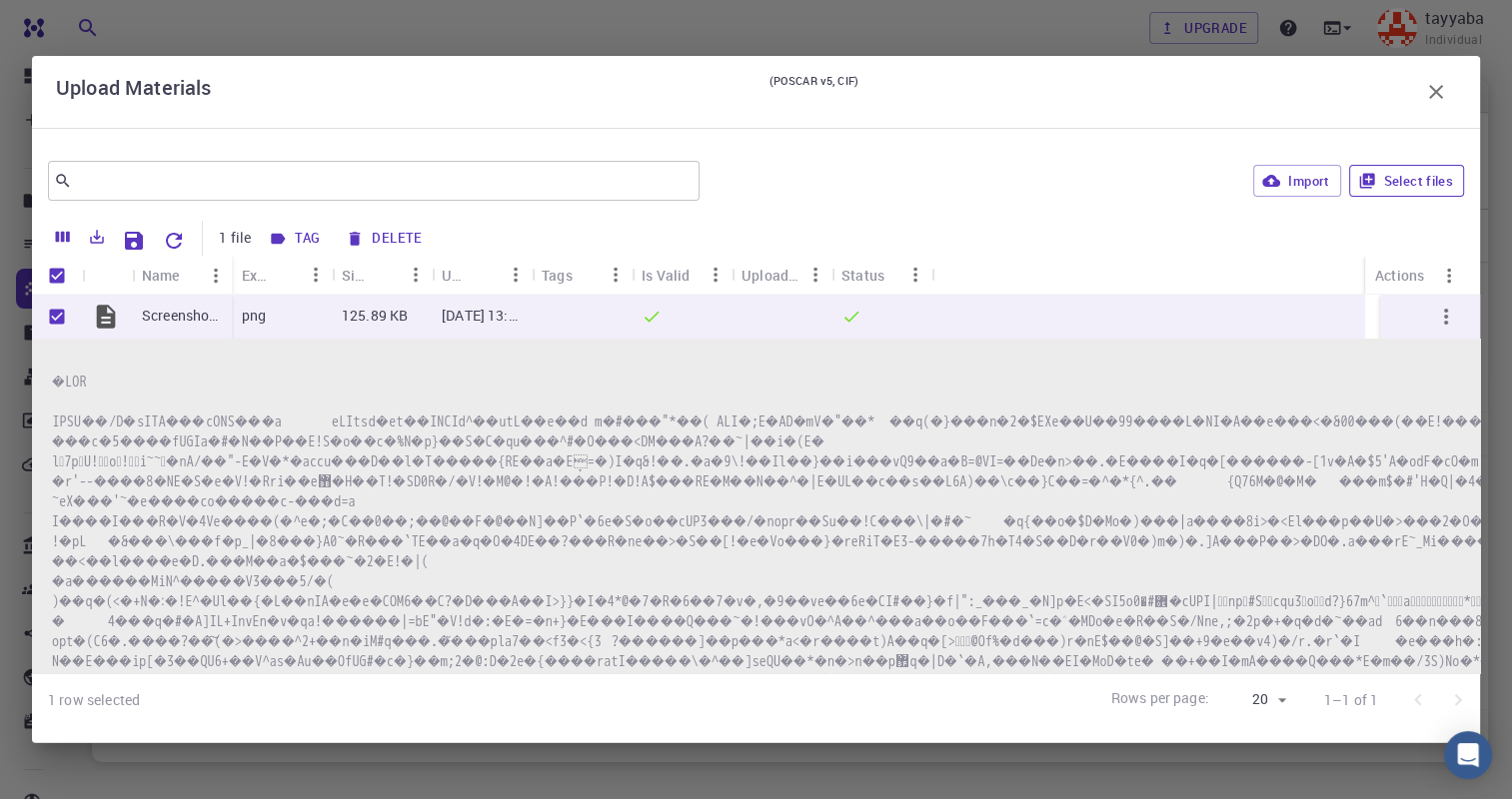 click on "Select files" at bounding box center [1406, 181] 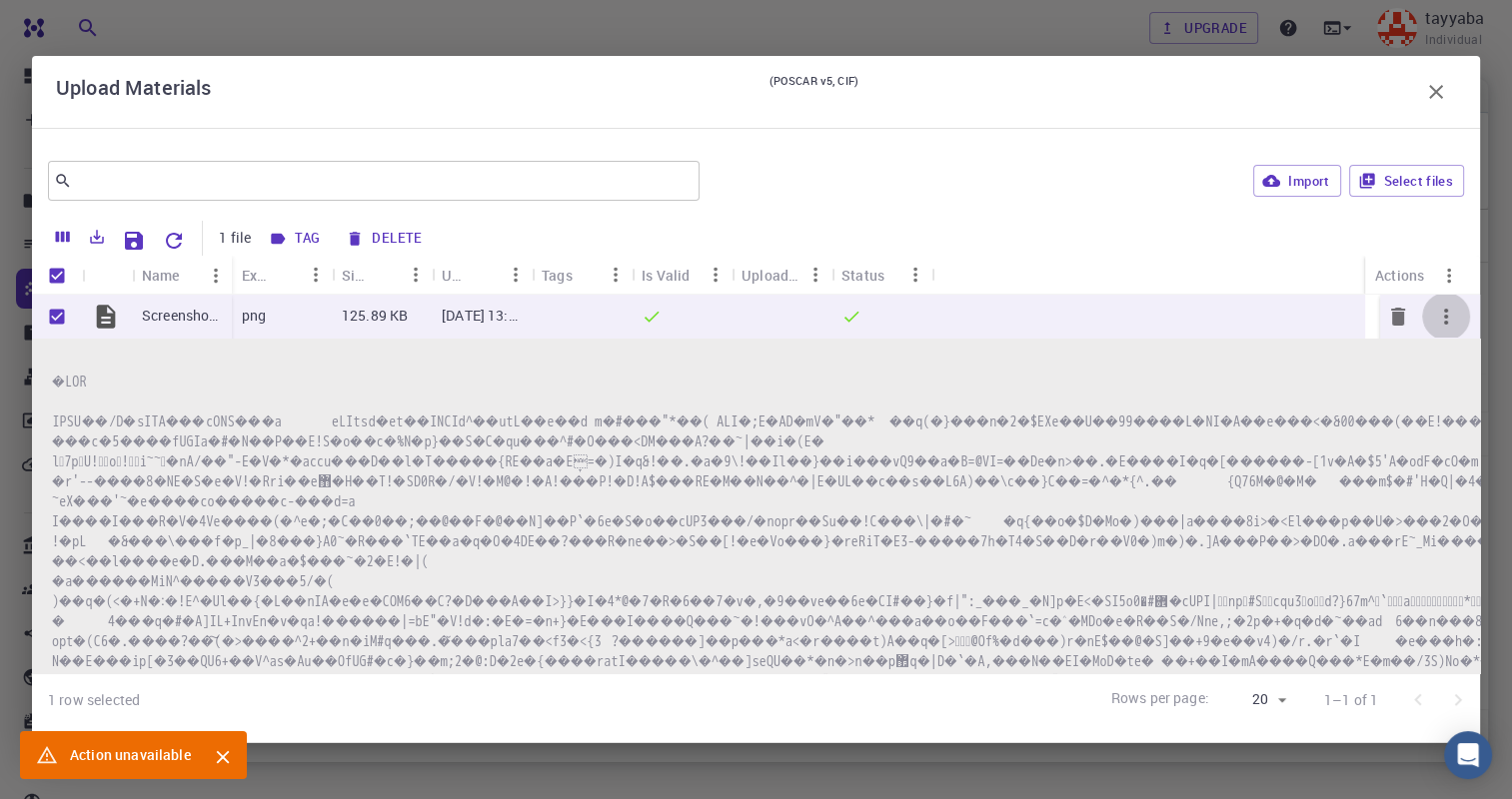 click 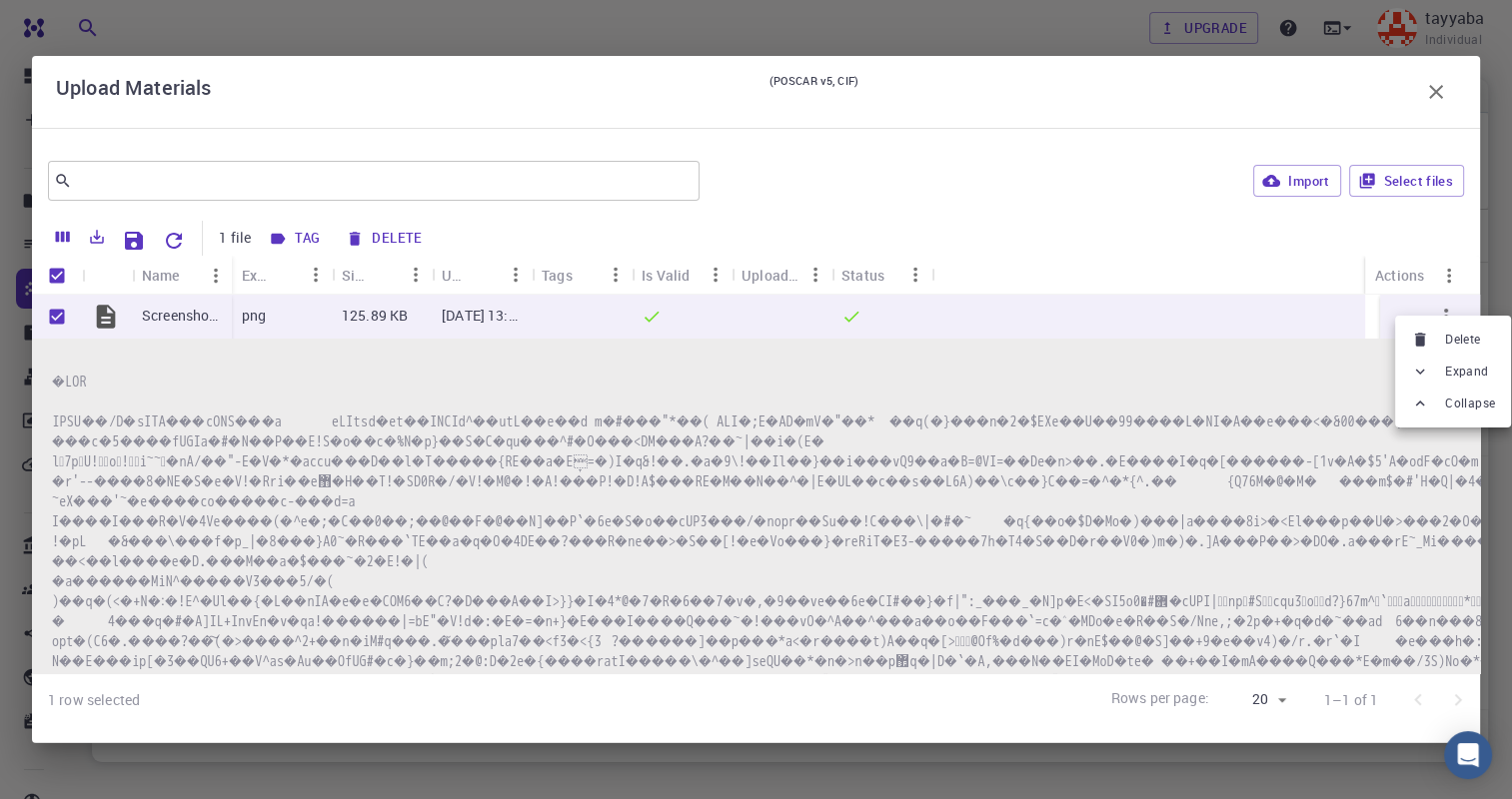 click at bounding box center (756, 400) 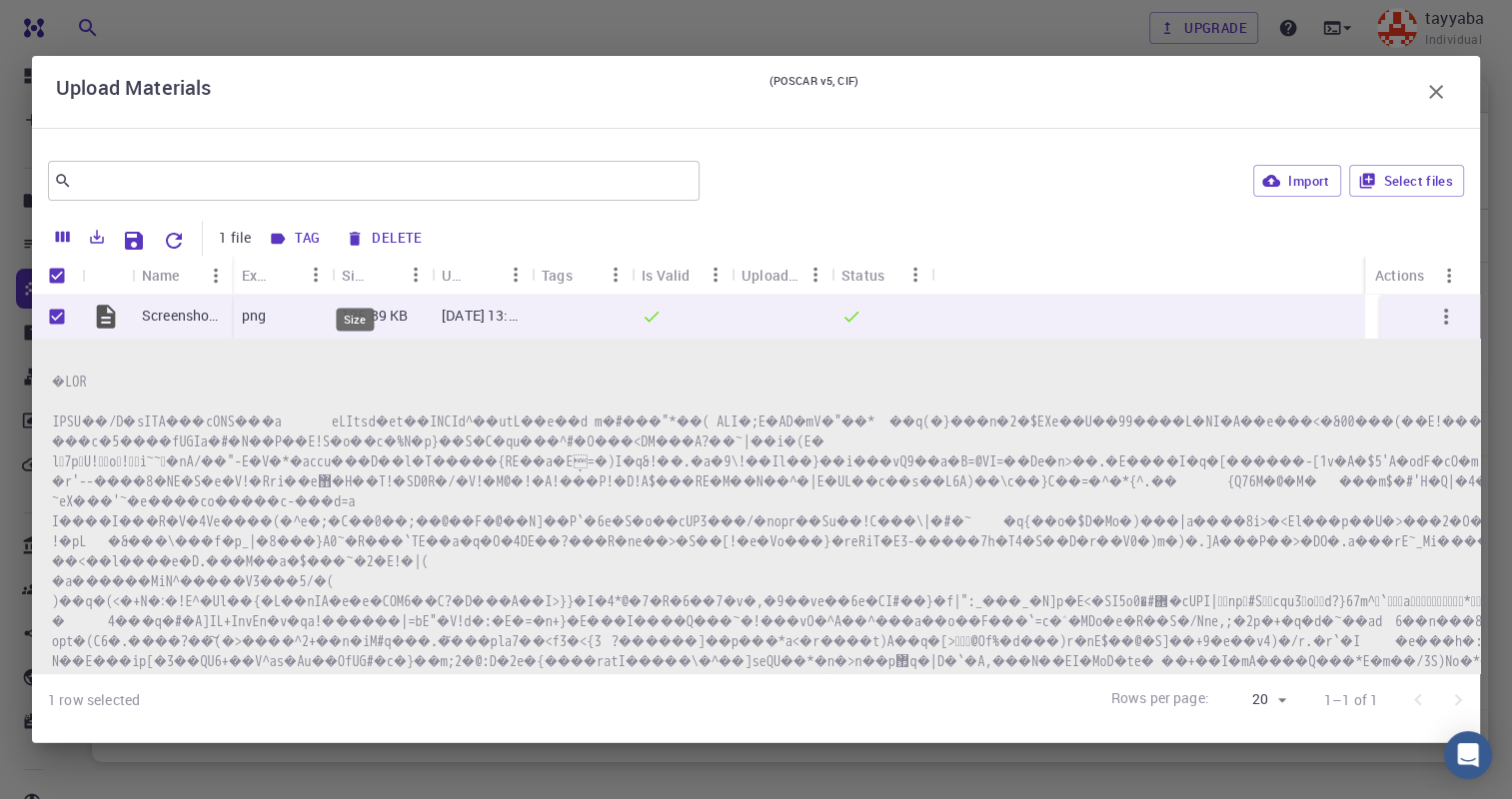click on "Size" at bounding box center (355, 275) 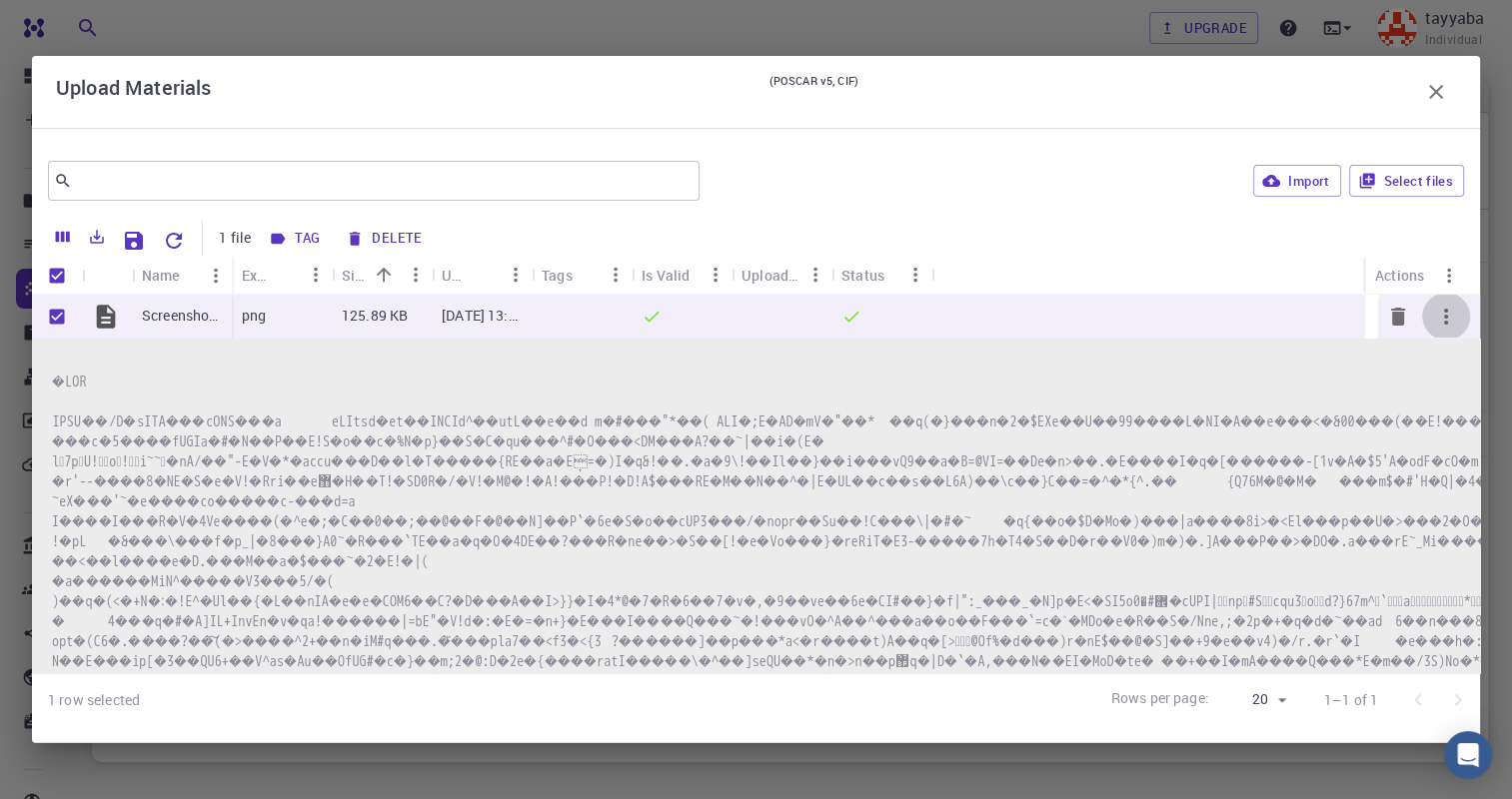 click 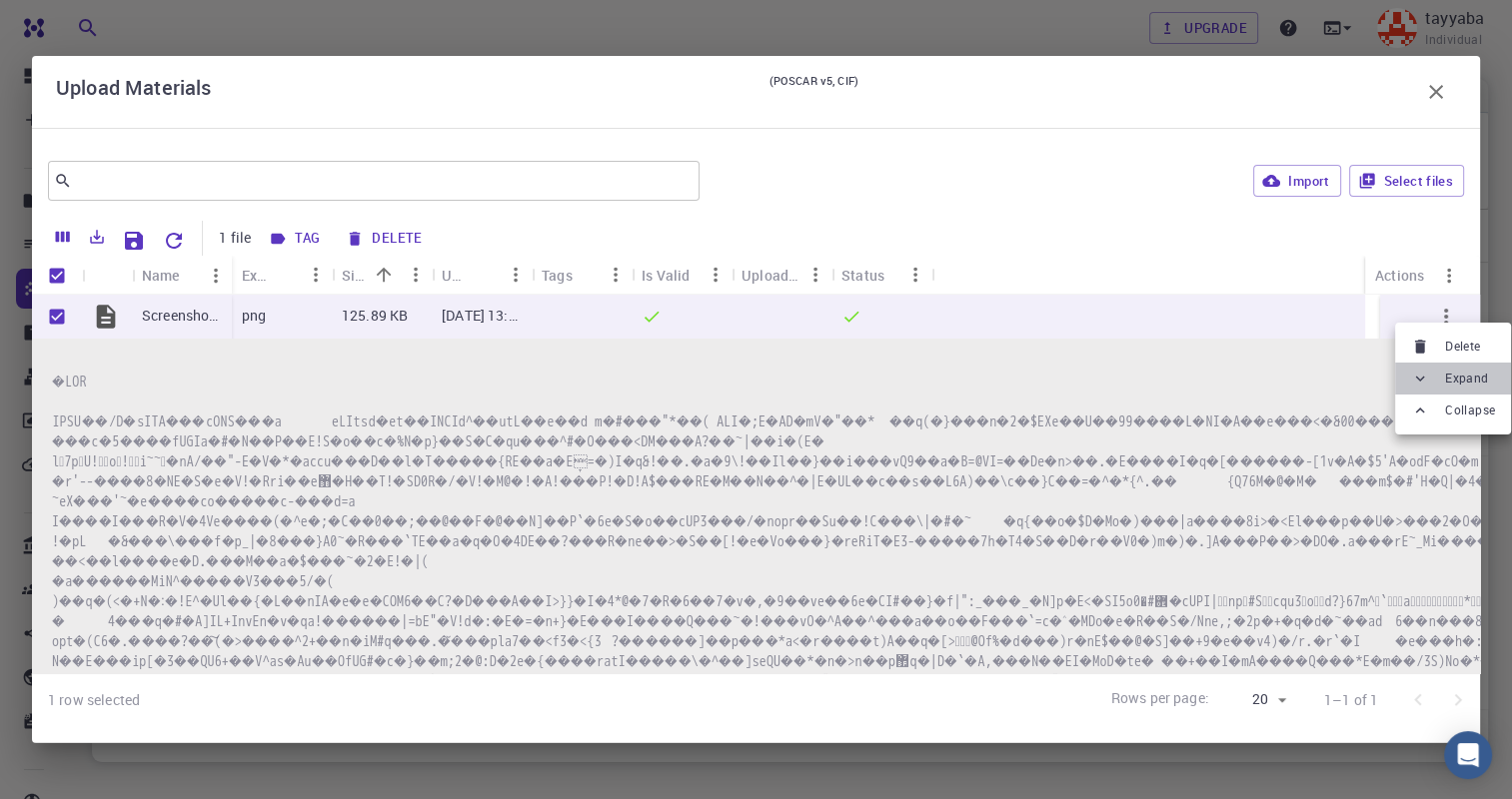 click on "Expand" at bounding box center [1453, 379] 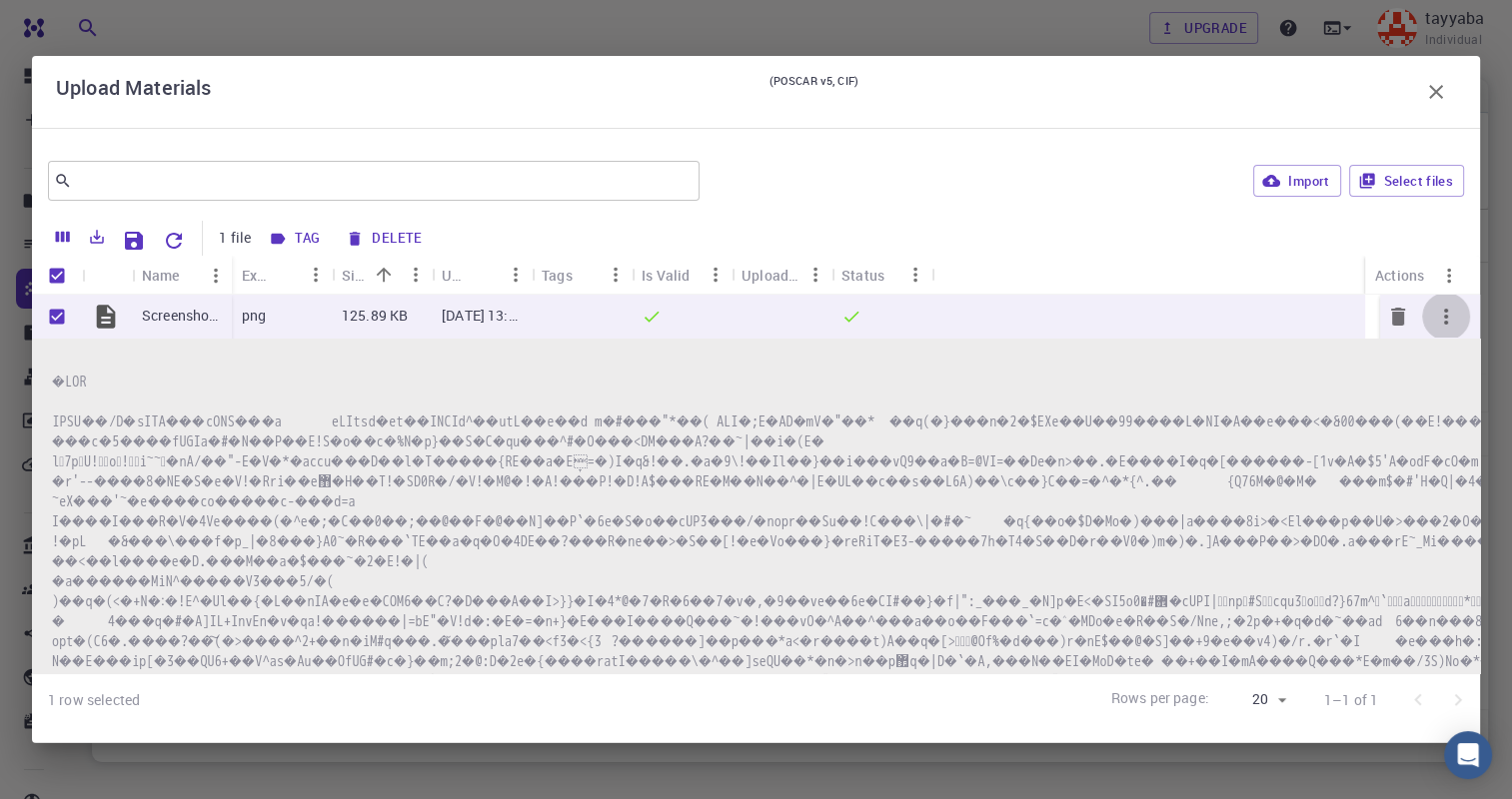 click at bounding box center (1446, 317) 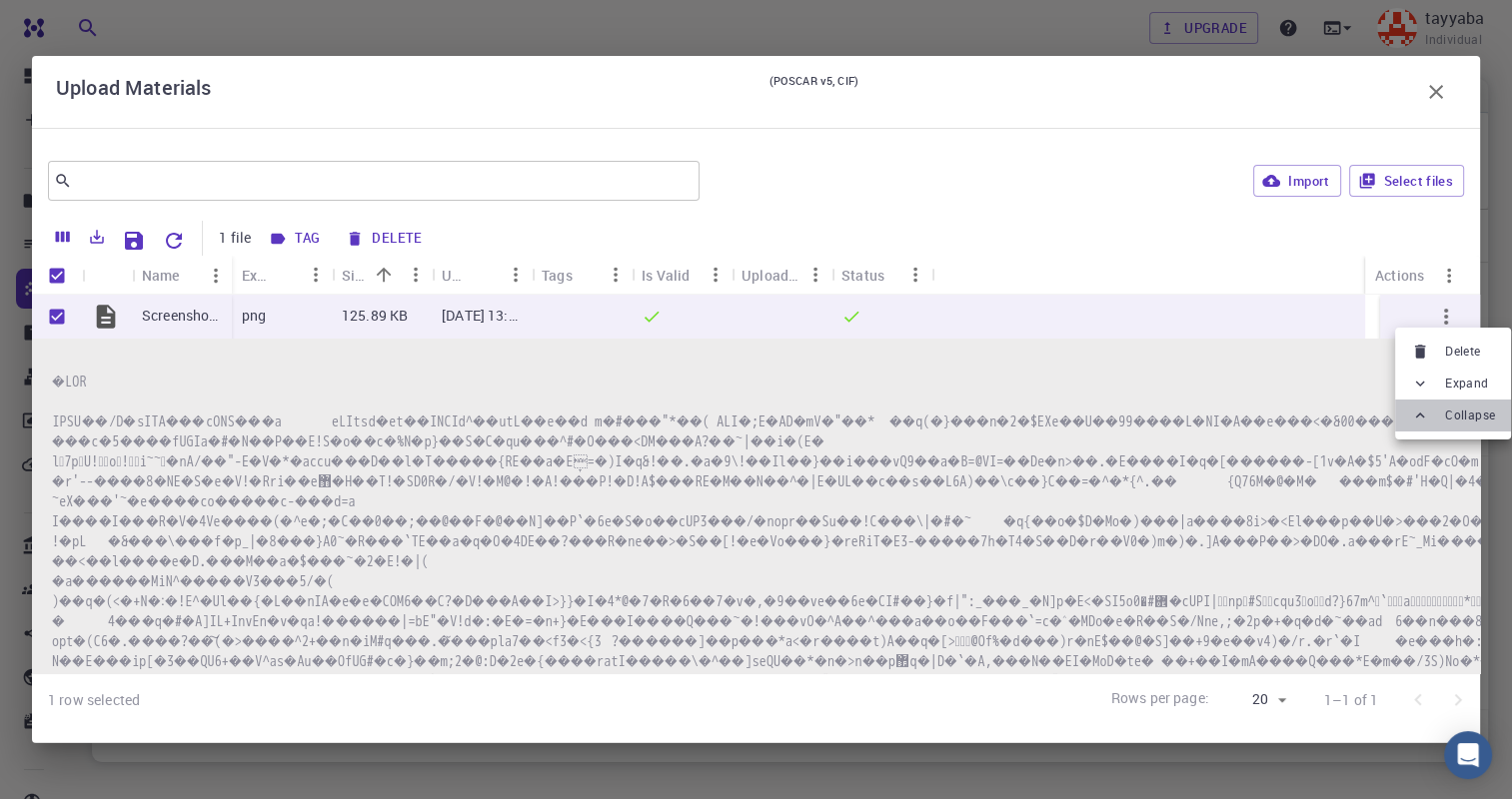 click on "Collapse" at bounding box center (1453, 415) 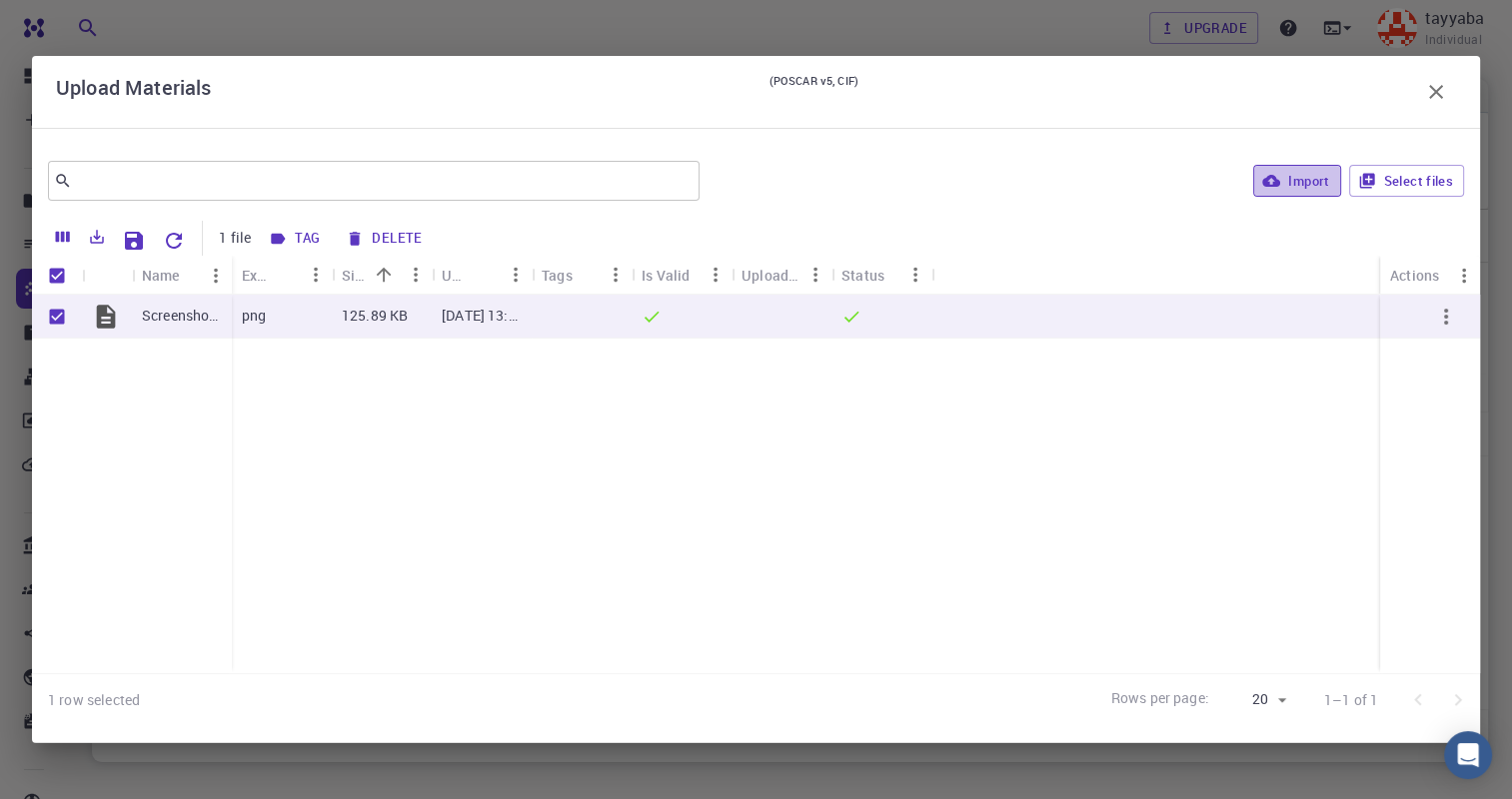 click on "Import" at bounding box center (1296, 181) 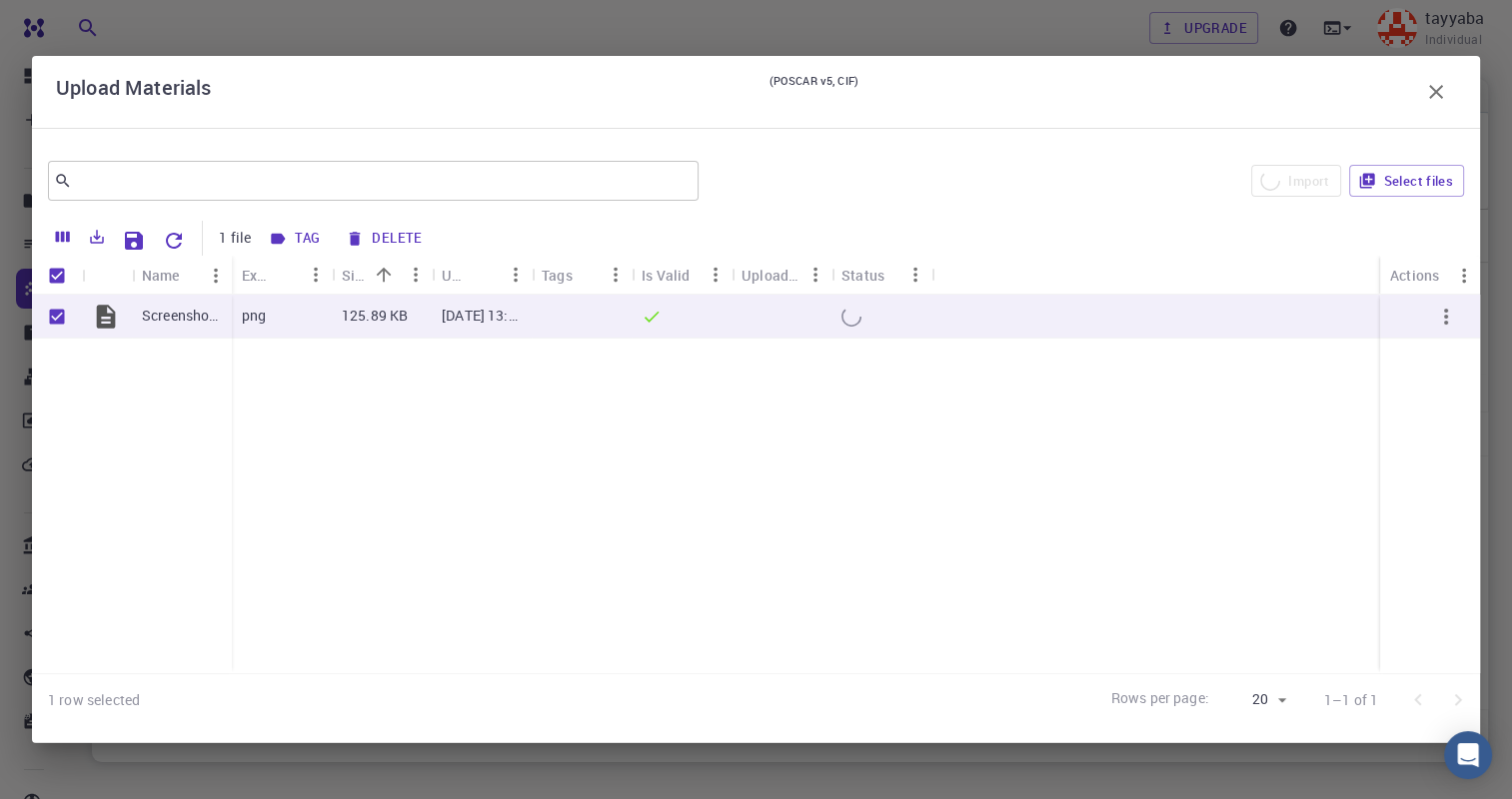 checkbox on "false" 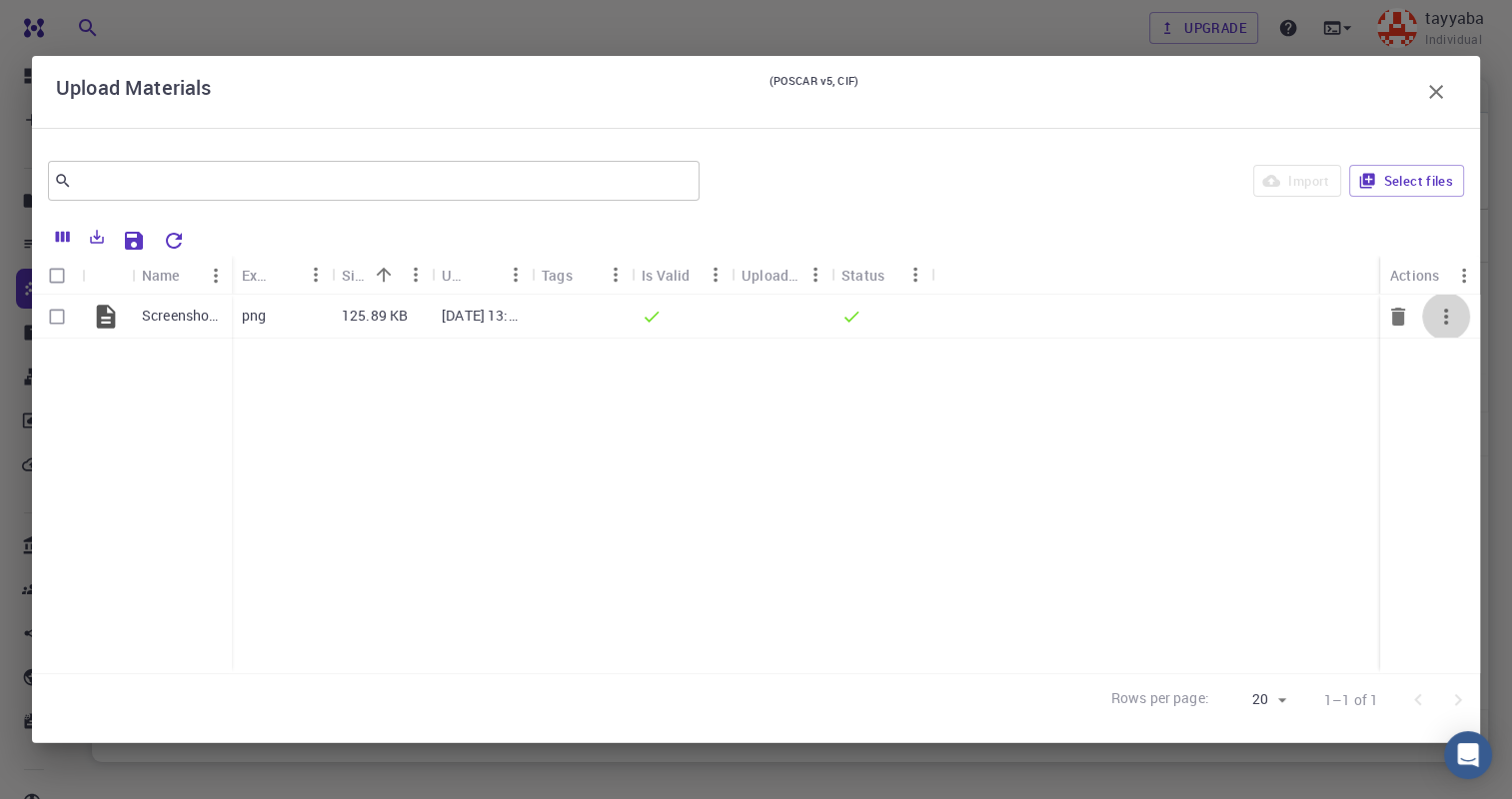 click 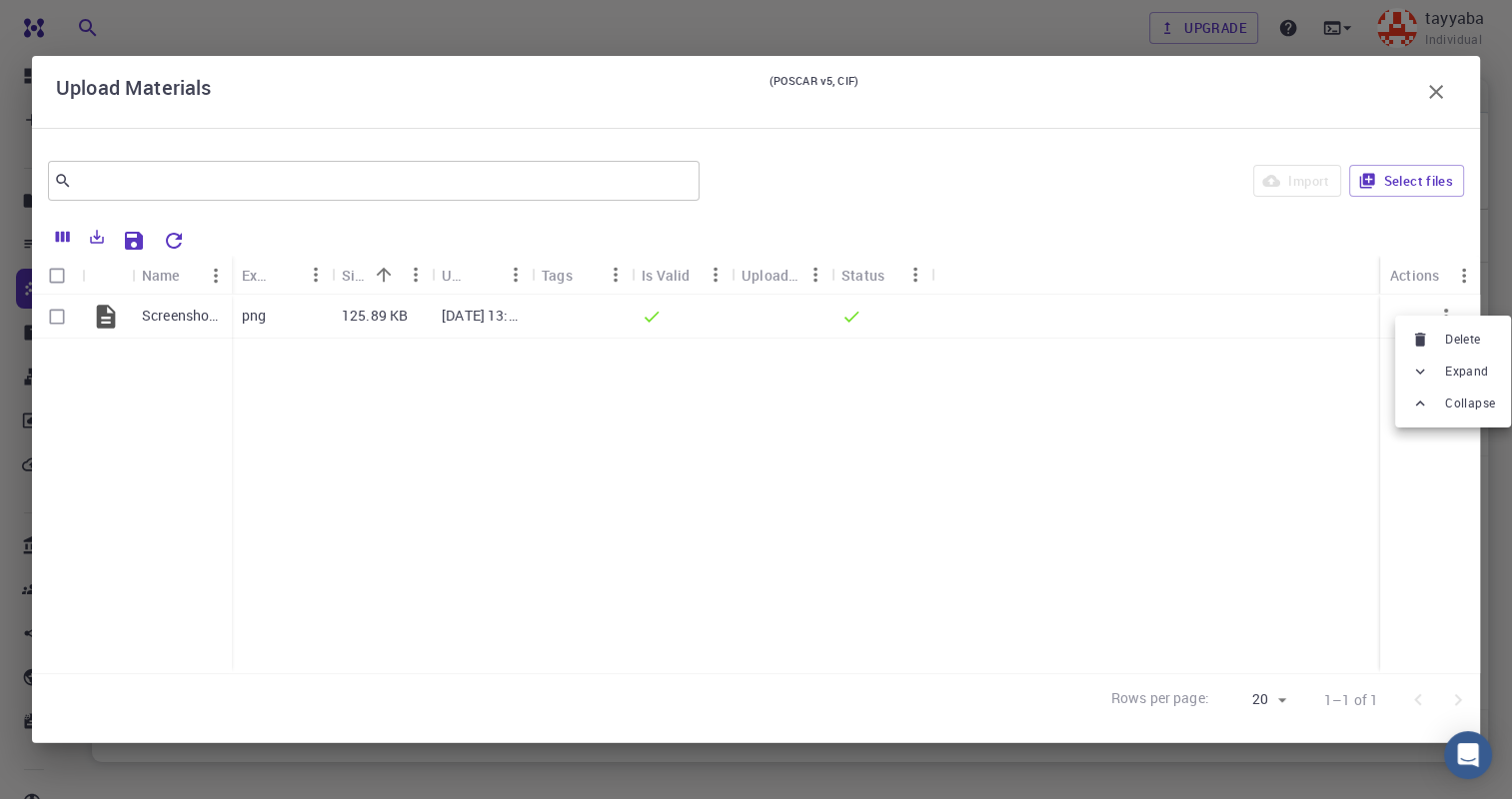 click at bounding box center (756, 400) 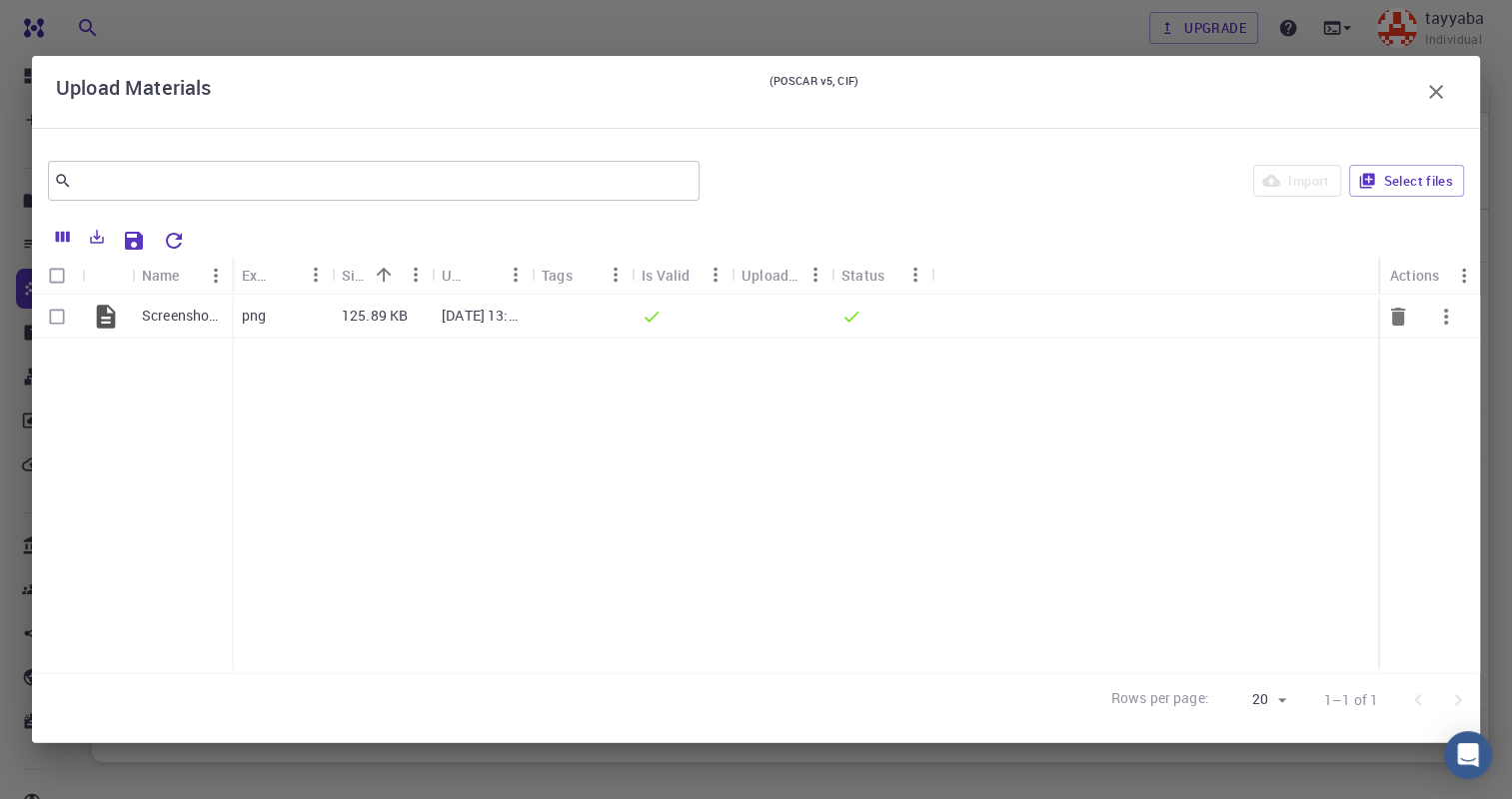 click on "Screenshot 2025-07-21 134741.png" at bounding box center [182, 317] 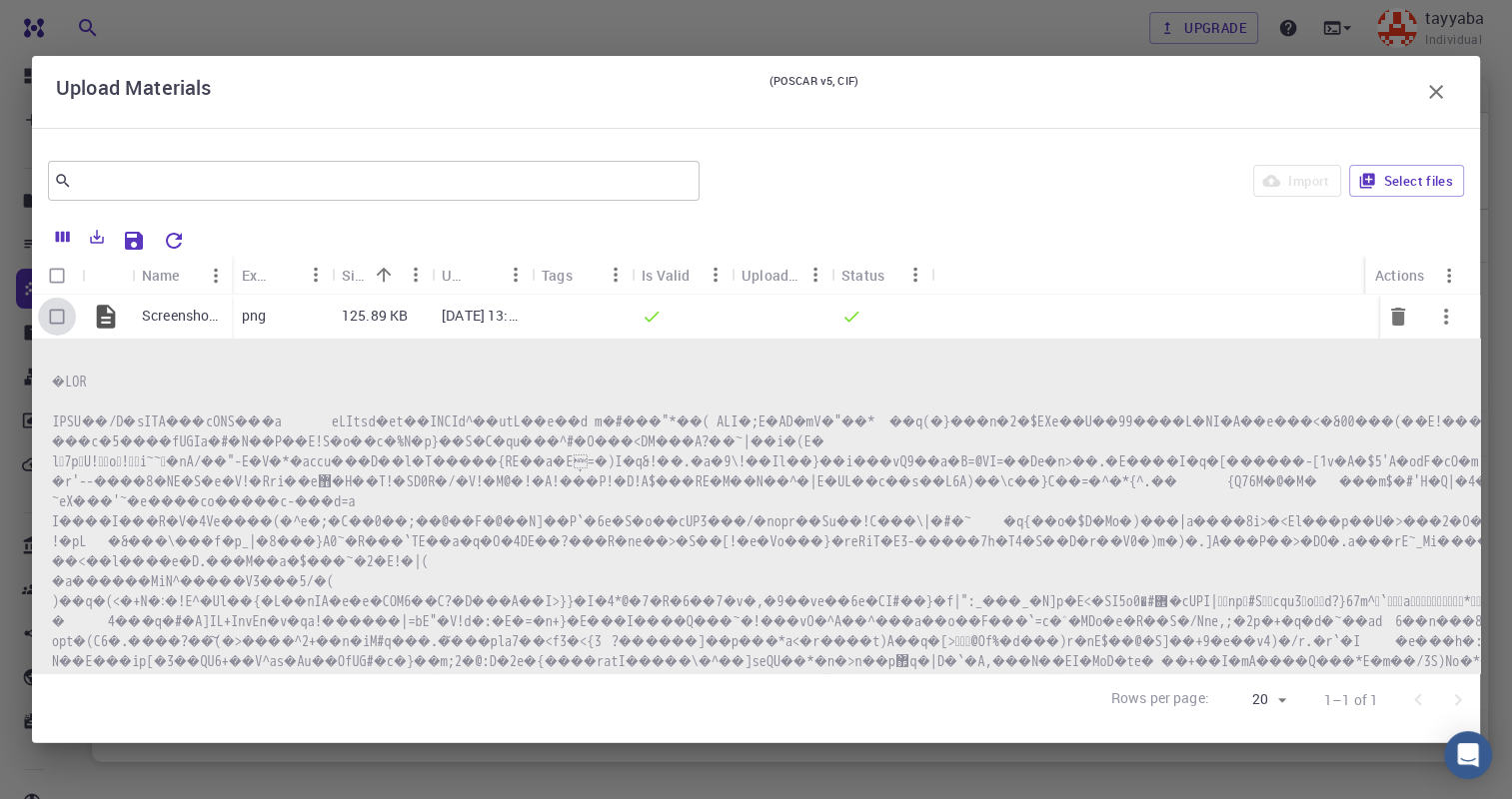 click at bounding box center [57, 317] 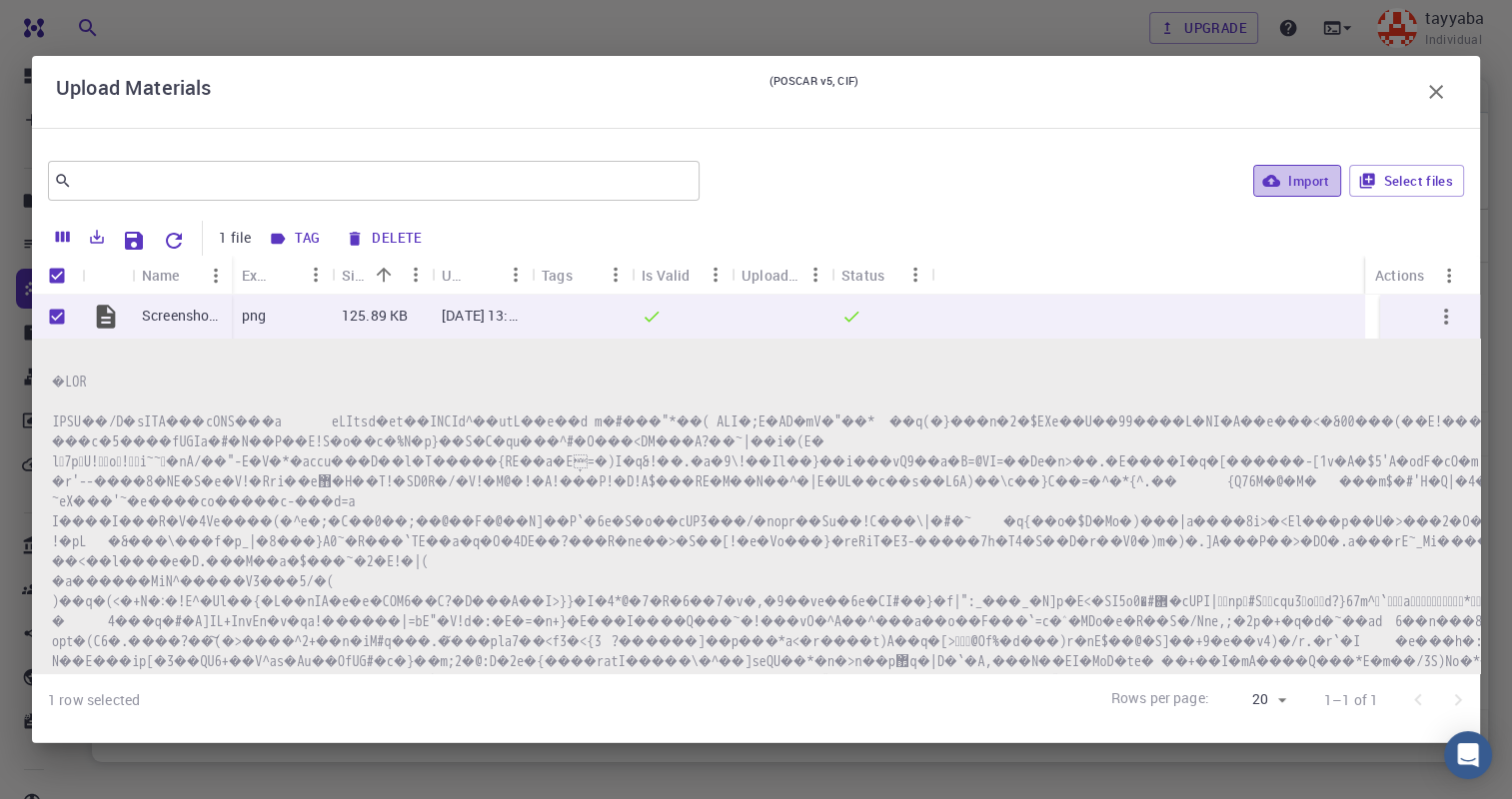 click on "Import" at bounding box center (1296, 181) 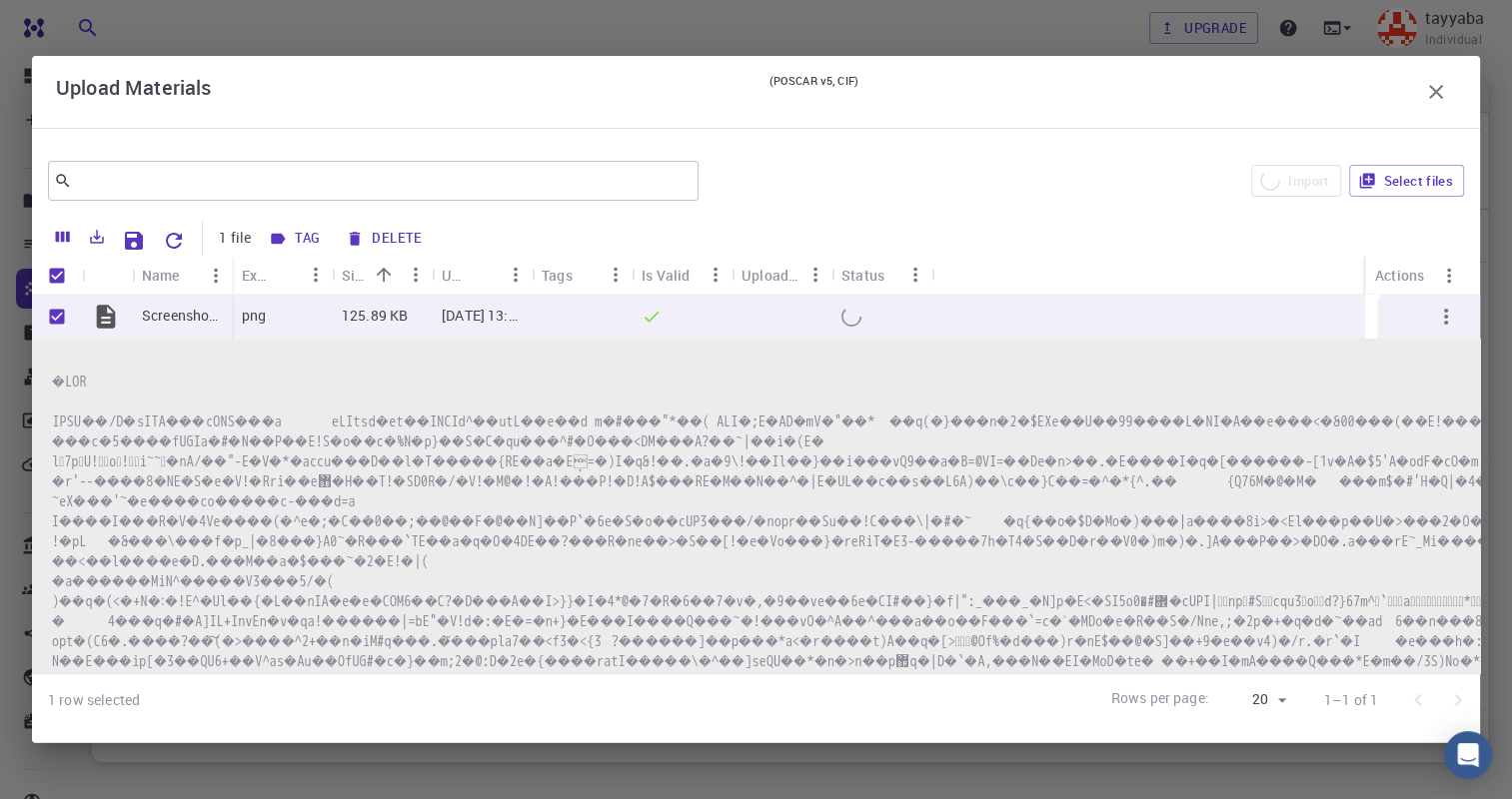 checkbox on "false" 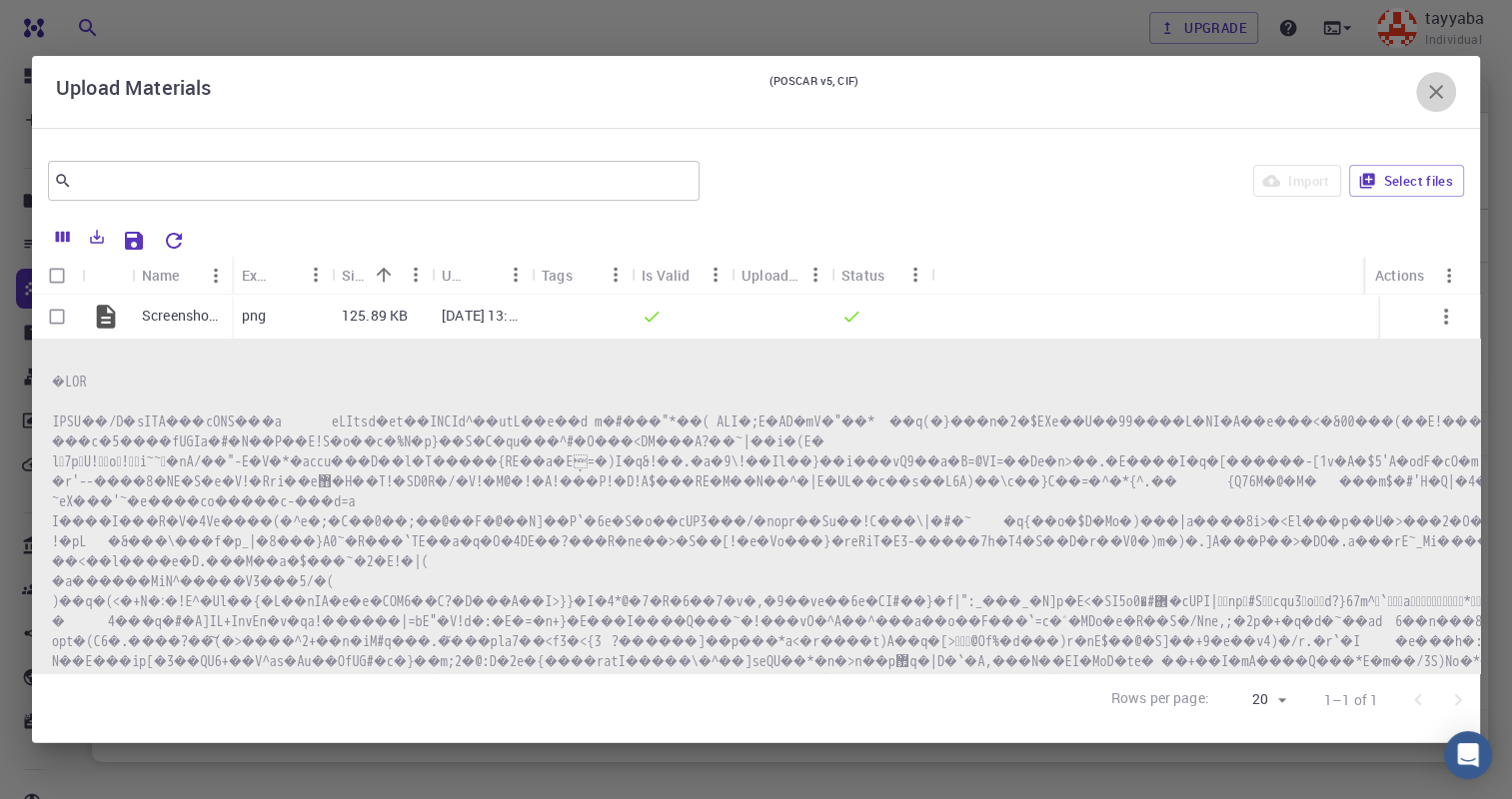 click 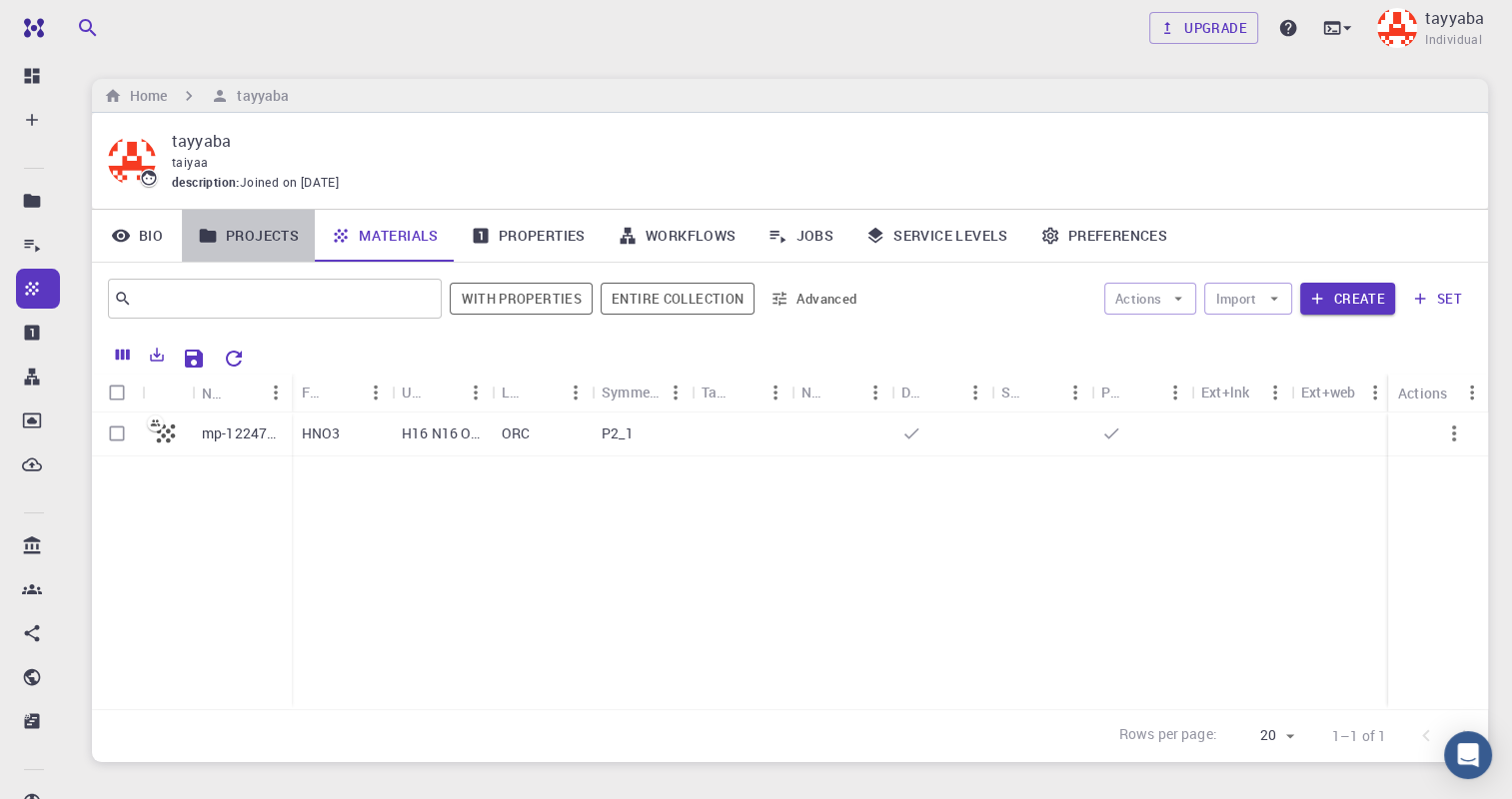 click on "Projects" at bounding box center (248, 236) 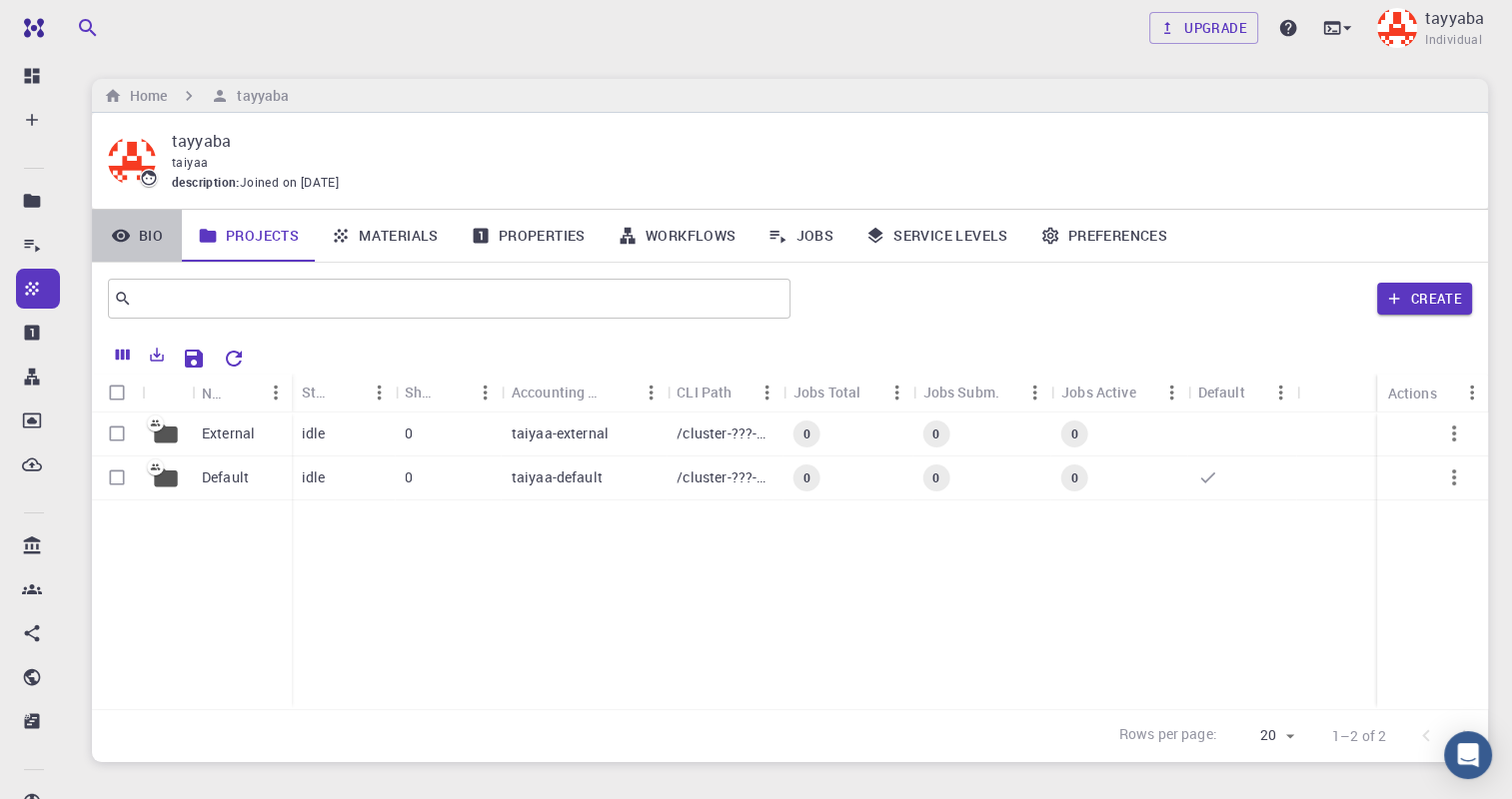 click on "Bio" at bounding box center (137, 236) 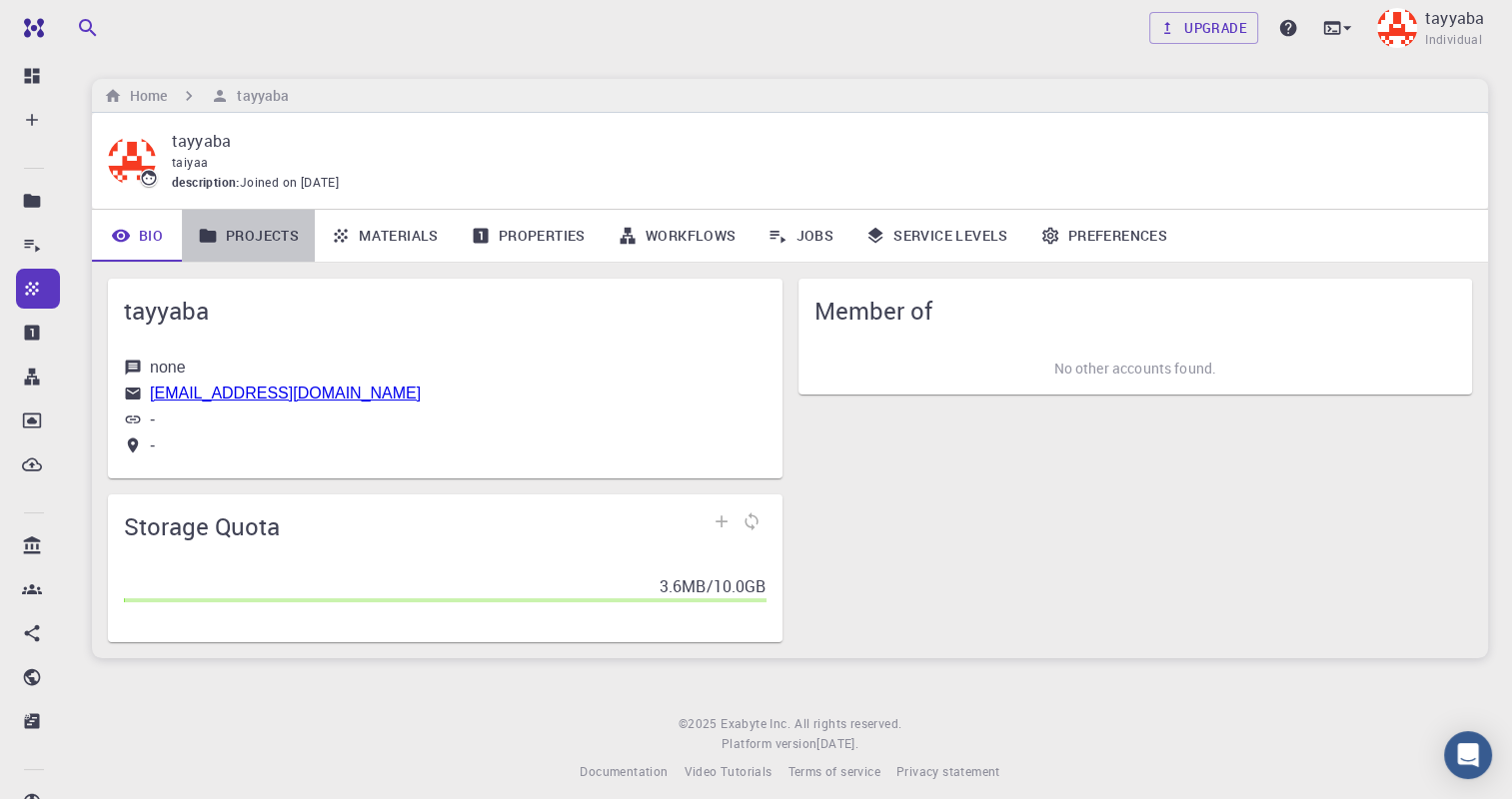 click on "Projects" at bounding box center [248, 236] 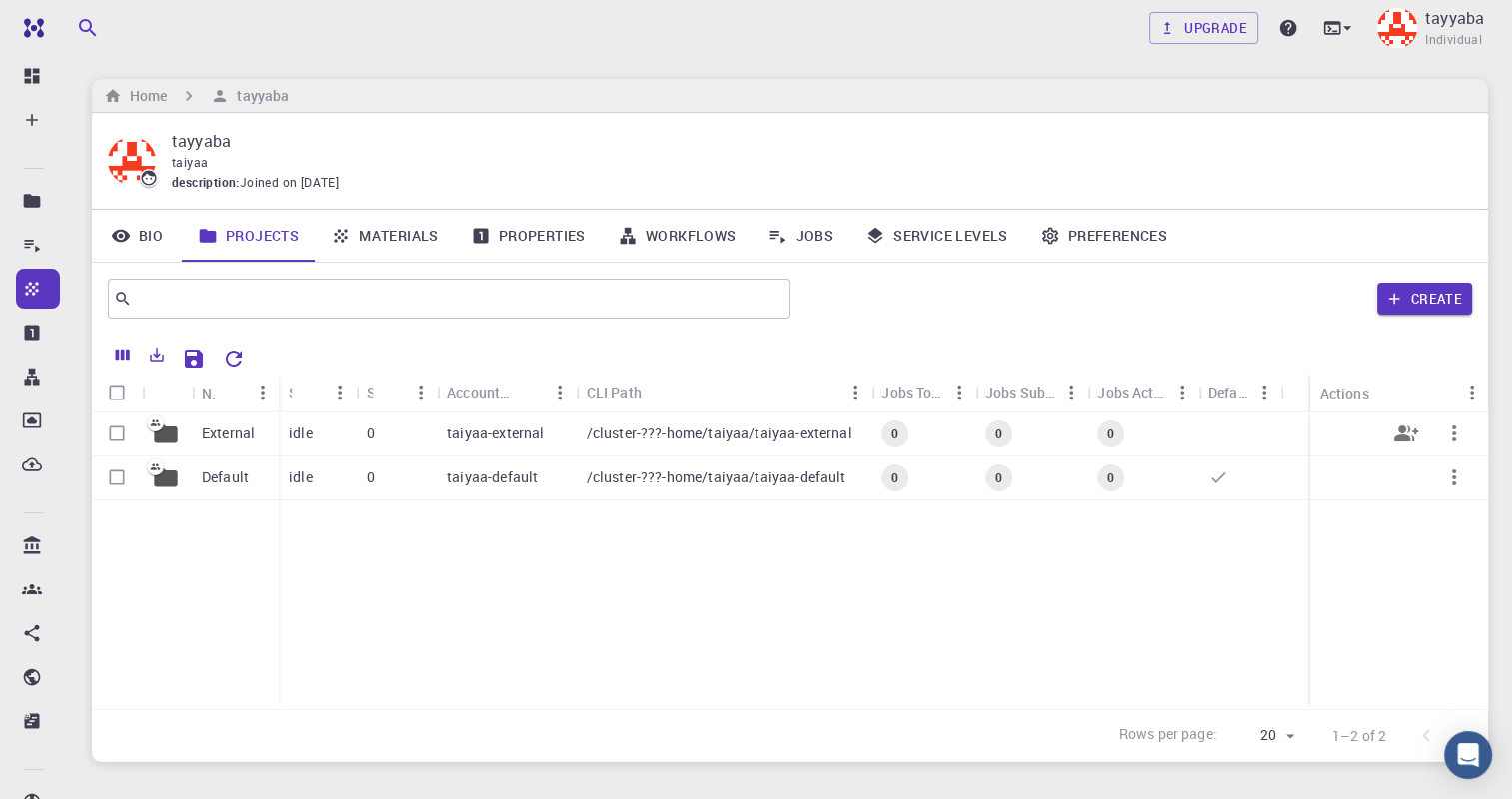 click on "External" at bounding box center (228, 433) 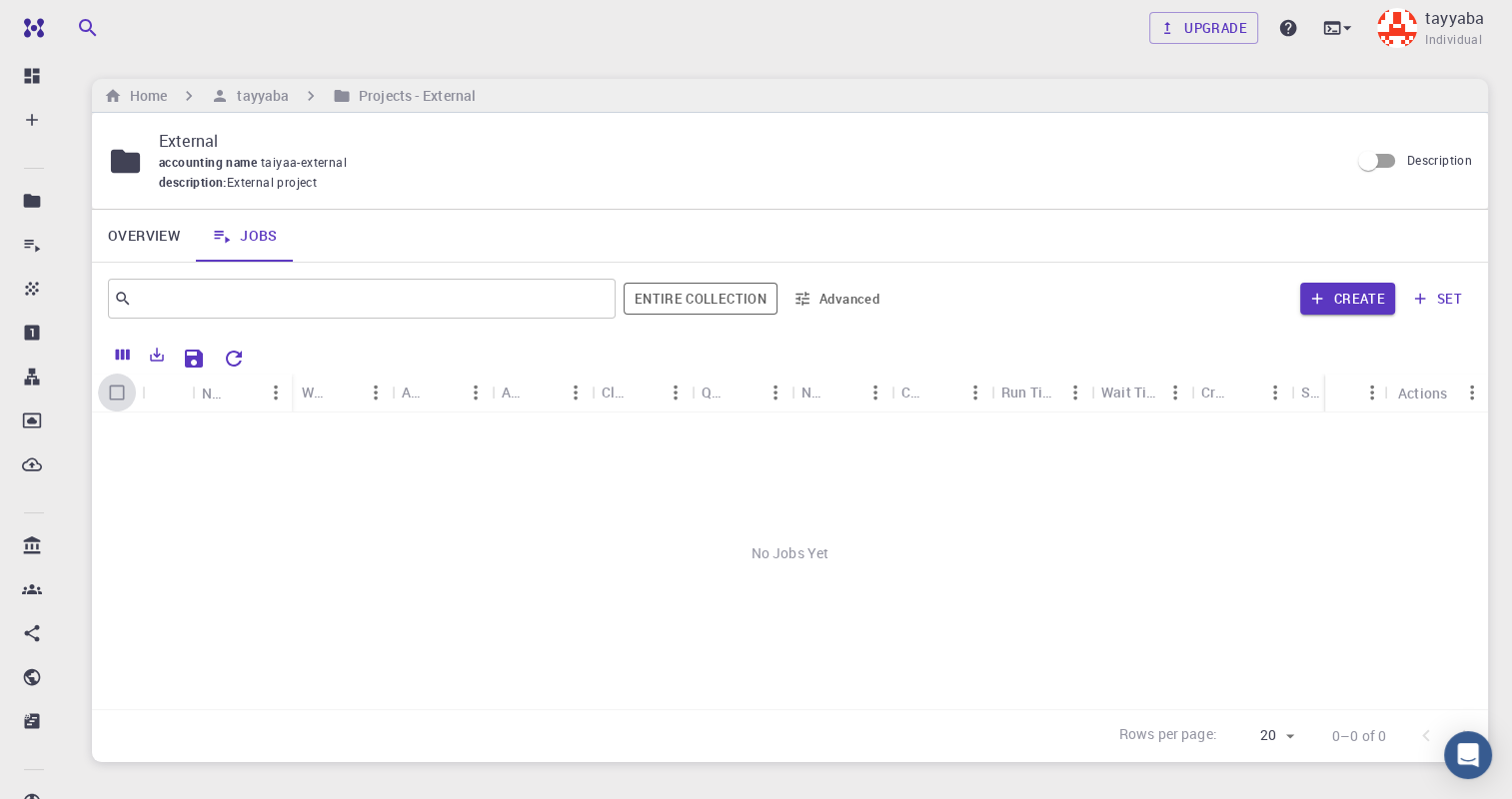 click at bounding box center (117, 393) 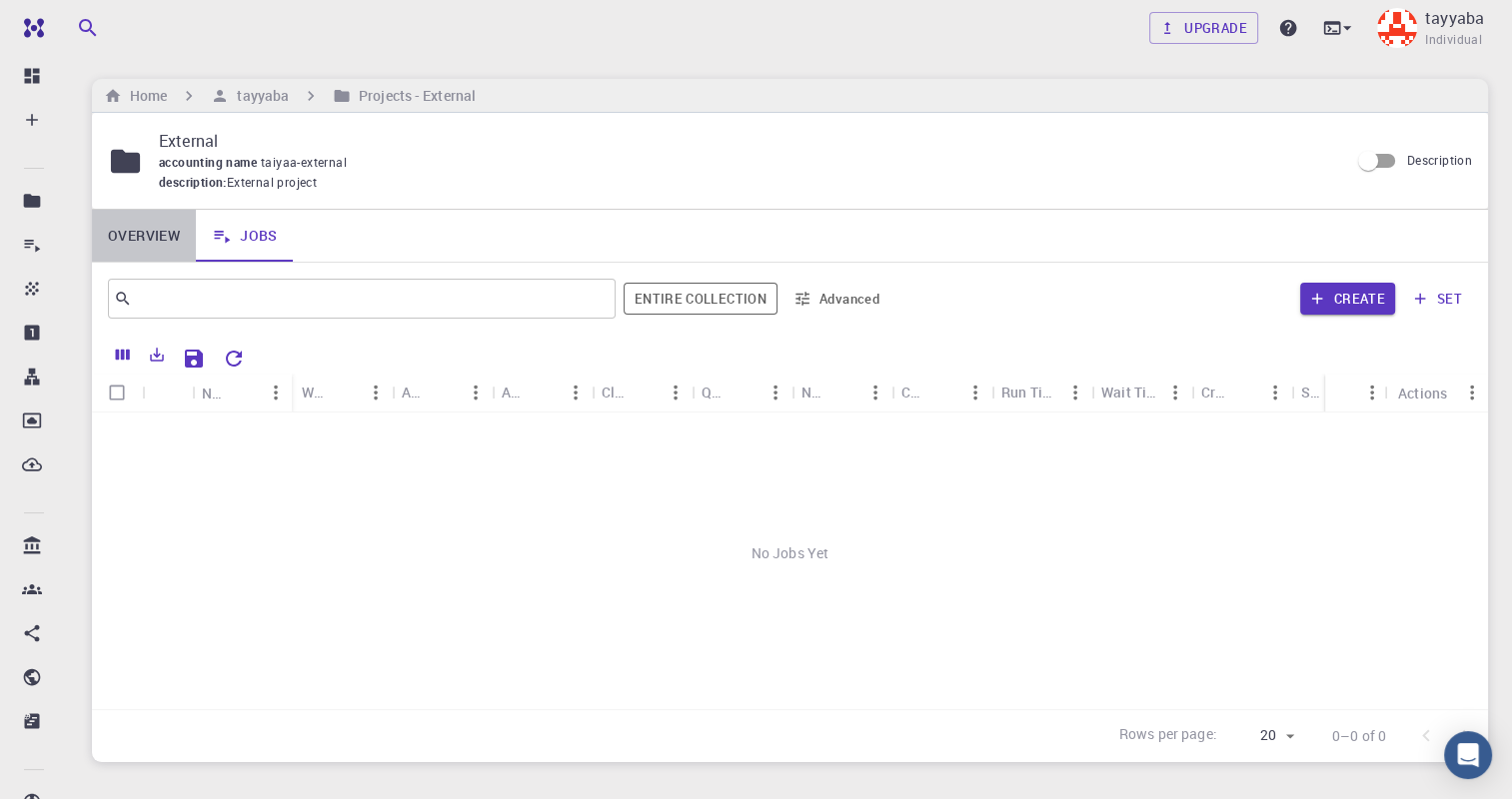 click on "Overview" at bounding box center (144, 236) 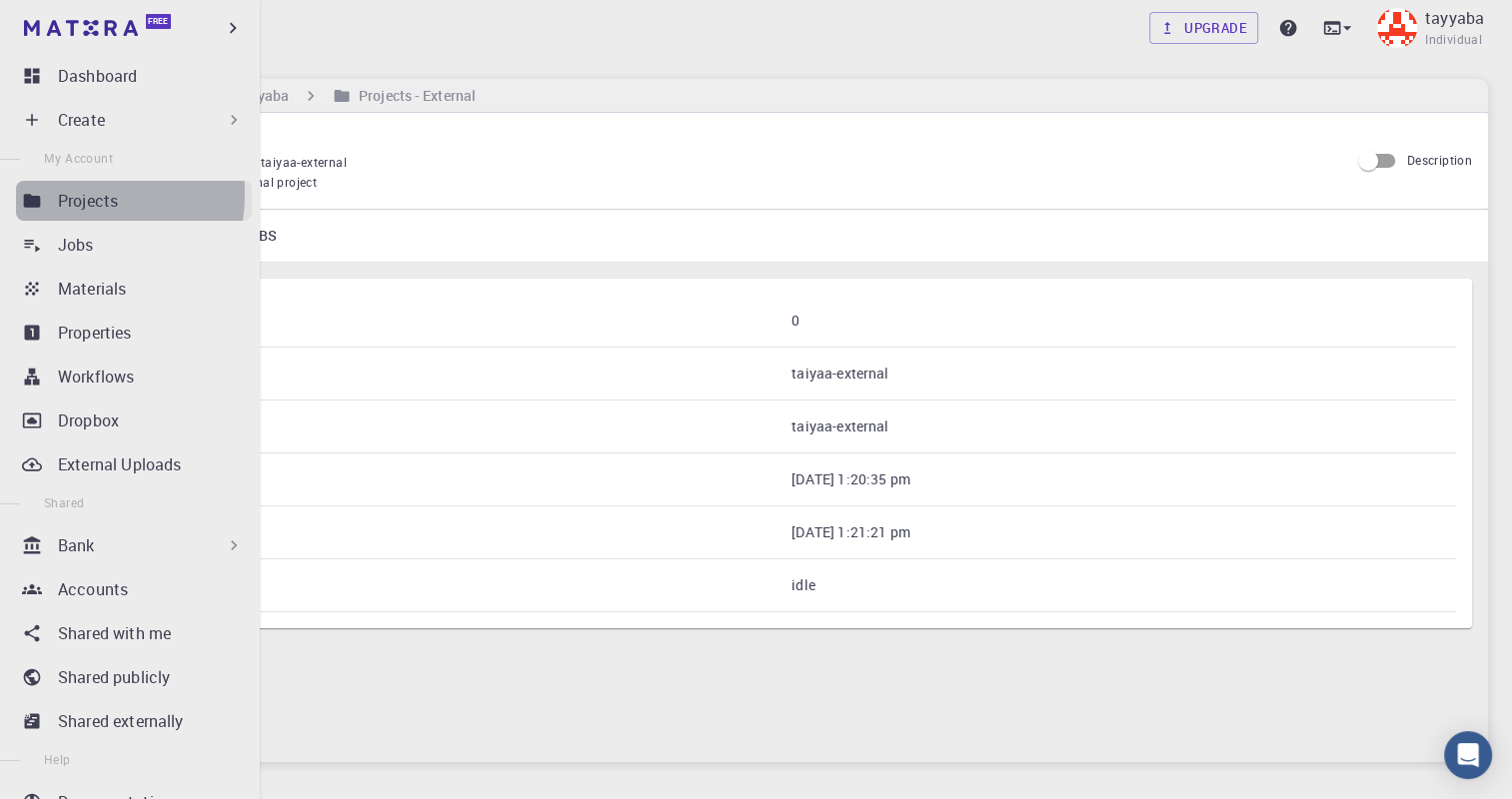 click on "Projects" at bounding box center [88, 201] 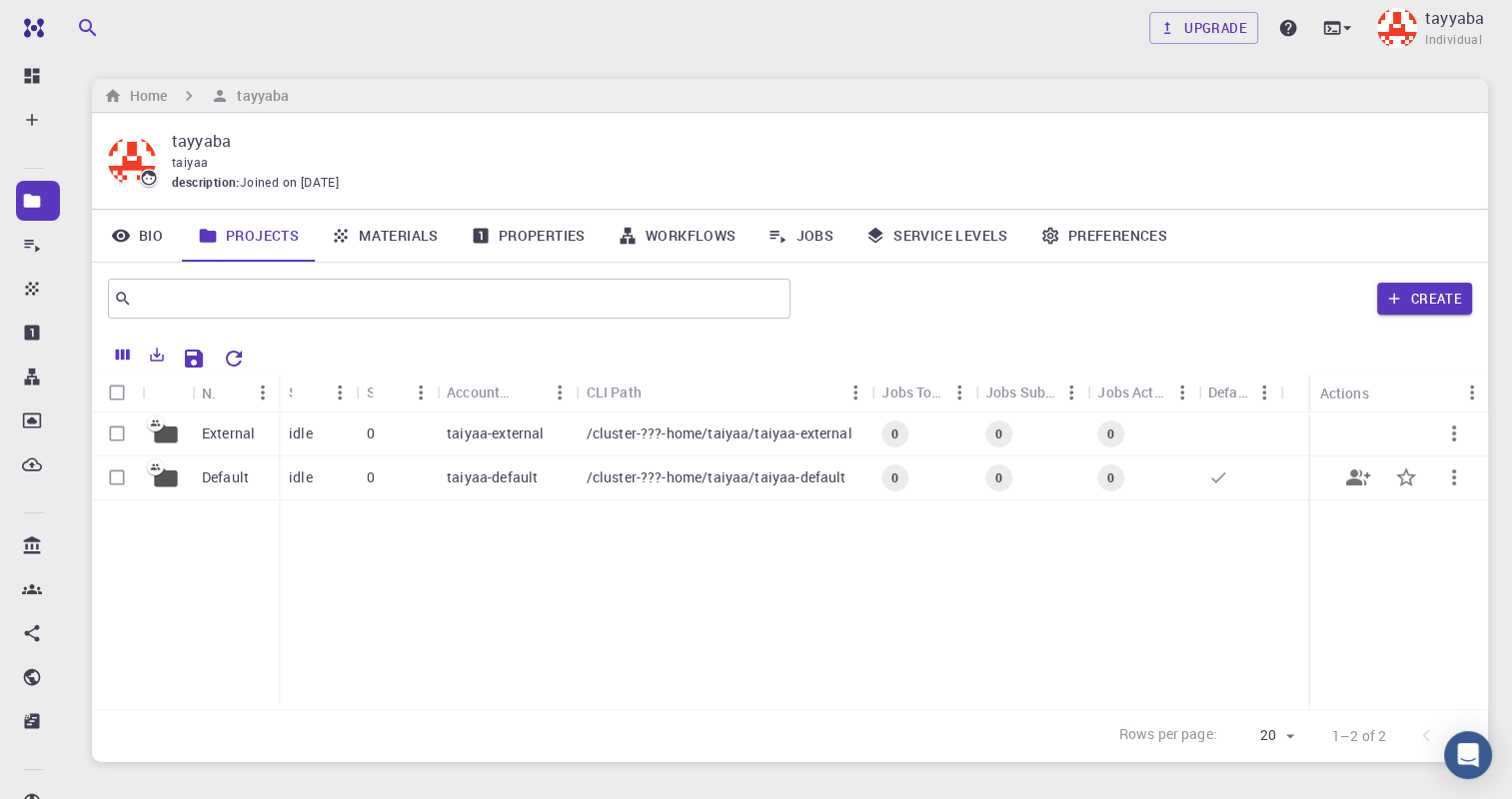 click on "/cluster-???-home/taiyaa/taiyaa-default" at bounding box center [725, 478] 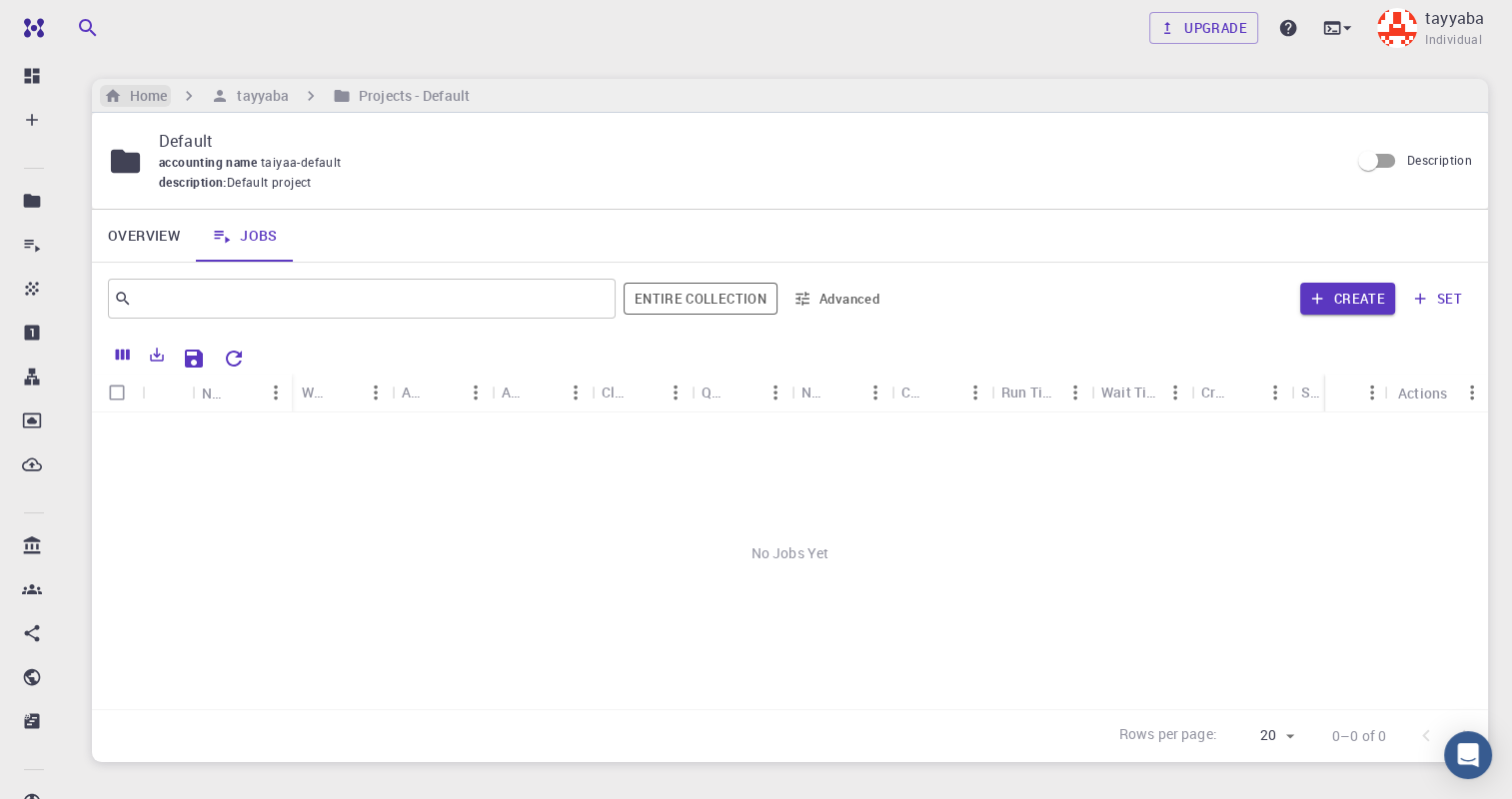 click 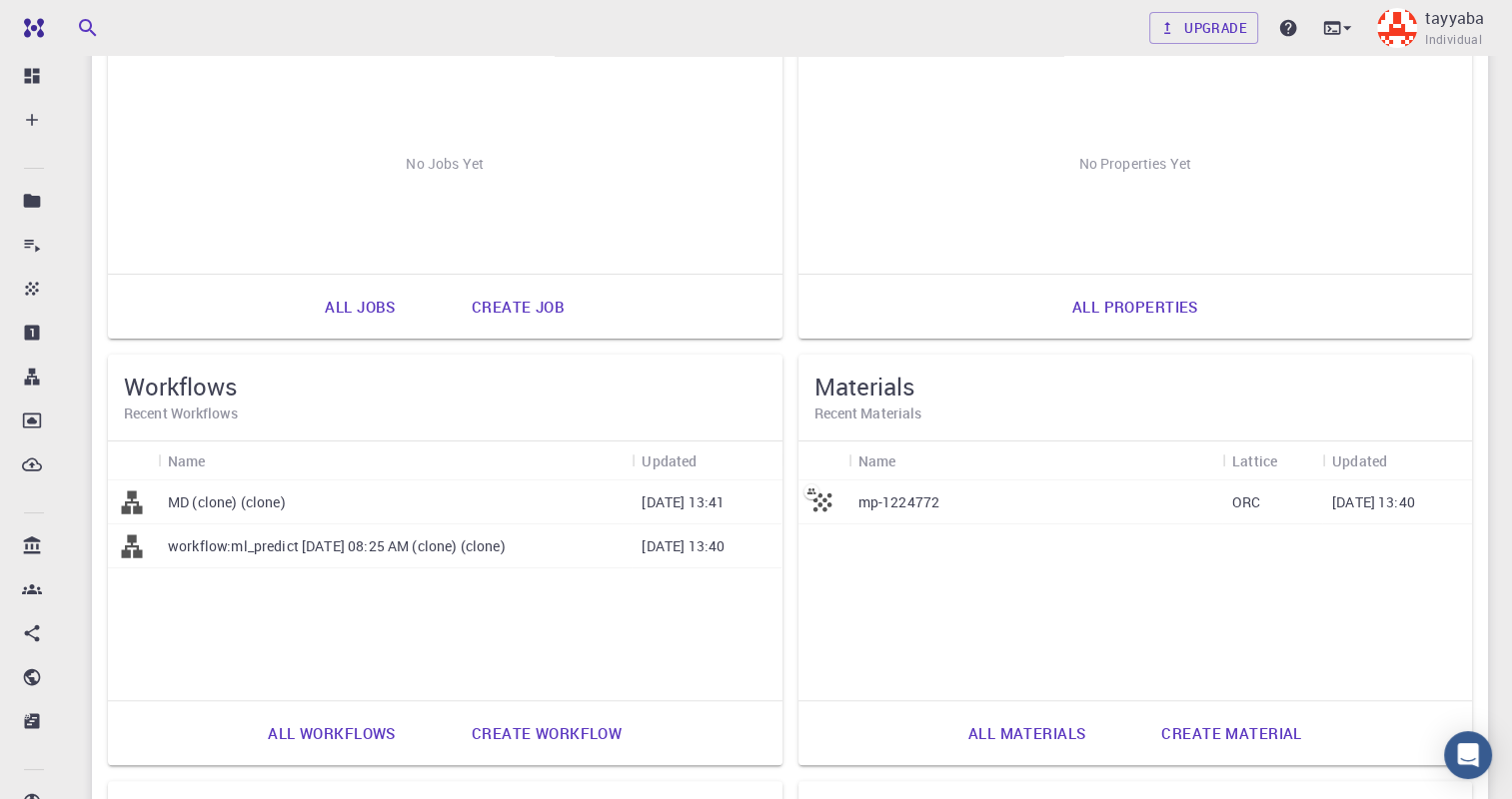 scroll, scrollTop: 299, scrollLeft: 0, axis: vertical 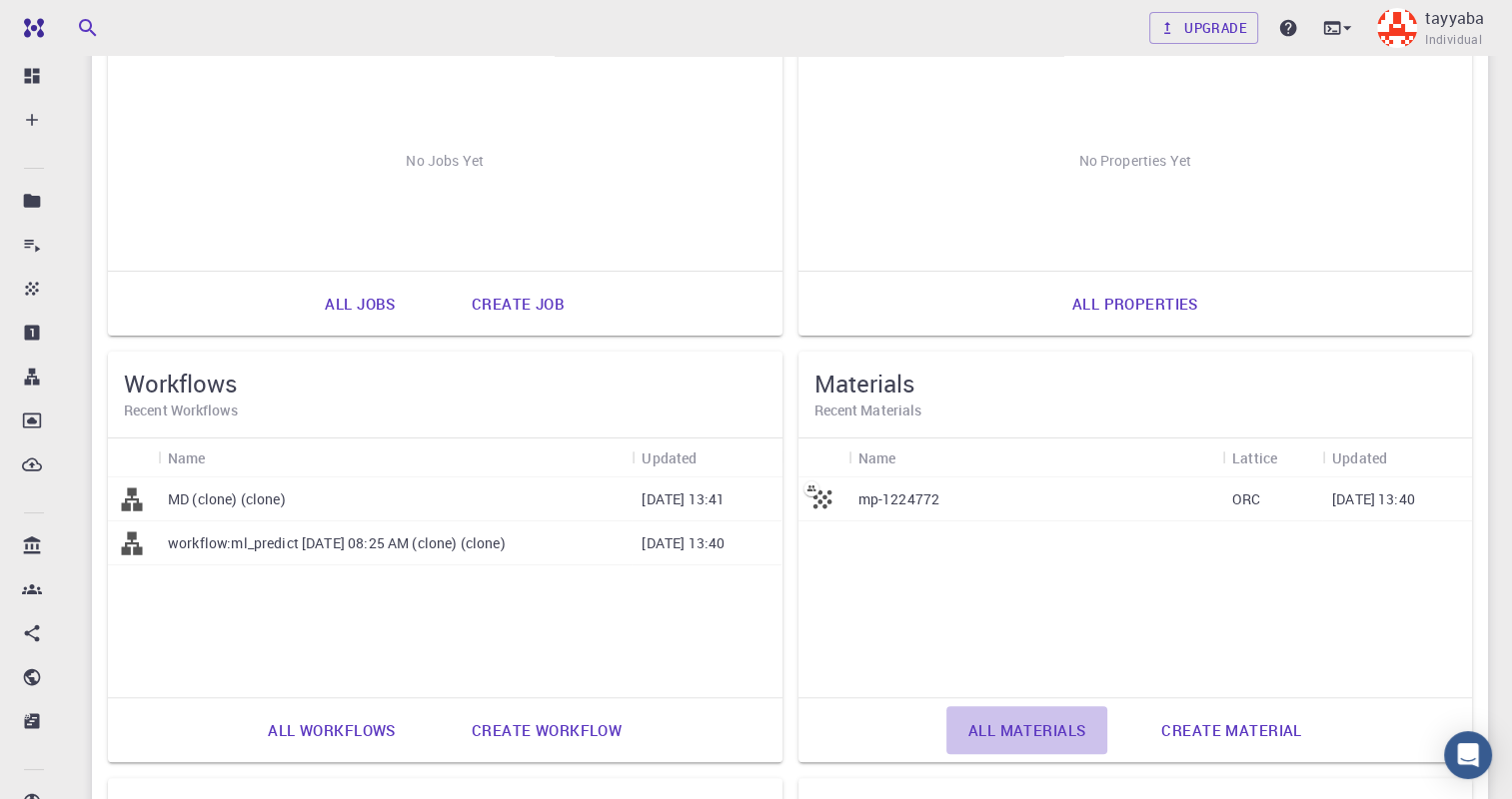 click on "All materials" at bounding box center [1027, 730] 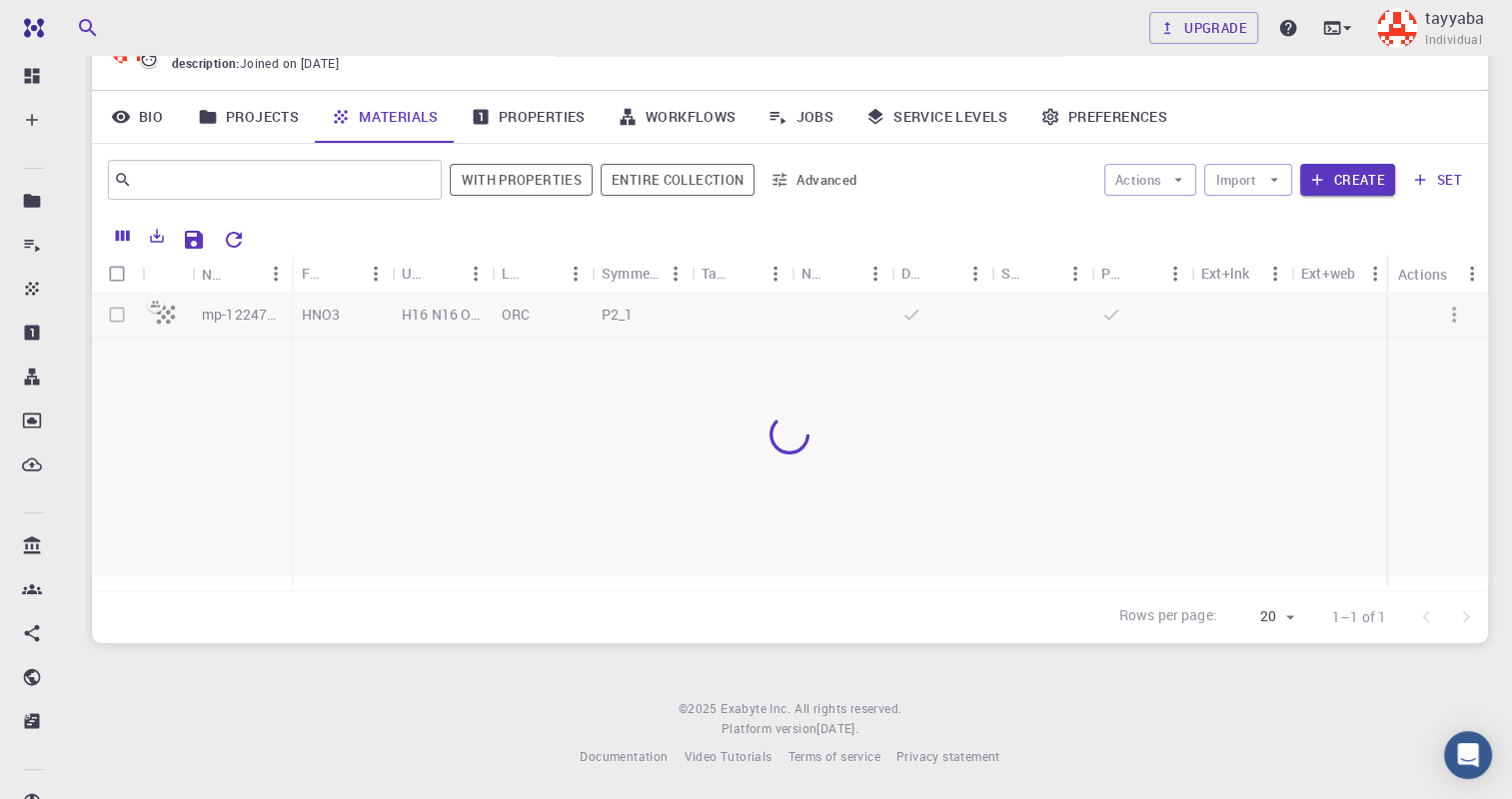 scroll, scrollTop: 118, scrollLeft: 0, axis: vertical 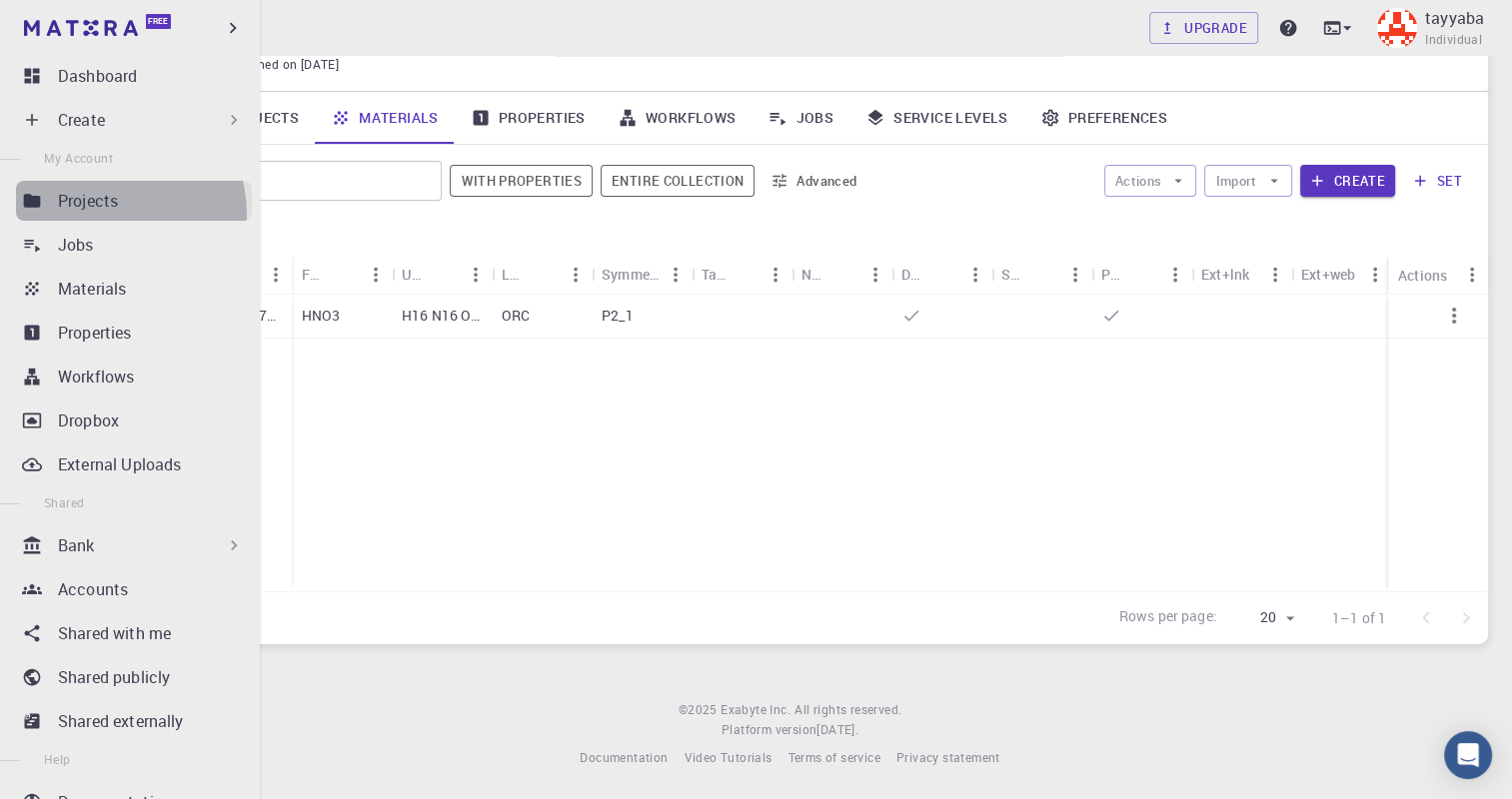 click on "Projects" at bounding box center [134, 201] 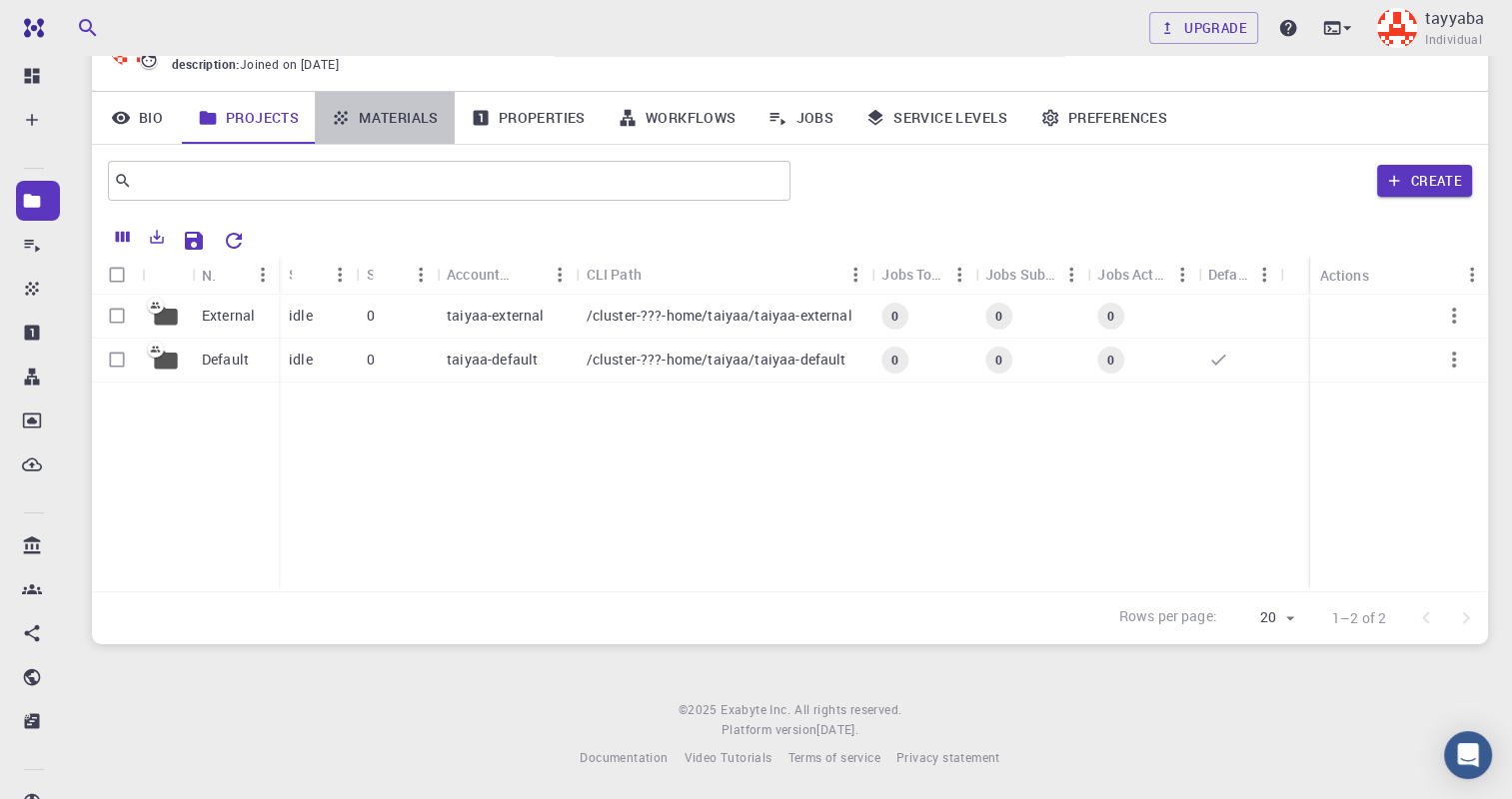 click on "Materials" at bounding box center (385, 118) 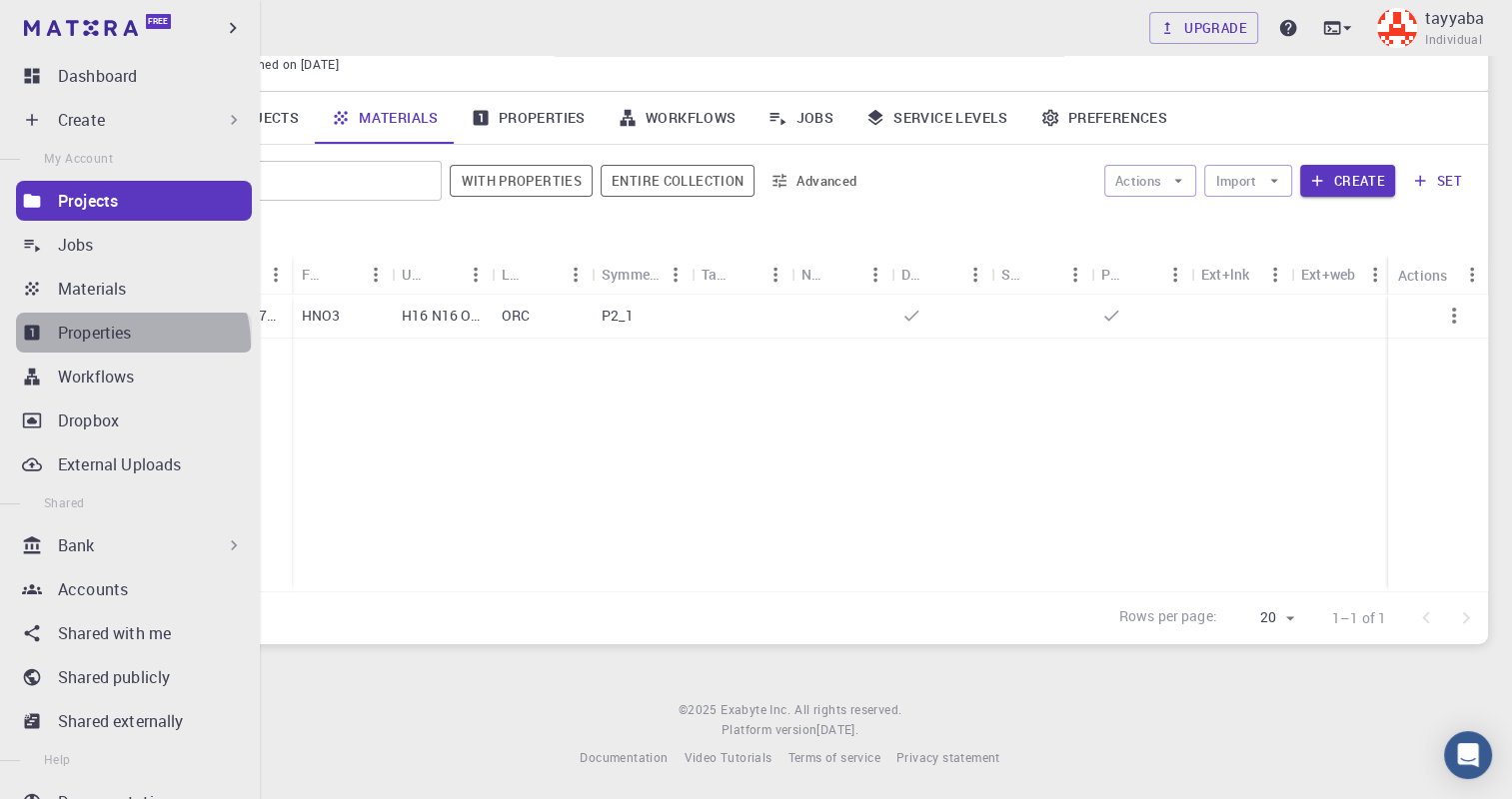 click on "Properties" at bounding box center [95, 333] 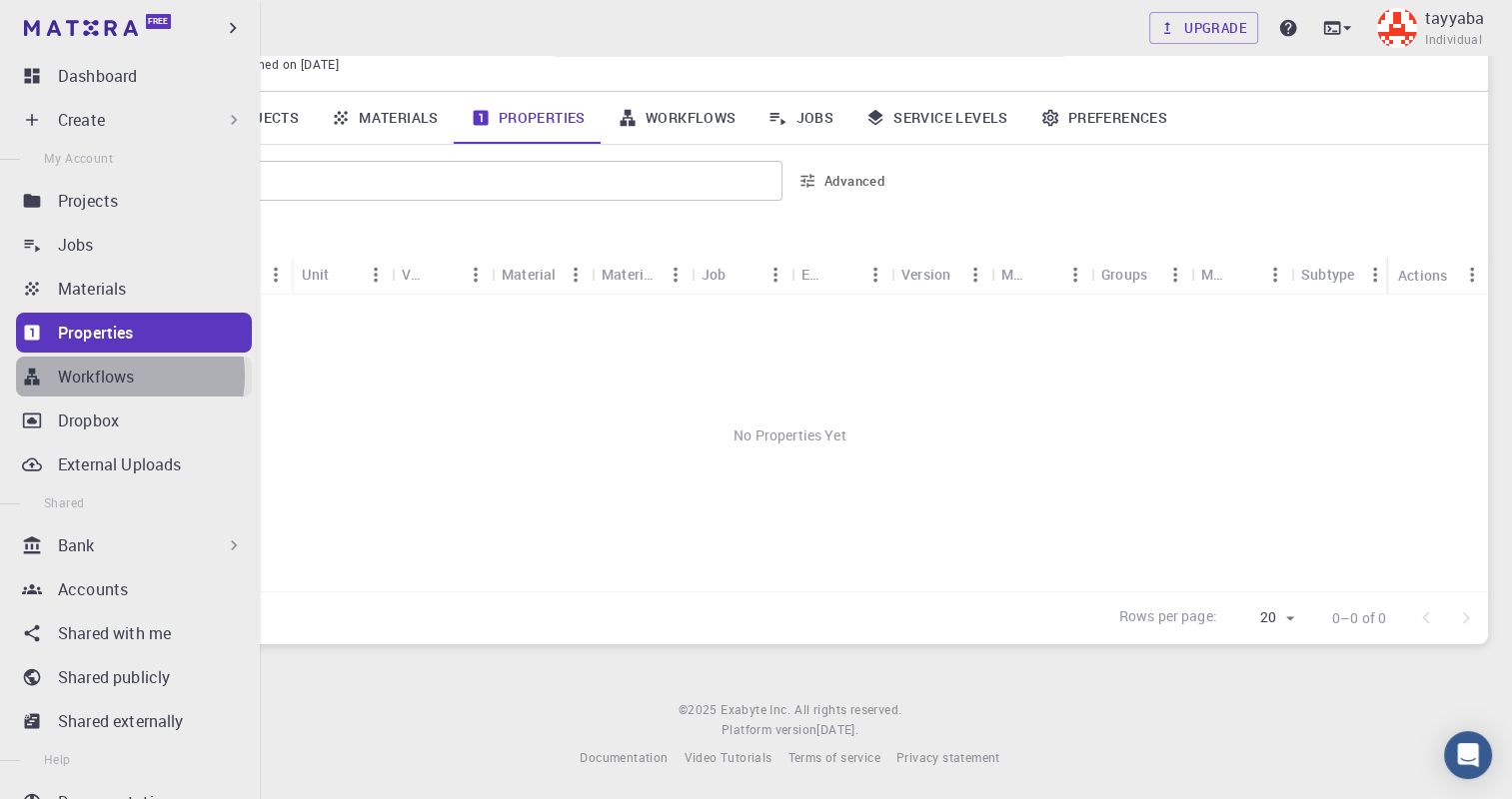 click on "Workflows" at bounding box center [96, 377] 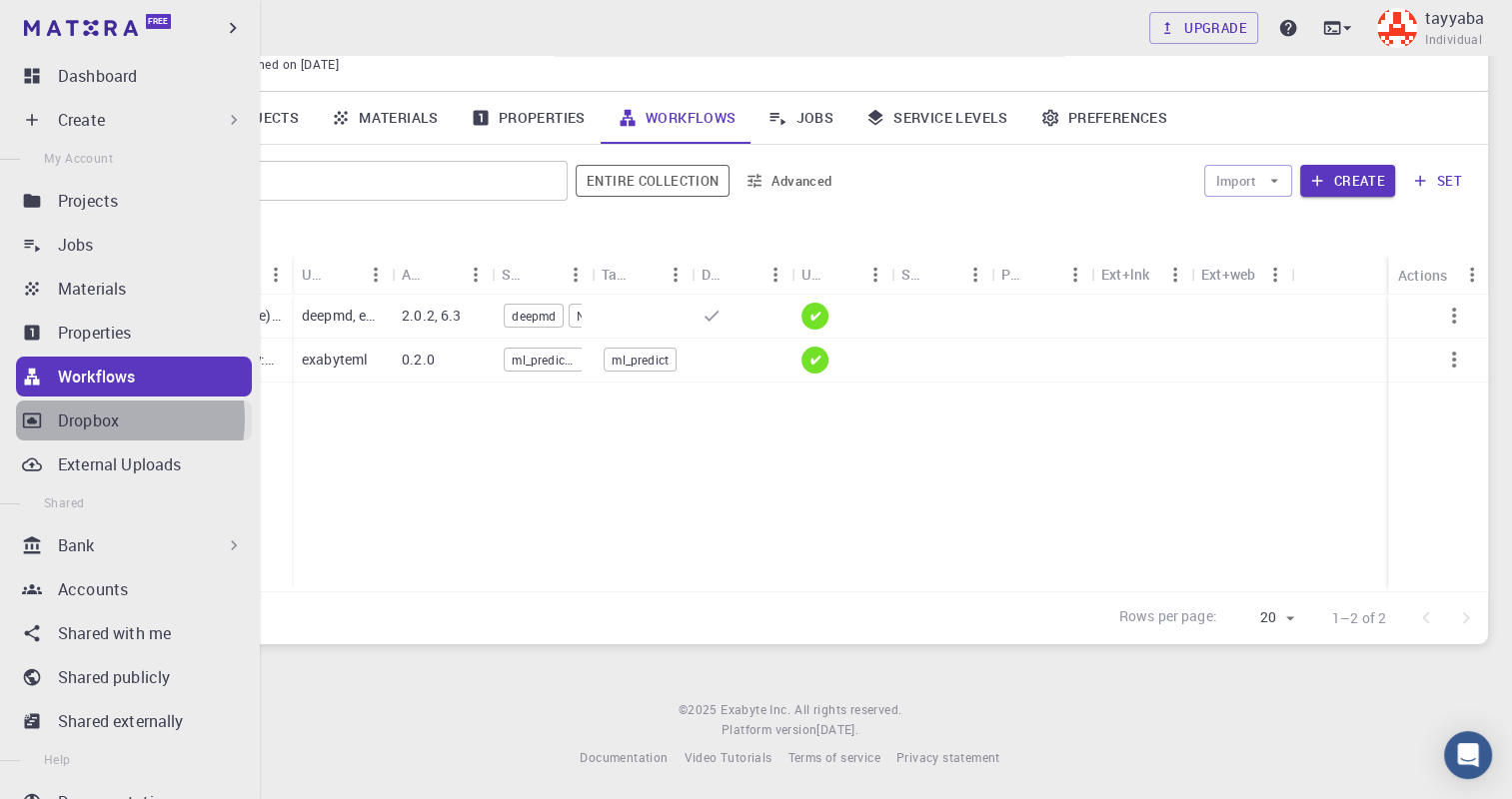 click on "Dropbox" at bounding box center [88, 420] 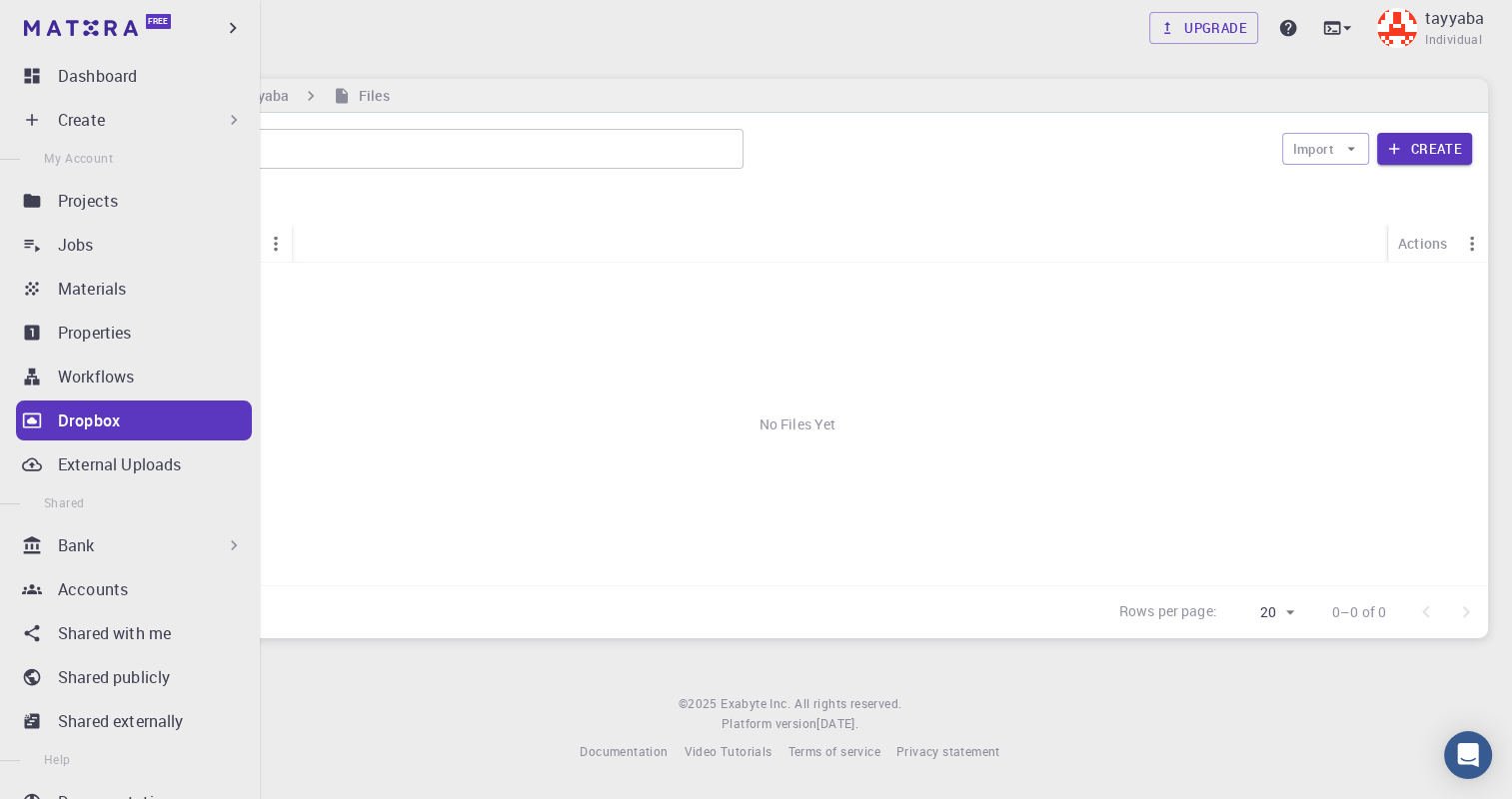 scroll, scrollTop: 0, scrollLeft: 0, axis: both 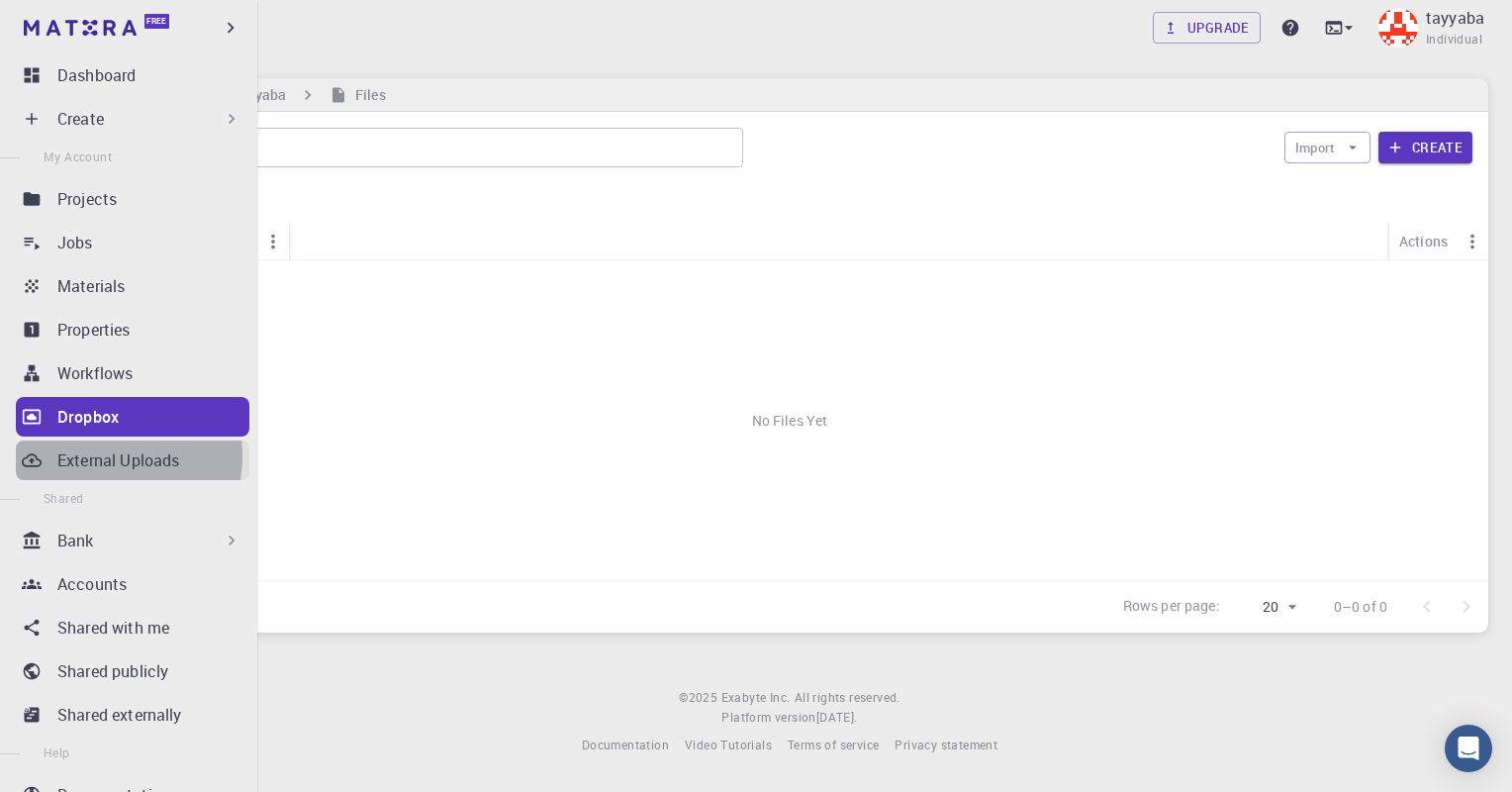 click on "External Uploads" at bounding box center (118, 460) 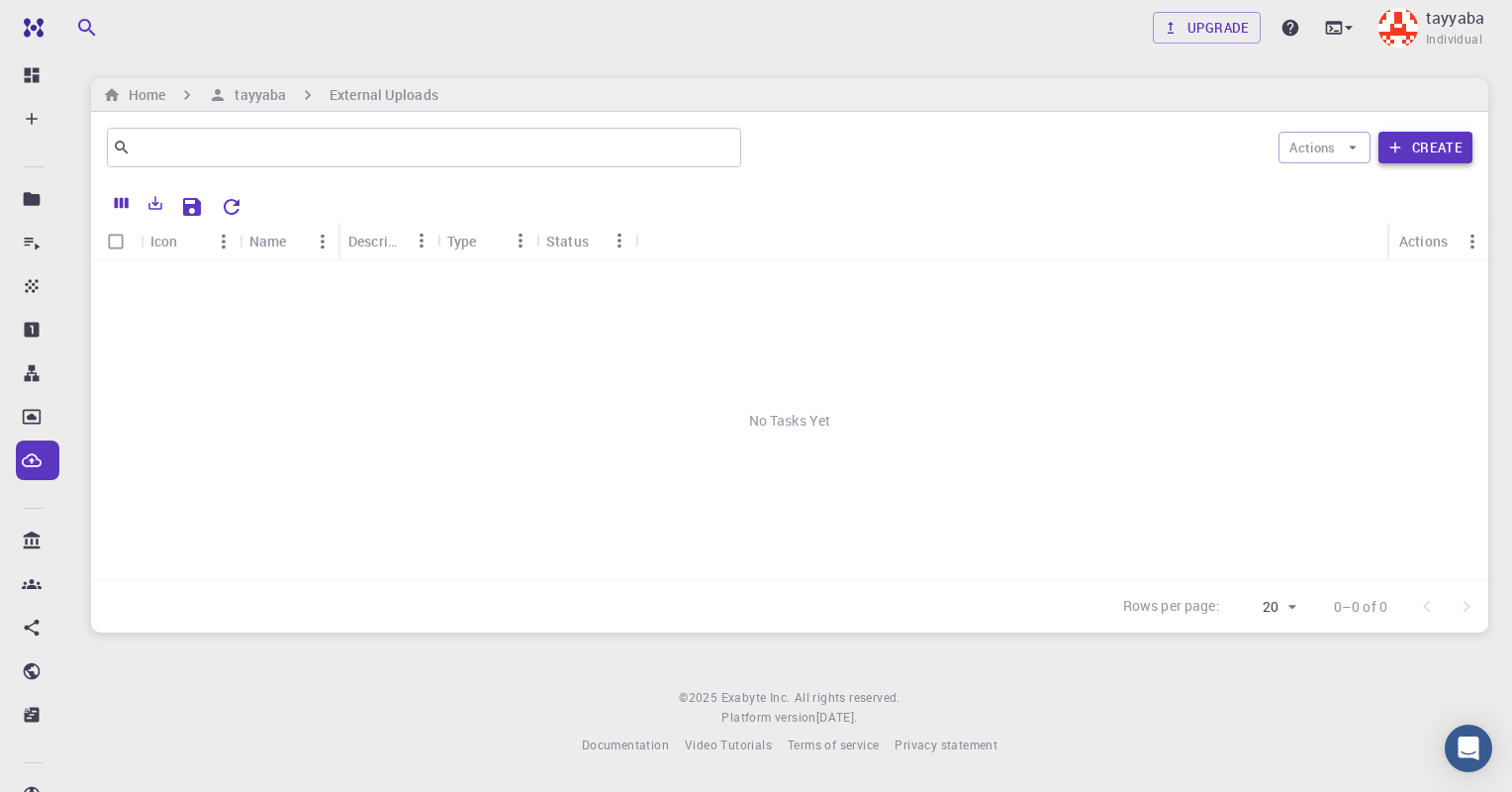 click on "Create" at bounding box center [1425, 148] 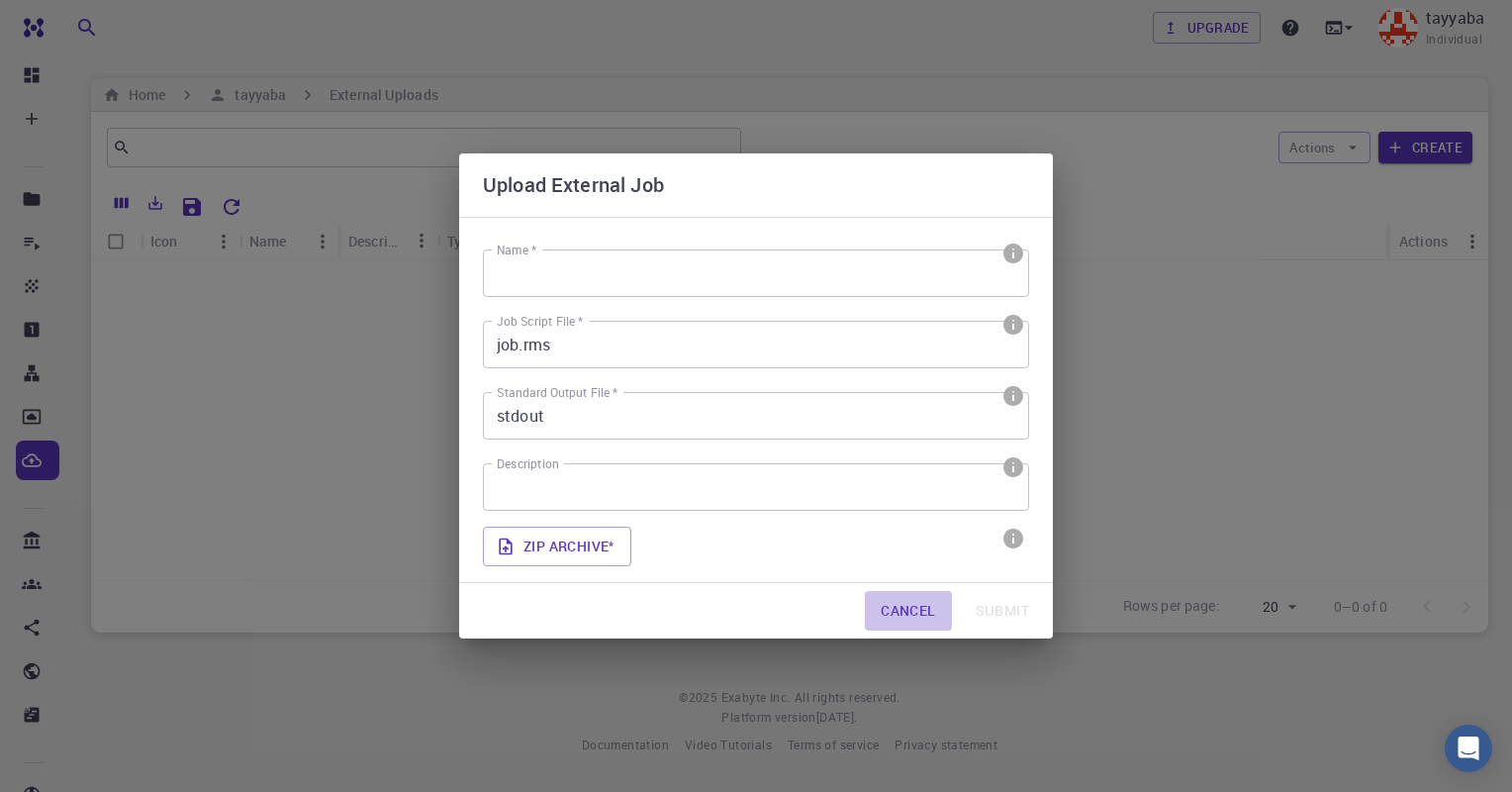 click on "Cancel" at bounding box center (907, 611) 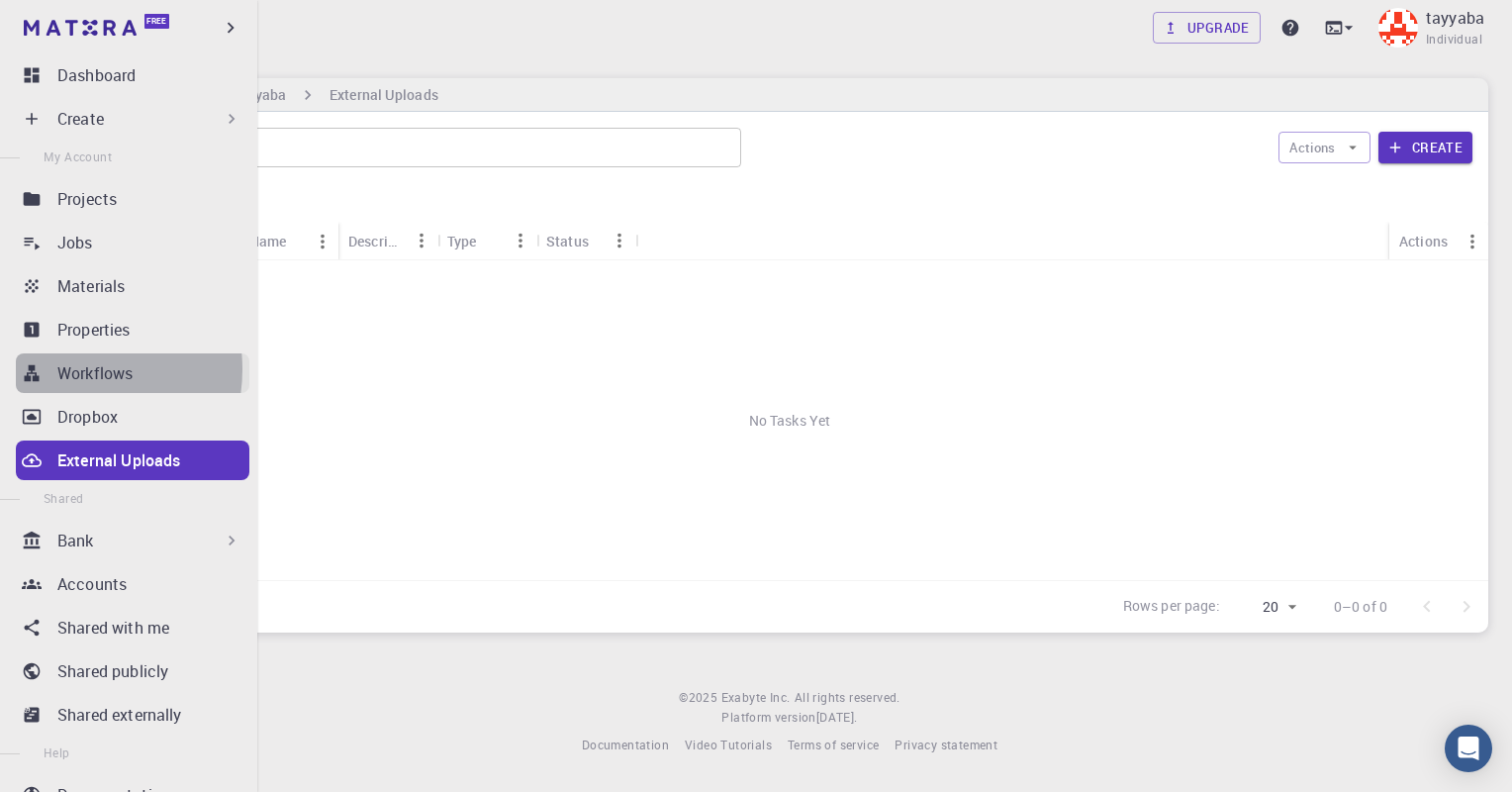 click on "Workflows" at bounding box center [95, 373] 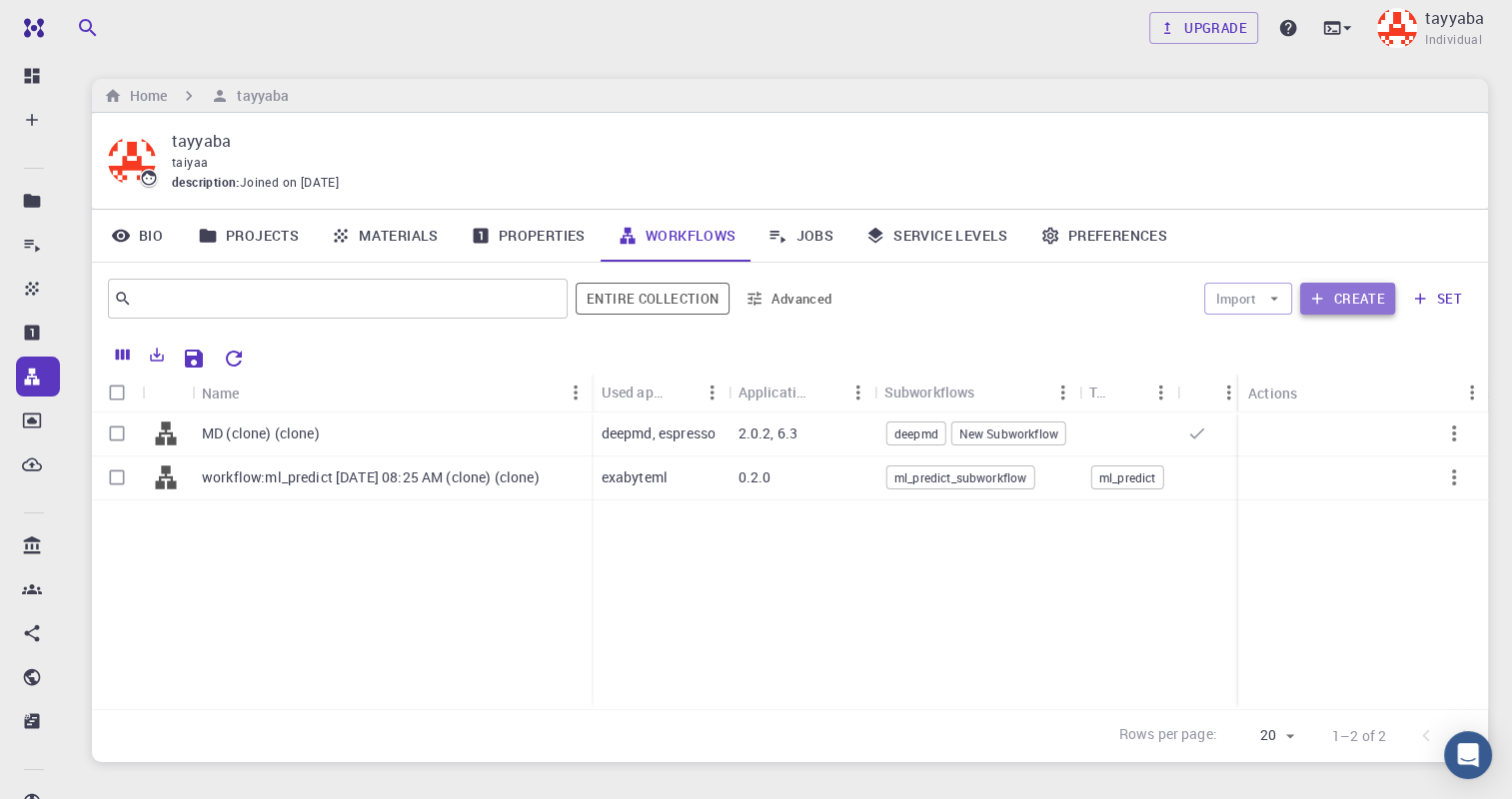 click on "Create" at bounding box center [1347, 299] 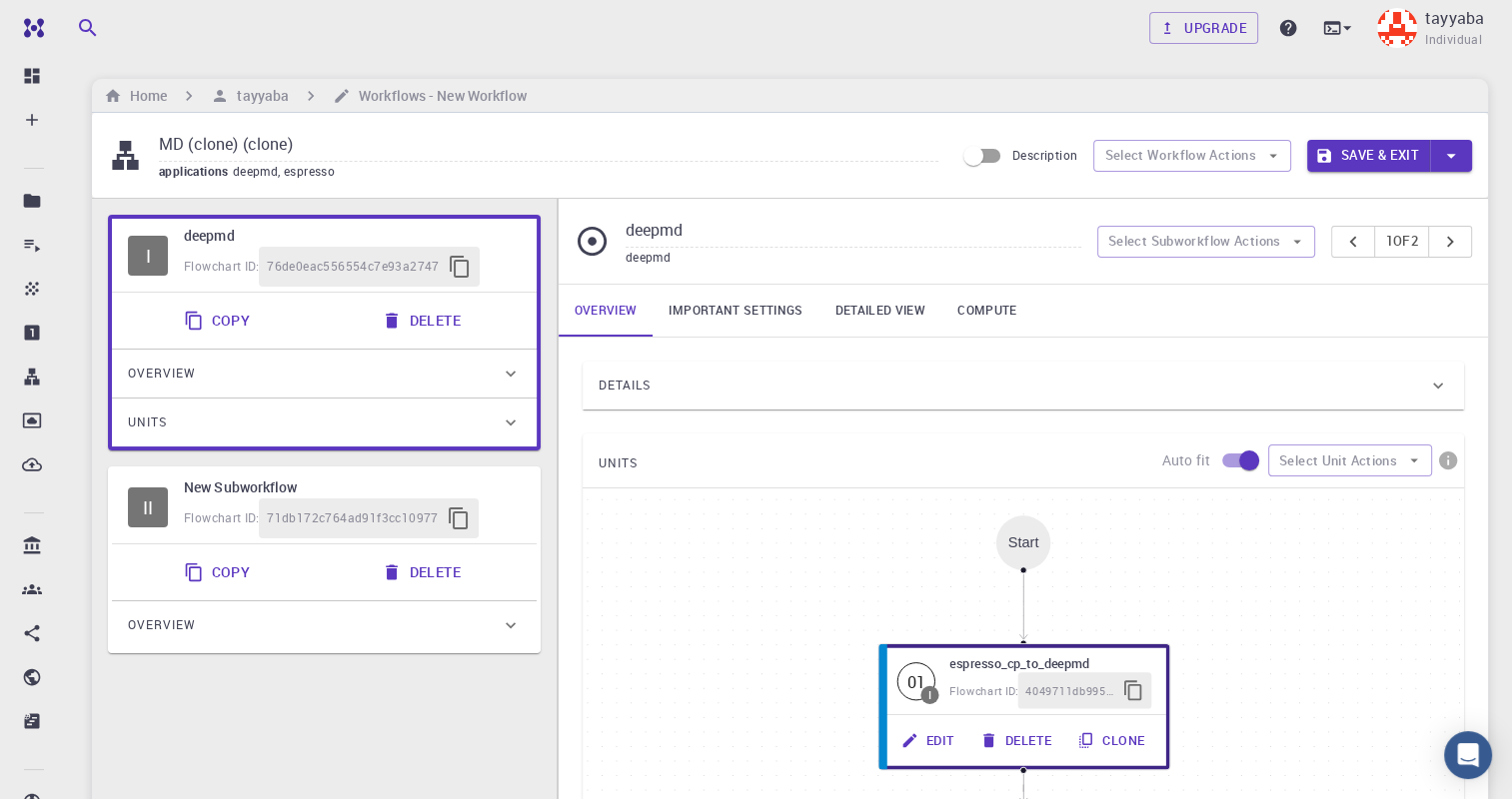 click on "MD (clone) (clone) applications deepmd, espresso Description Select Workflow Actions Save & Exit" at bounding box center [789, 155] 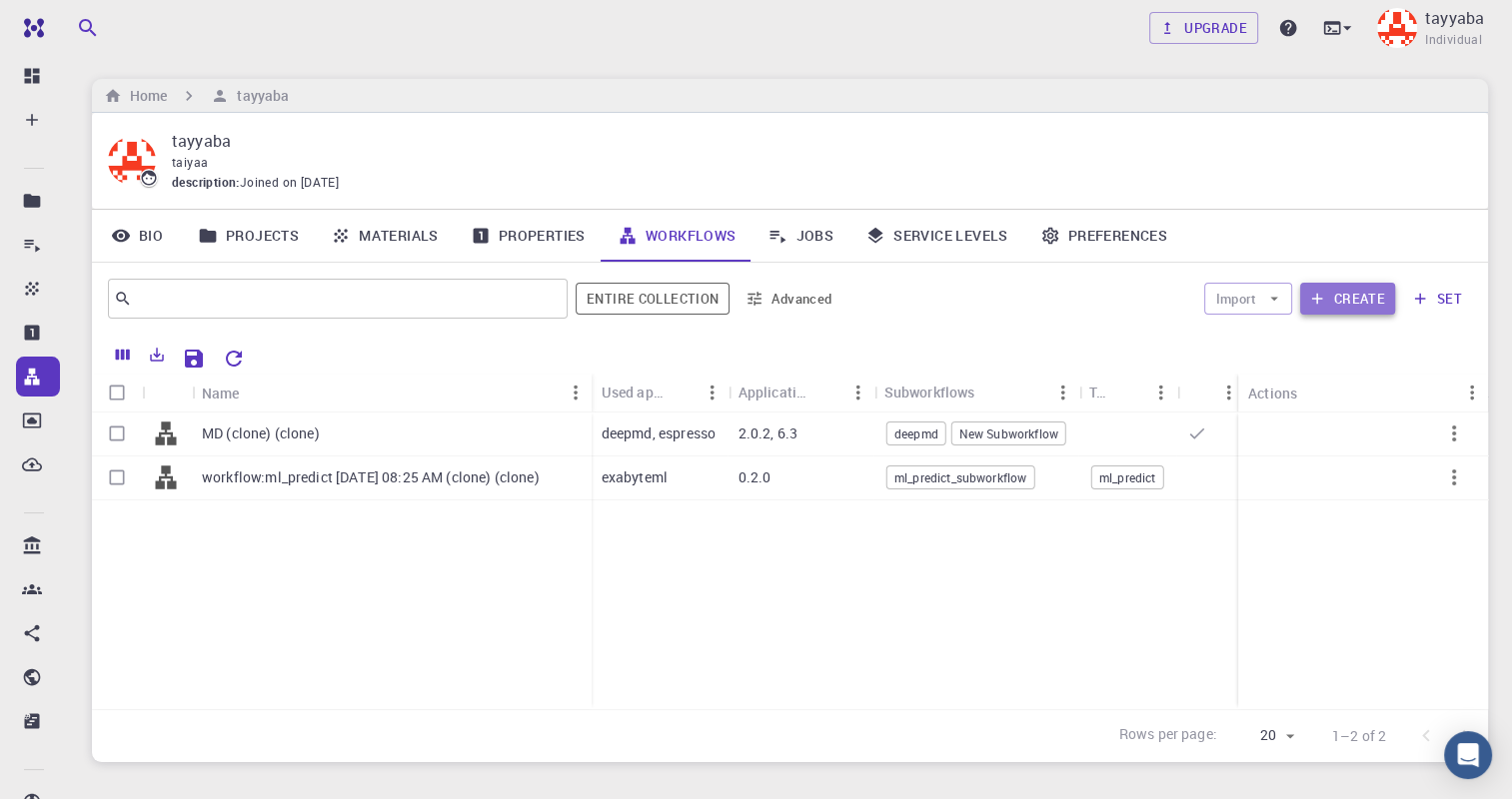 click 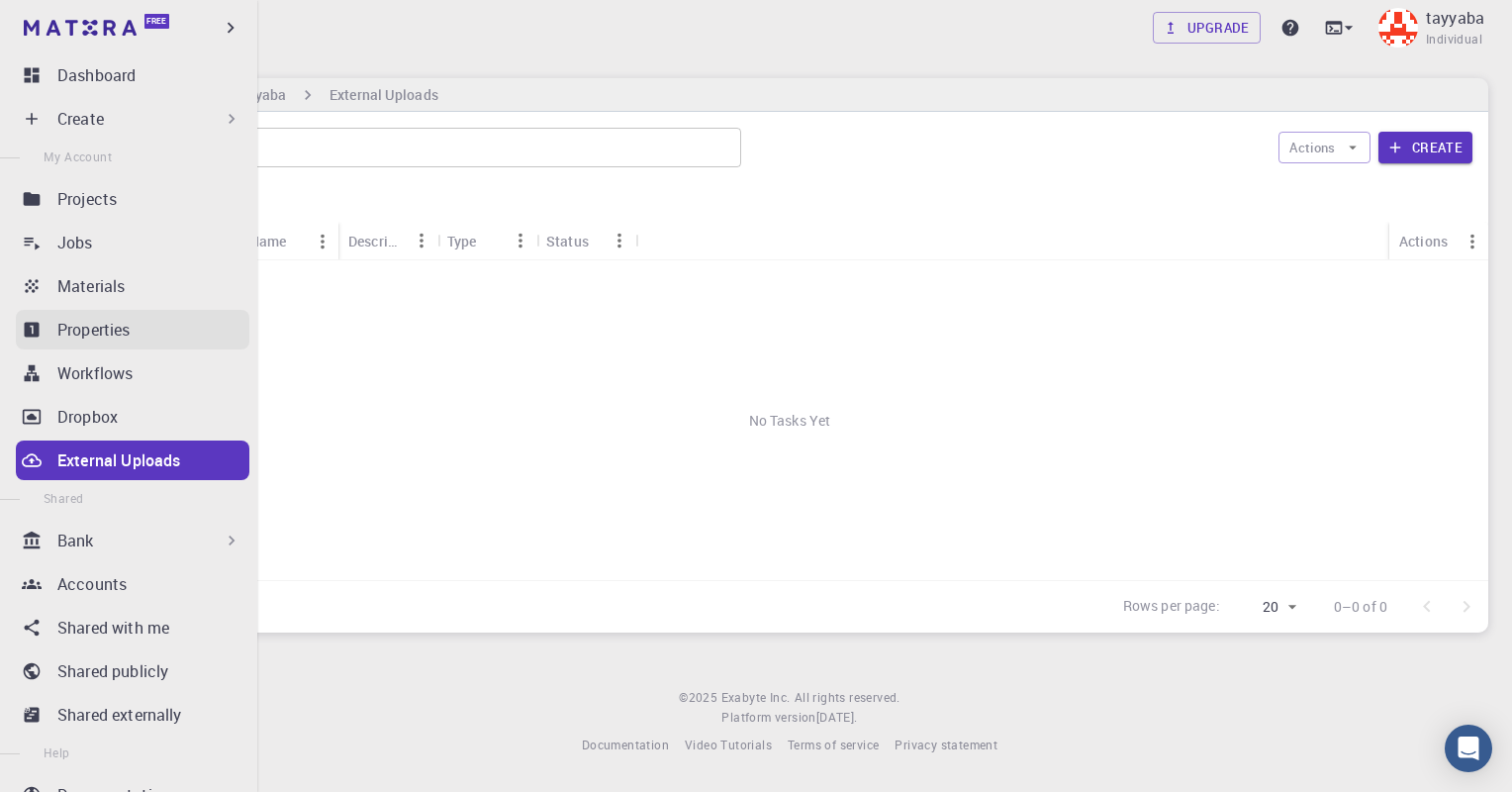 click on "Properties" at bounding box center (94, 330) 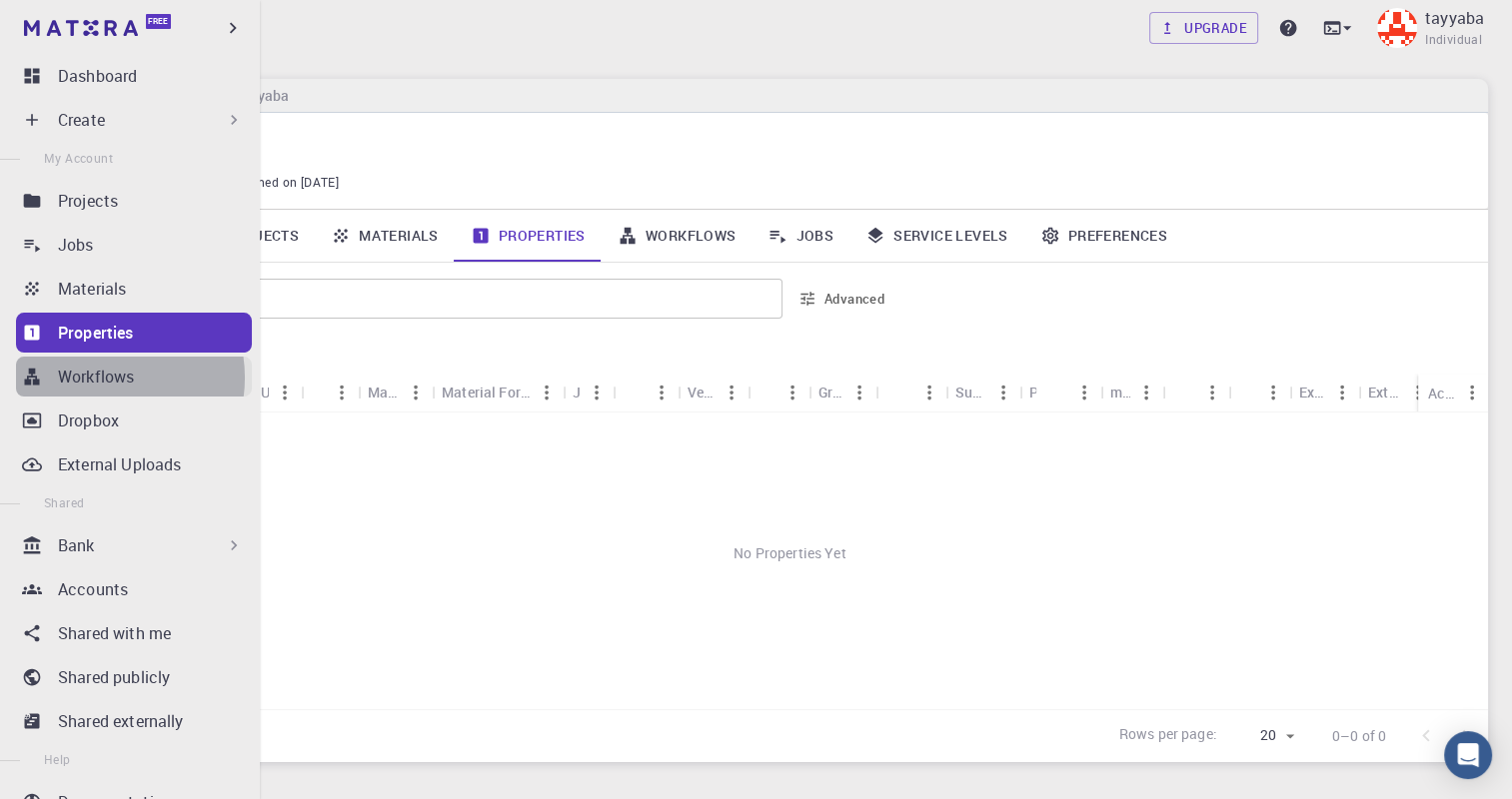 click on "Workflows" at bounding box center (96, 377) 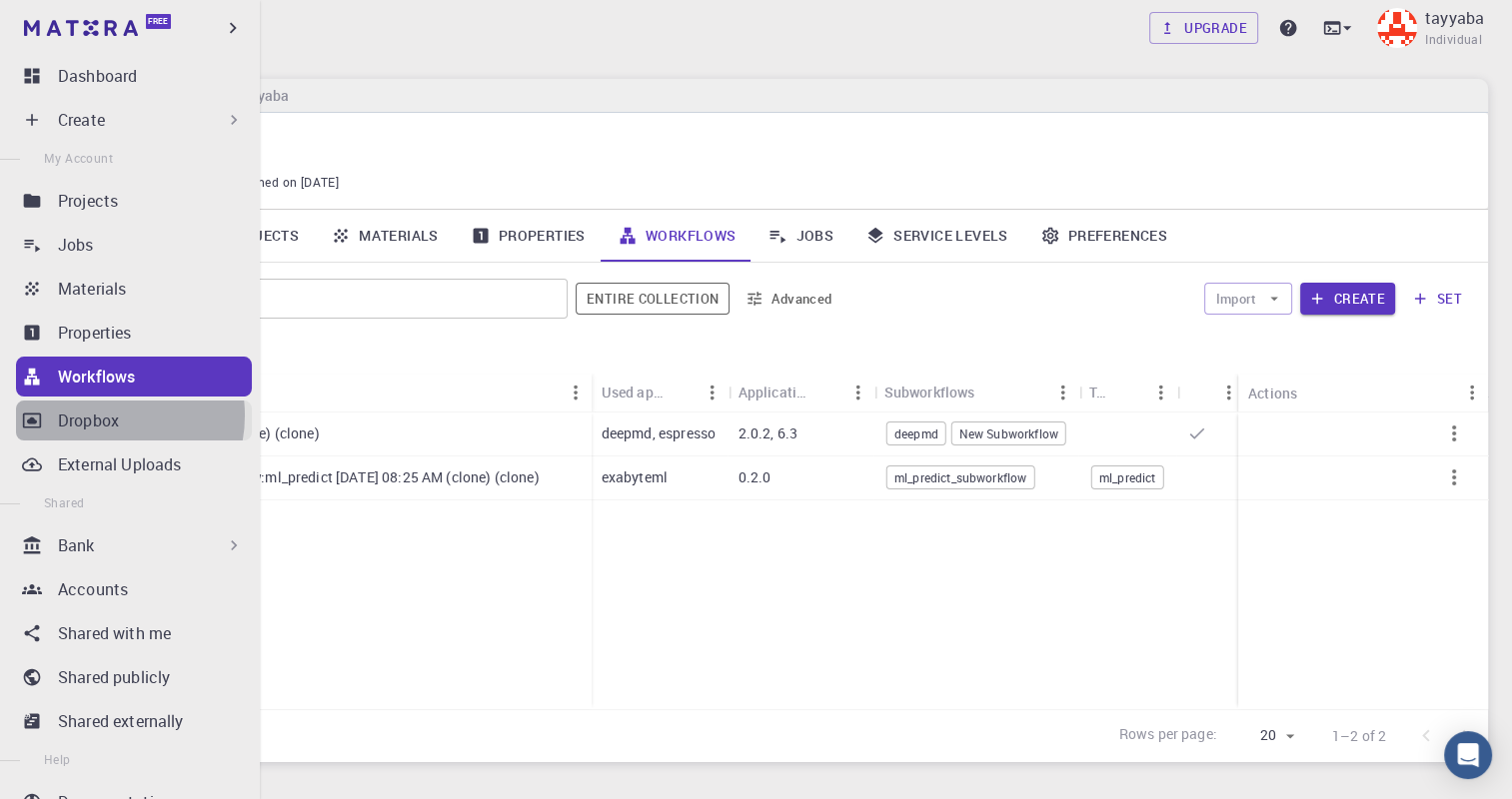 click on "Dropbox" at bounding box center [88, 420] 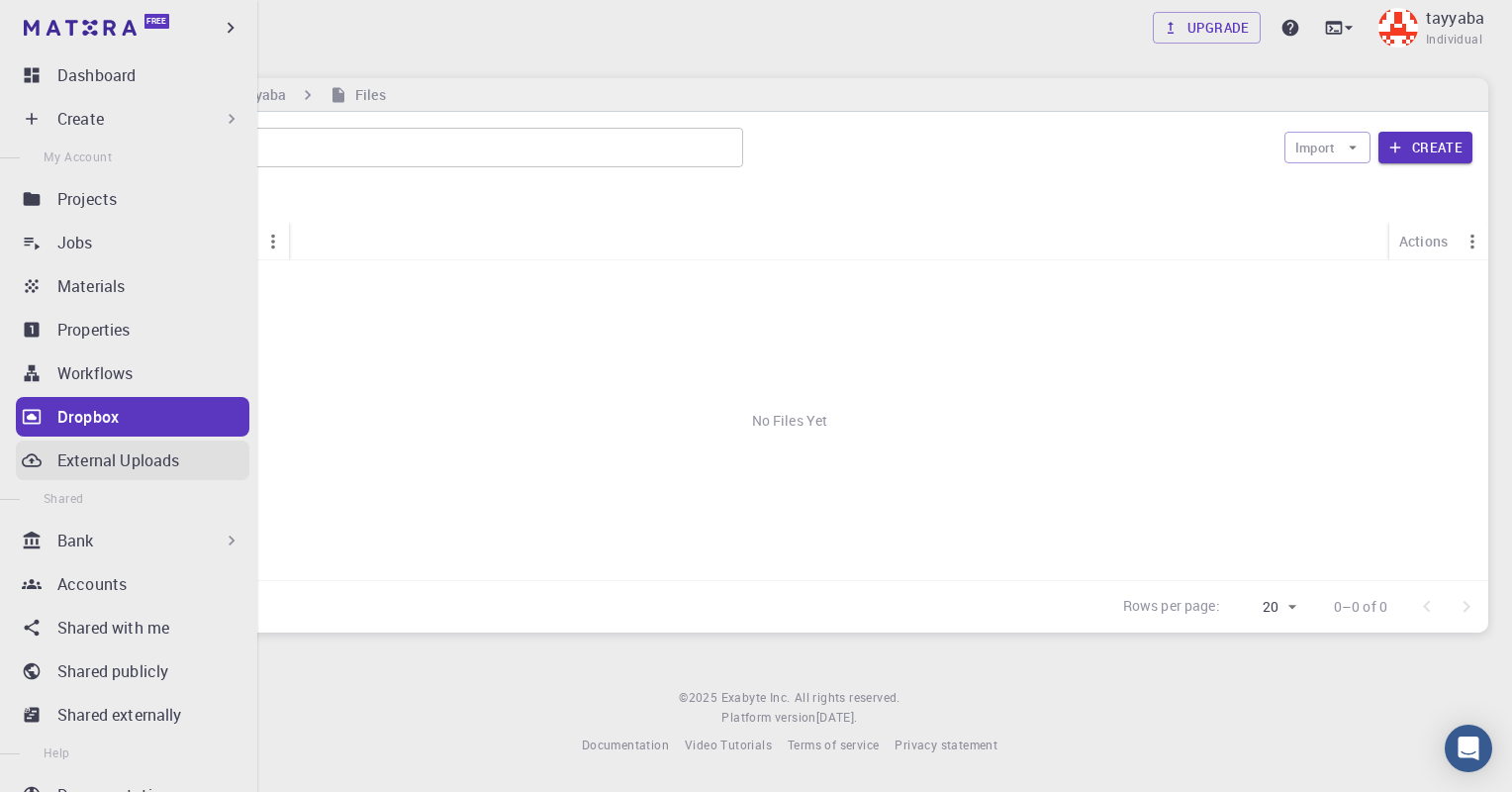 click on "External Uploads" at bounding box center [118, 460] 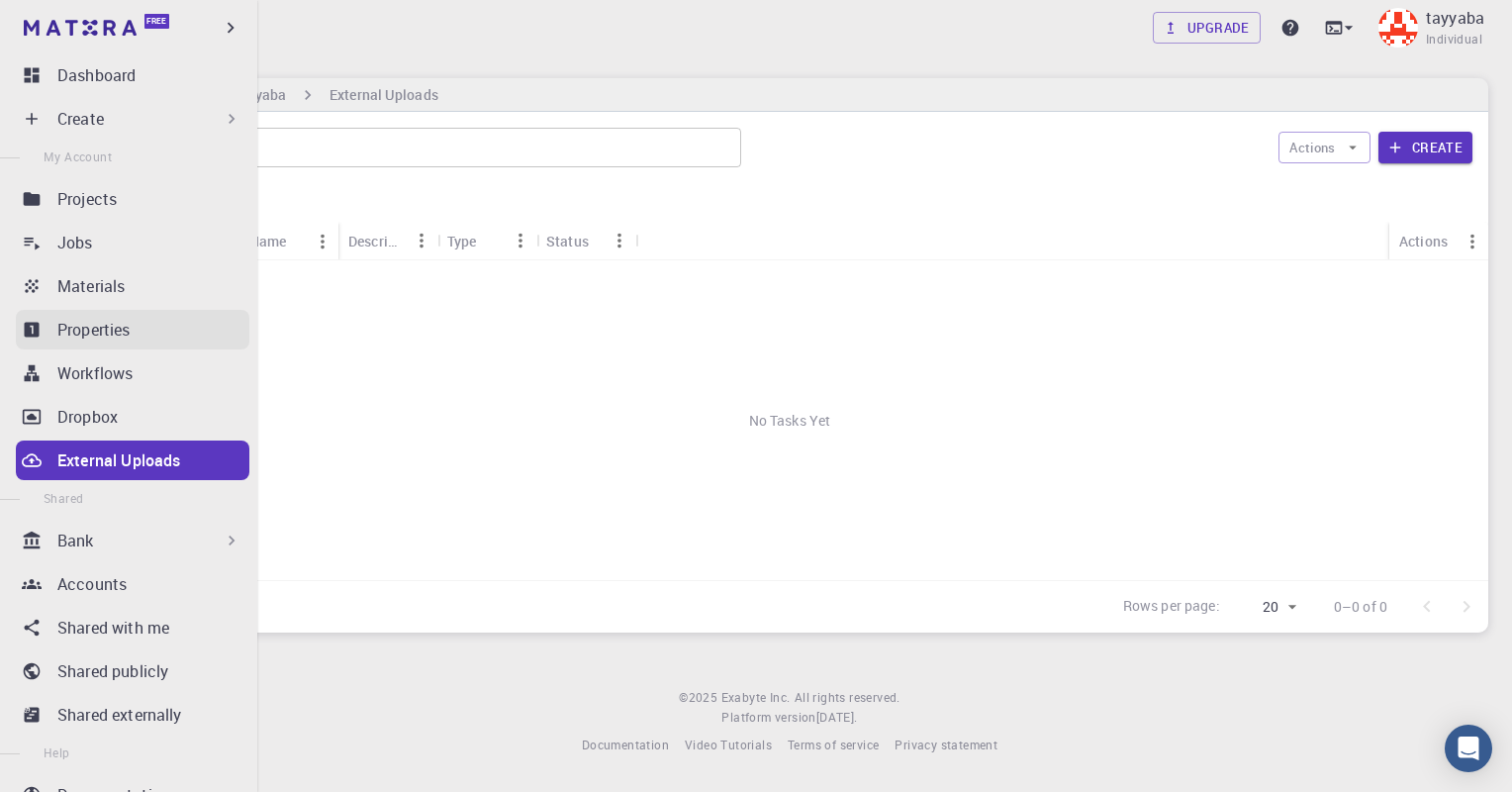 click on "Properties" at bounding box center (94, 330) 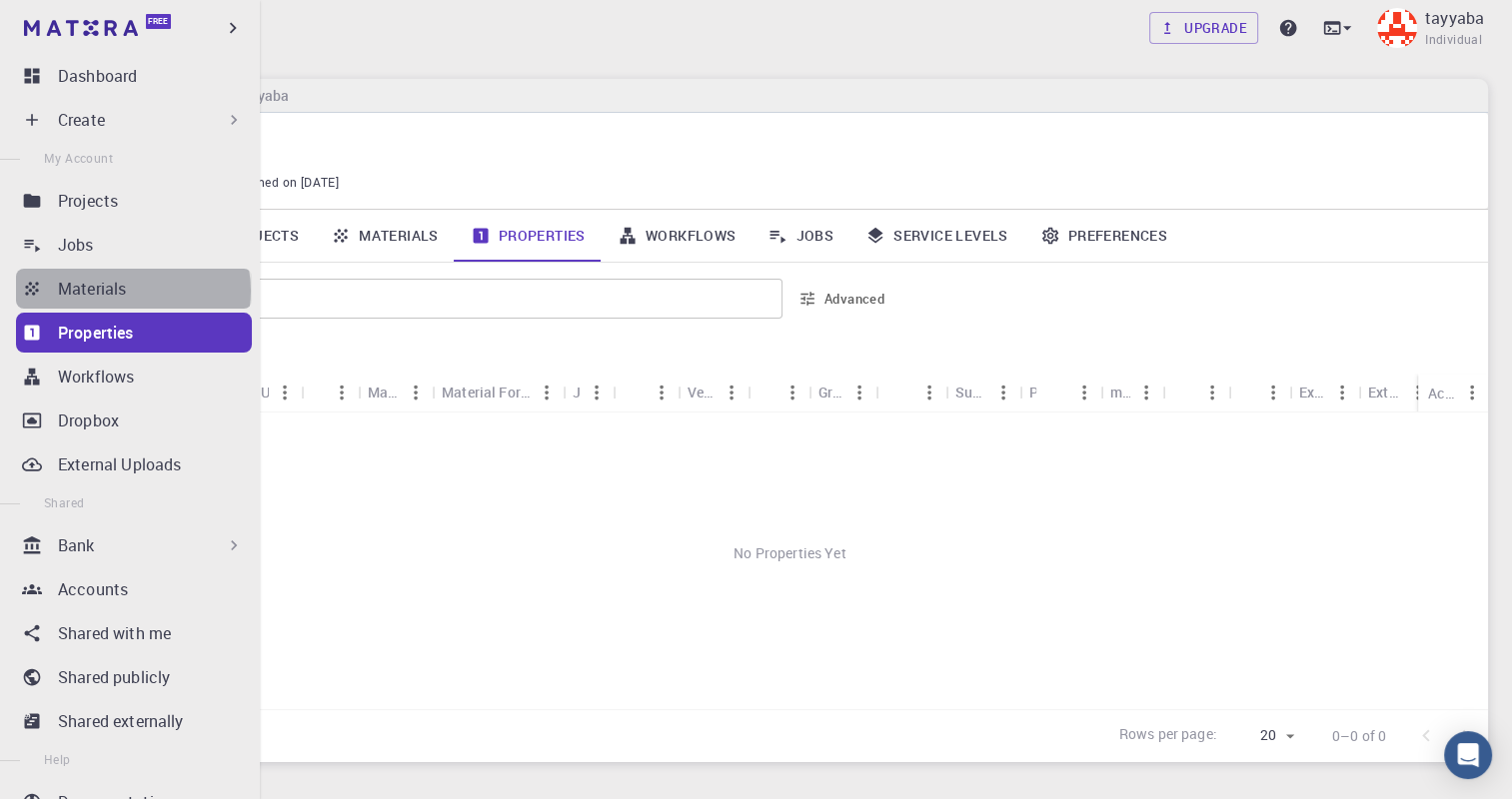 click on "Materials" at bounding box center (155, 289) 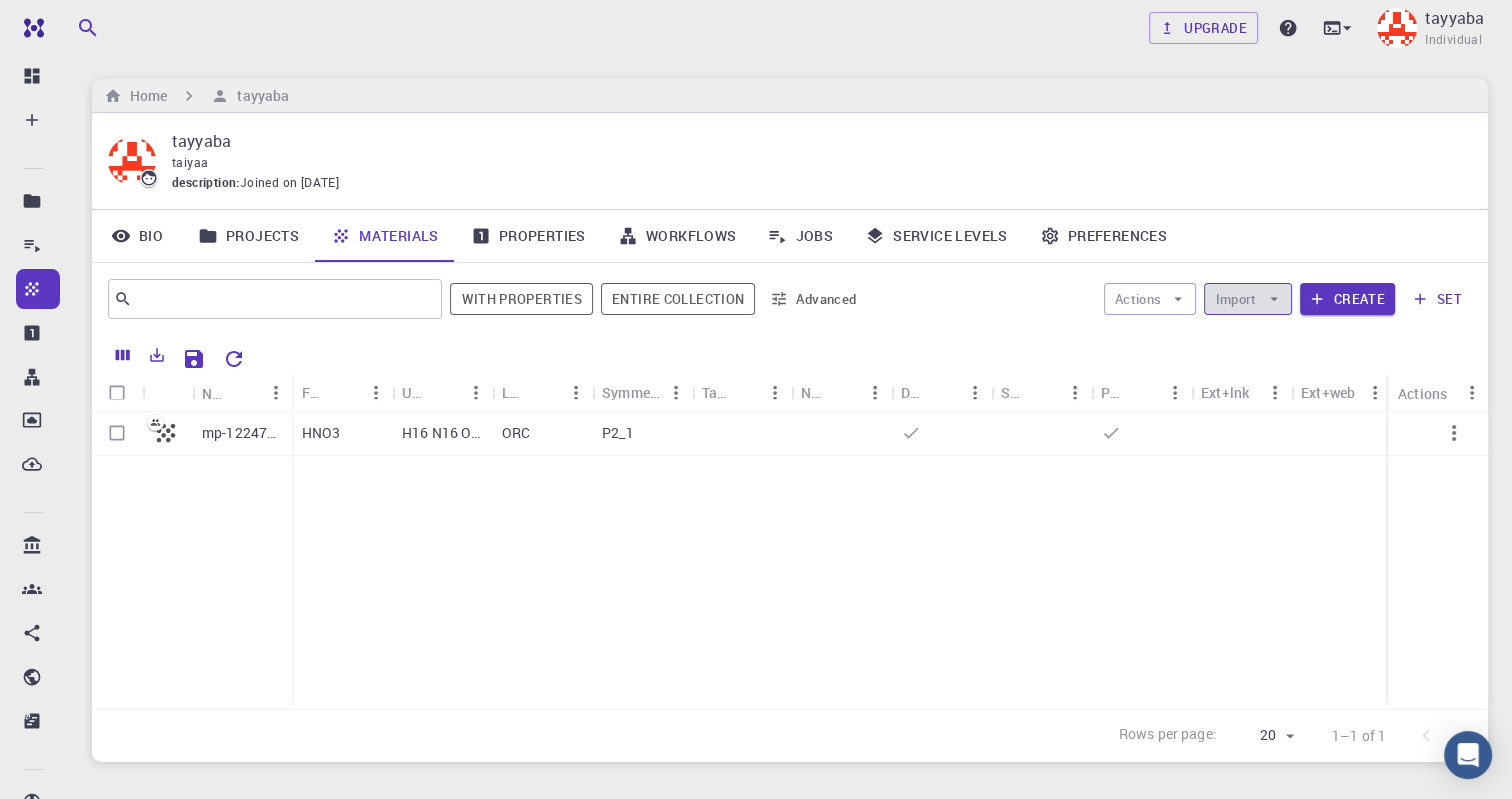 click 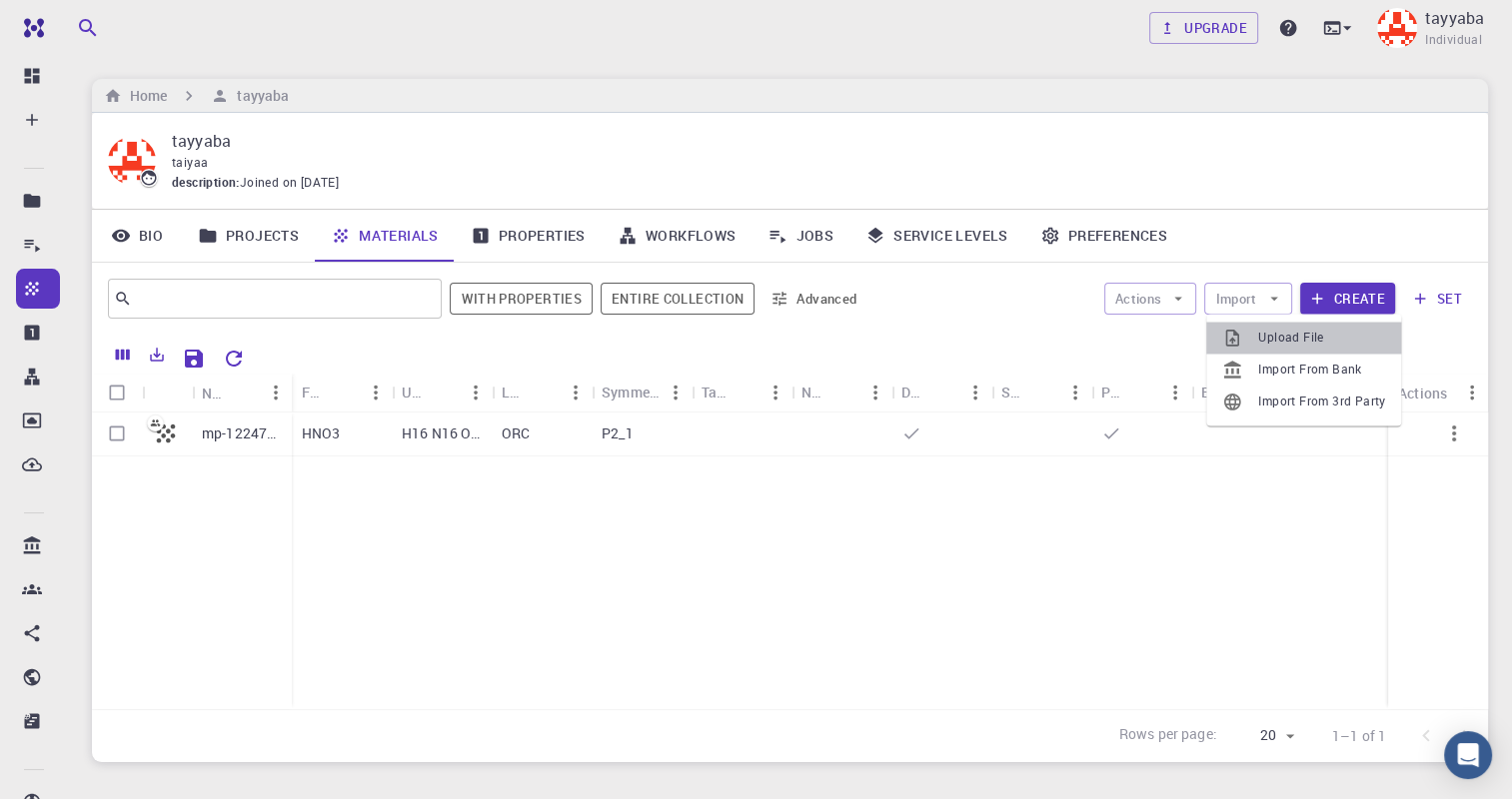 click on "Upload File" at bounding box center (1321, 338) 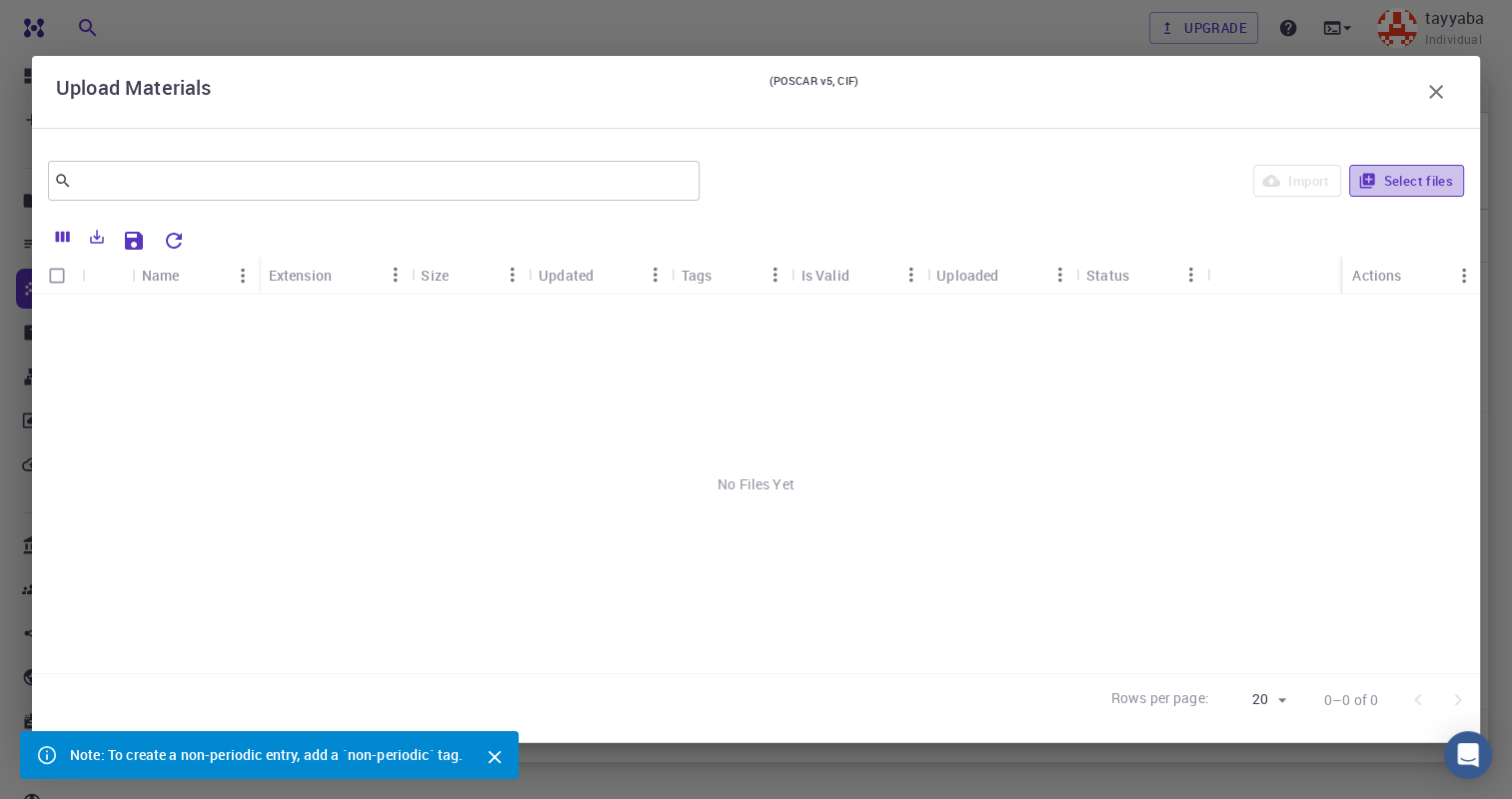 click on "Select files" at bounding box center [1406, 181] 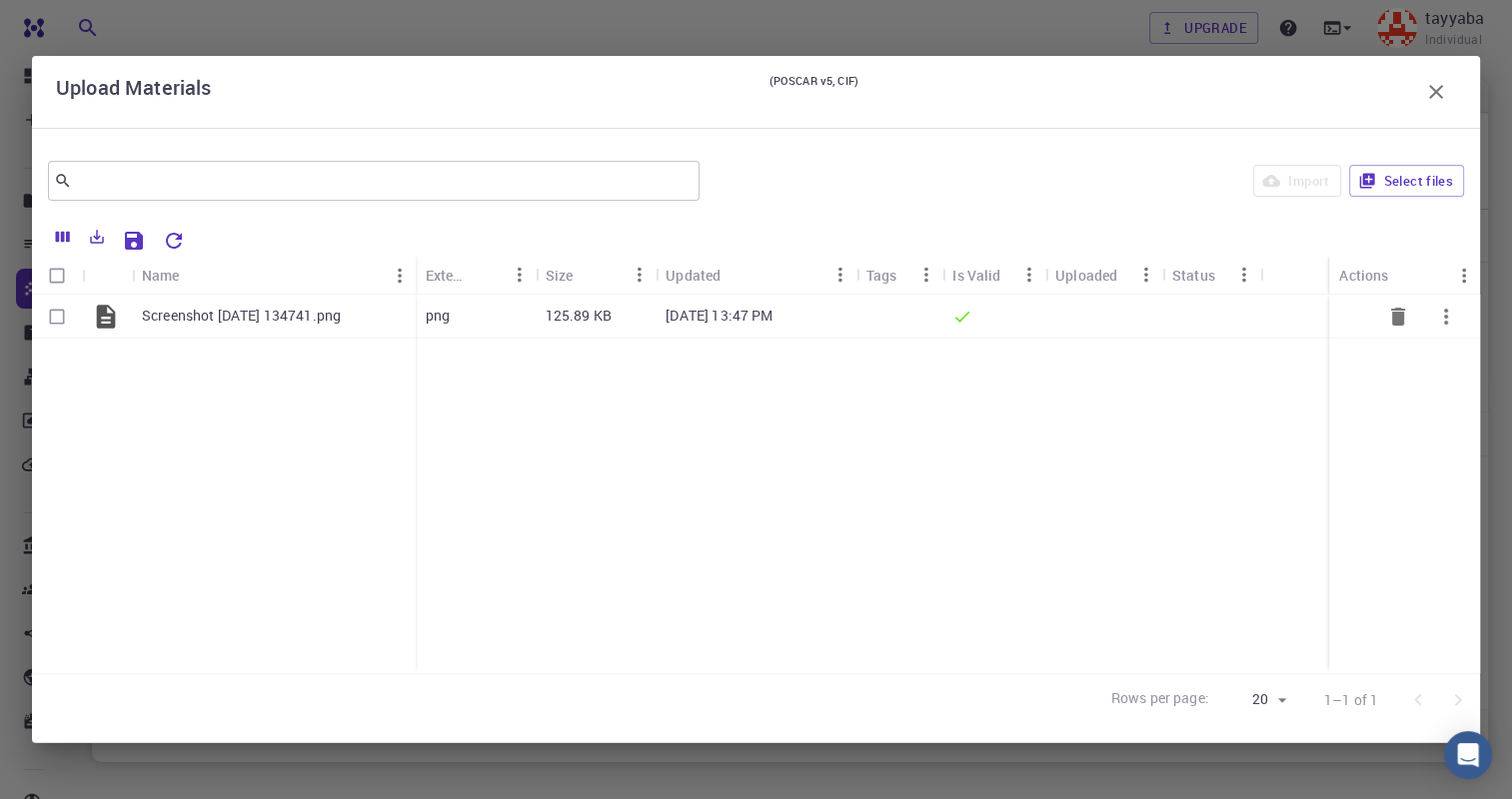 click on "Screenshot 2025-07-21 134741.png" at bounding box center [241, 316] 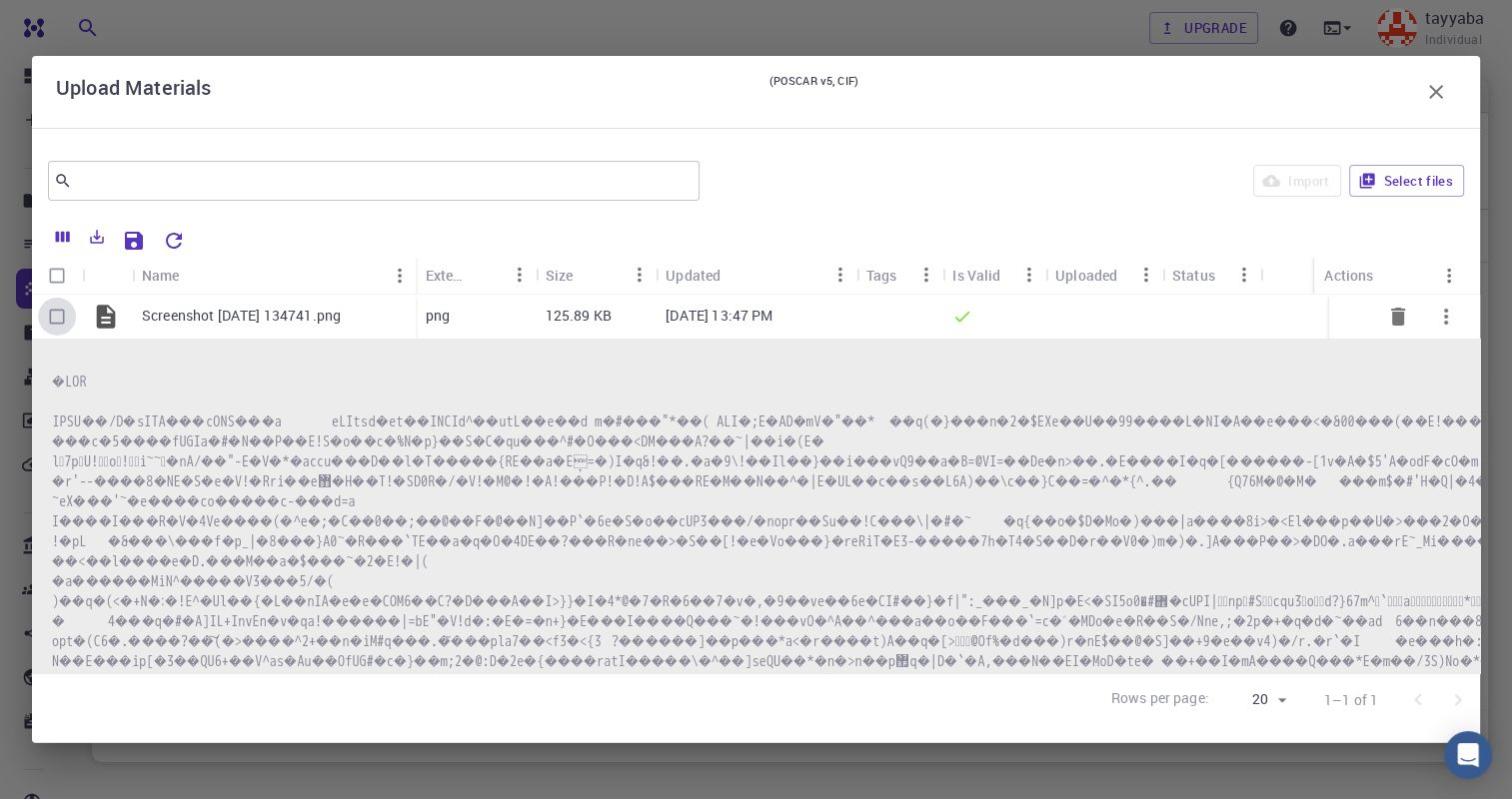click at bounding box center [57, 317] 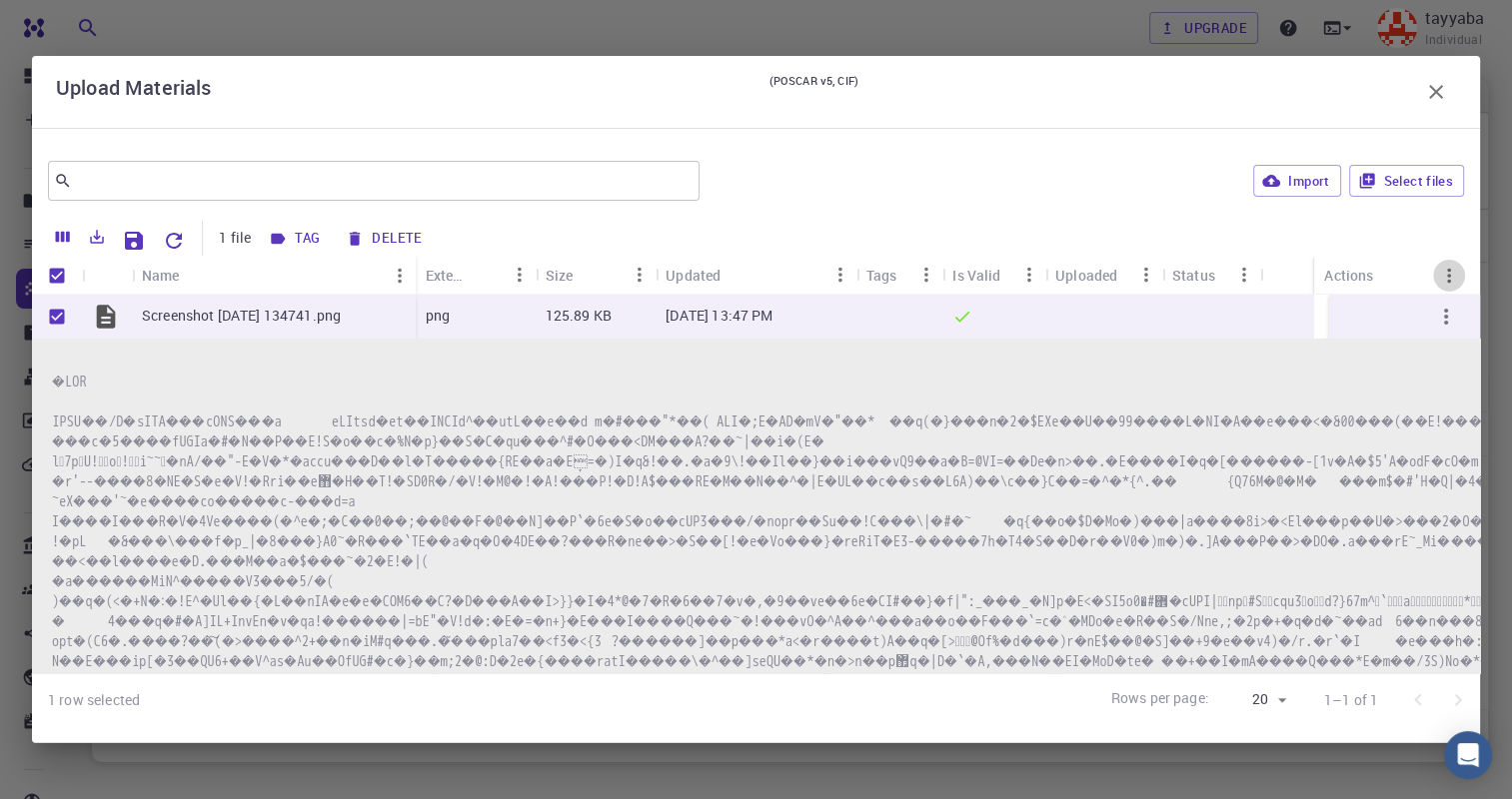 click 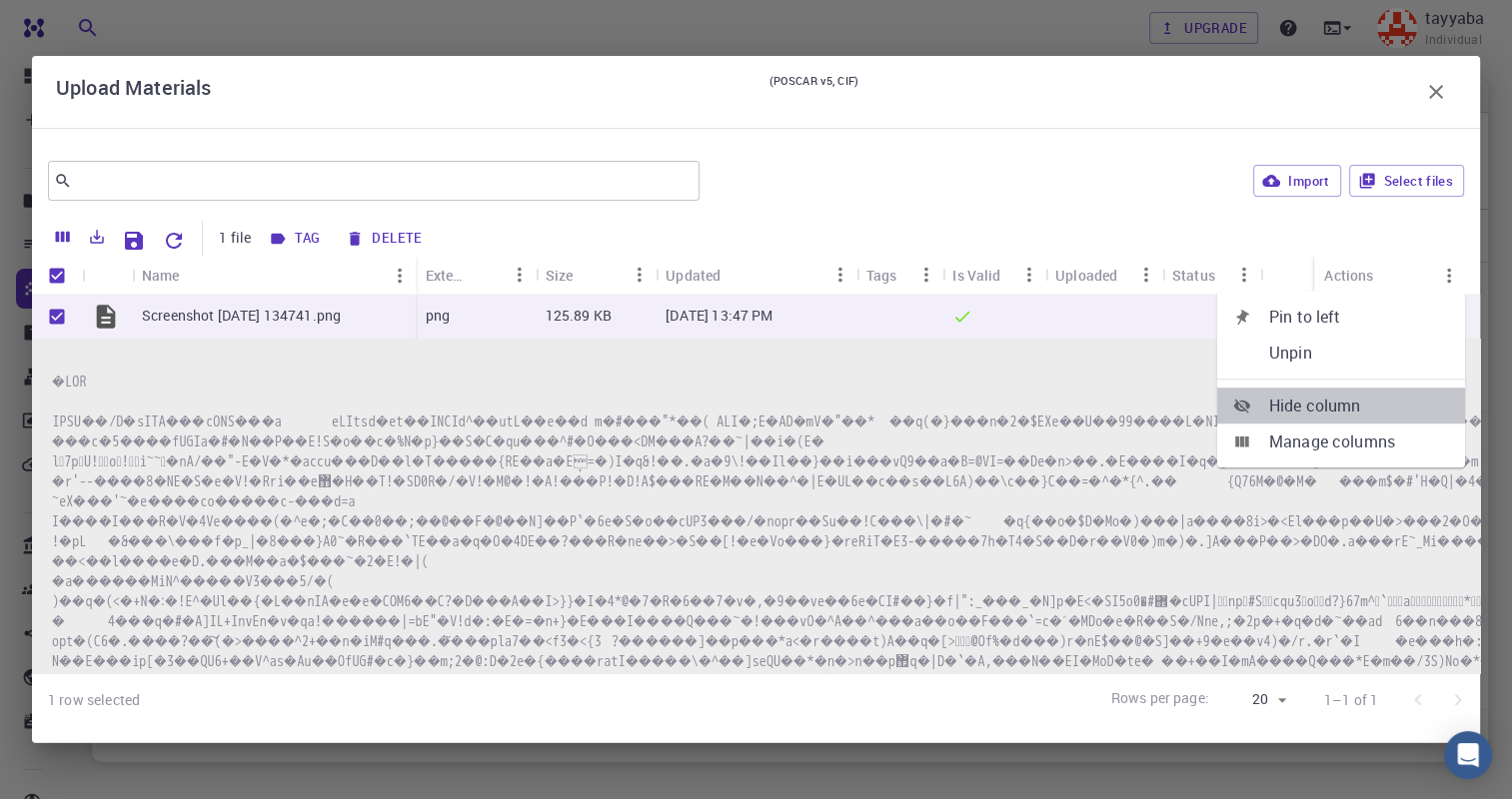 click on "Hide column" at bounding box center [1359, 405] 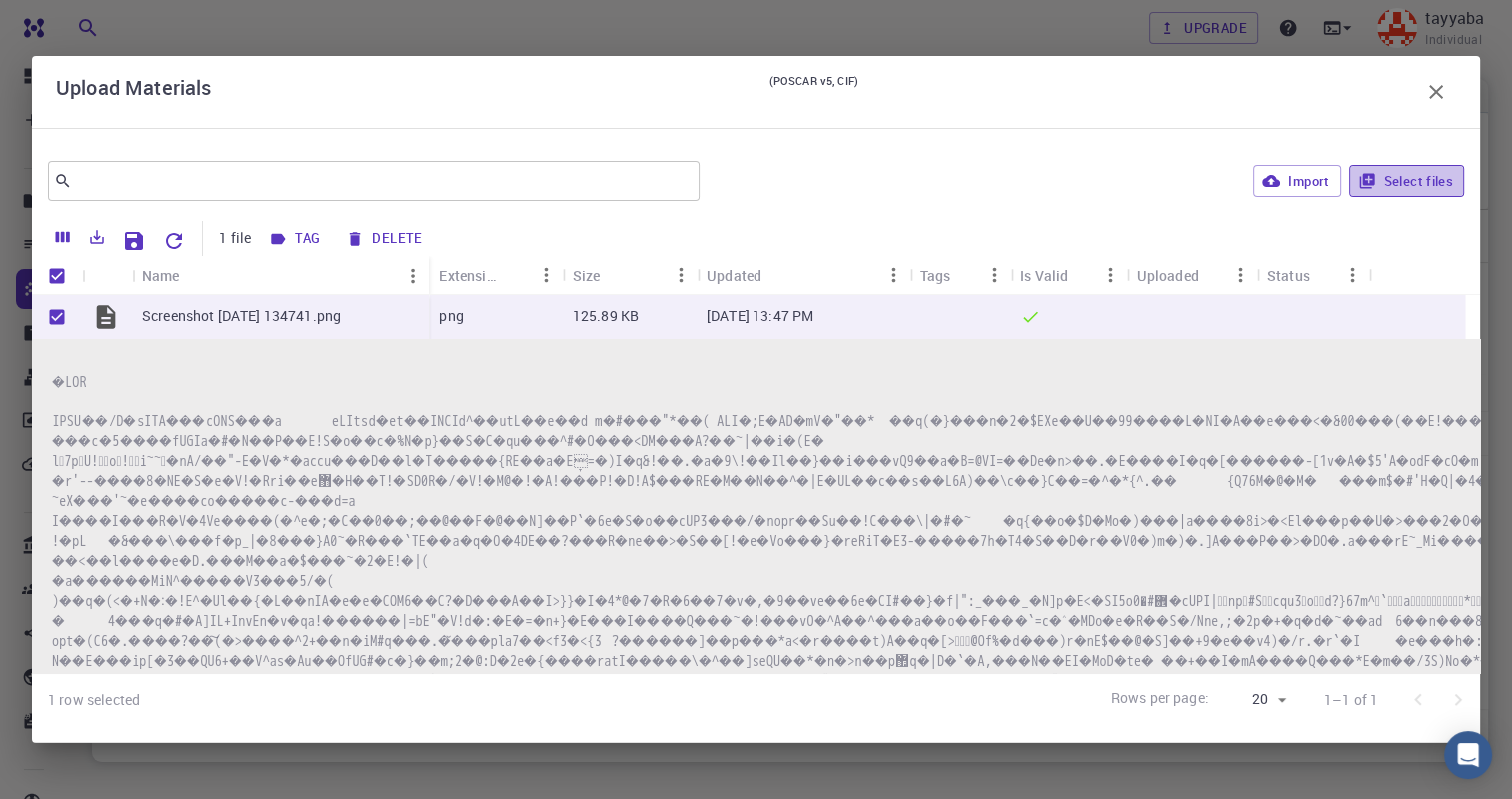 click 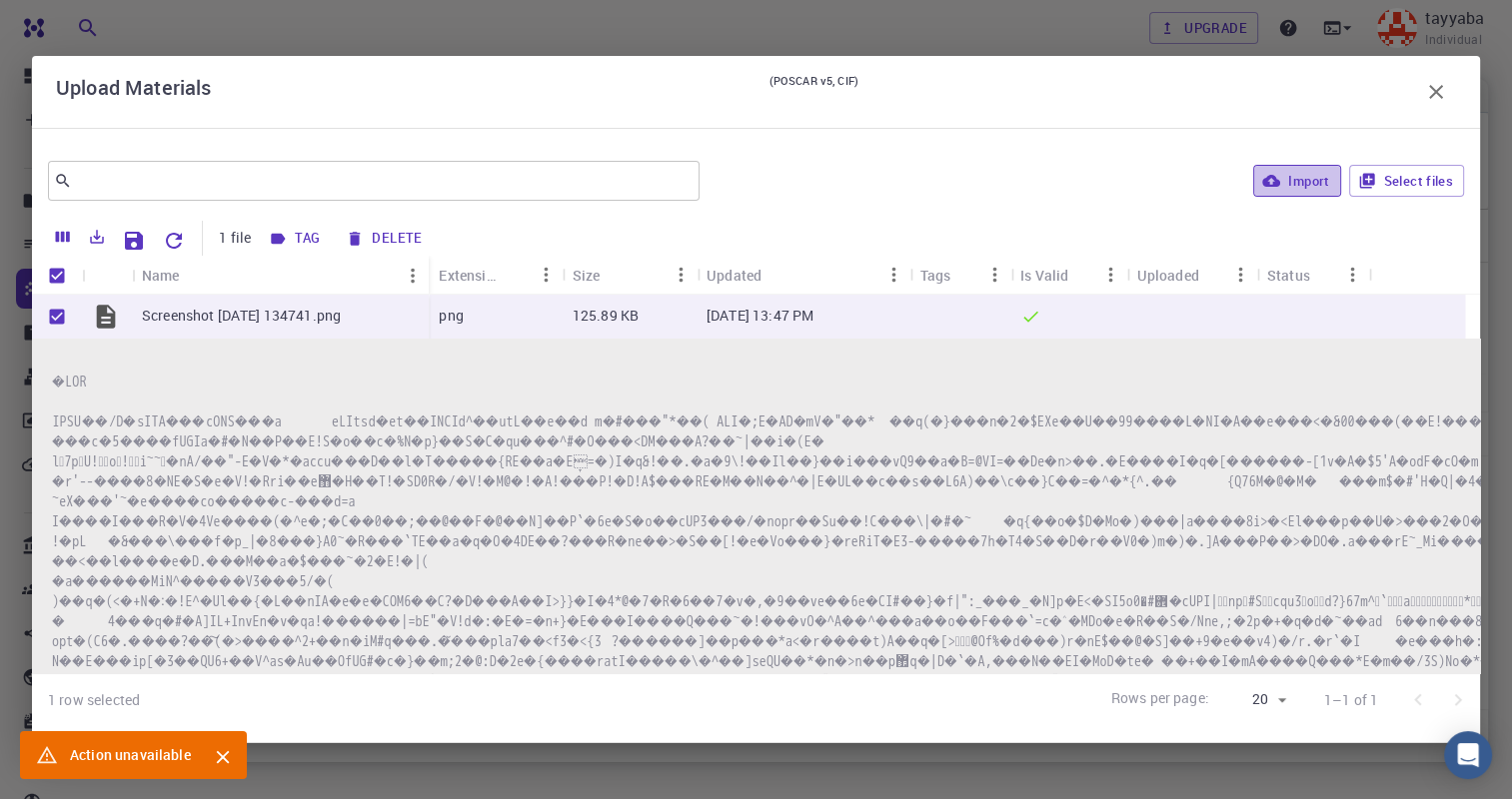 click on "Import" at bounding box center [1296, 181] 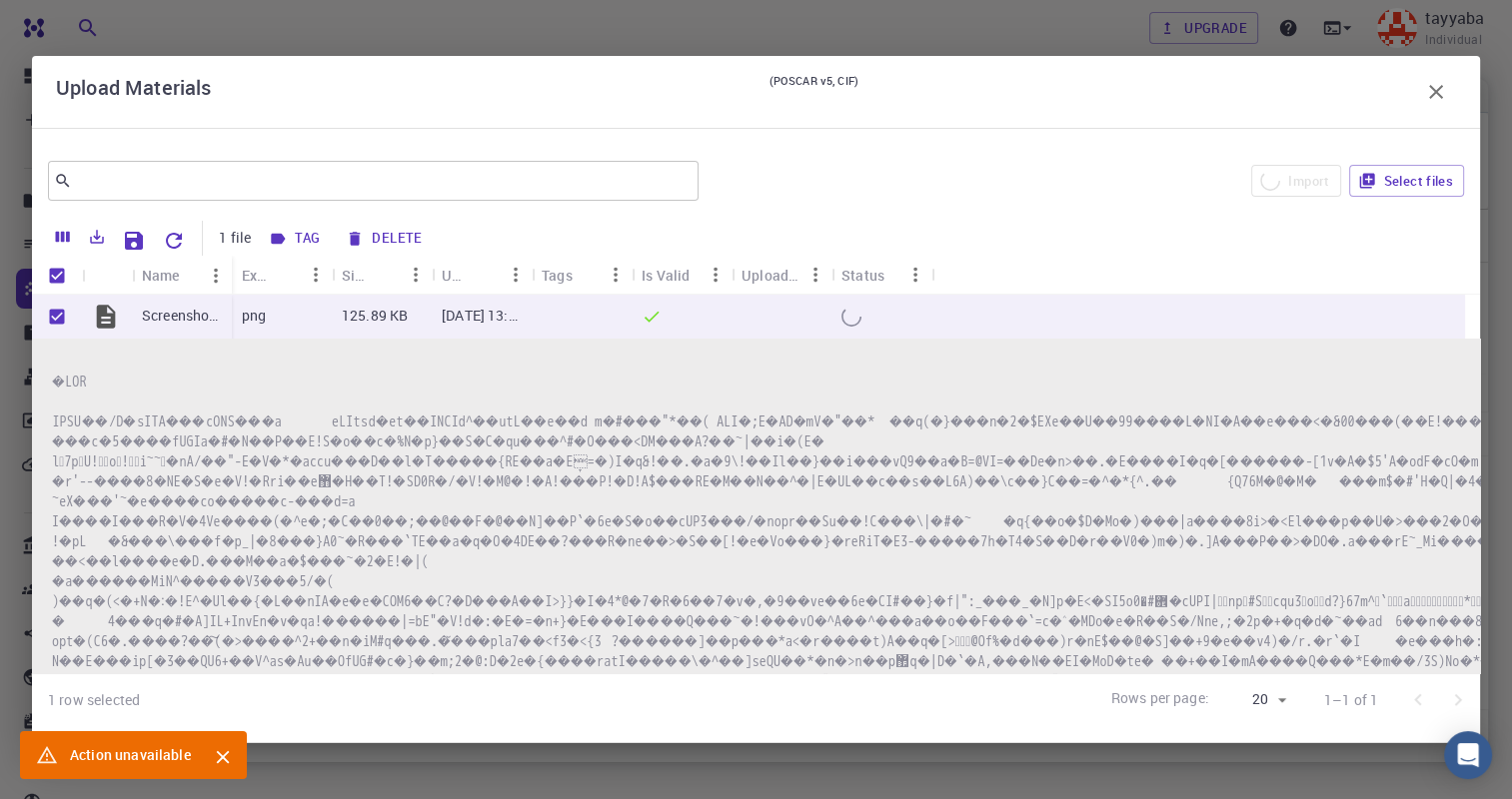 checkbox on "false" 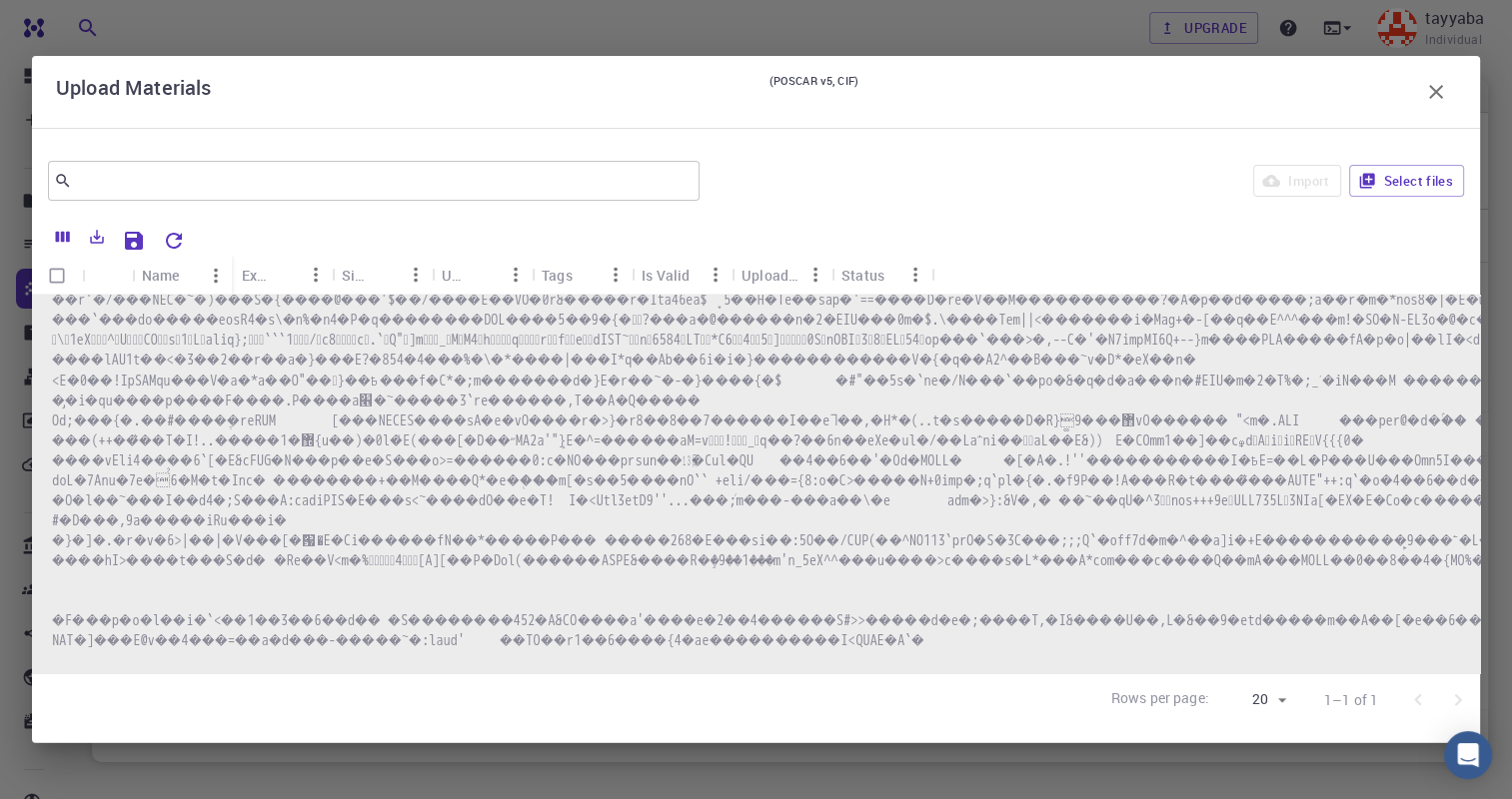 scroll, scrollTop: 9621, scrollLeft: 0, axis: vertical 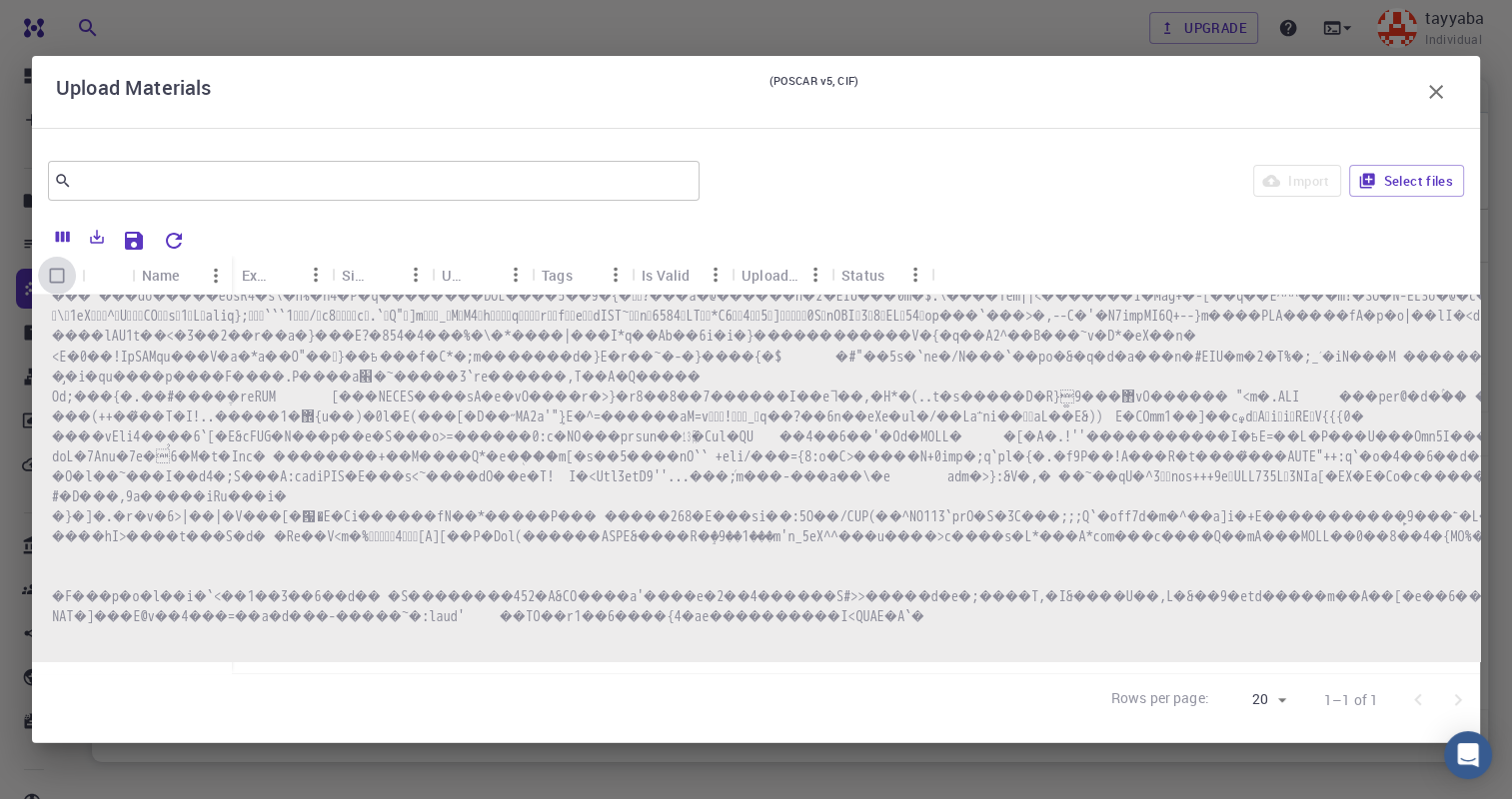 click at bounding box center [57, 276] 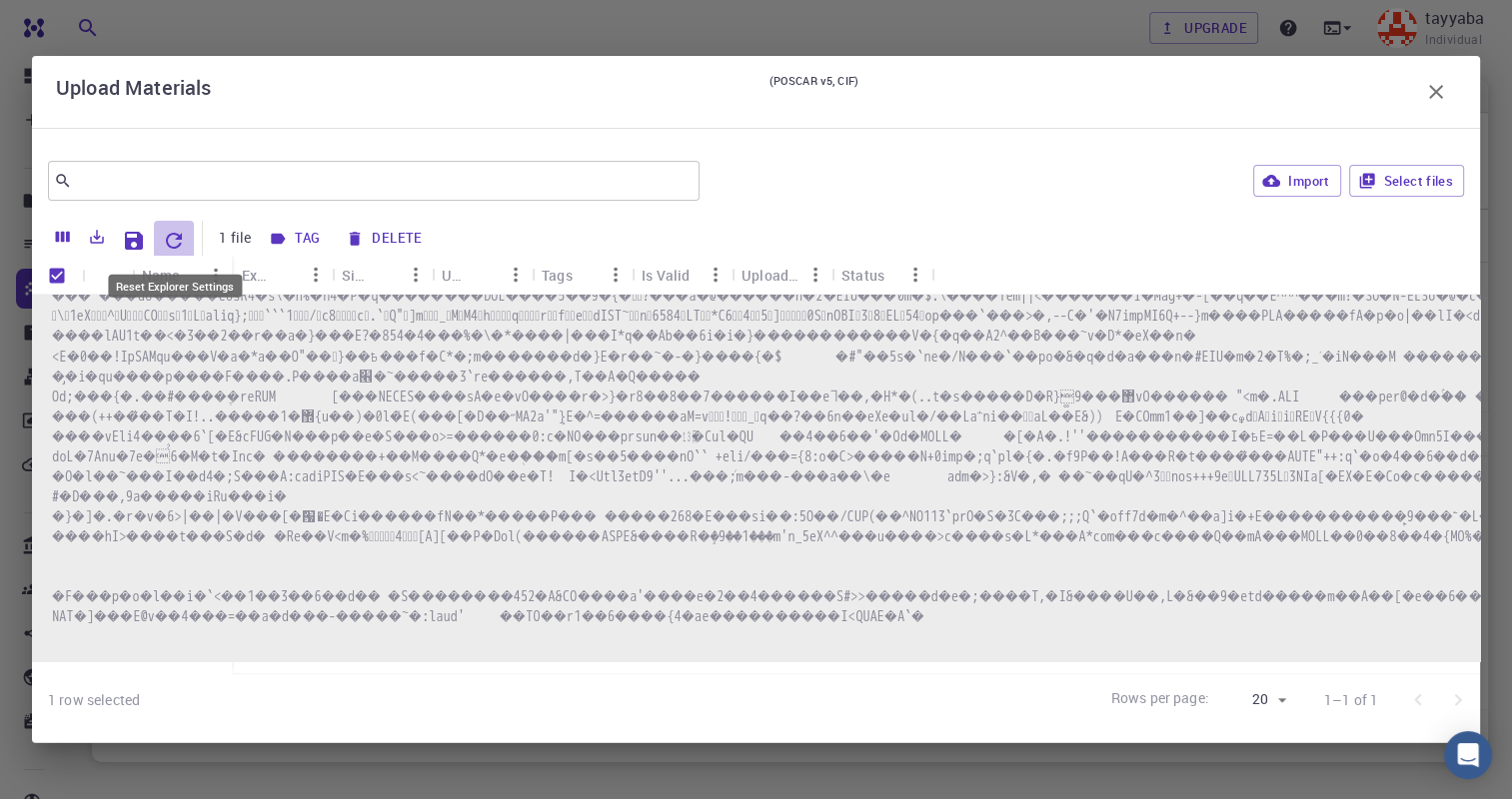 click 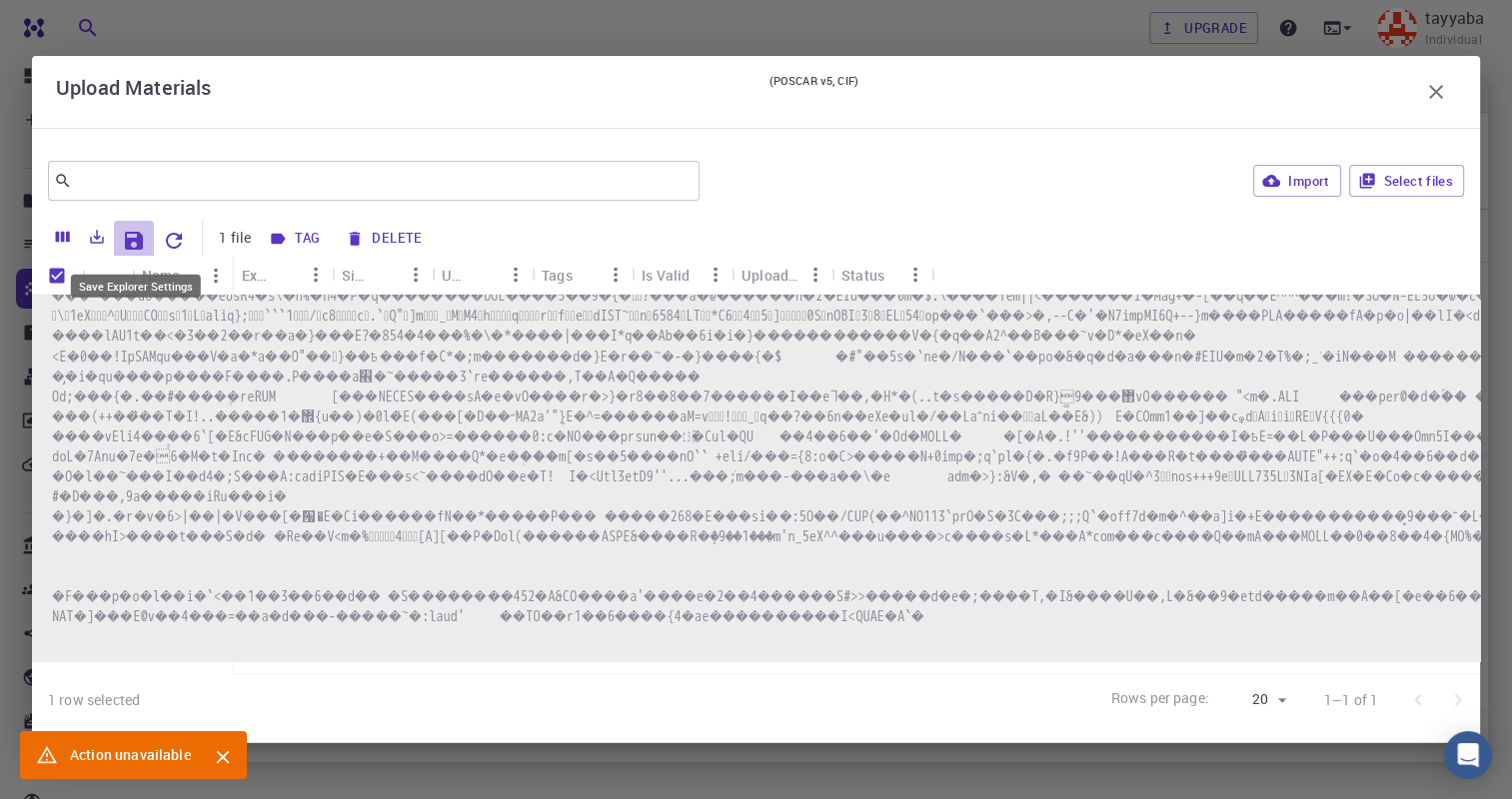 click 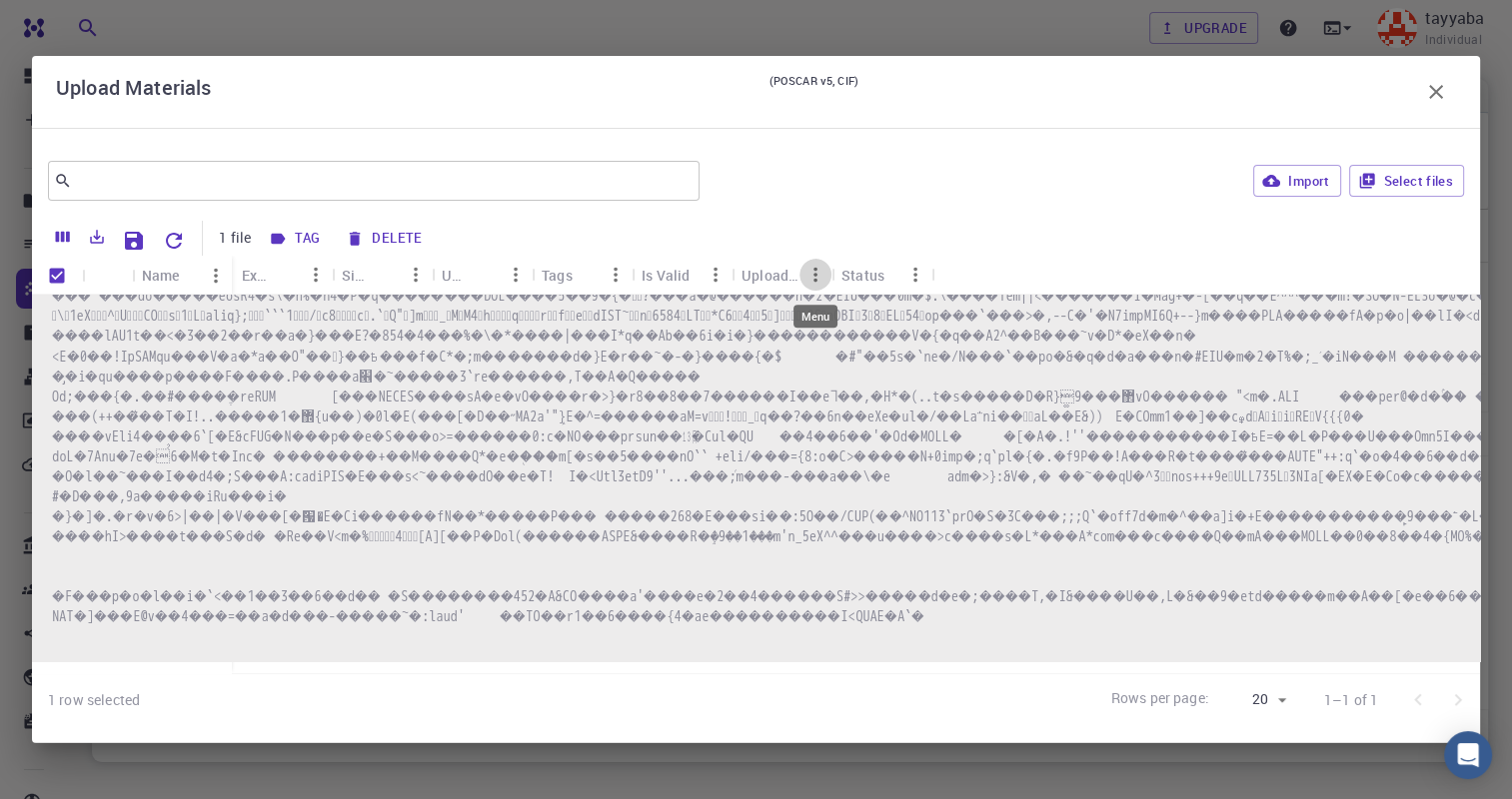 click 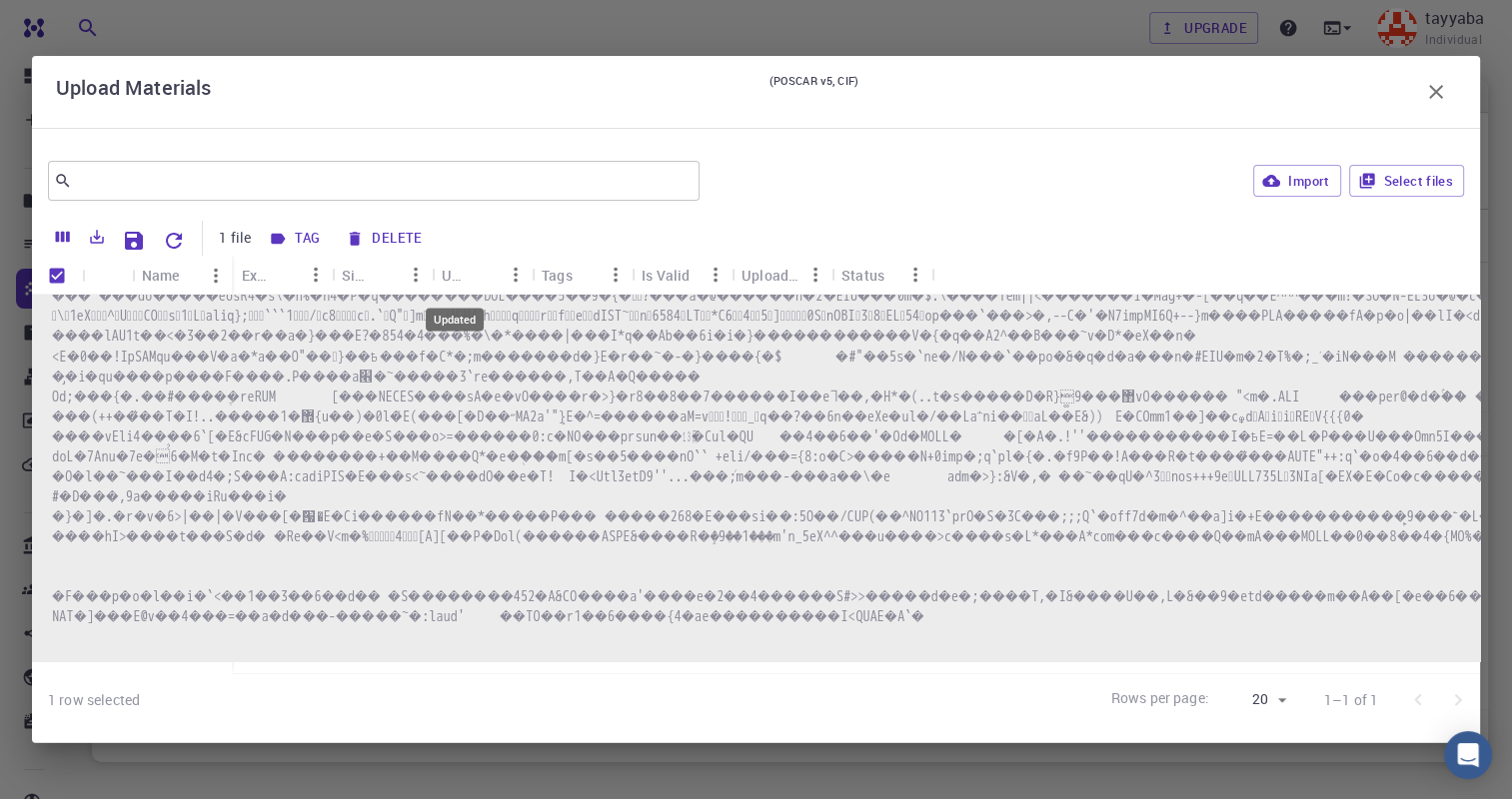 click on "Updated" at bounding box center (455, 275) 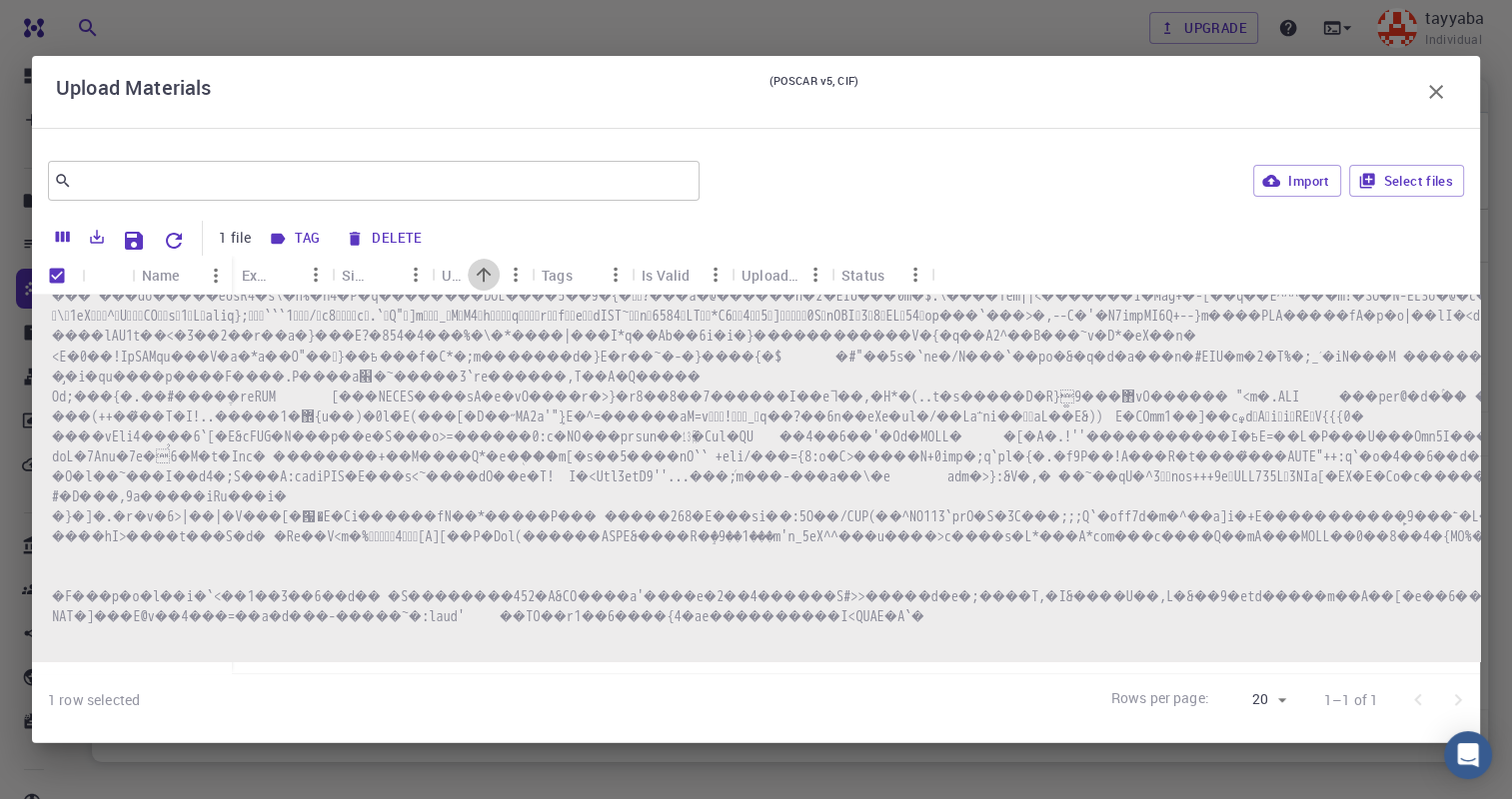 click 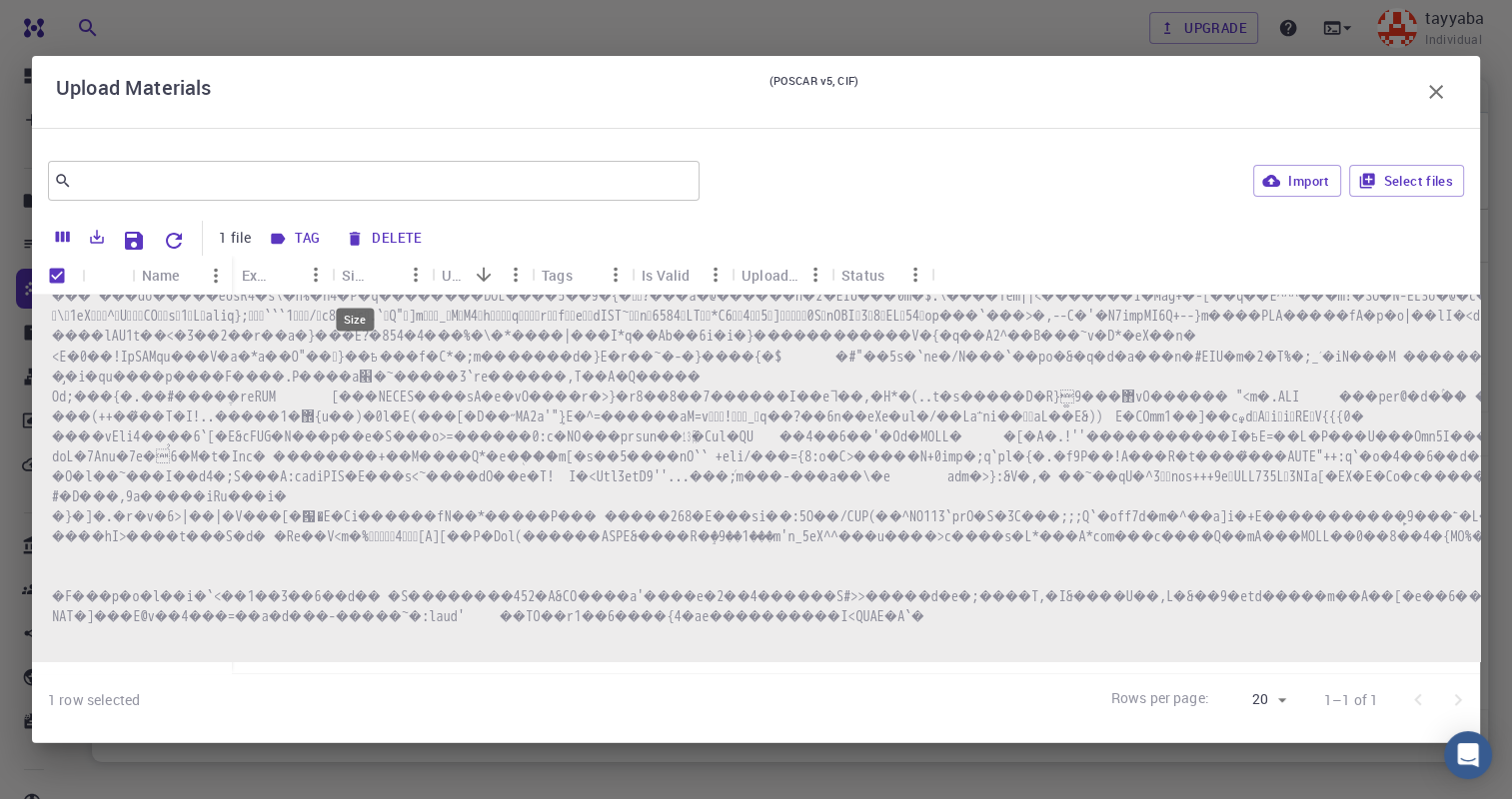 click on "Size" at bounding box center (355, 275) 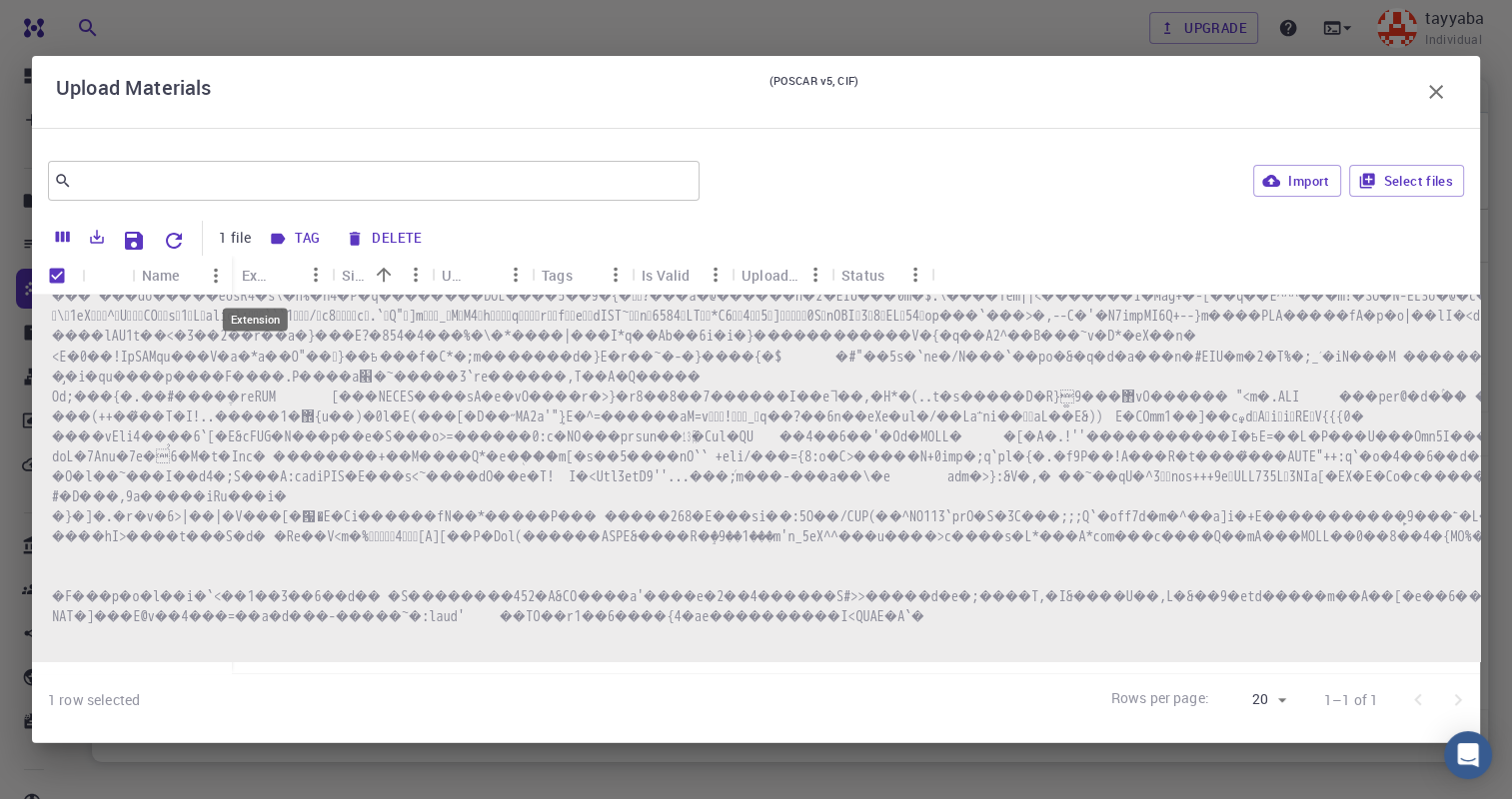 click on "Extension" at bounding box center [255, 275] 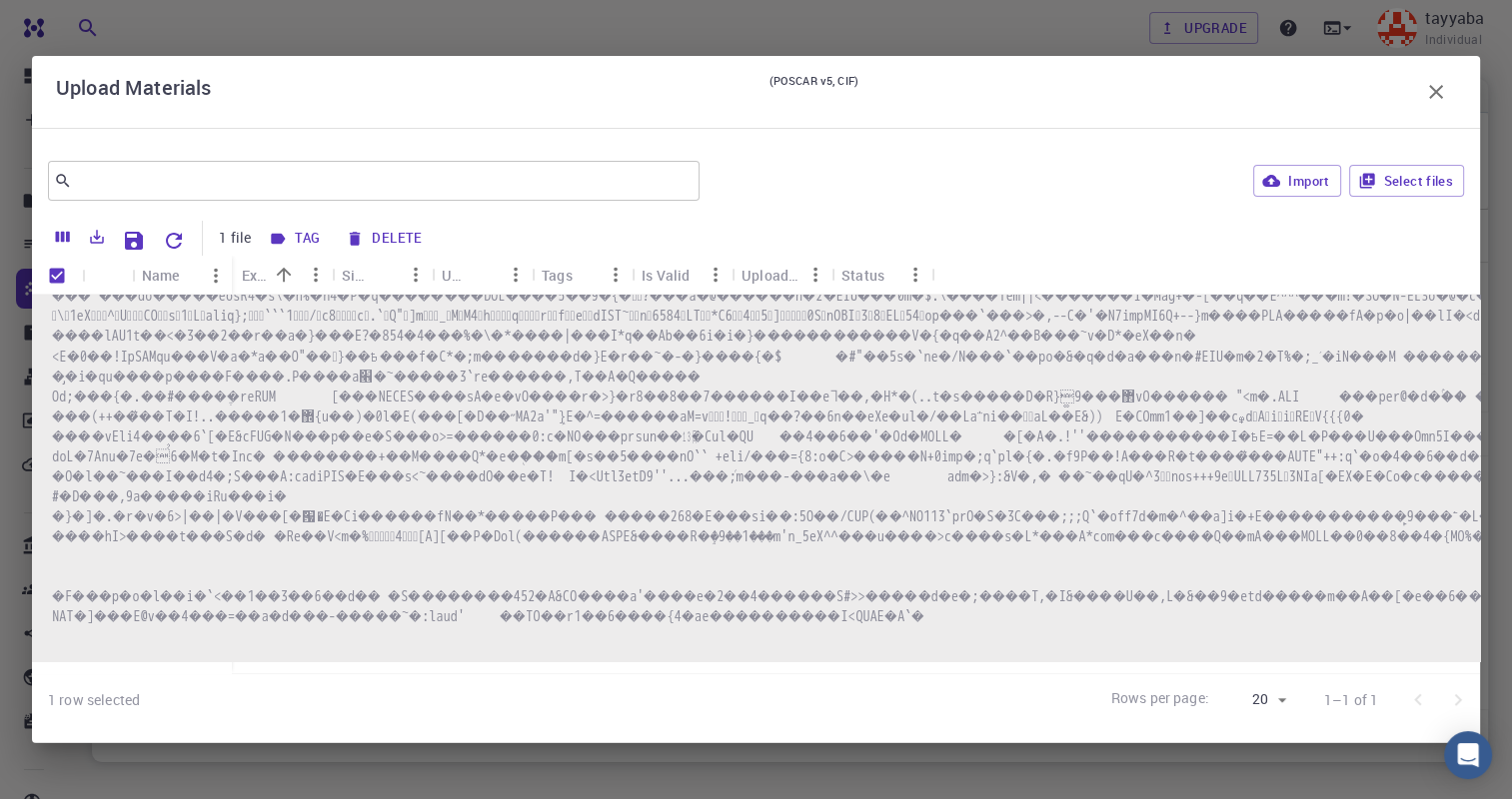 click on "Name" at bounding box center (171, 275) 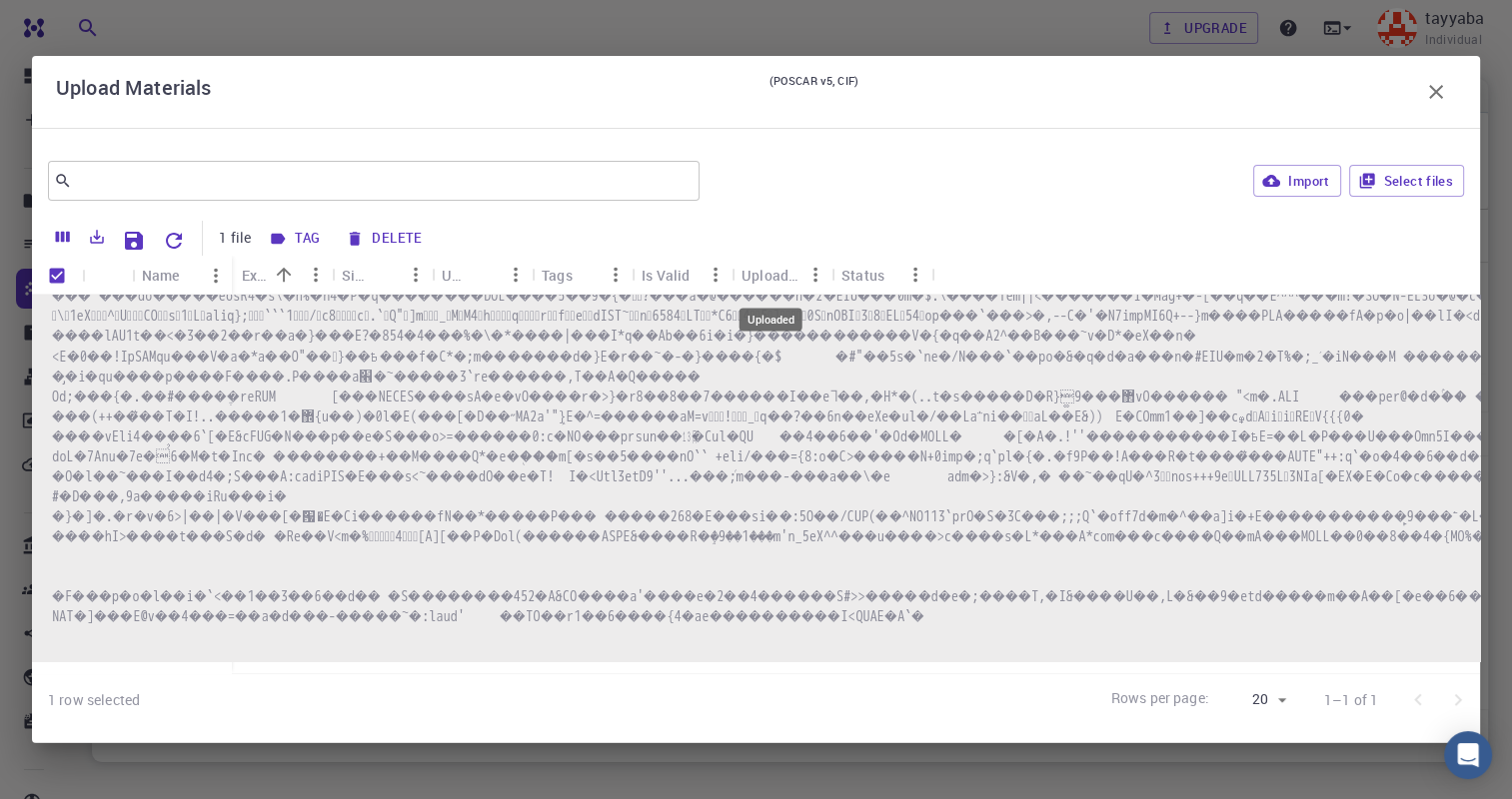 click on "Uploaded" at bounding box center [770, 275] 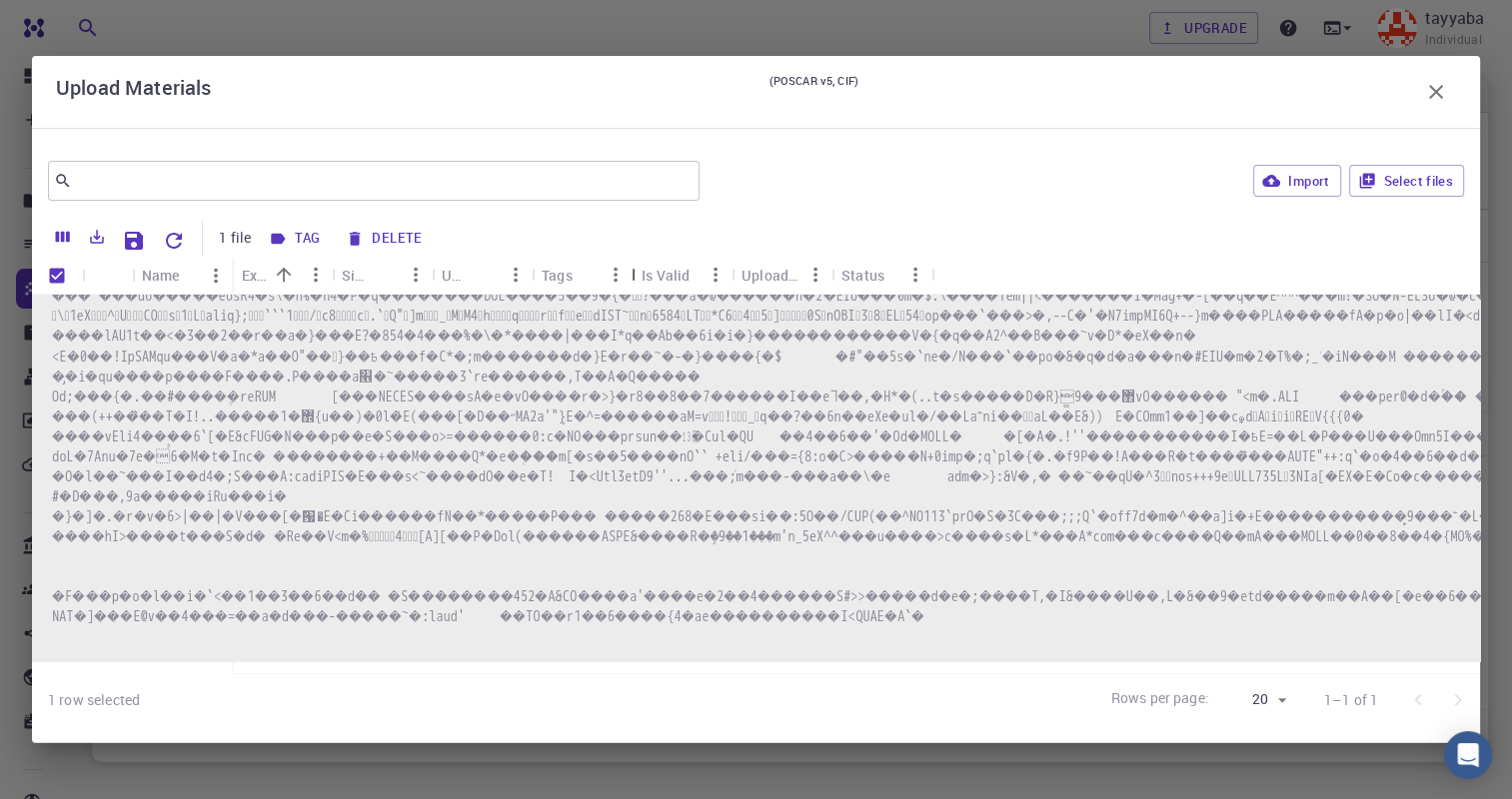 click at bounding box center (634, 275) 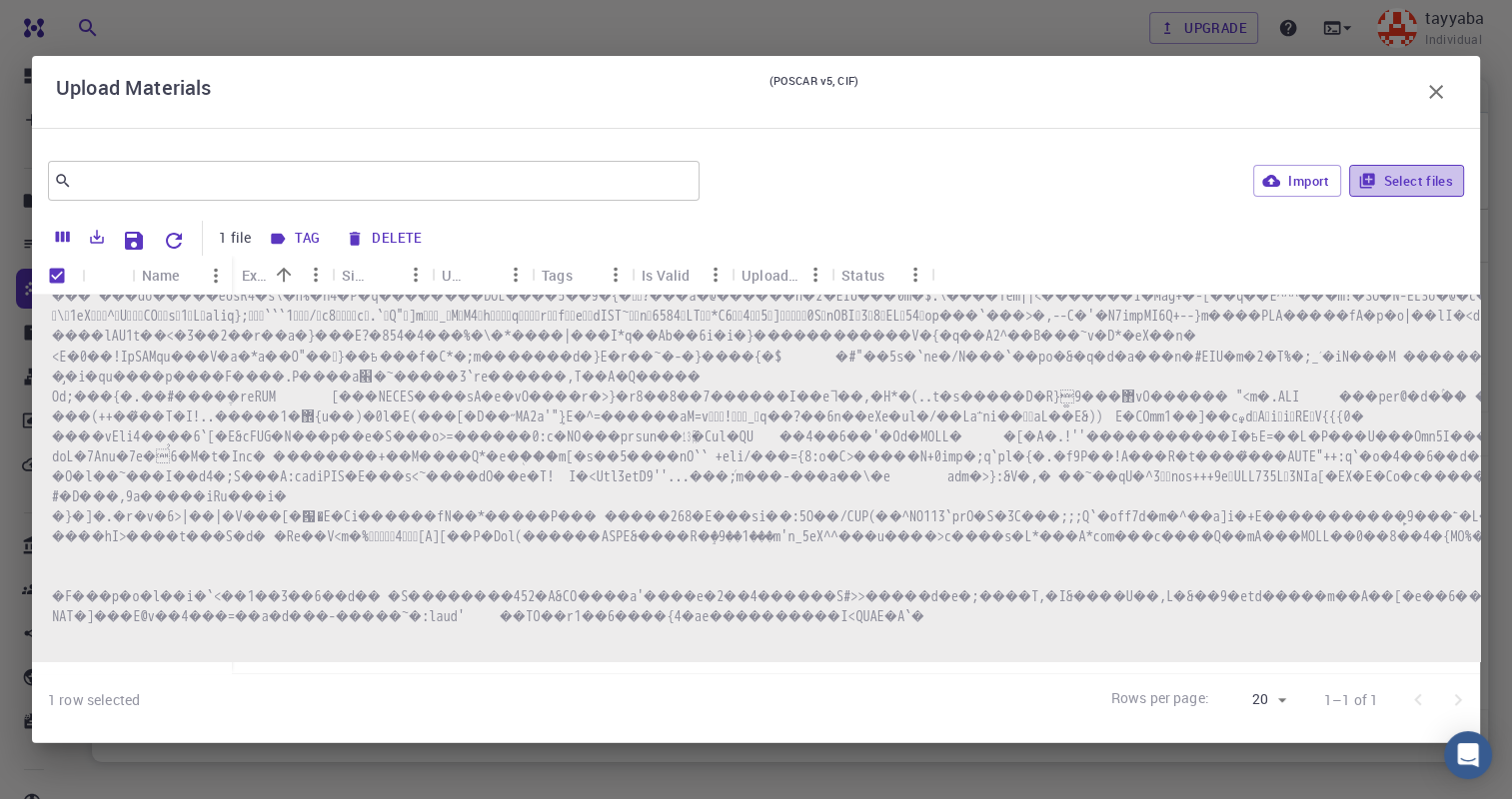 click on "Select files" at bounding box center [1406, 181] 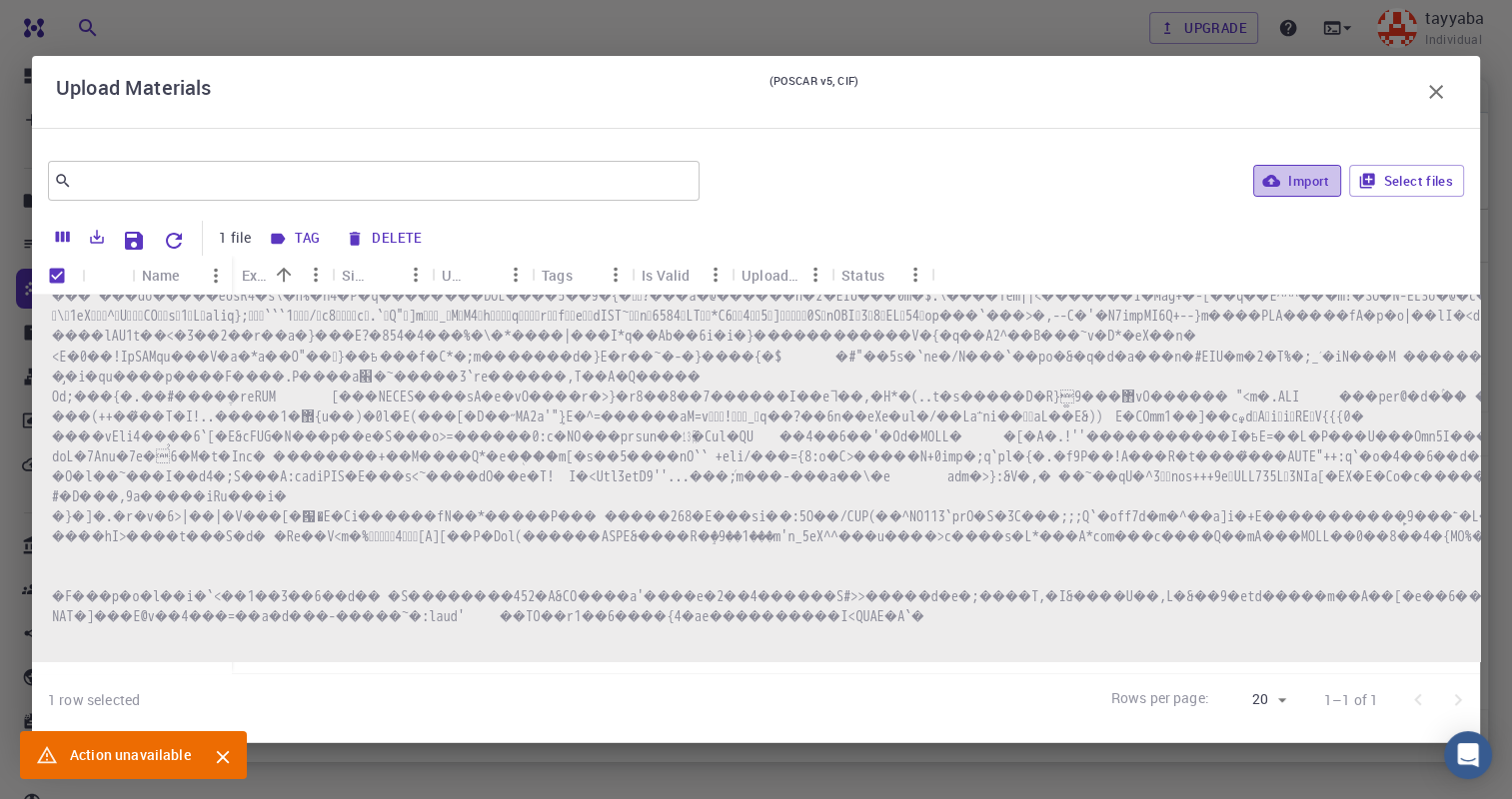 click on "Import" at bounding box center [1296, 181] 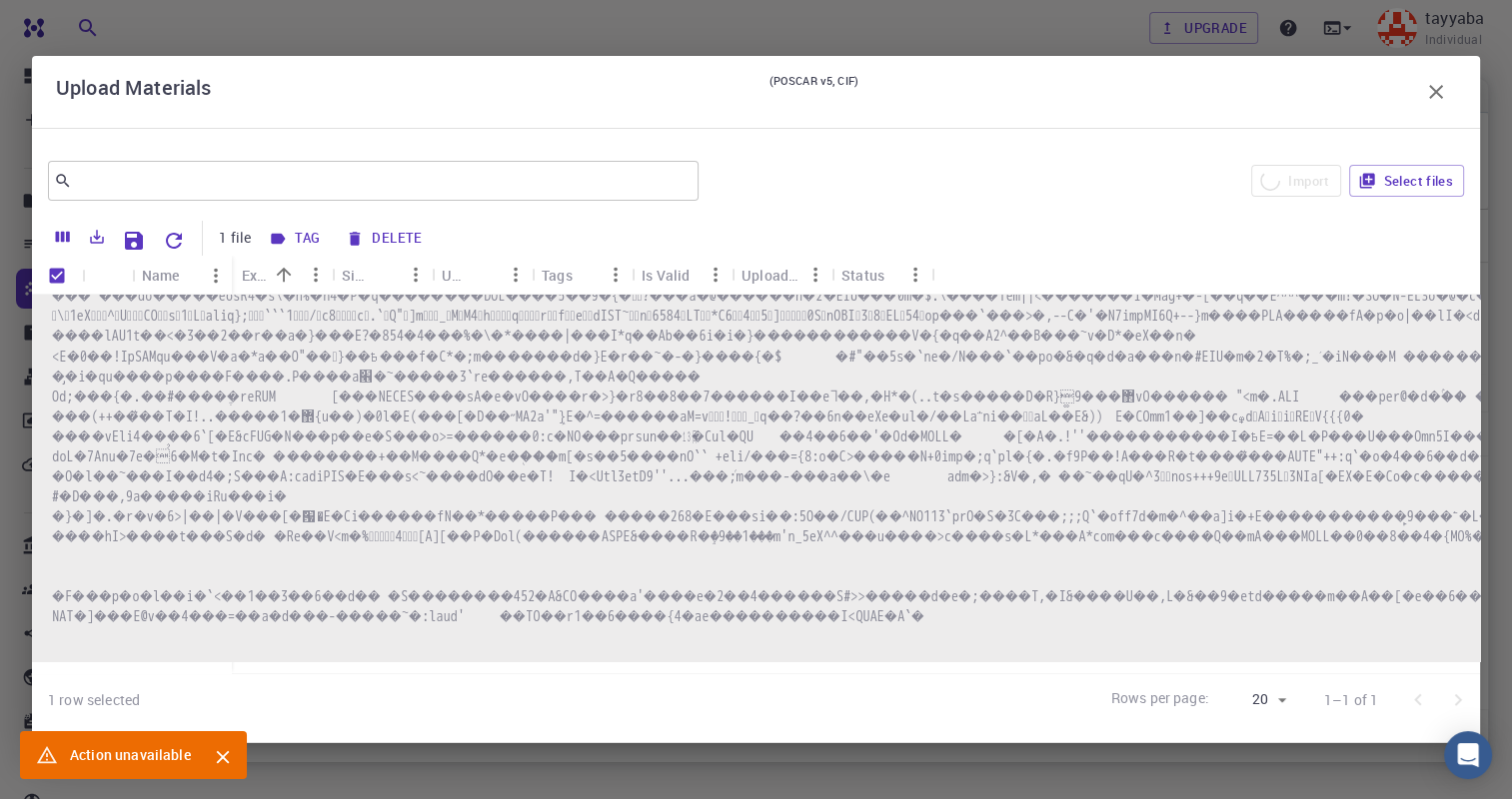checkbox on "false" 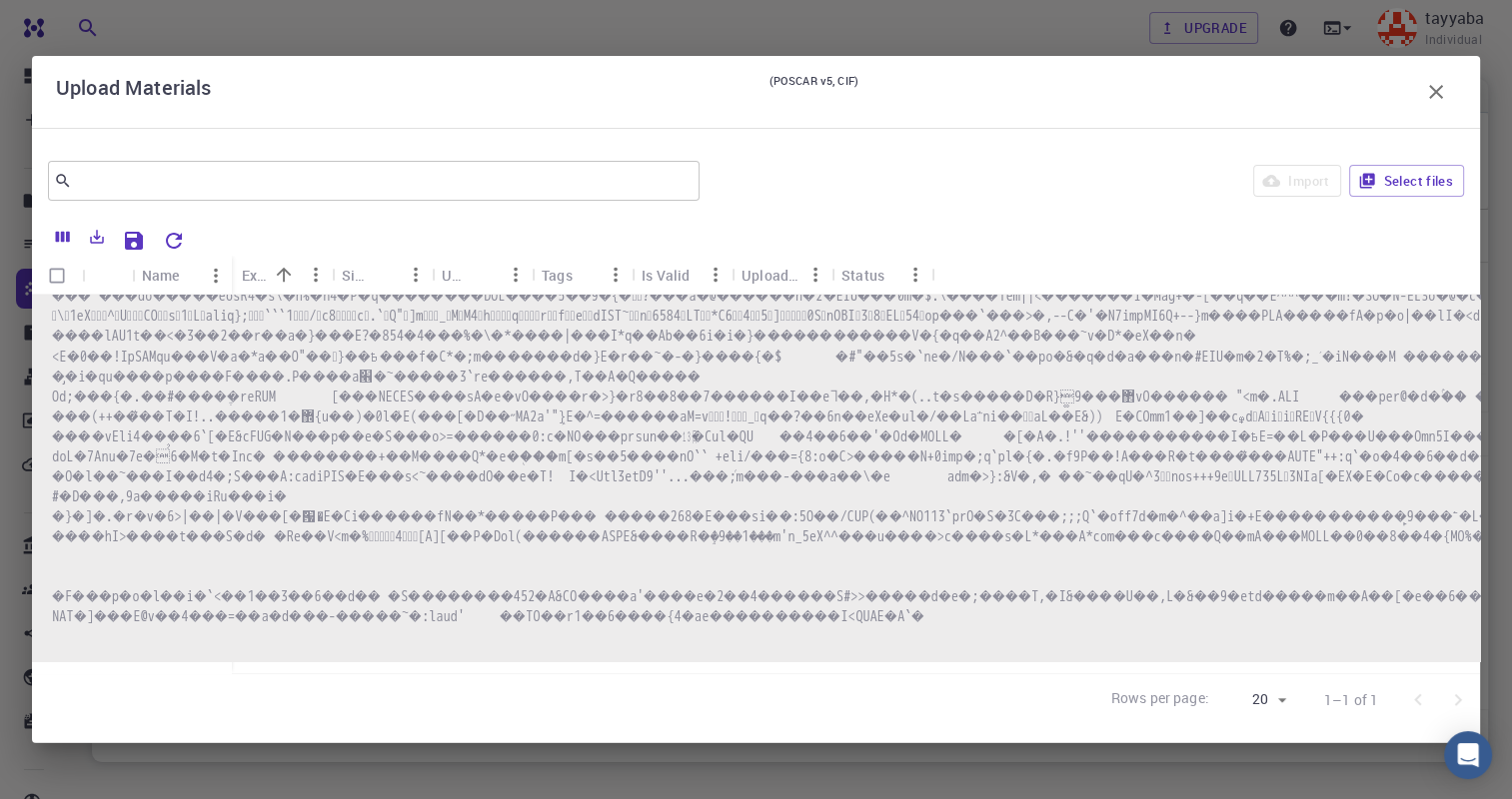 click 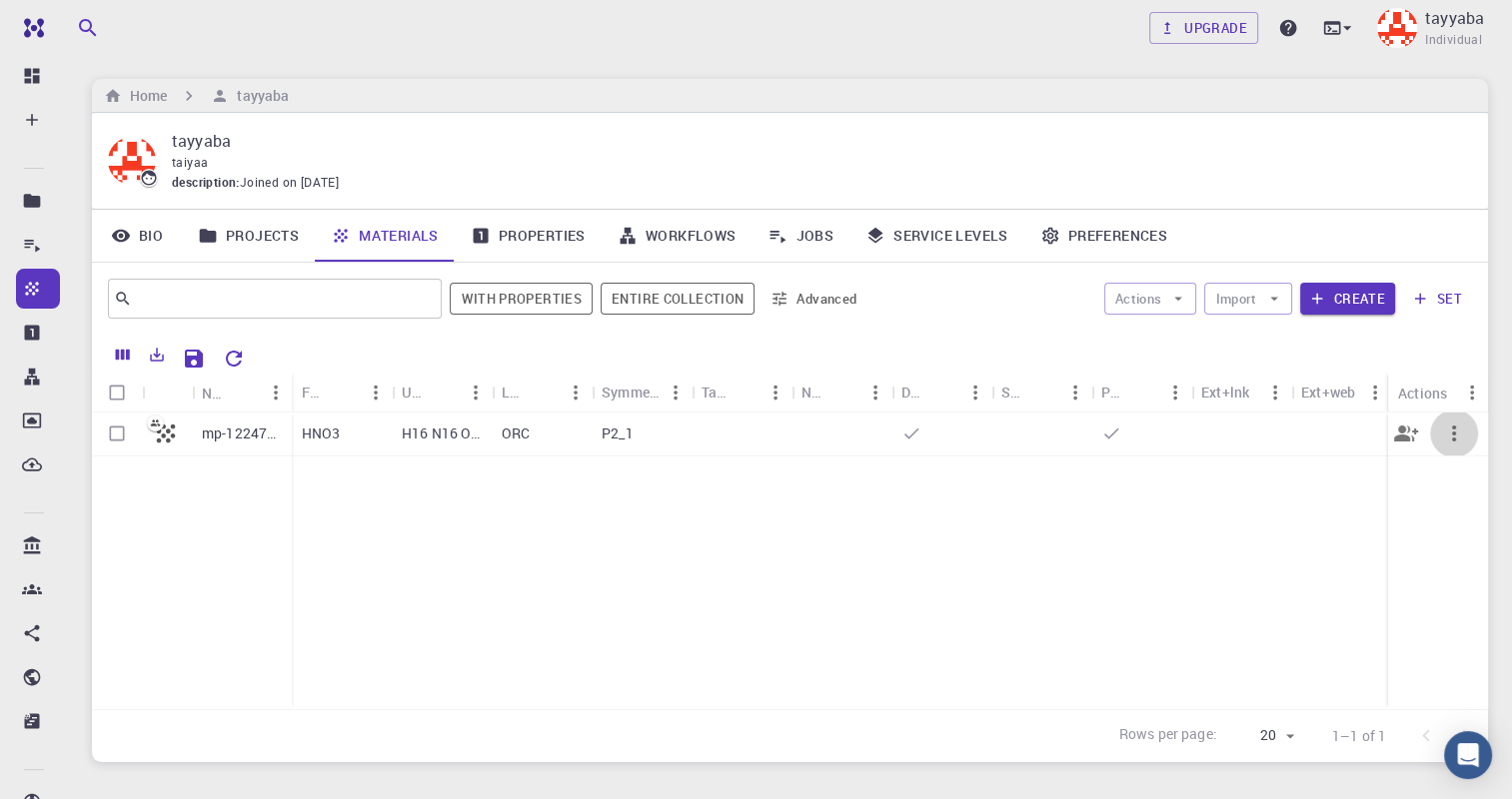 click 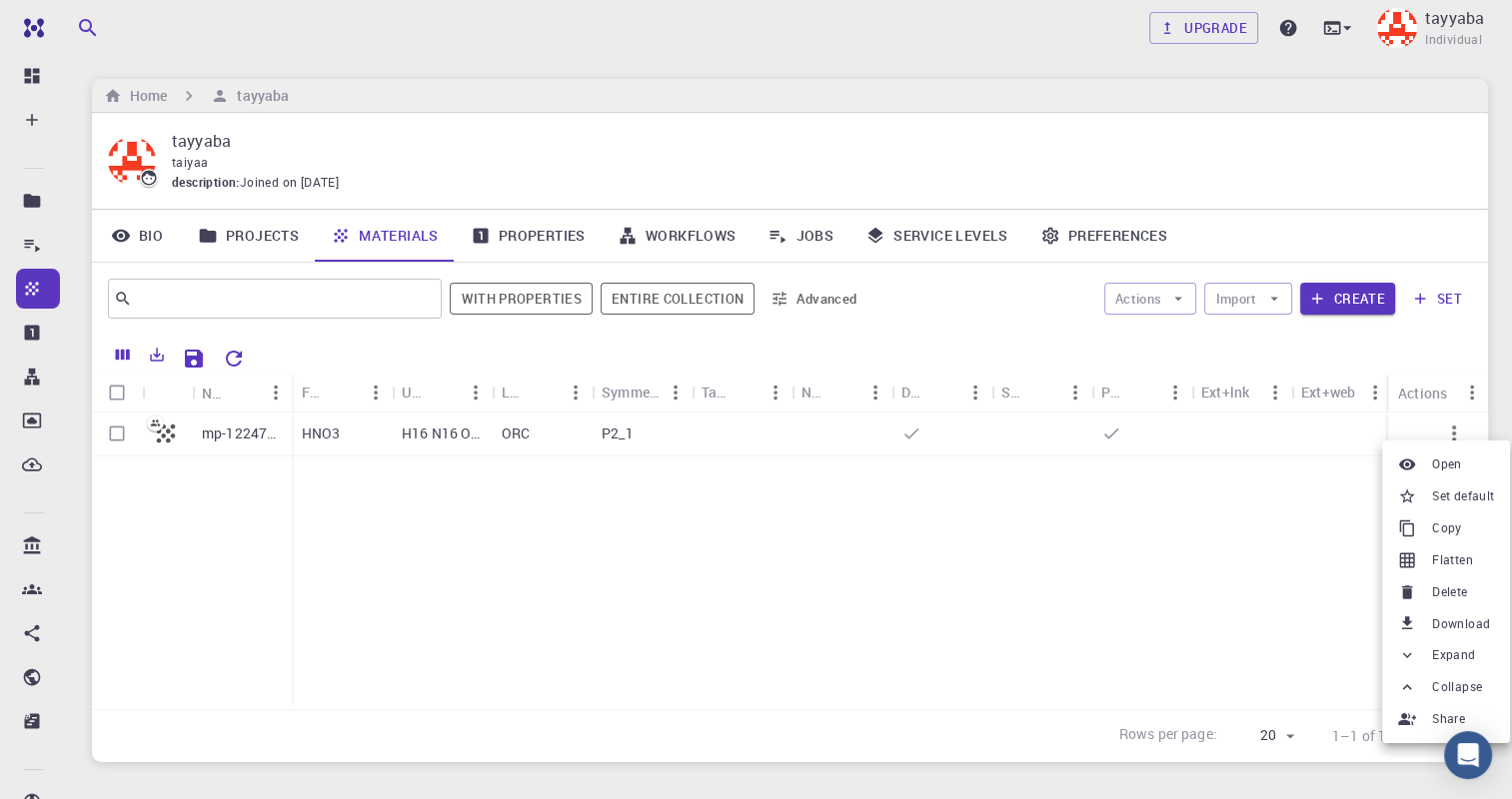 click at bounding box center [756, 400] 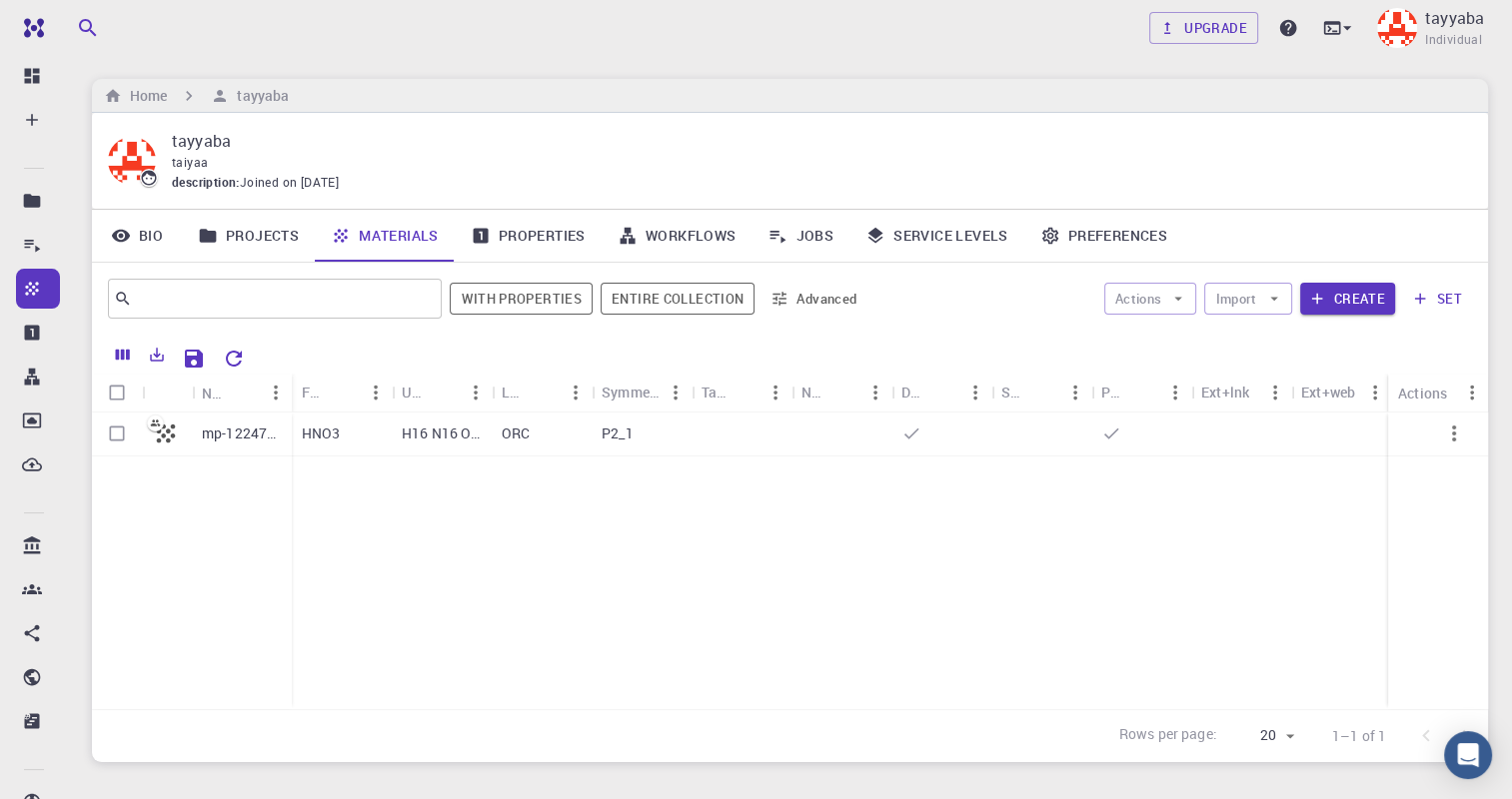 click on "mp-1224772 HNO3 H16 N16 O48 ORC P2_1" at bounding box center (791, 560) 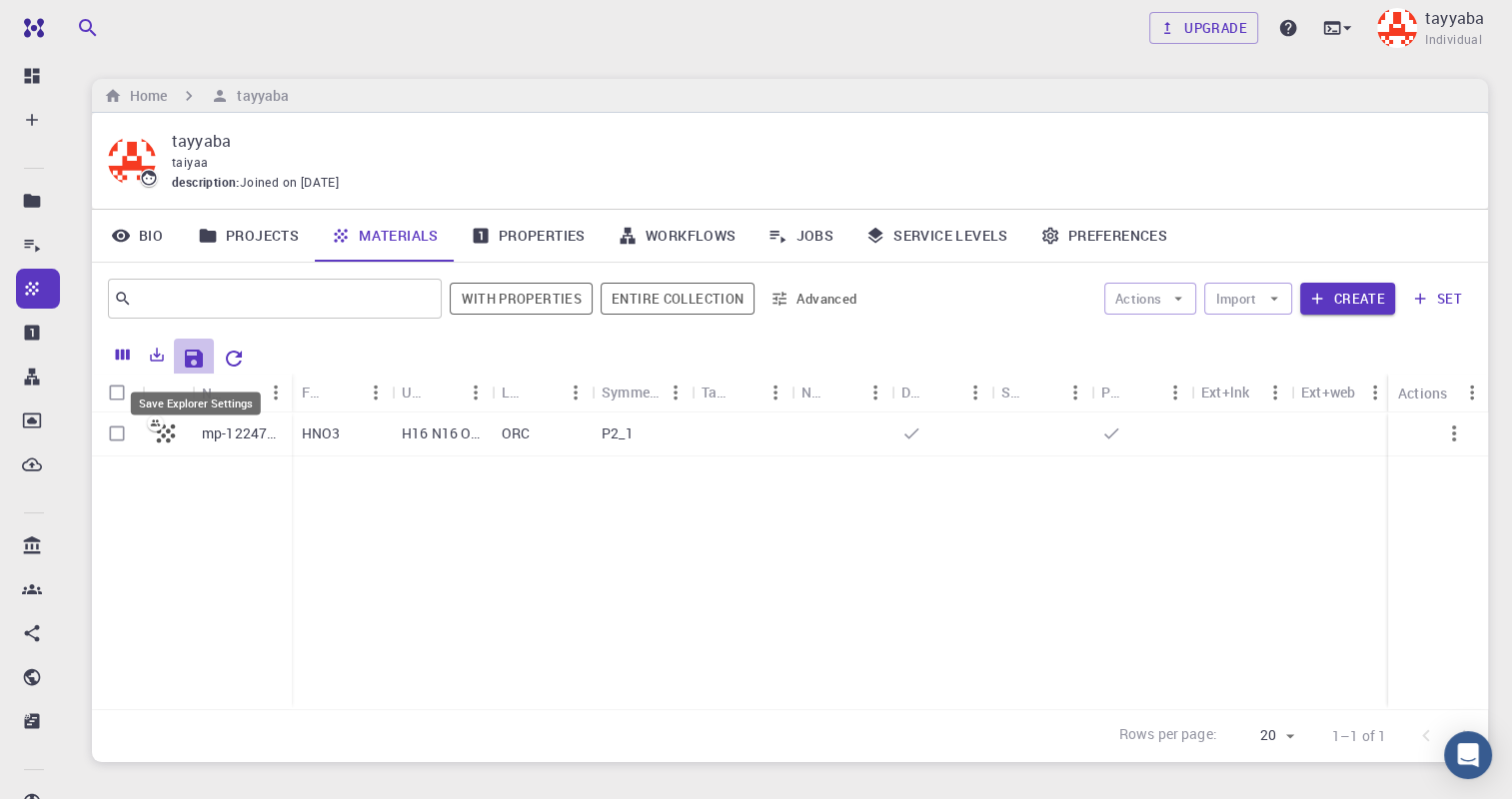 click 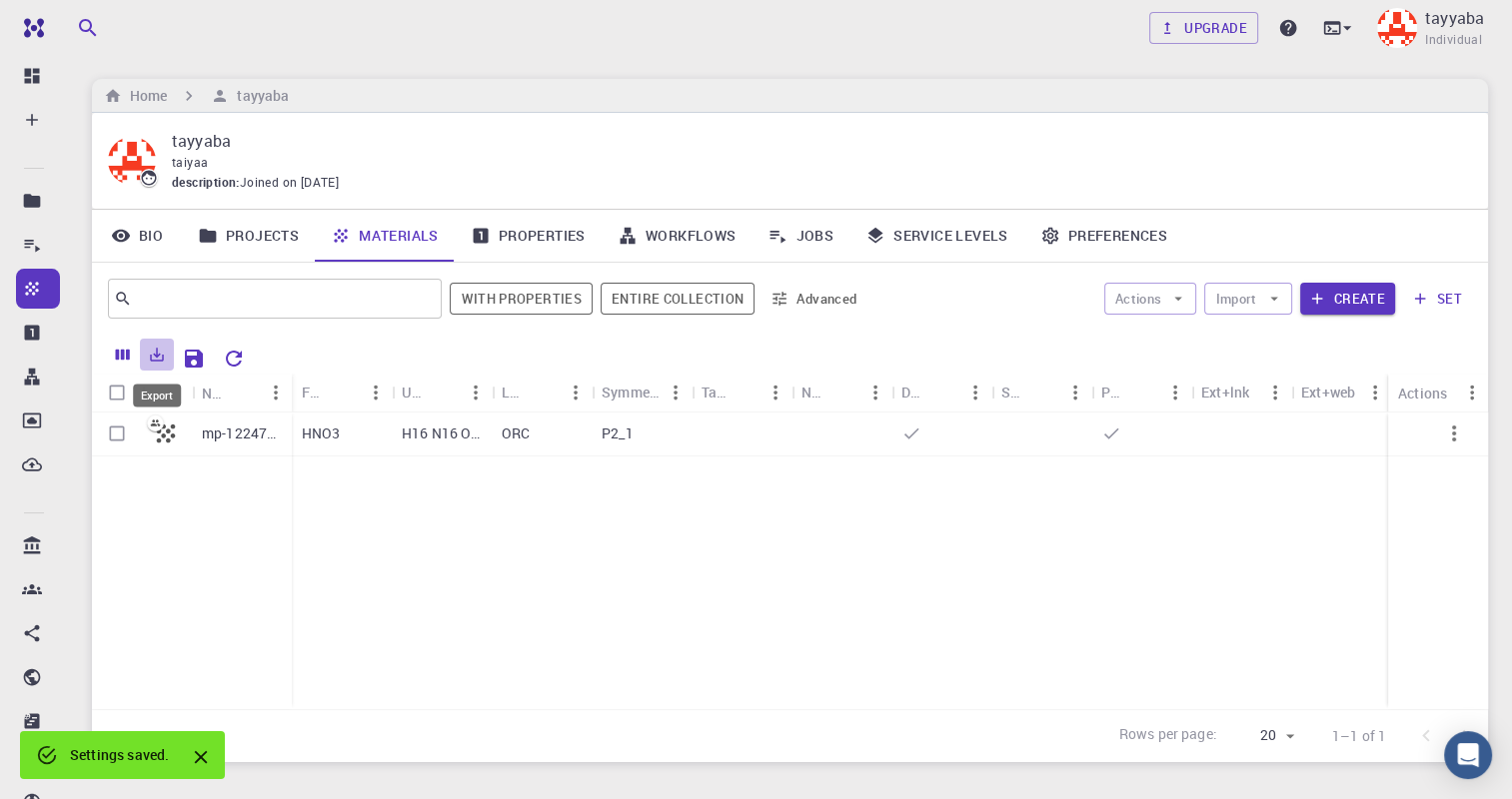 click 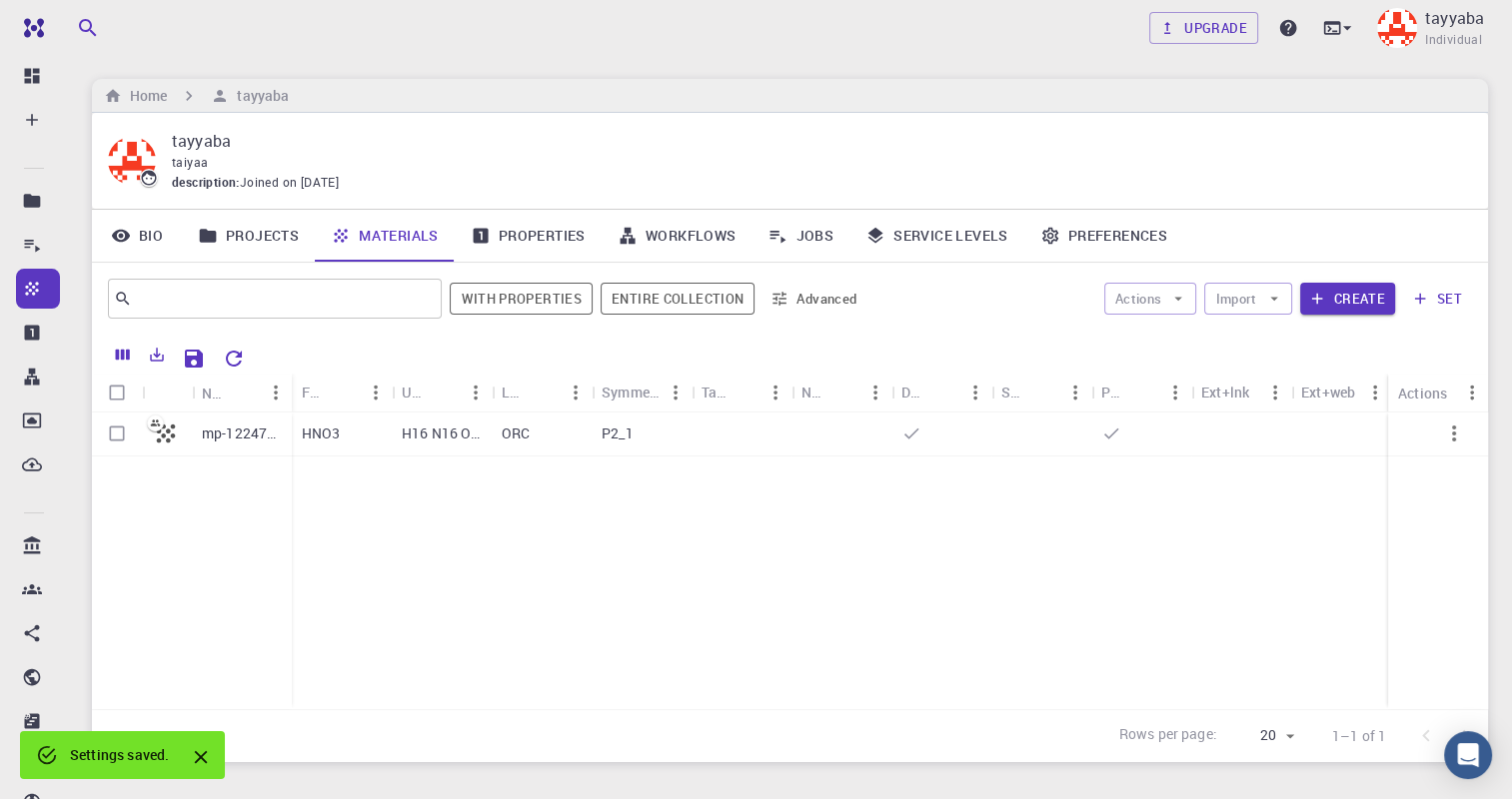 click at bounding box center [863, 356] 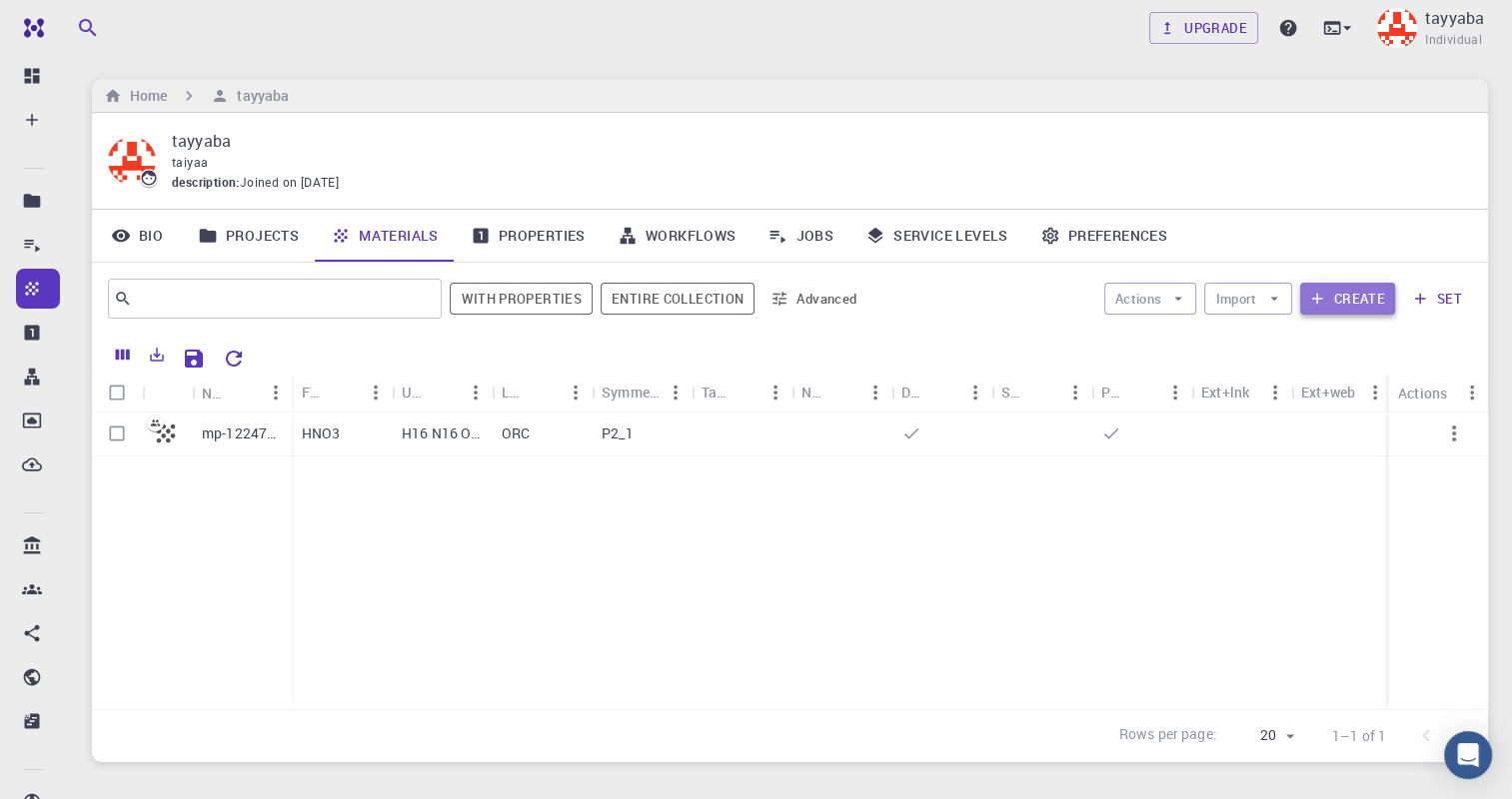 click 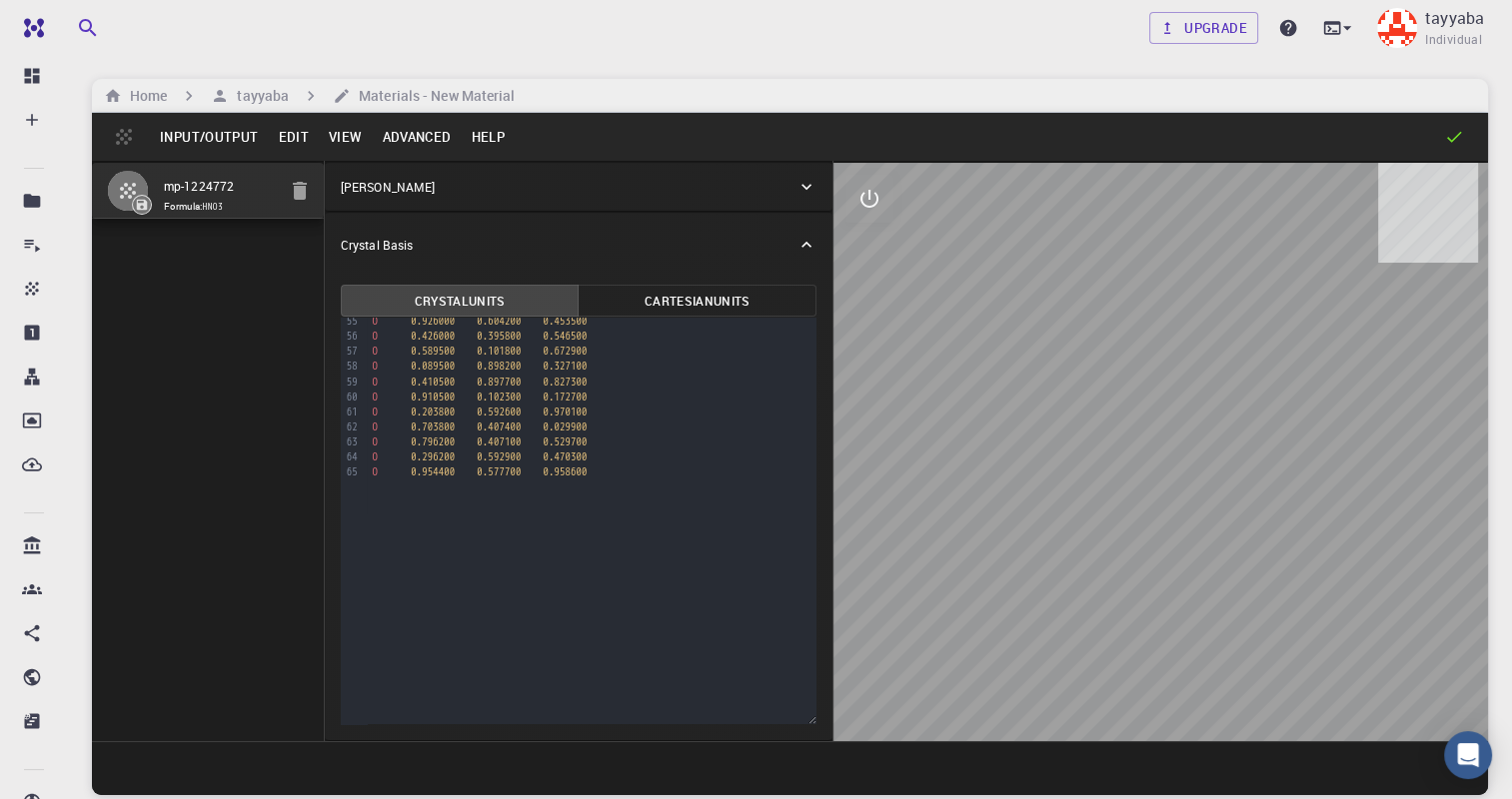 scroll, scrollTop: 0, scrollLeft: 0, axis: both 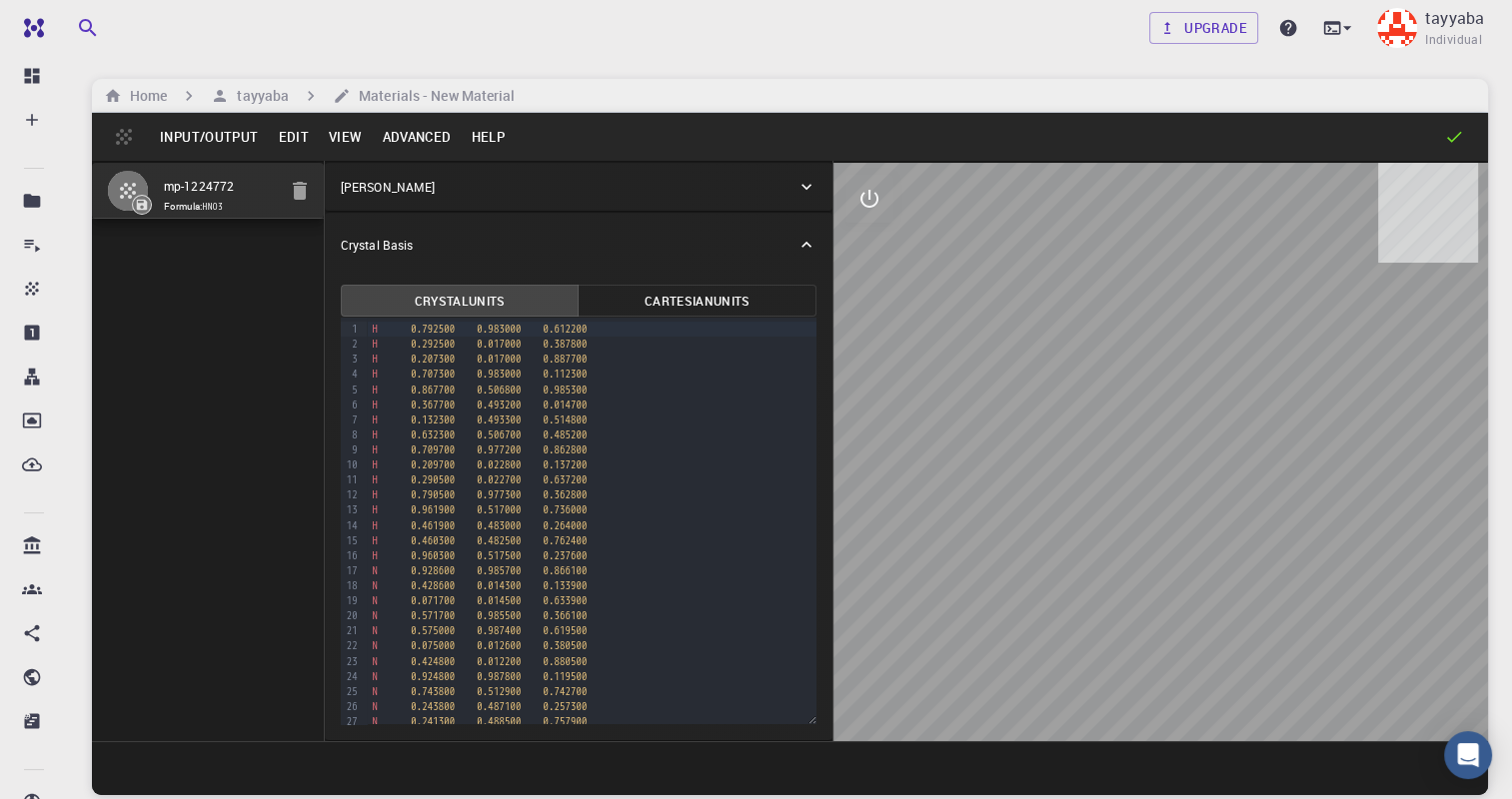 click 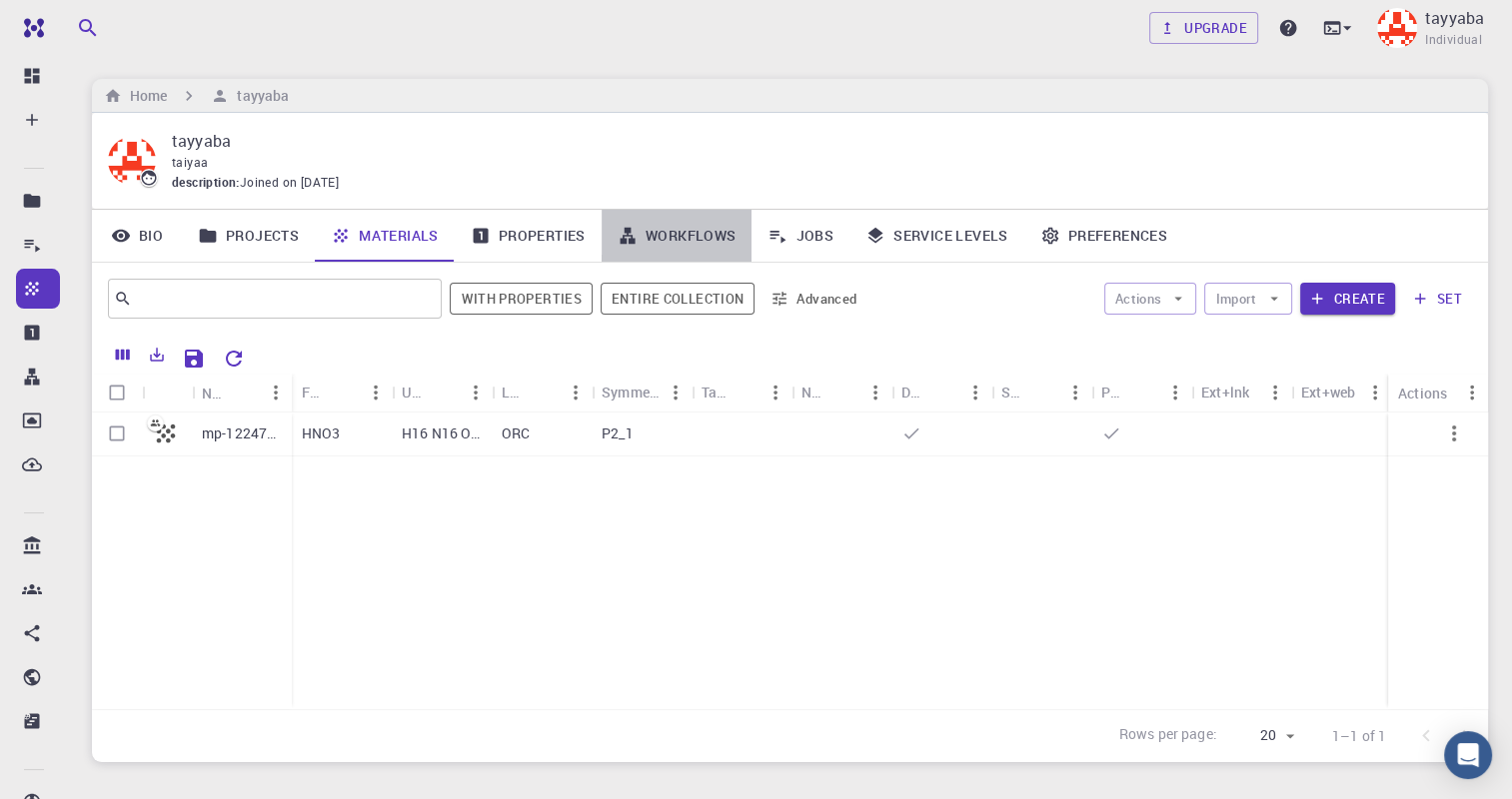 click on "Workflows" at bounding box center (677, 236) 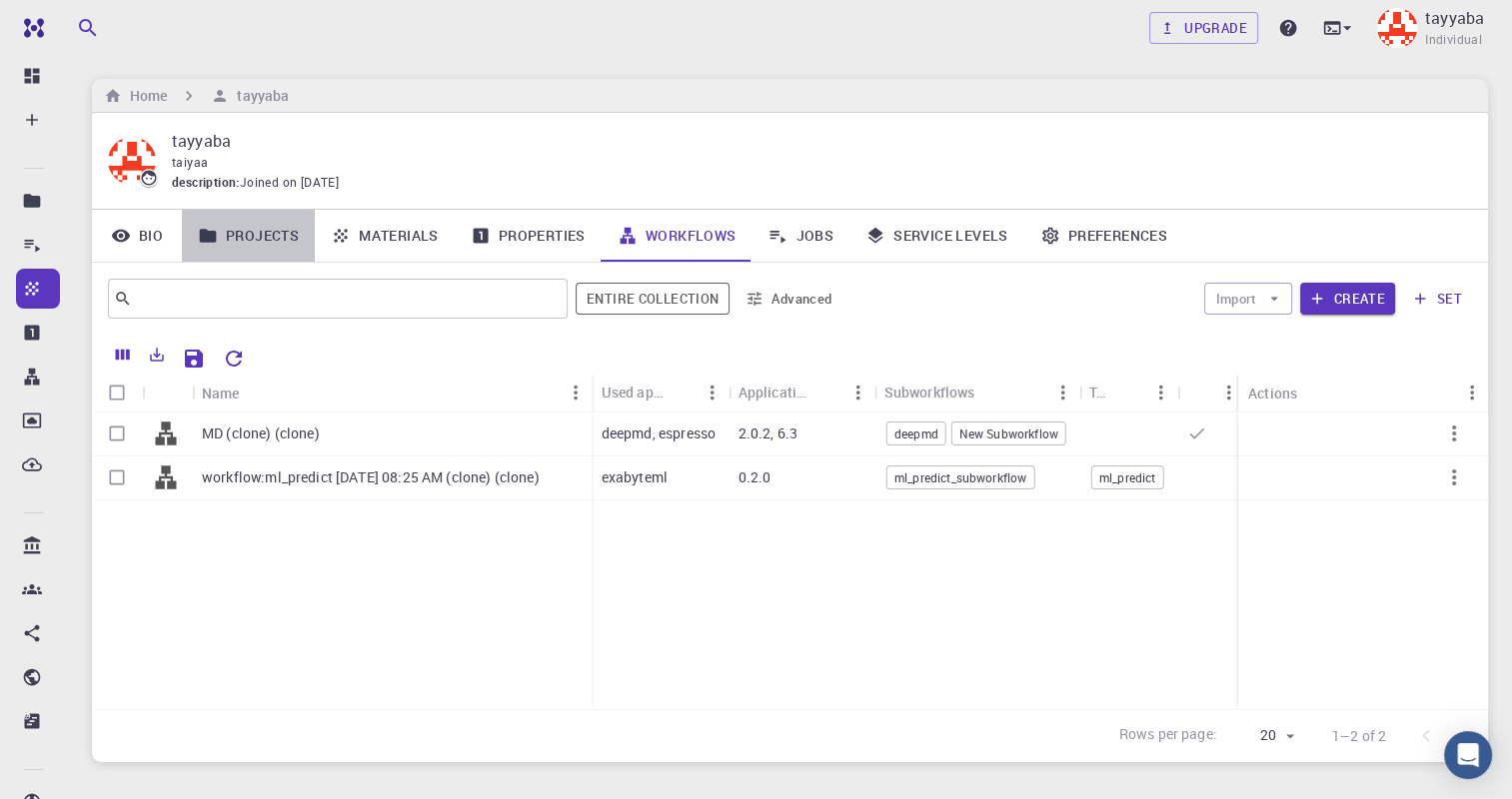 click on "Projects" at bounding box center (248, 236) 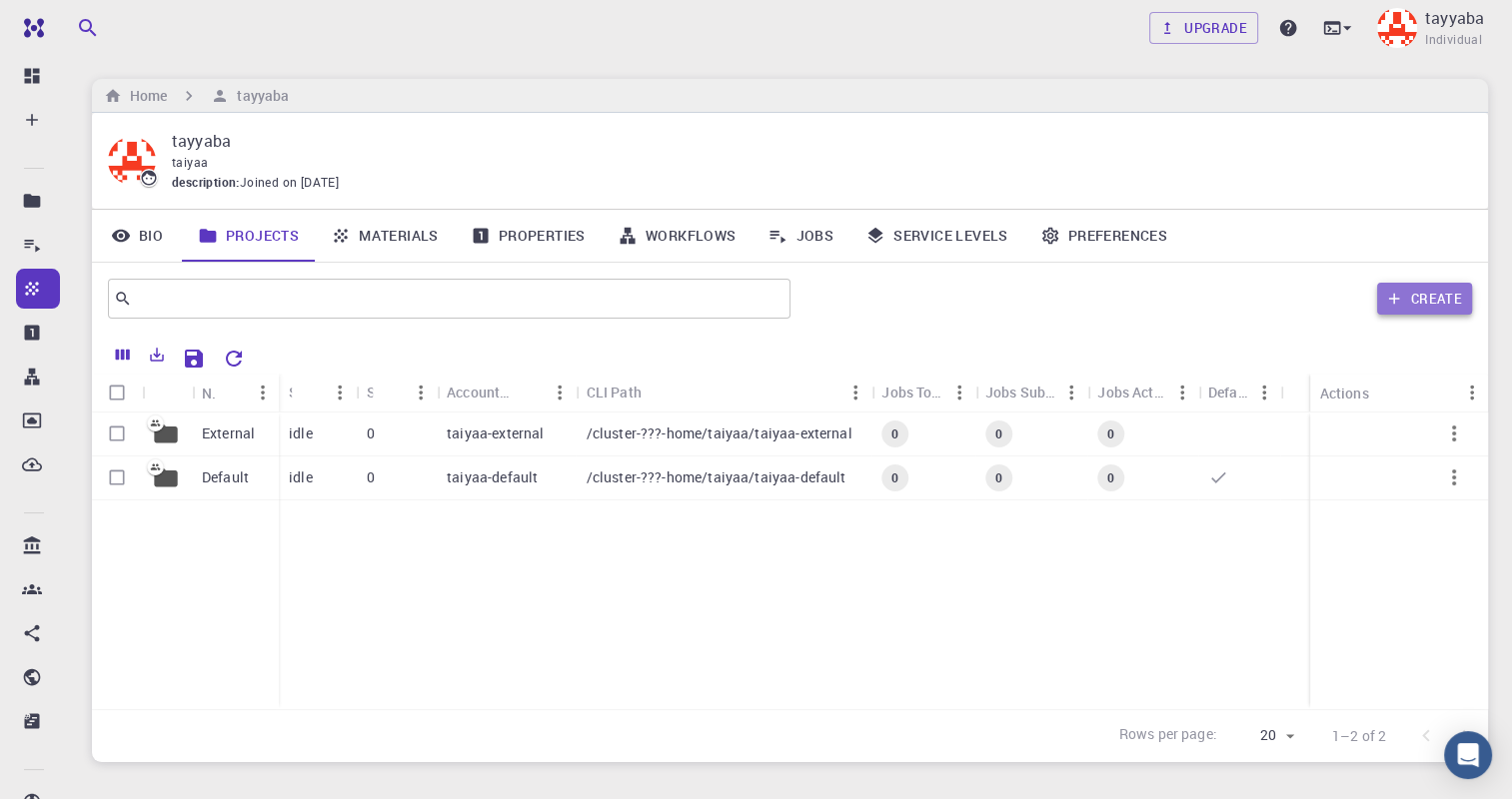 click 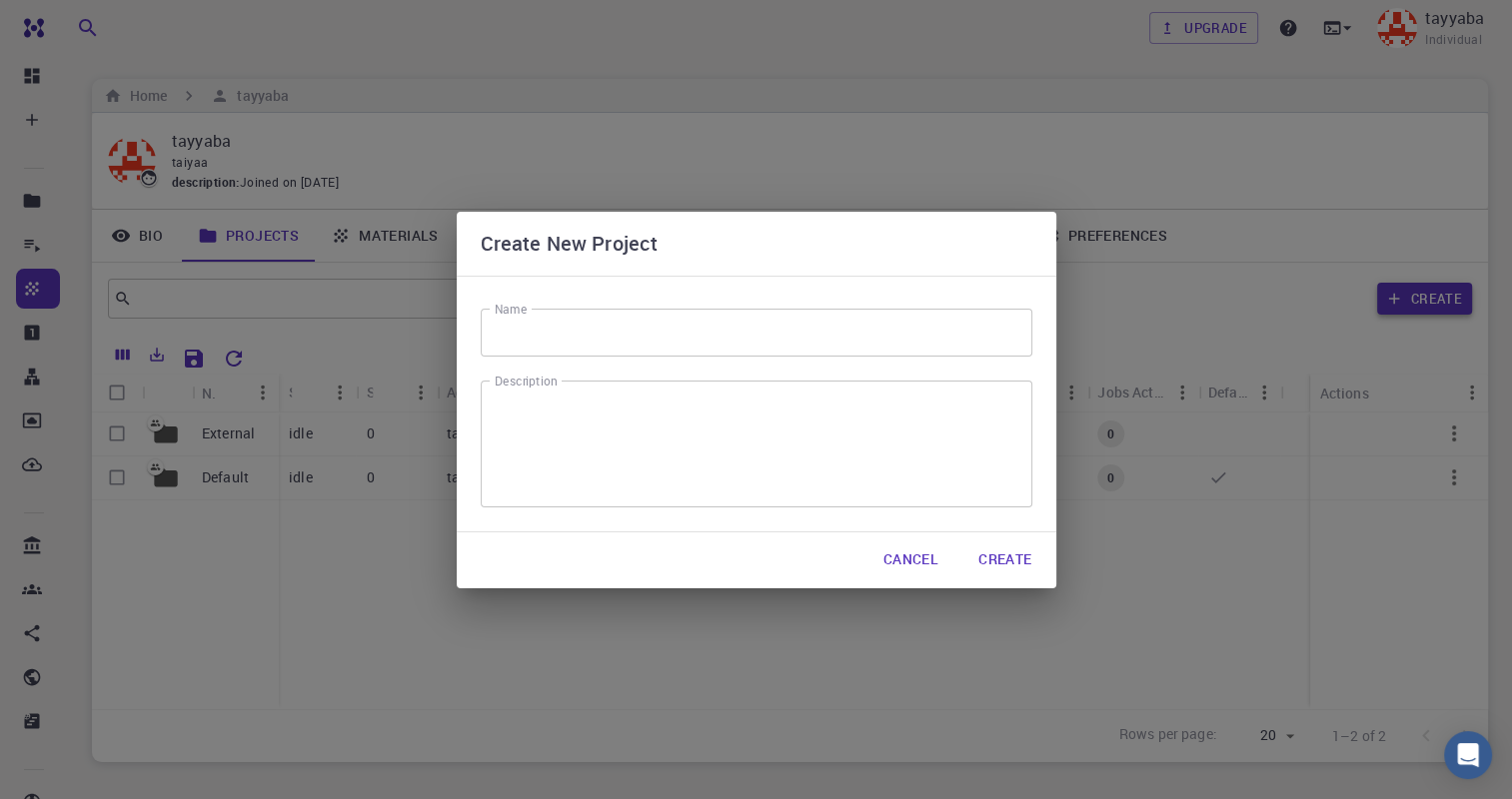 scroll, scrollTop: 118, scrollLeft: 0, axis: vertical 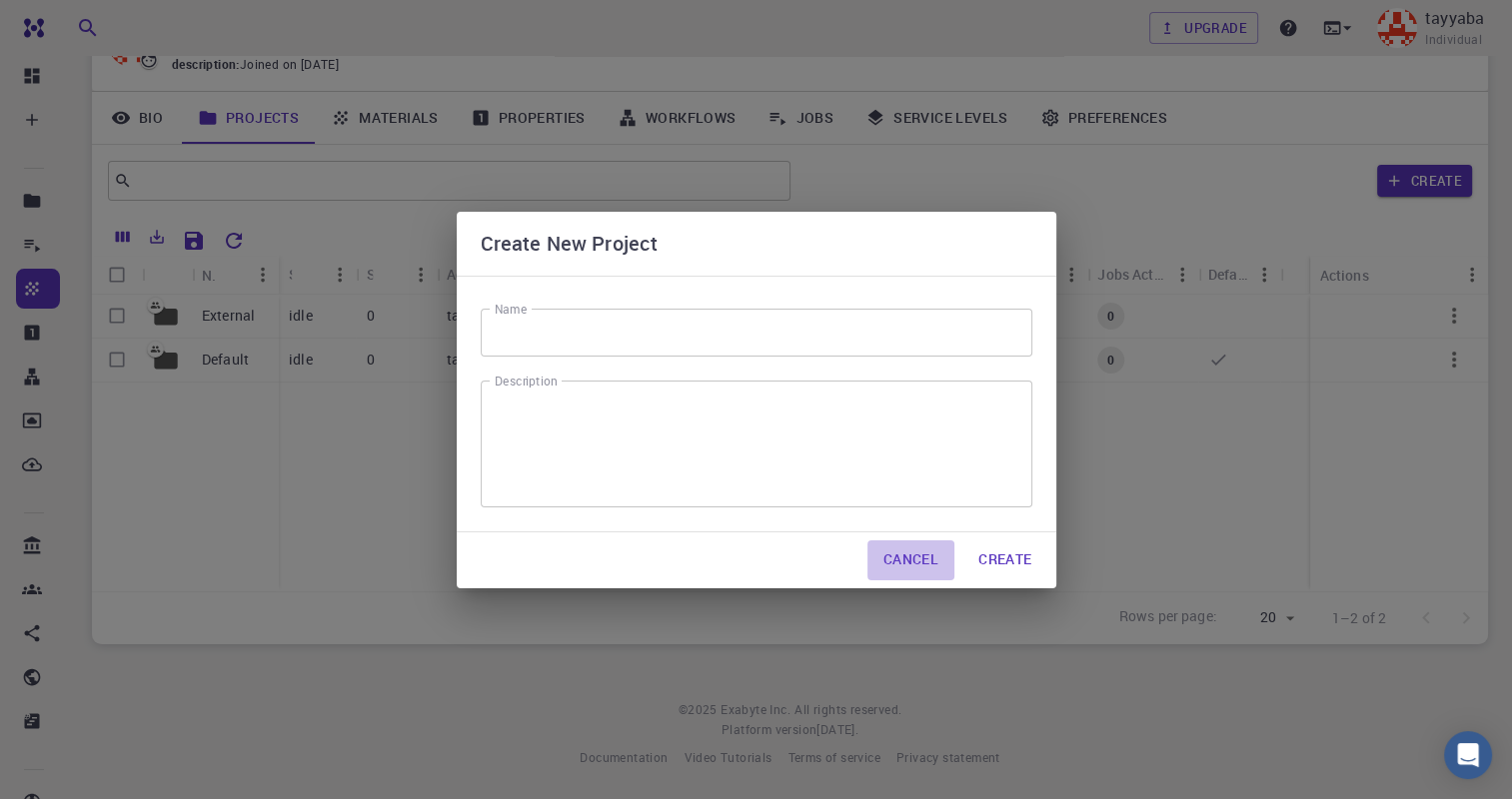 click on "Cancel" at bounding box center (910, 560) 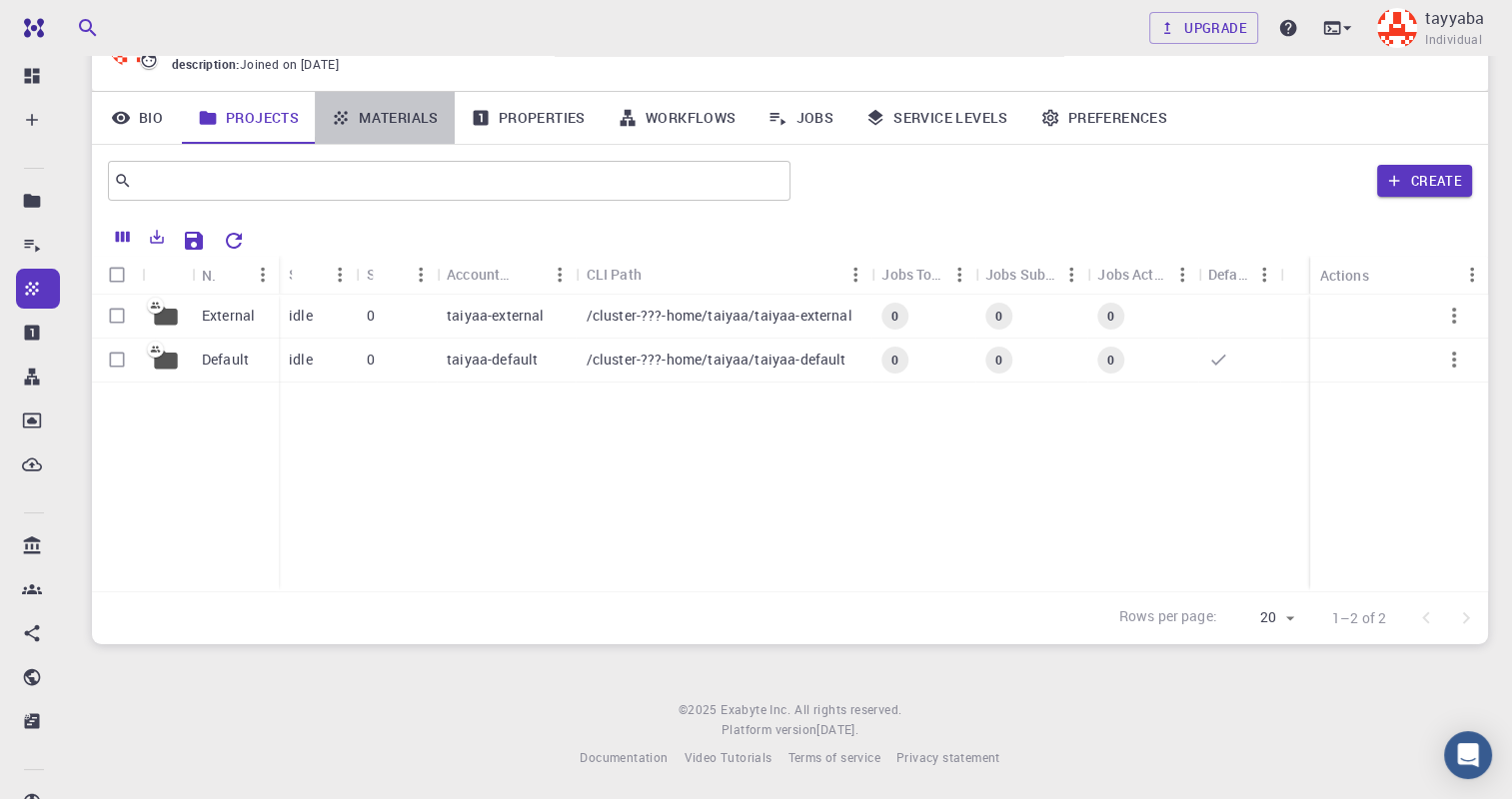 click on "Materials" at bounding box center [385, 118] 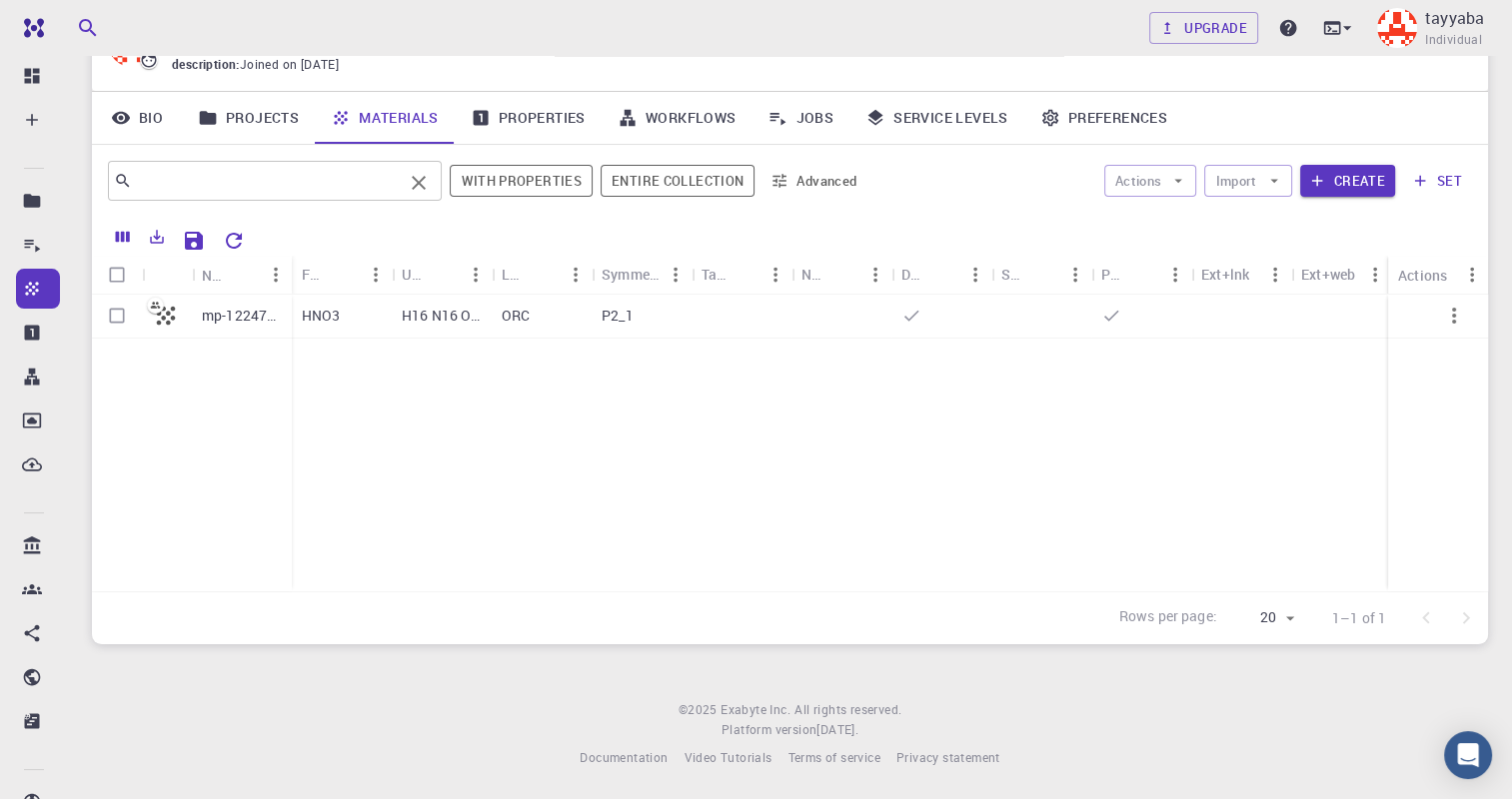 drag, startPoint x: 312, startPoint y: 204, endPoint x: 342, endPoint y: 189, distance: 33.54102 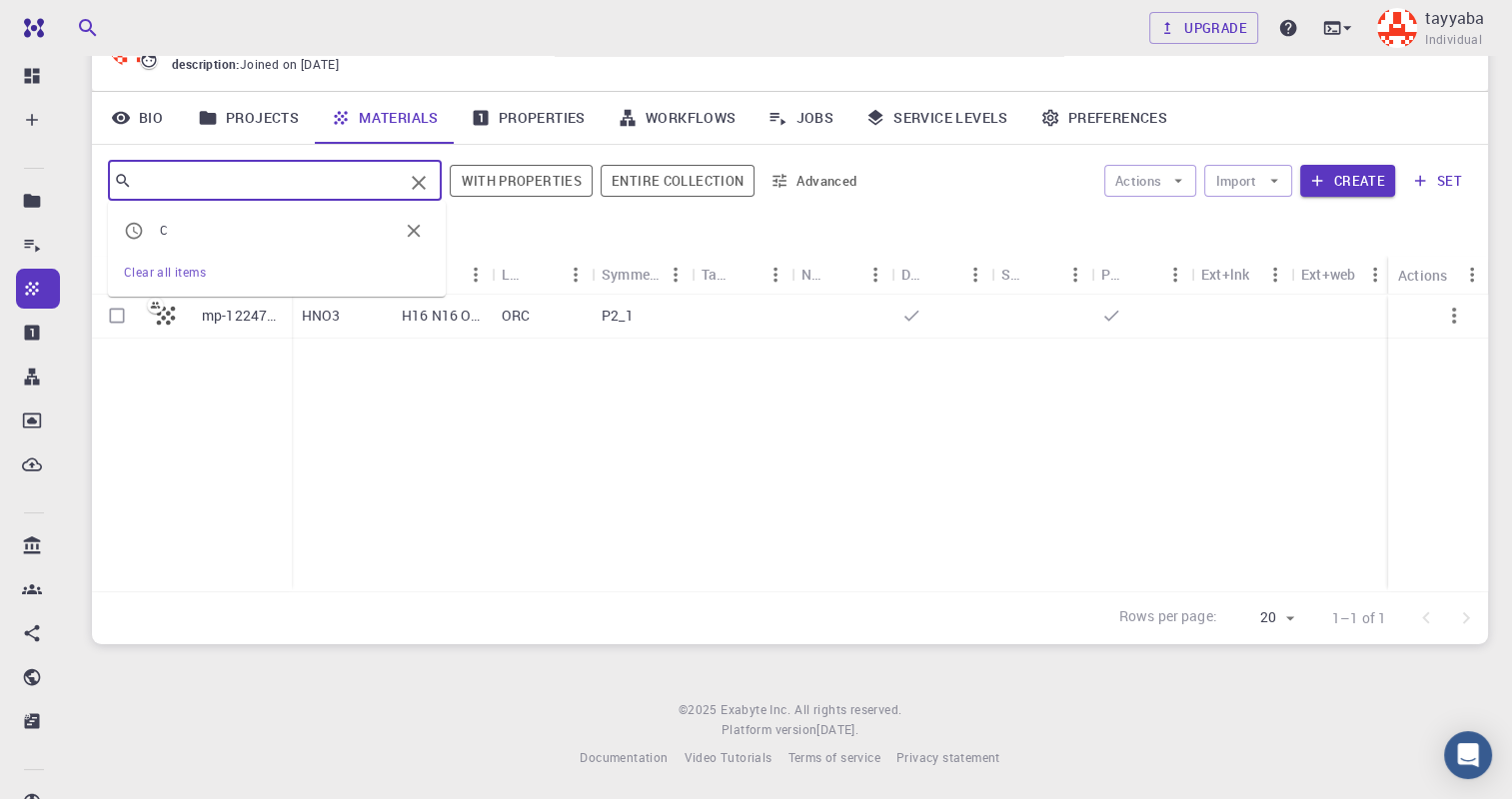 click at bounding box center (267, 181) 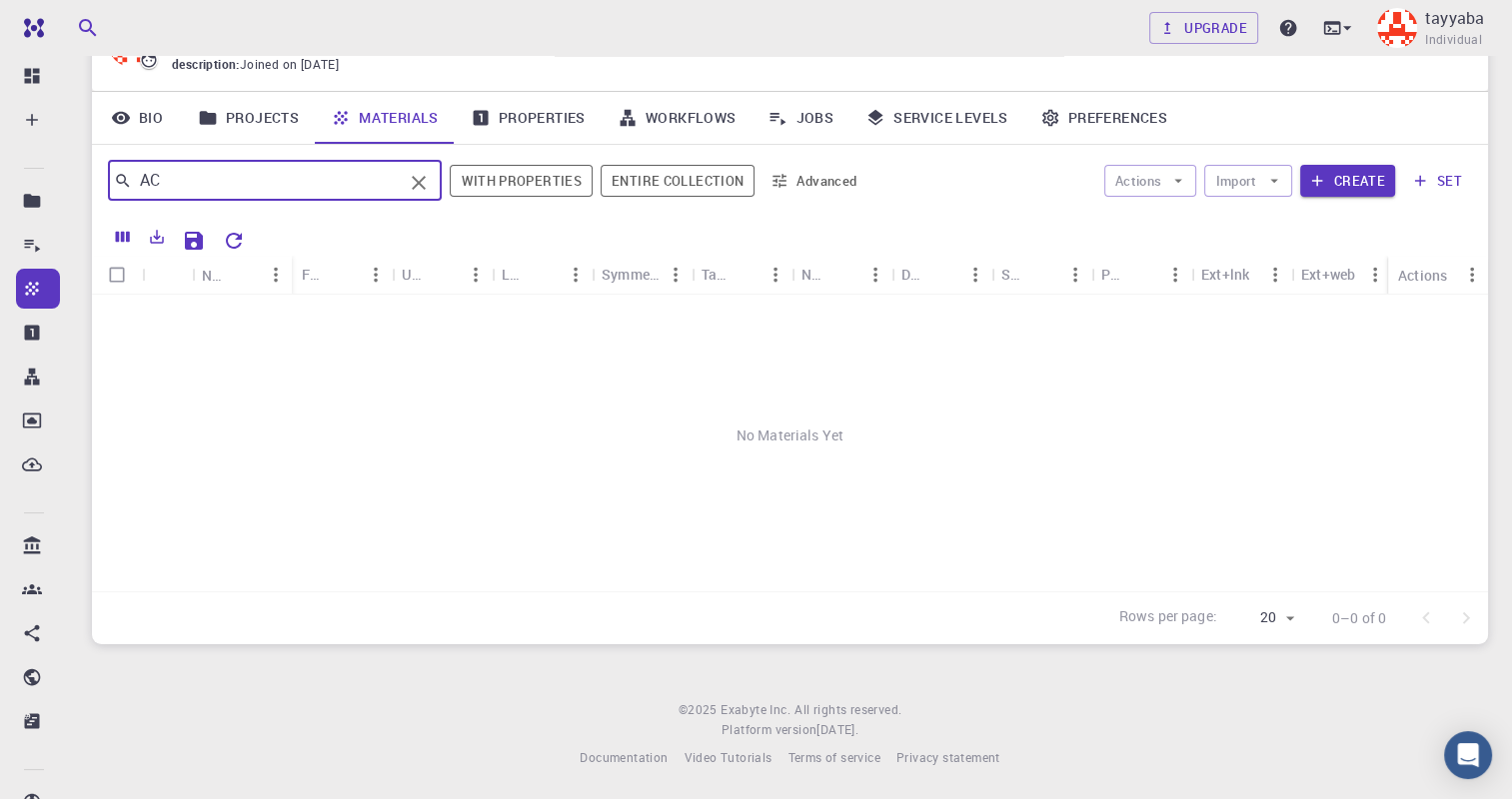 type on "A" 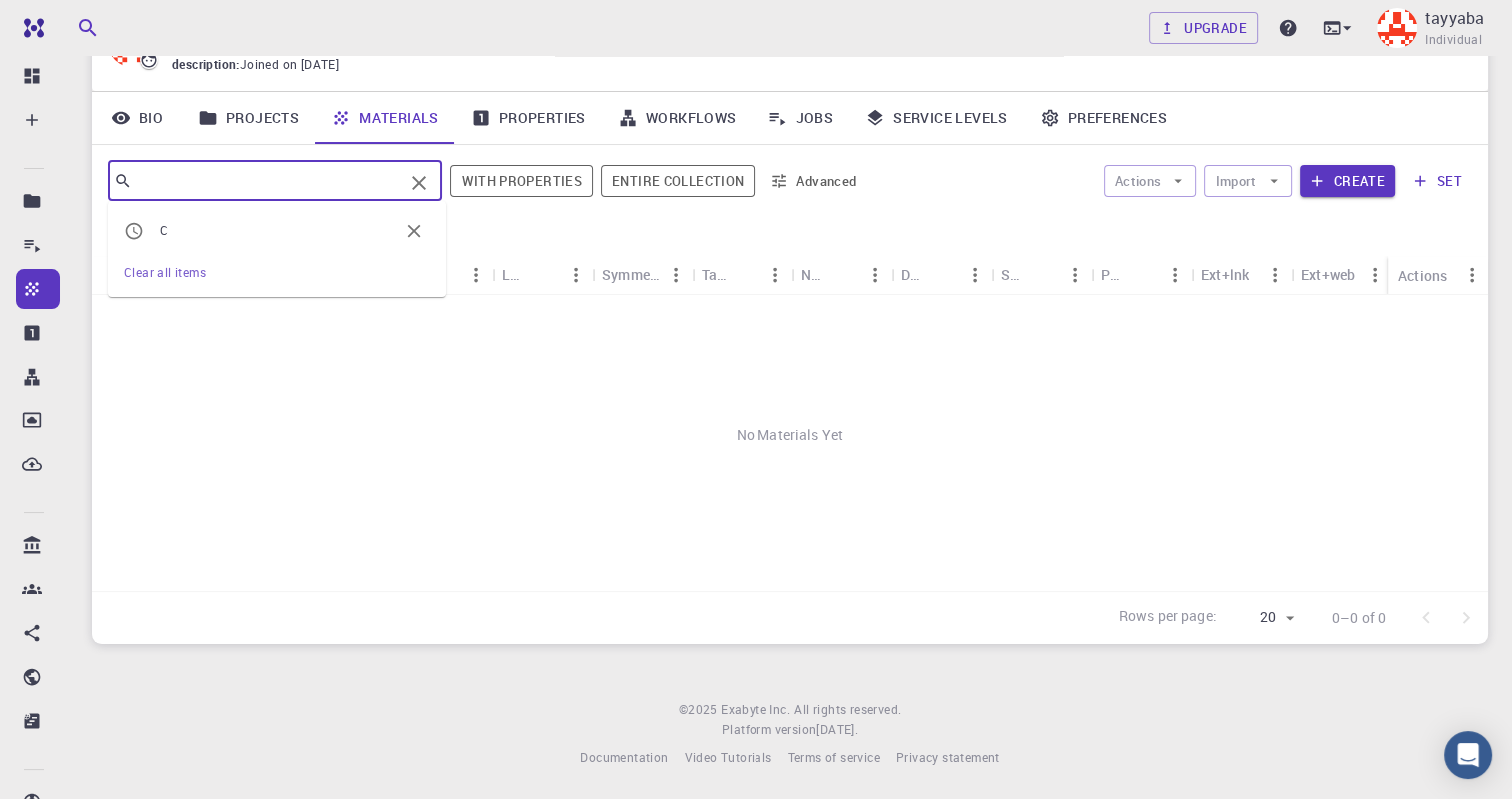type on "C" 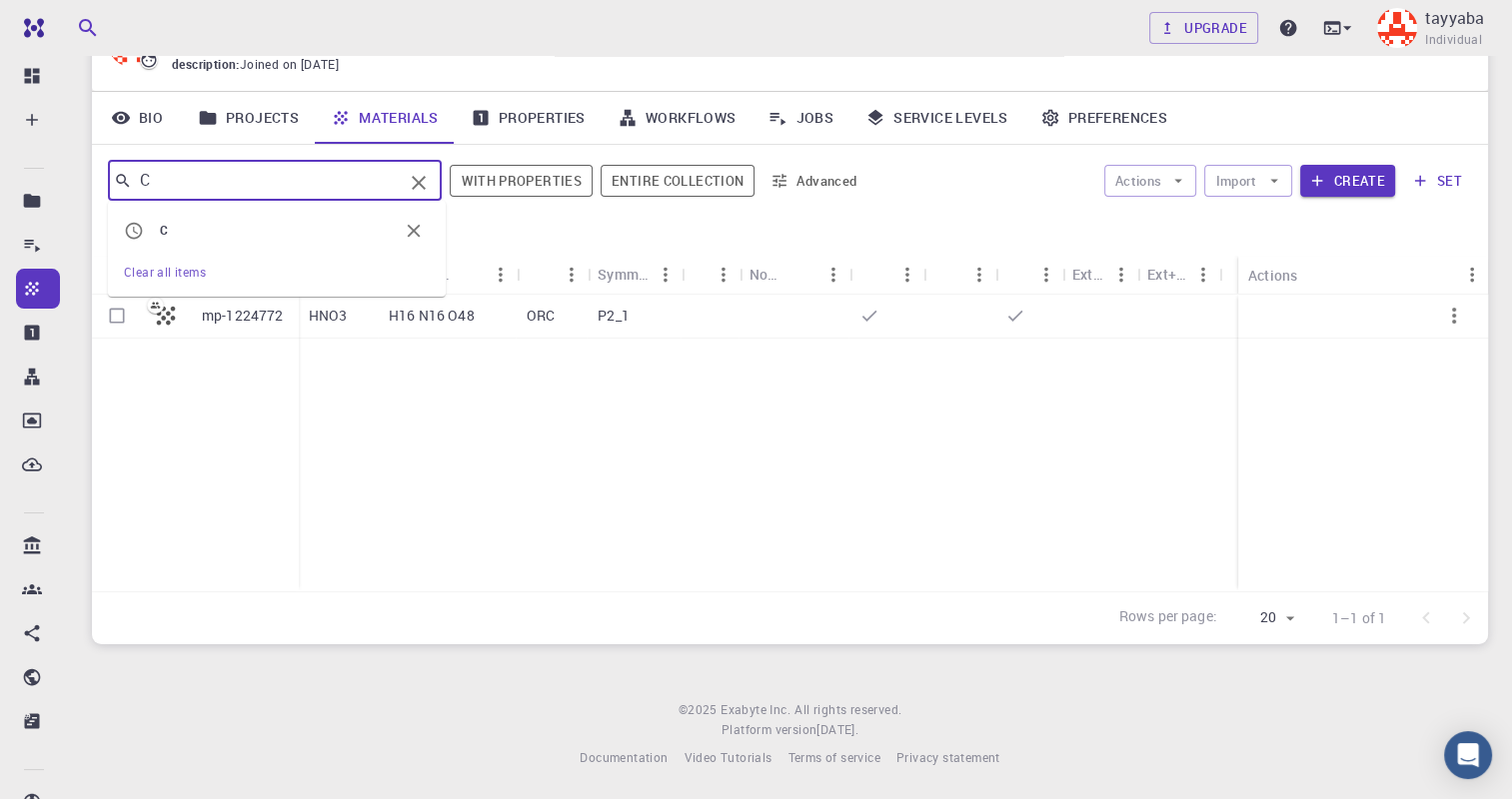 type 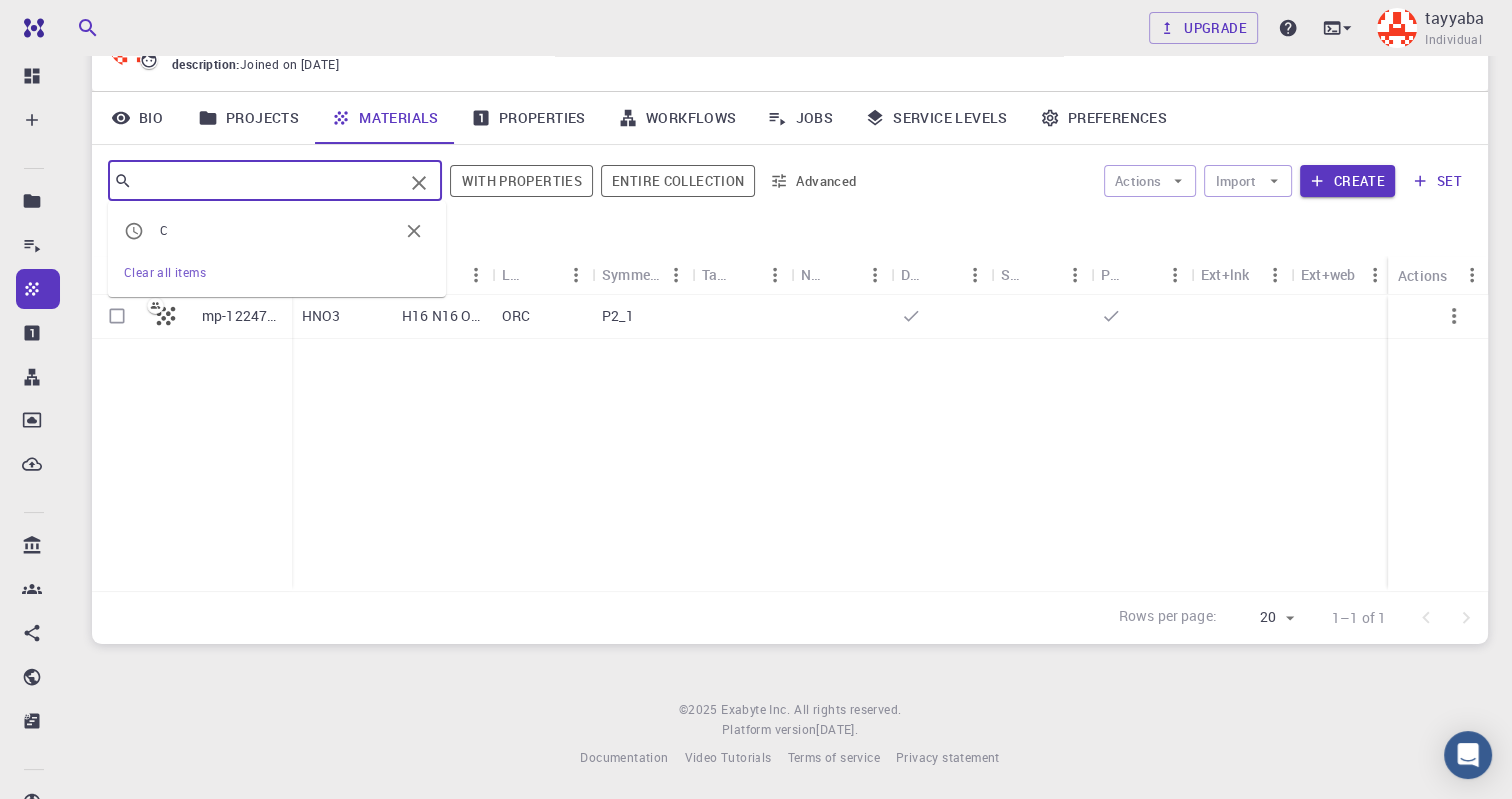 click 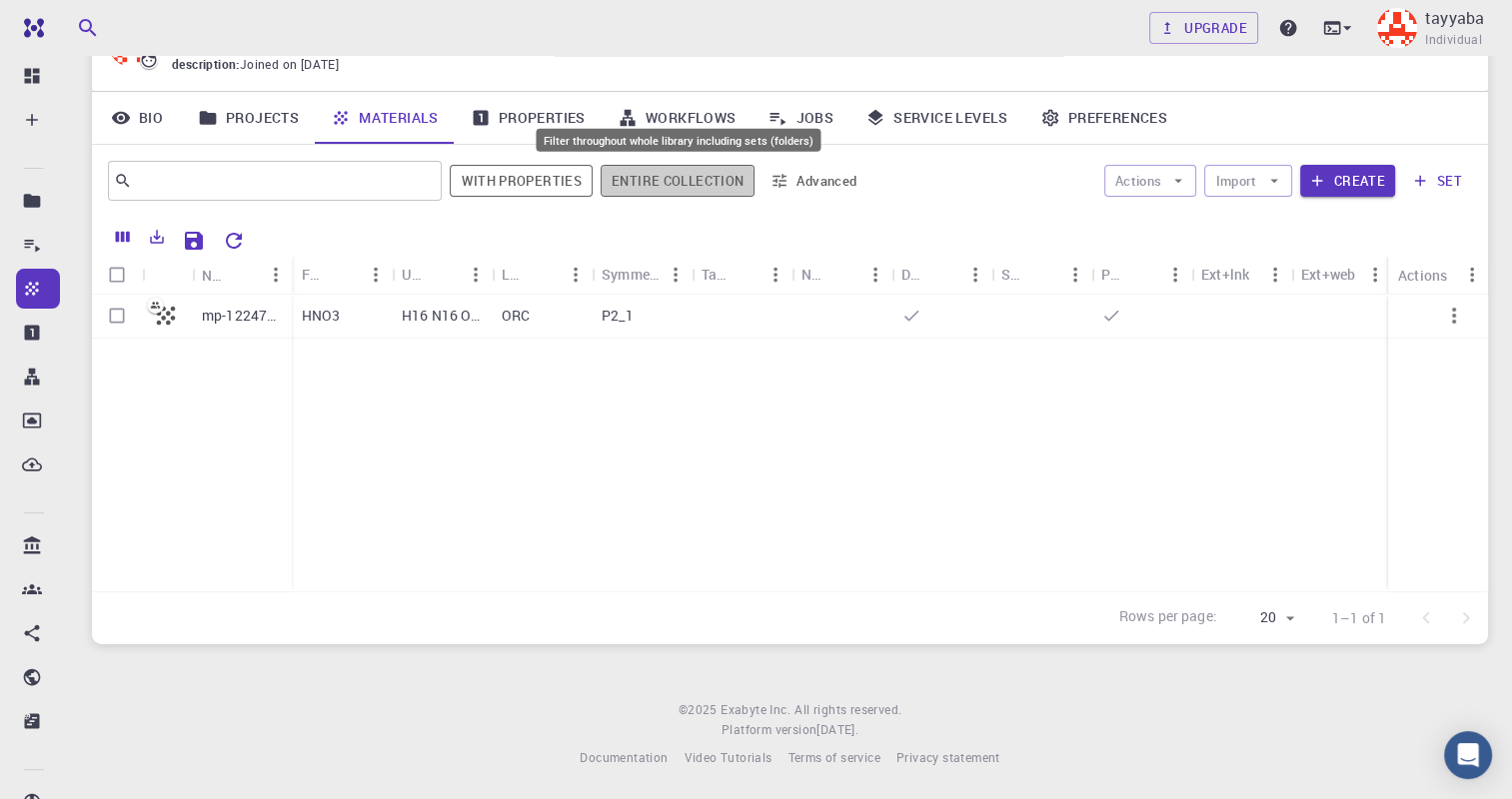 click on "Entire collection" at bounding box center (678, 181) 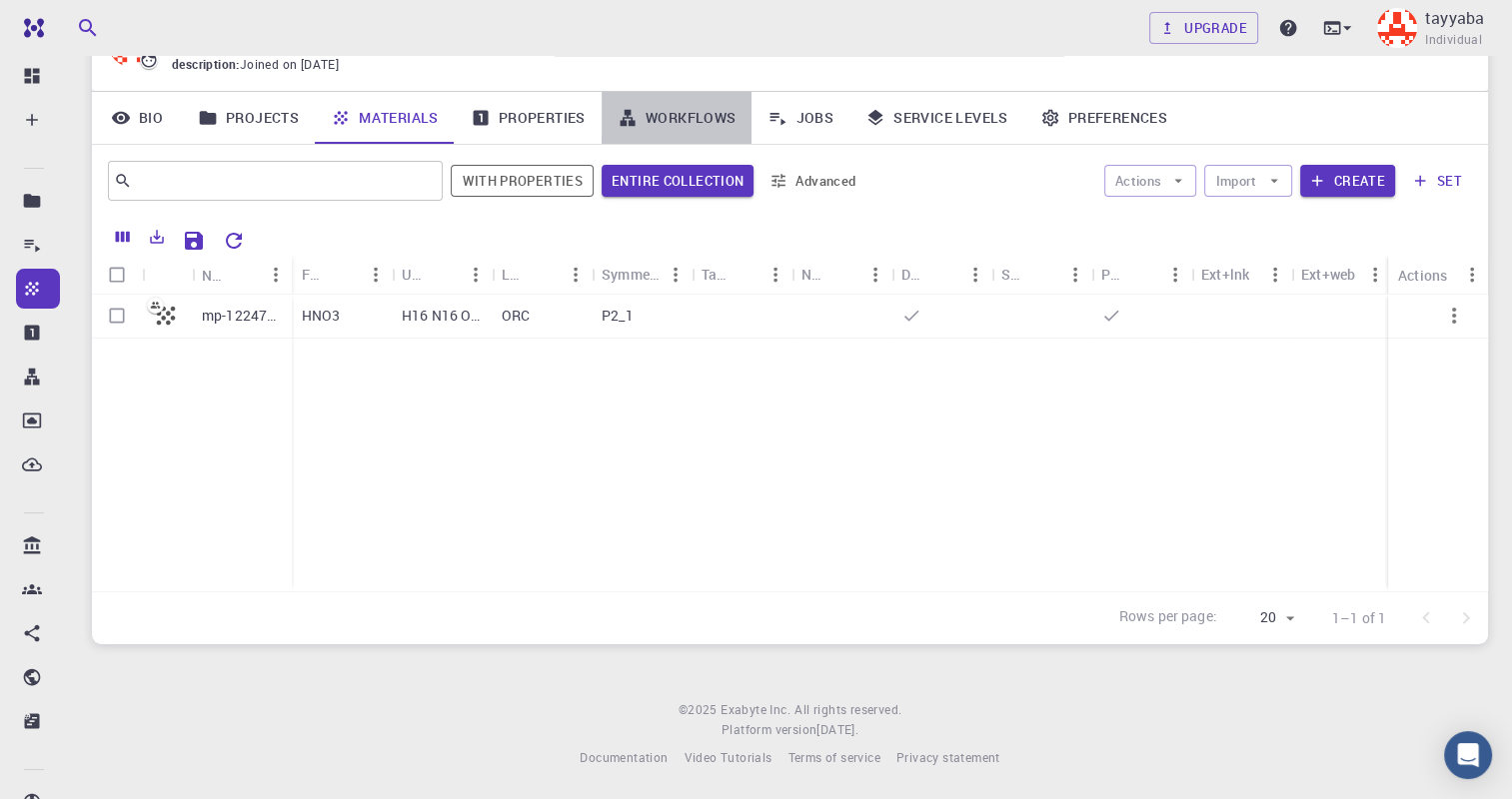 click on "Workflows" at bounding box center (677, 118) 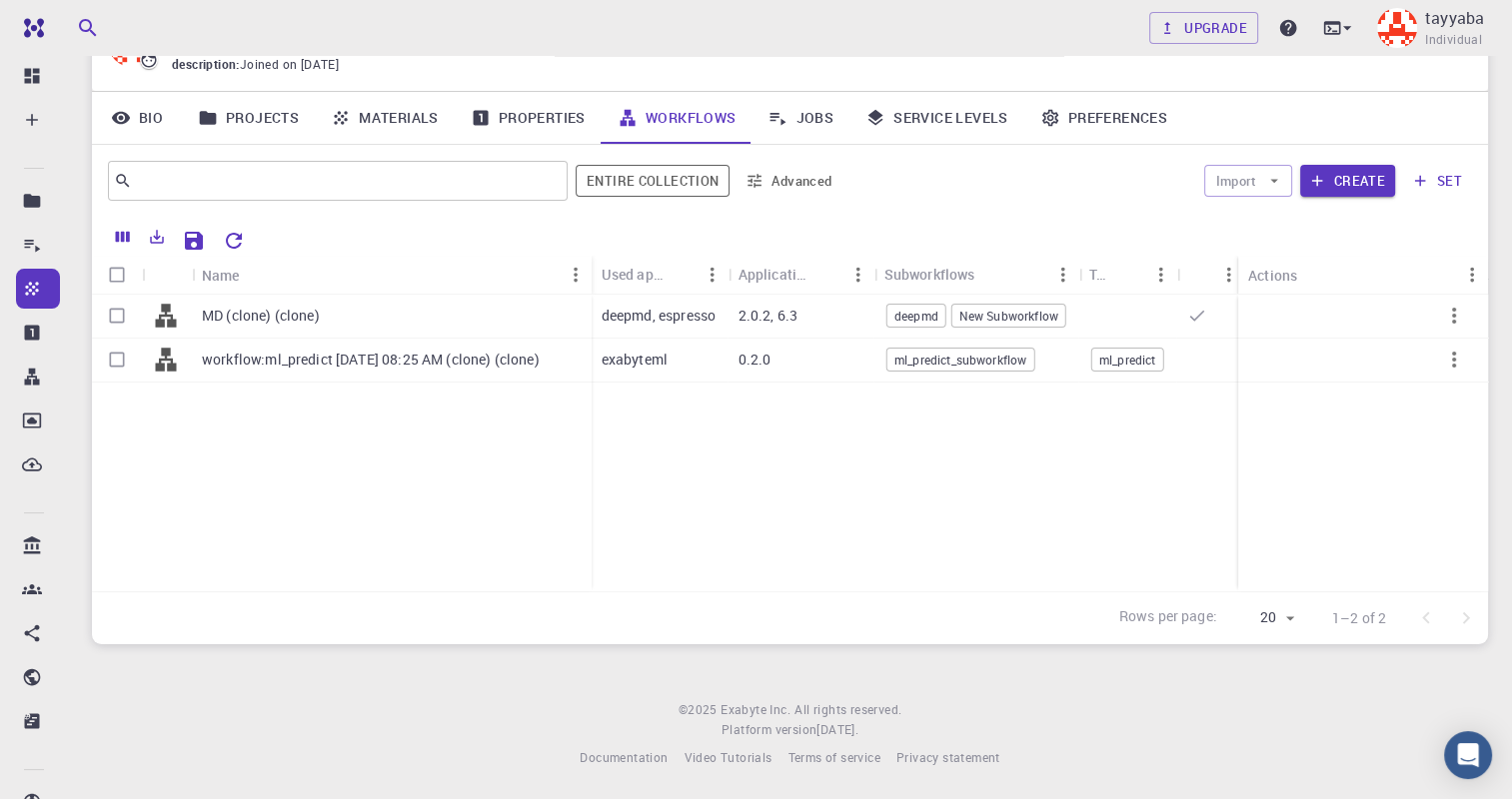 click on "Workflows" at bounding box center (677, 118) 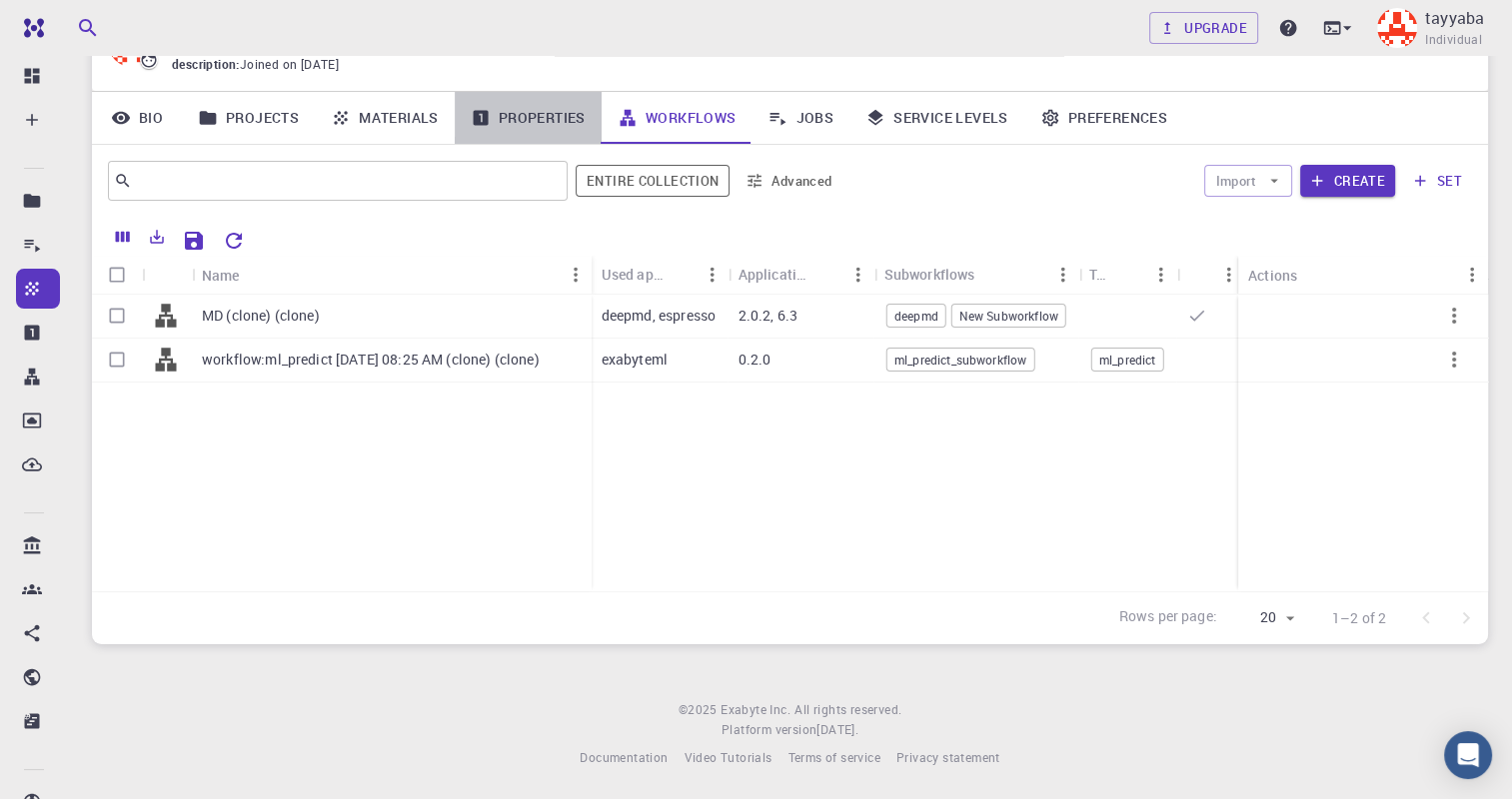 click on "Properties" at bounding box center [528, 118] 